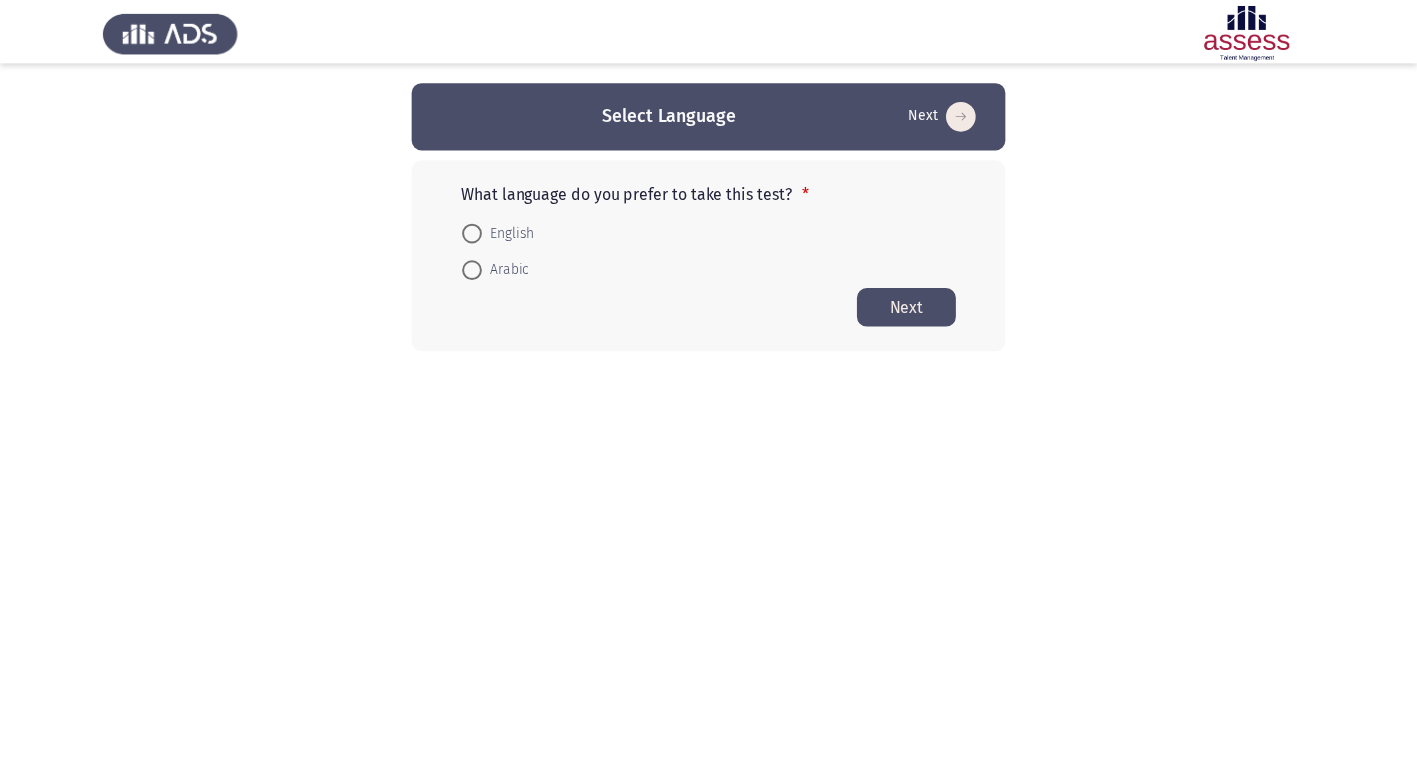 scroll, scrollTop: 0, scrollLeft: 0, axis: both 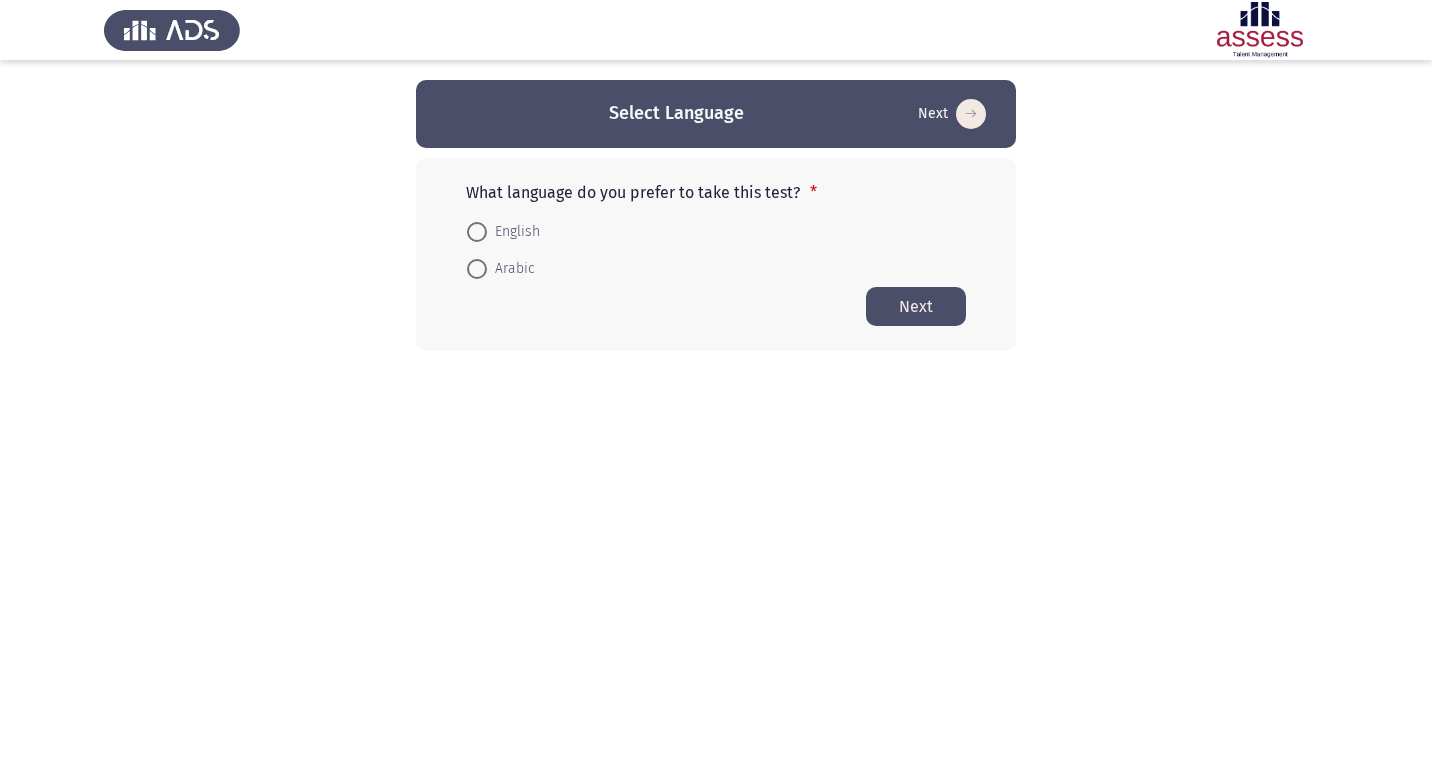 click on "Arabic" at bounding box center (501, 269) 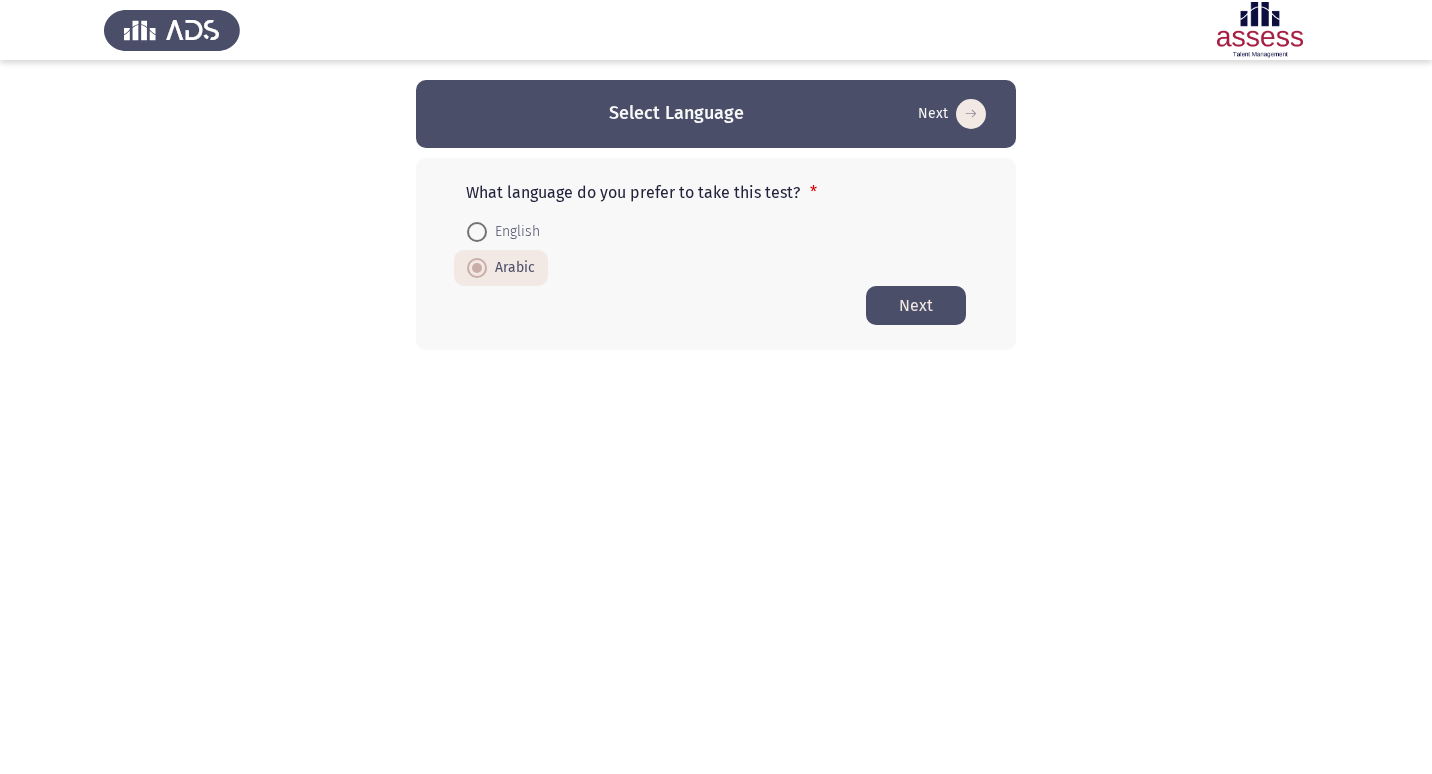 click on "Next" 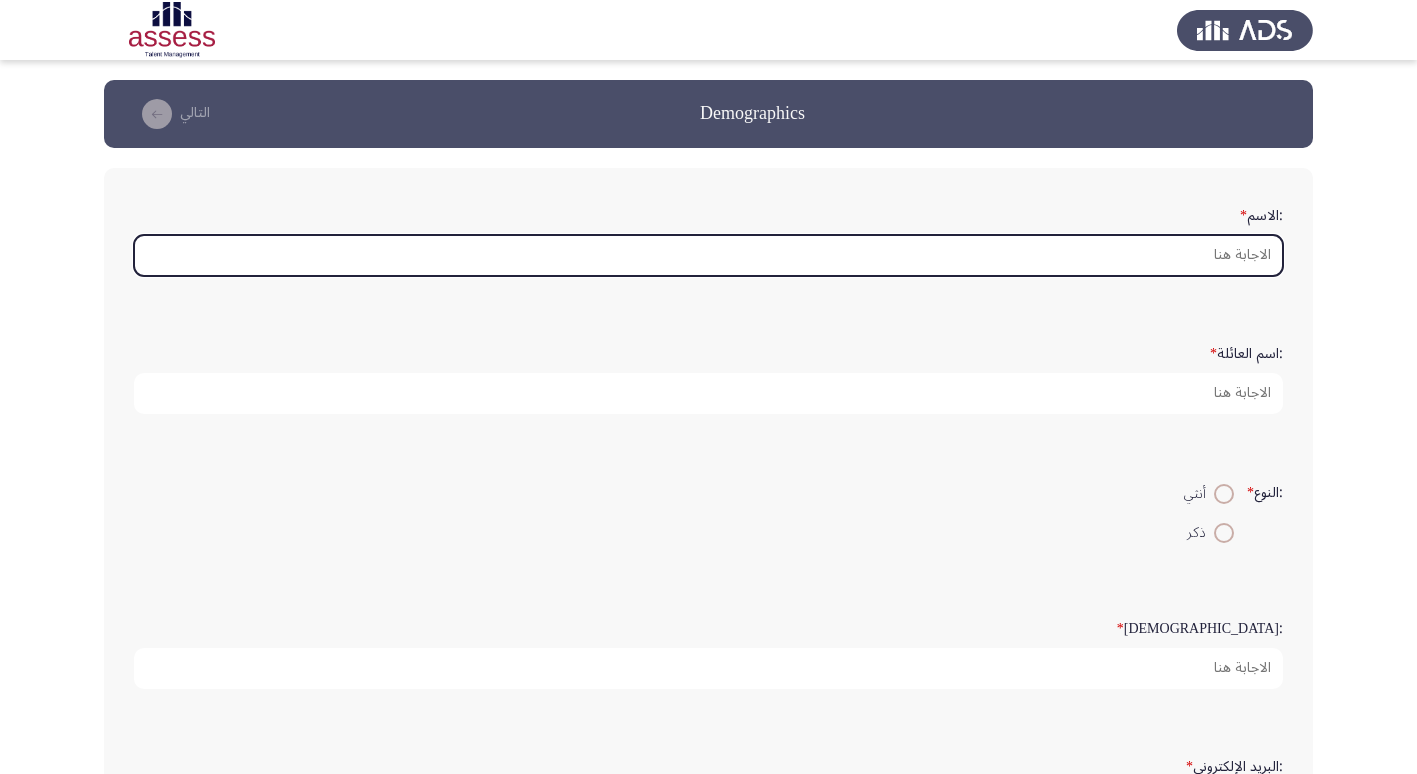 click on ":الاسم   *" at bounding box center (708, 255) 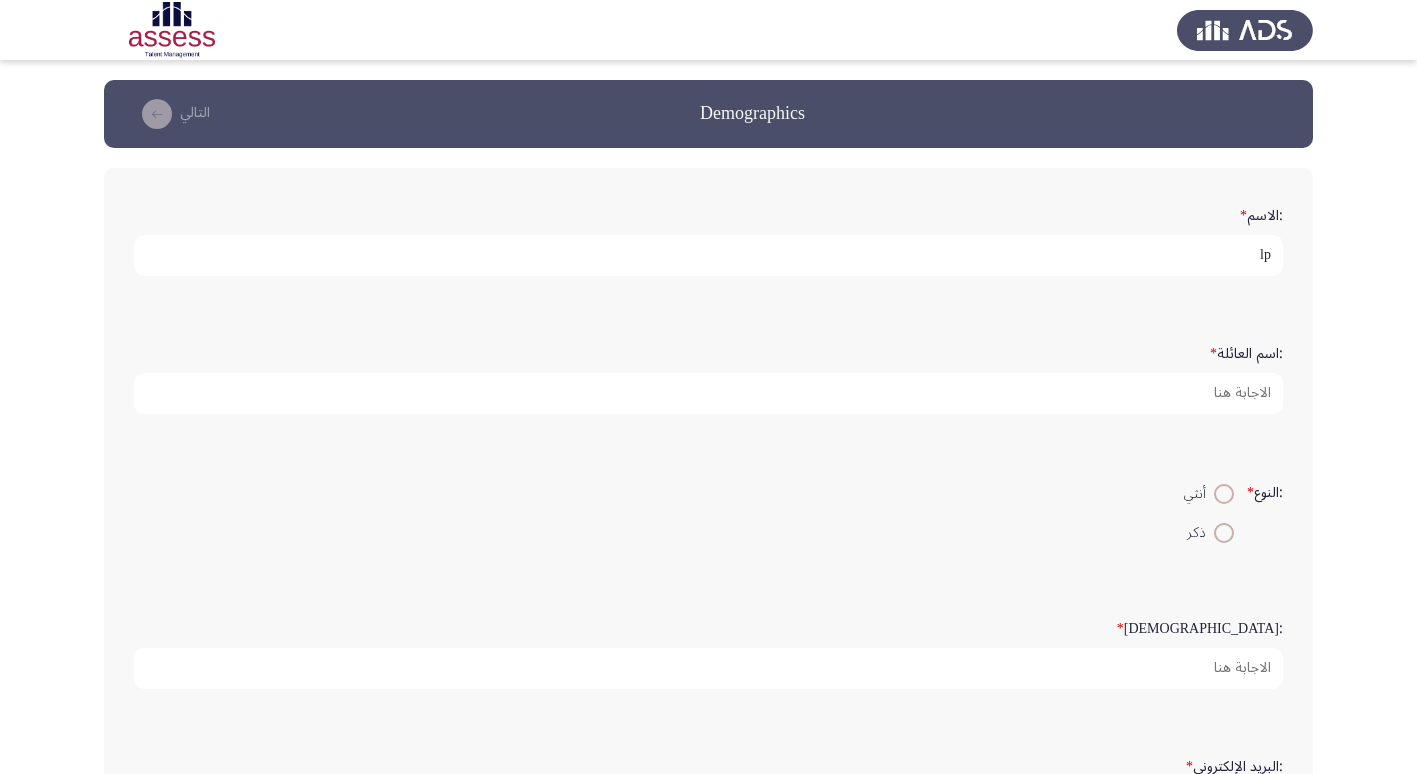 type on "l" 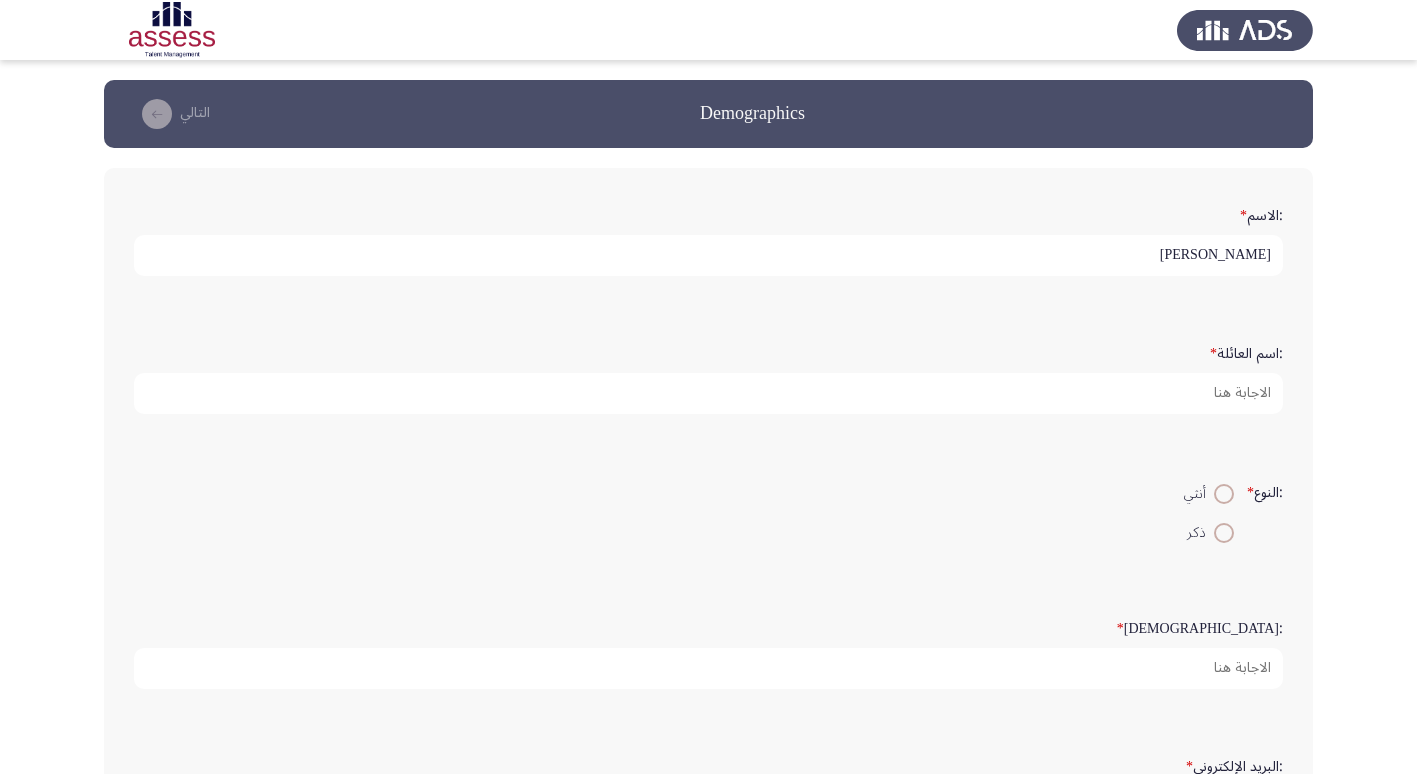 type on "[PERSON_NAME]" 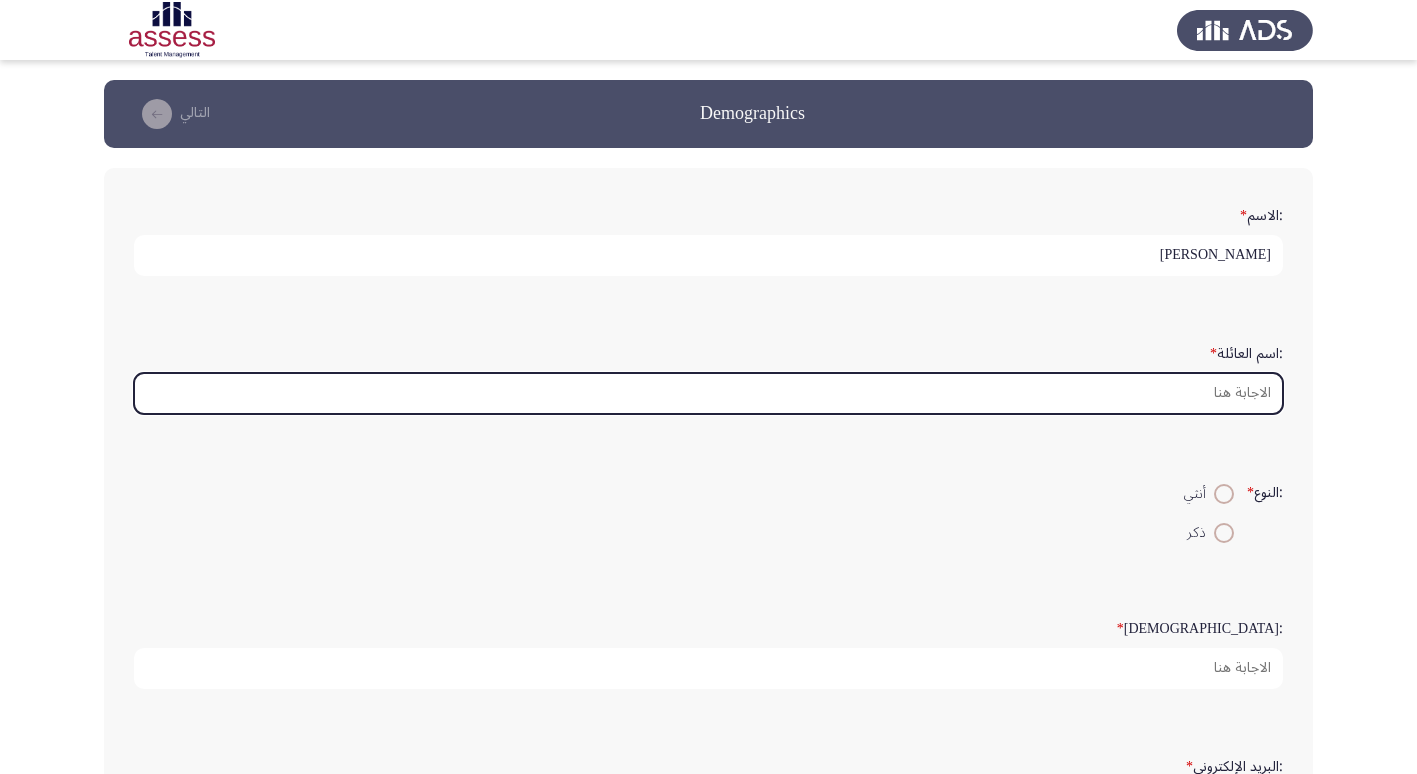 click on ":اسم العائلة   *" at bounding box center [708, 393] 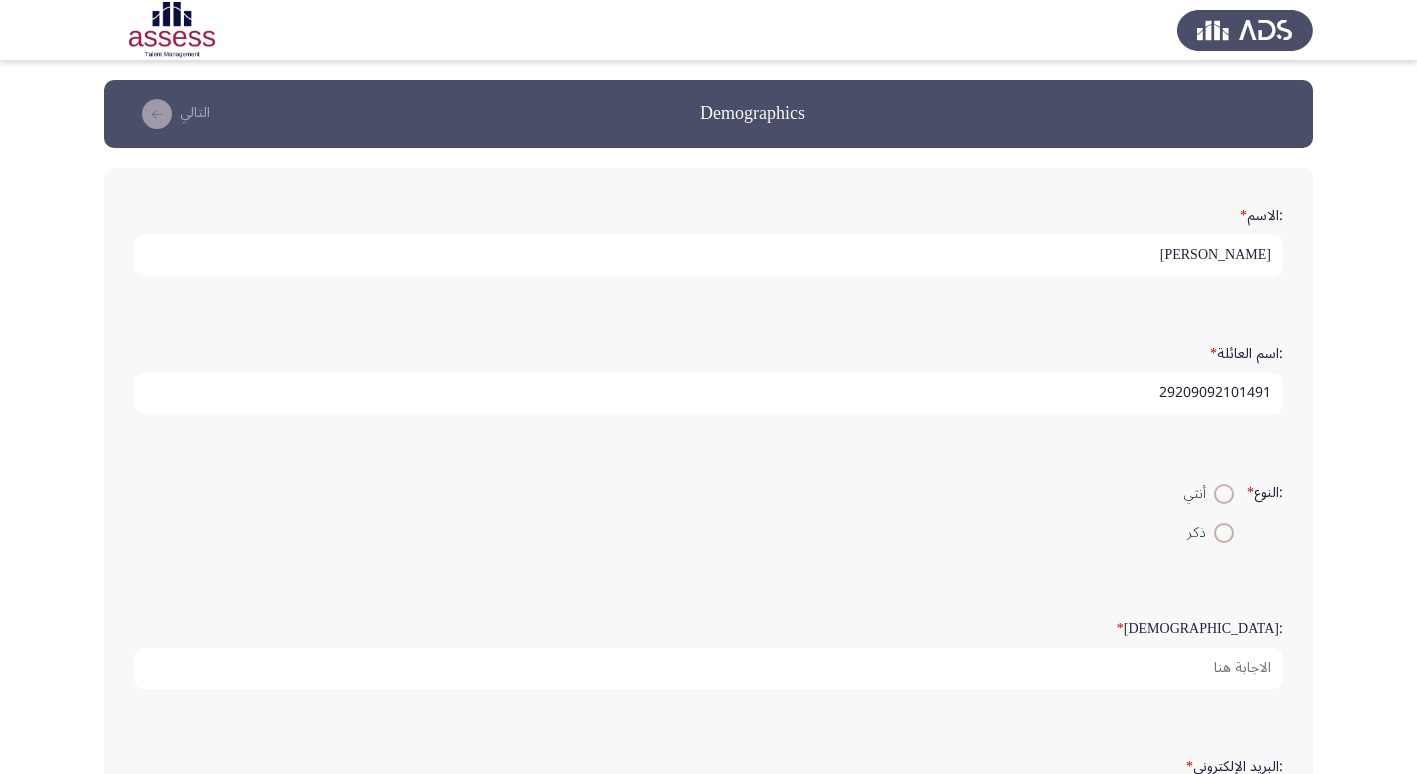 type on "29209092101491" 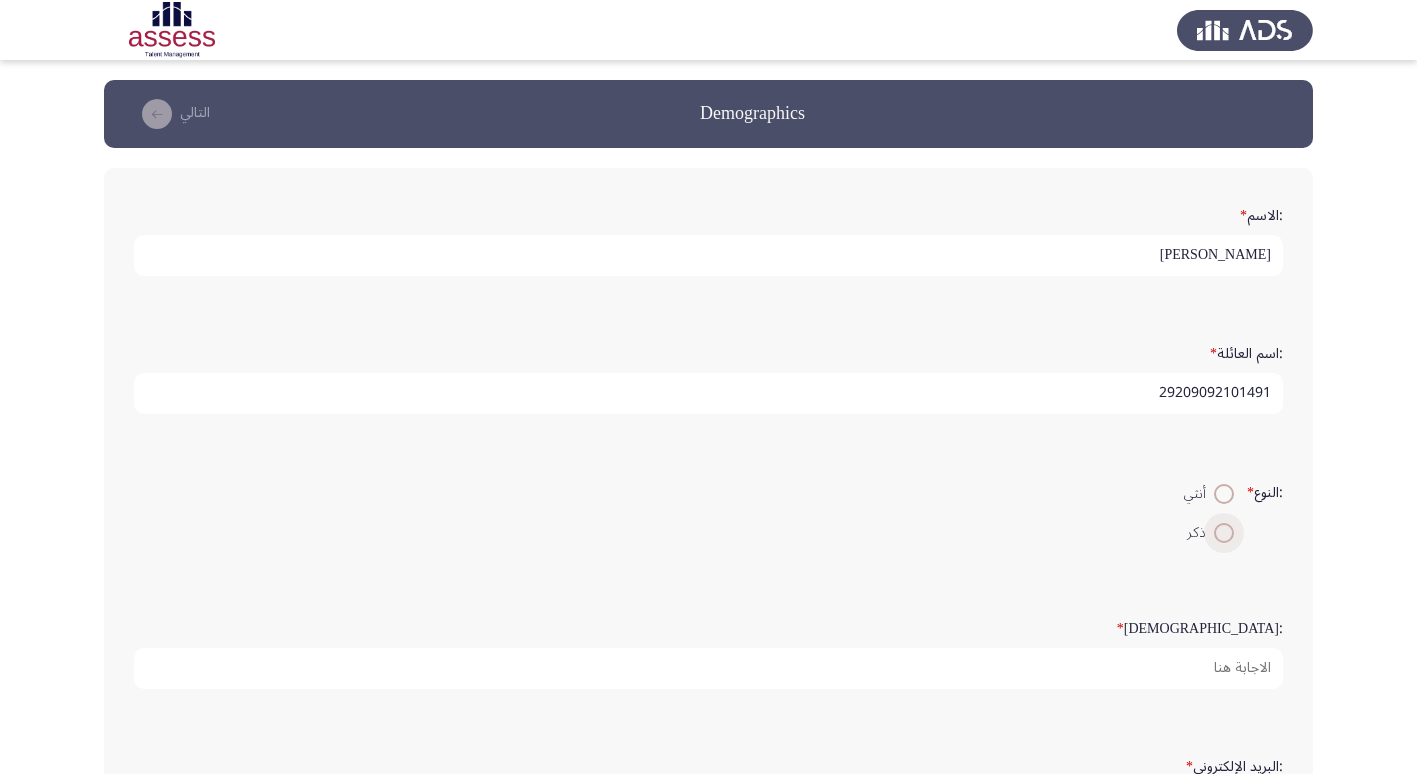 click at bounding box center [1224, 533] 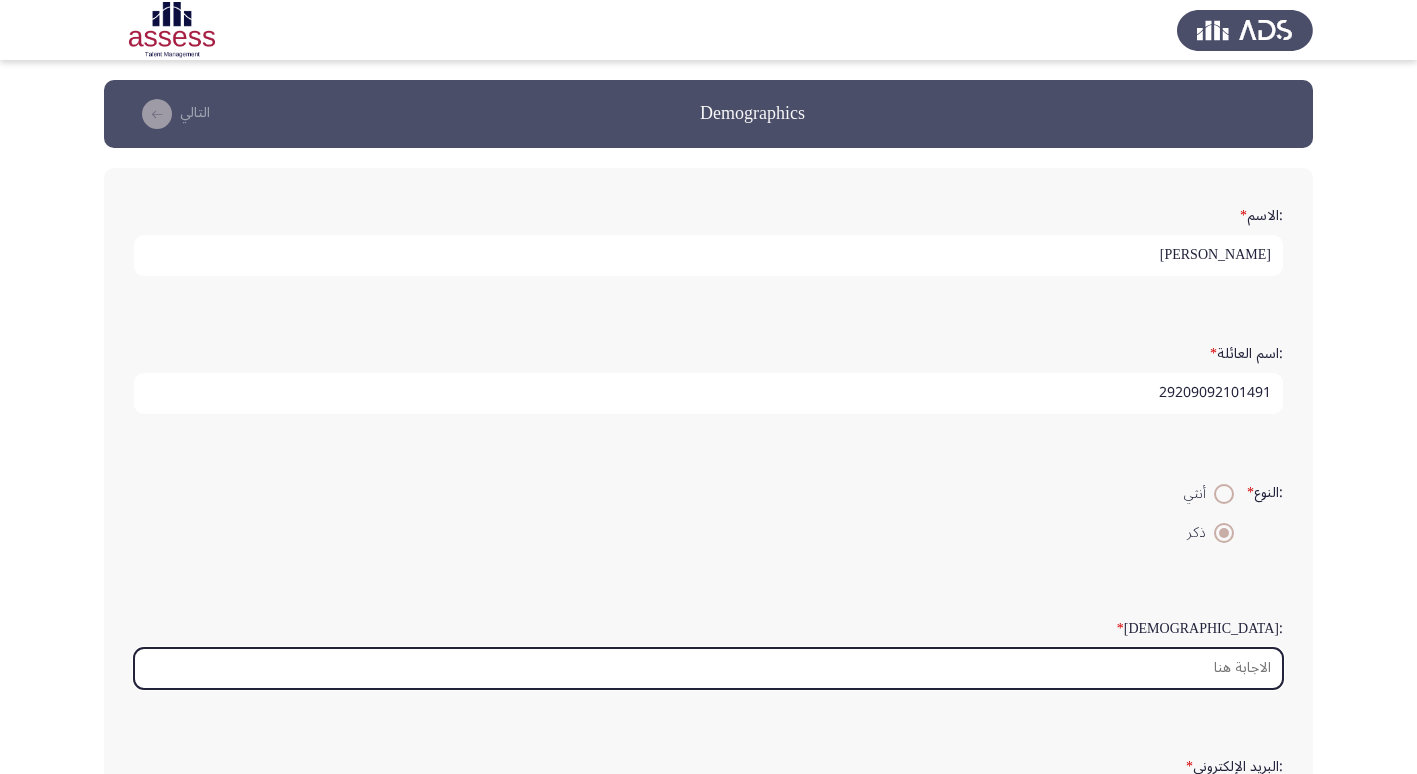 click on ":السن   *" at bounding box center [708, 668] 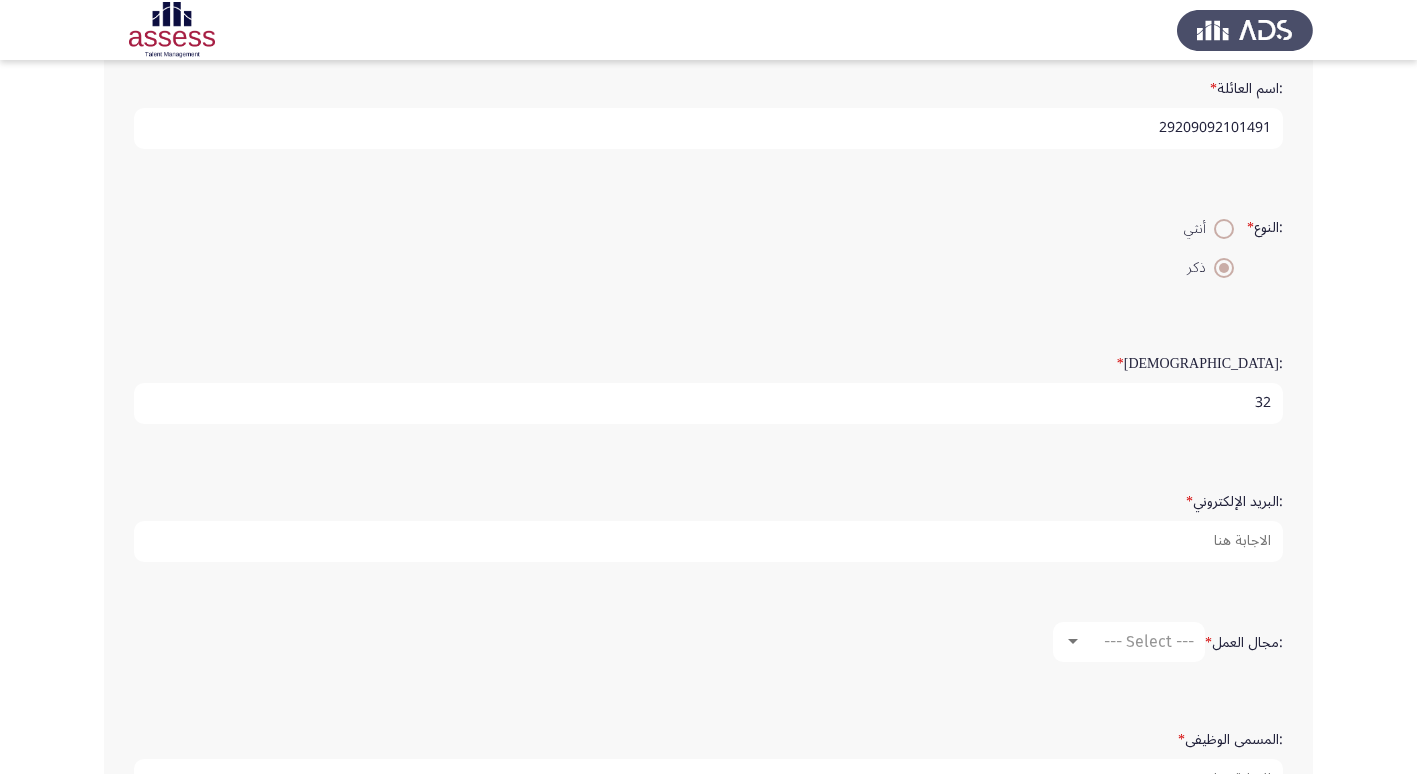 scroll, scrollTop: 300, scrollLeft: 0, axis: vertical 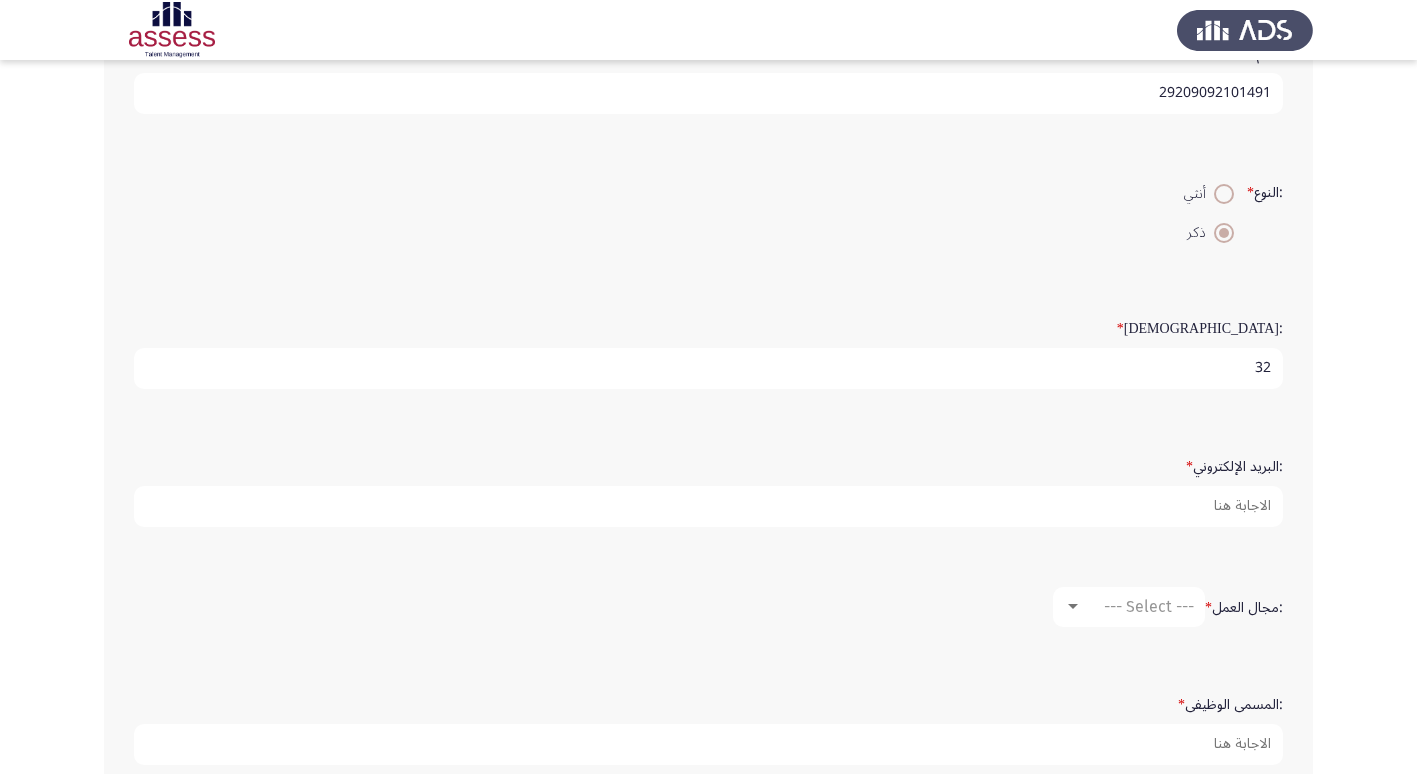 type on "32" 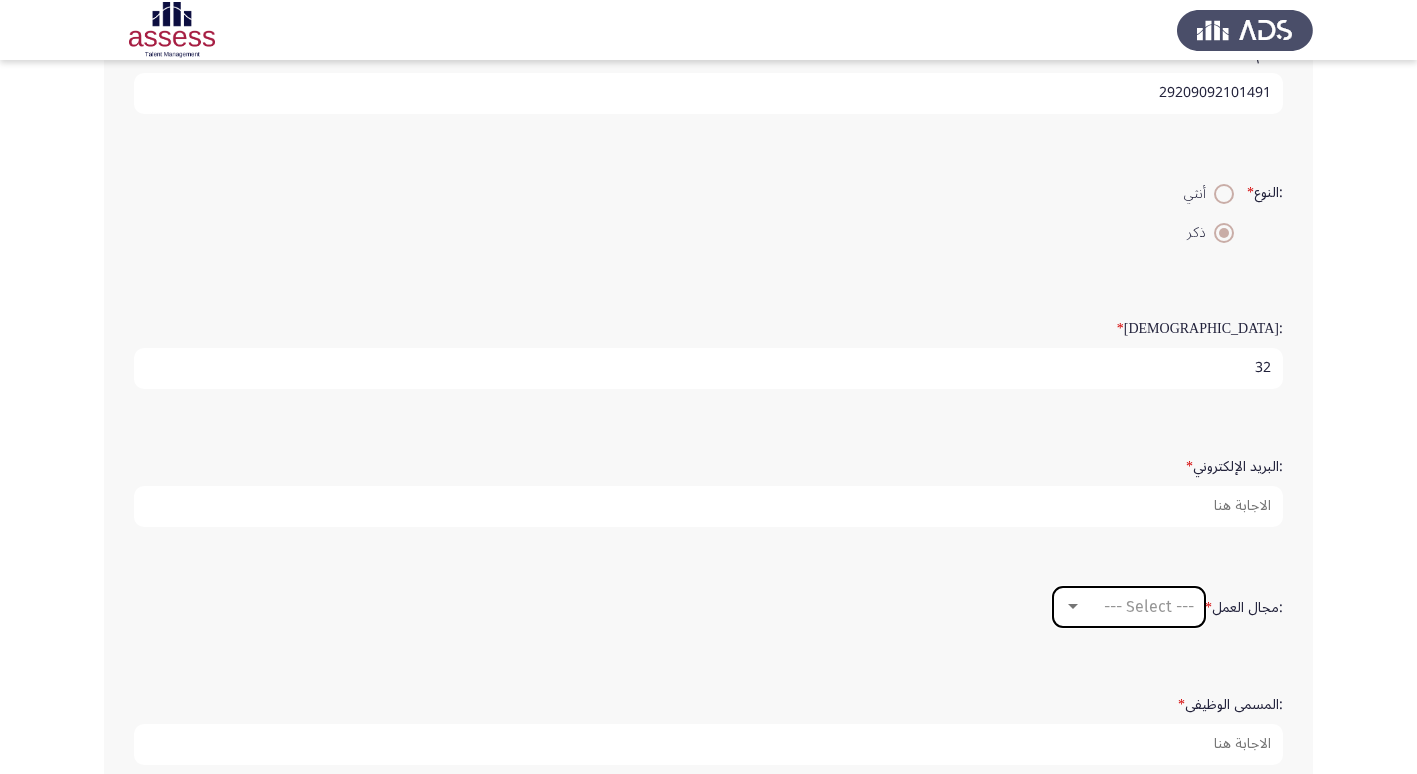 click at bounding box center (1073, 606) 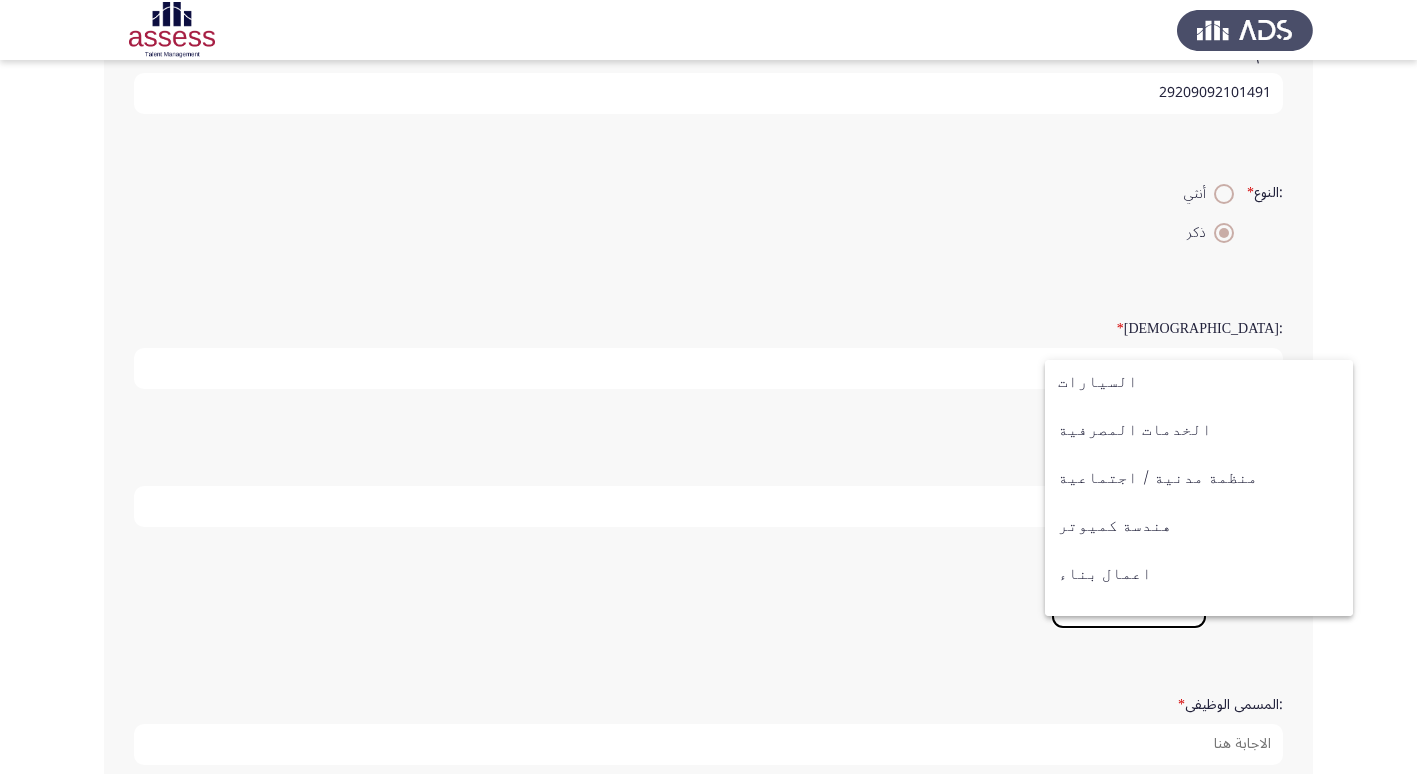 scroll, scrollTop: 200, scrollLeft: 0, axis: vertical 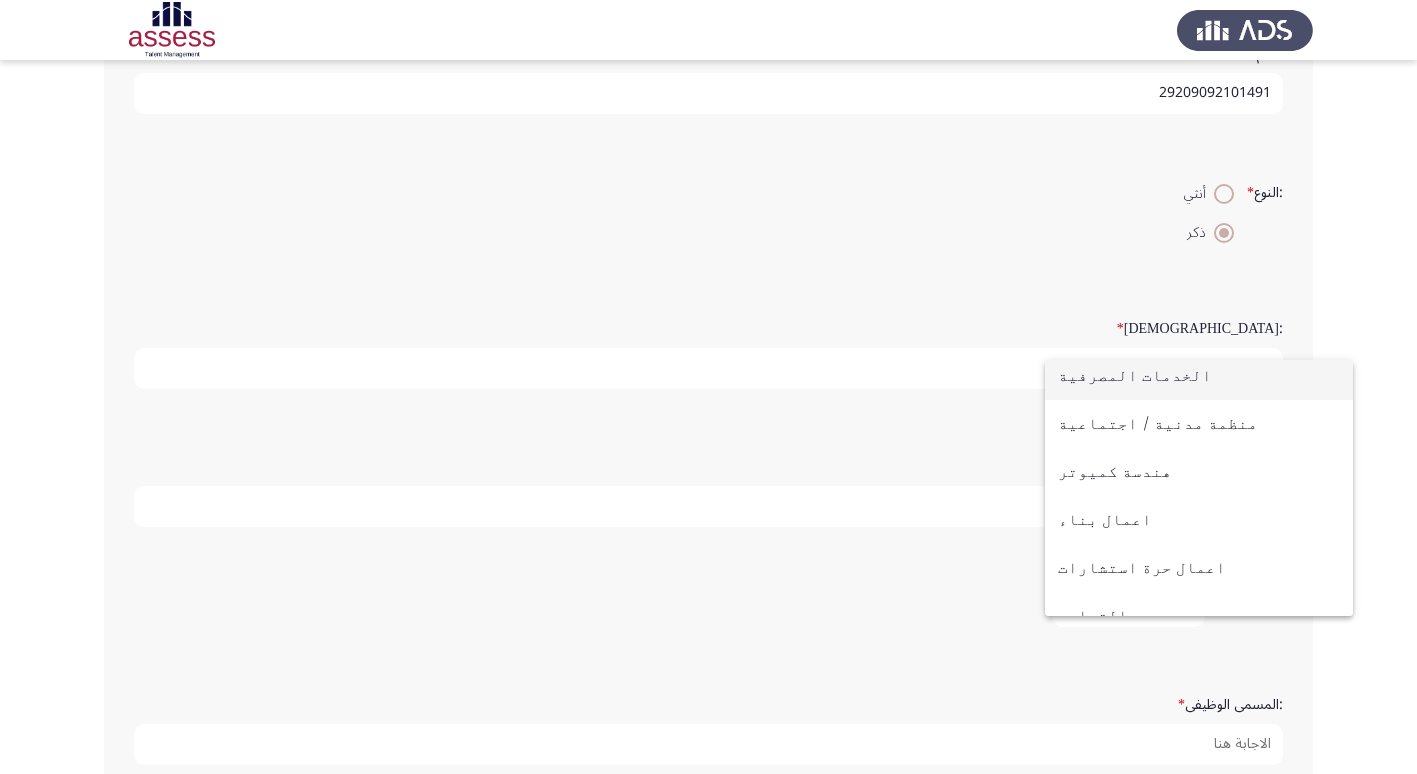click on "الخدمات المصرفية" at bounding box center (1199, 376) 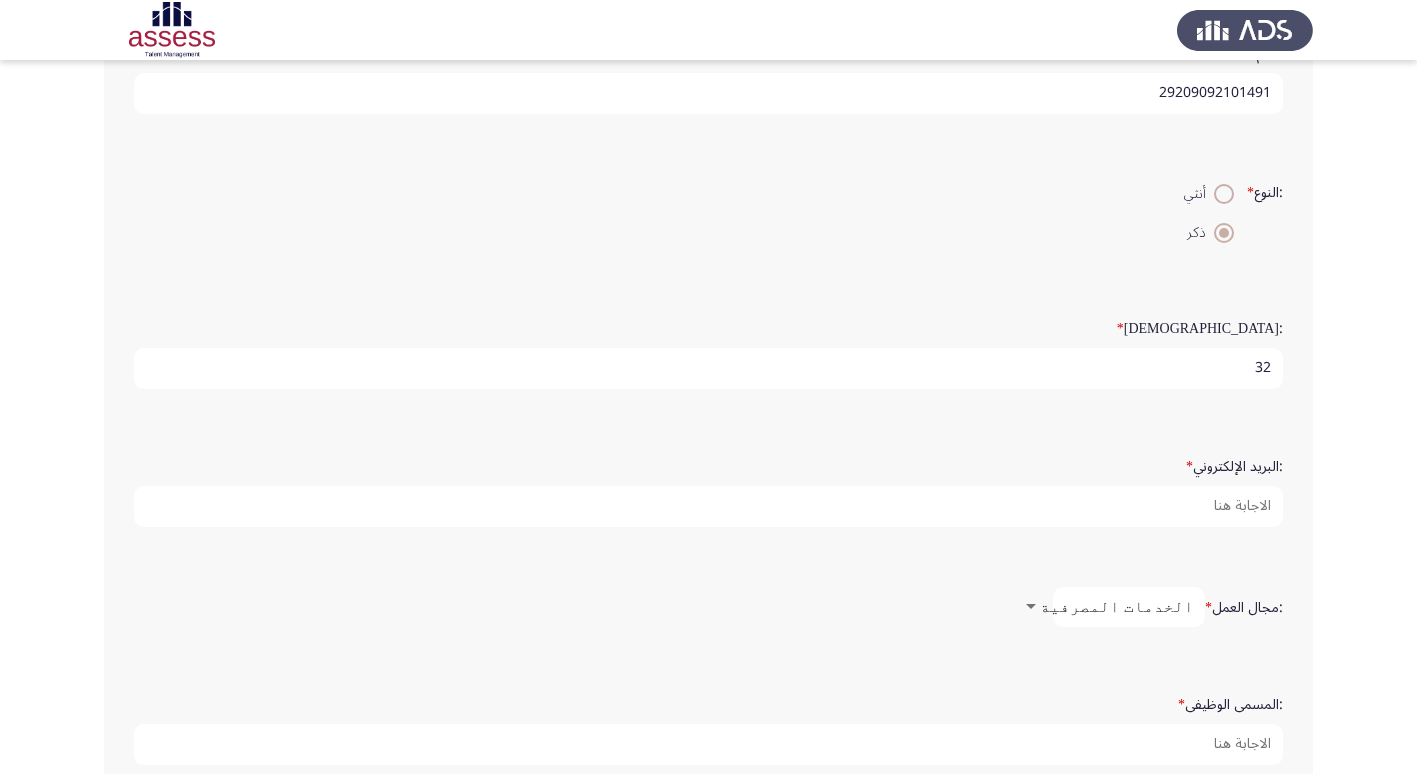 scroll, scrollTop: 192, scrollLeft: 0, axis: vertical 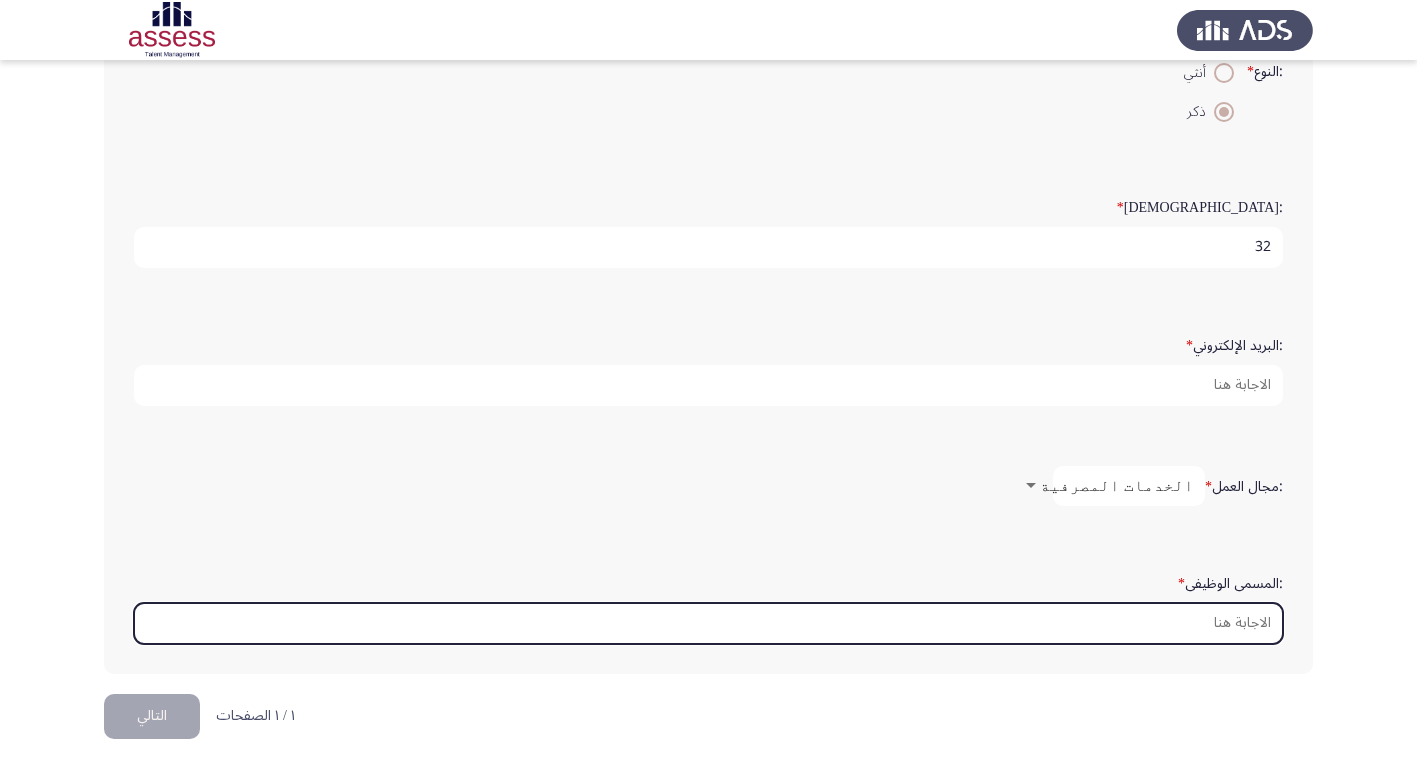 click on ":المسمى الوظيفى   *" at bounding box center [708, 623] 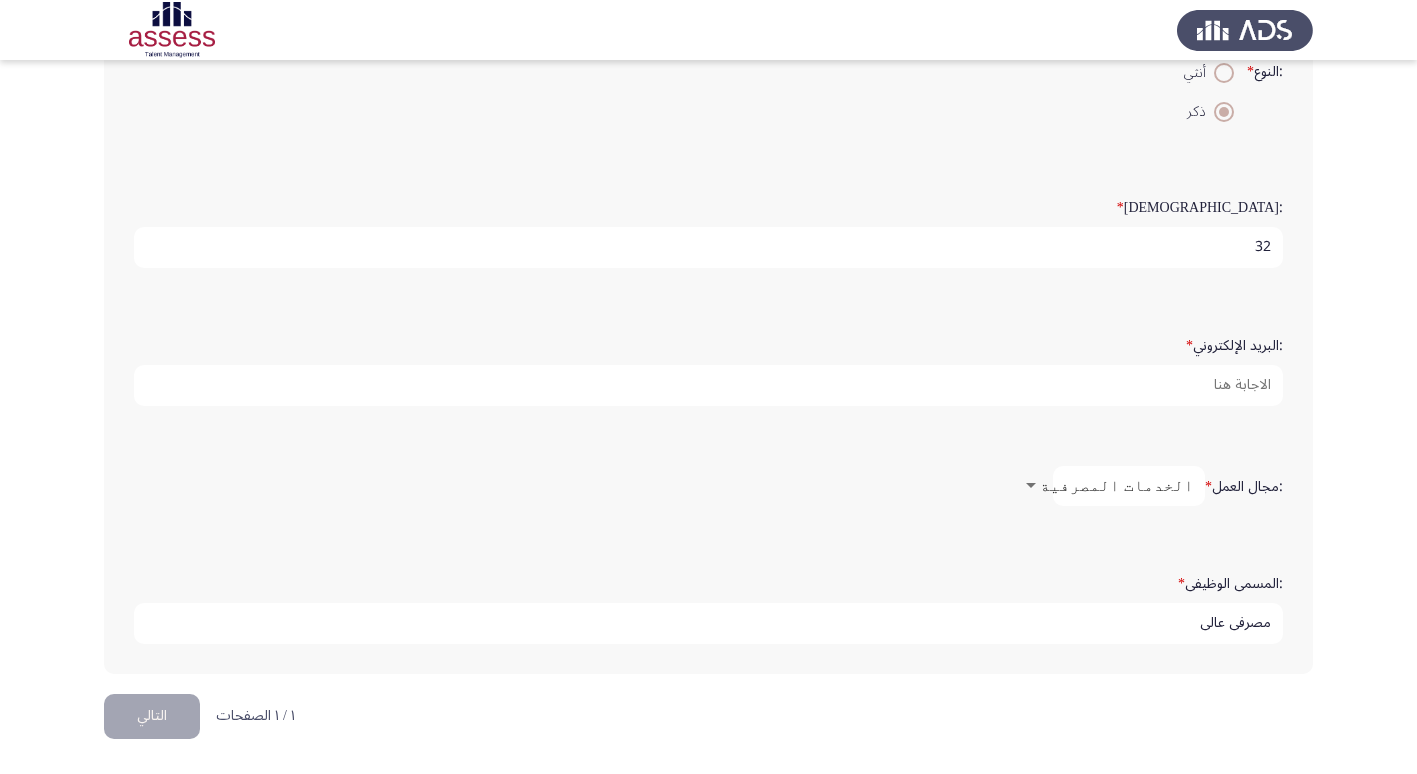 type on "مصرفي عالي" 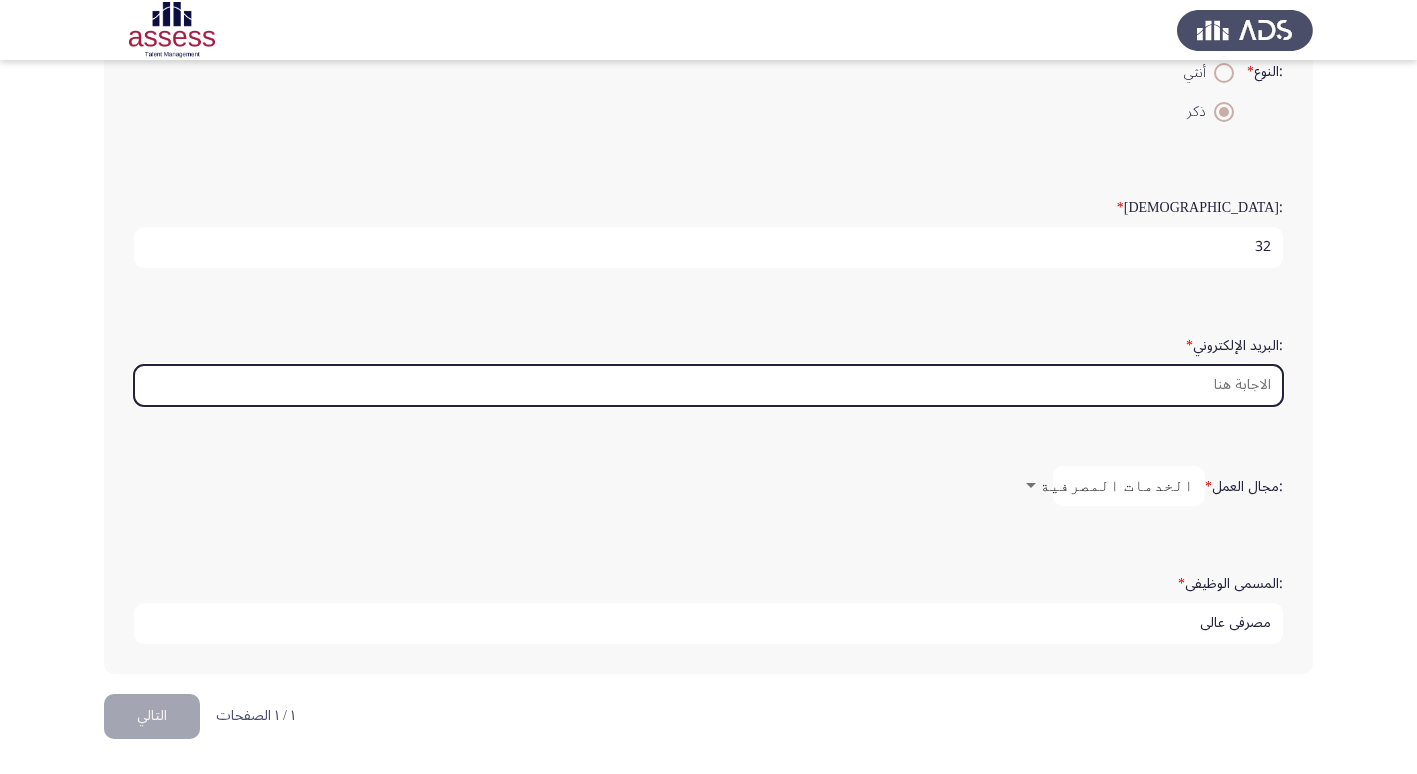 click on ":البريد الإلكتروني   *" at bounding box center (708, 385) 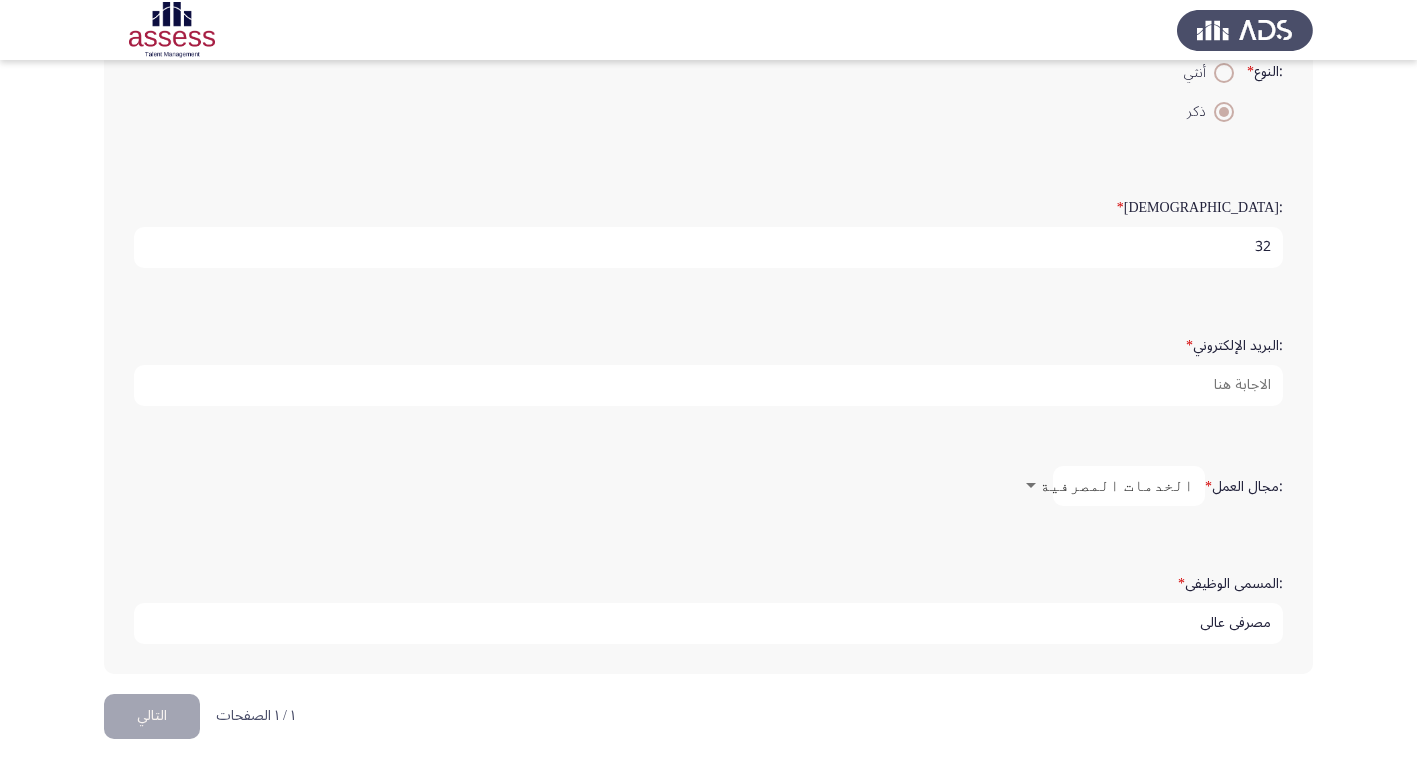 click on "التالي" 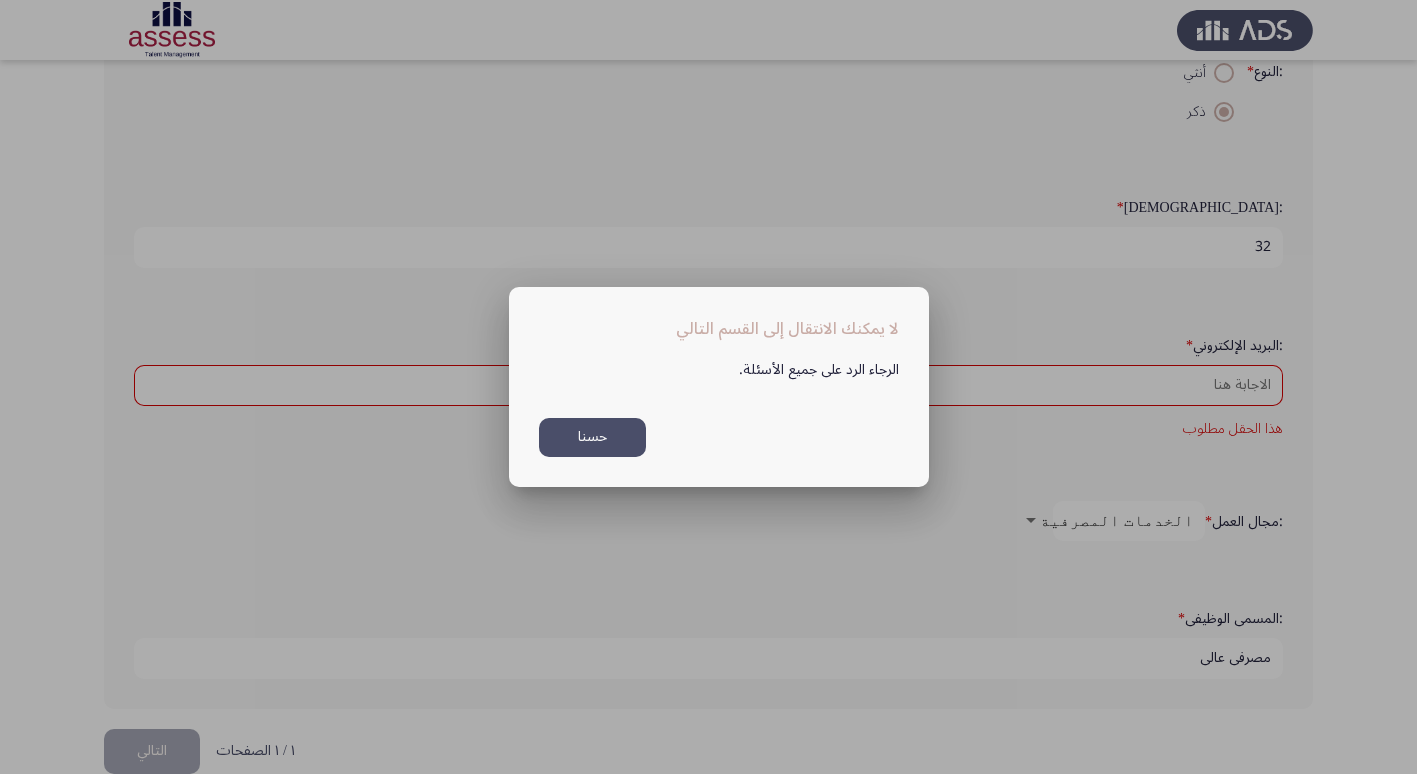 click on "حسنا" at bounding box center [592, 437] 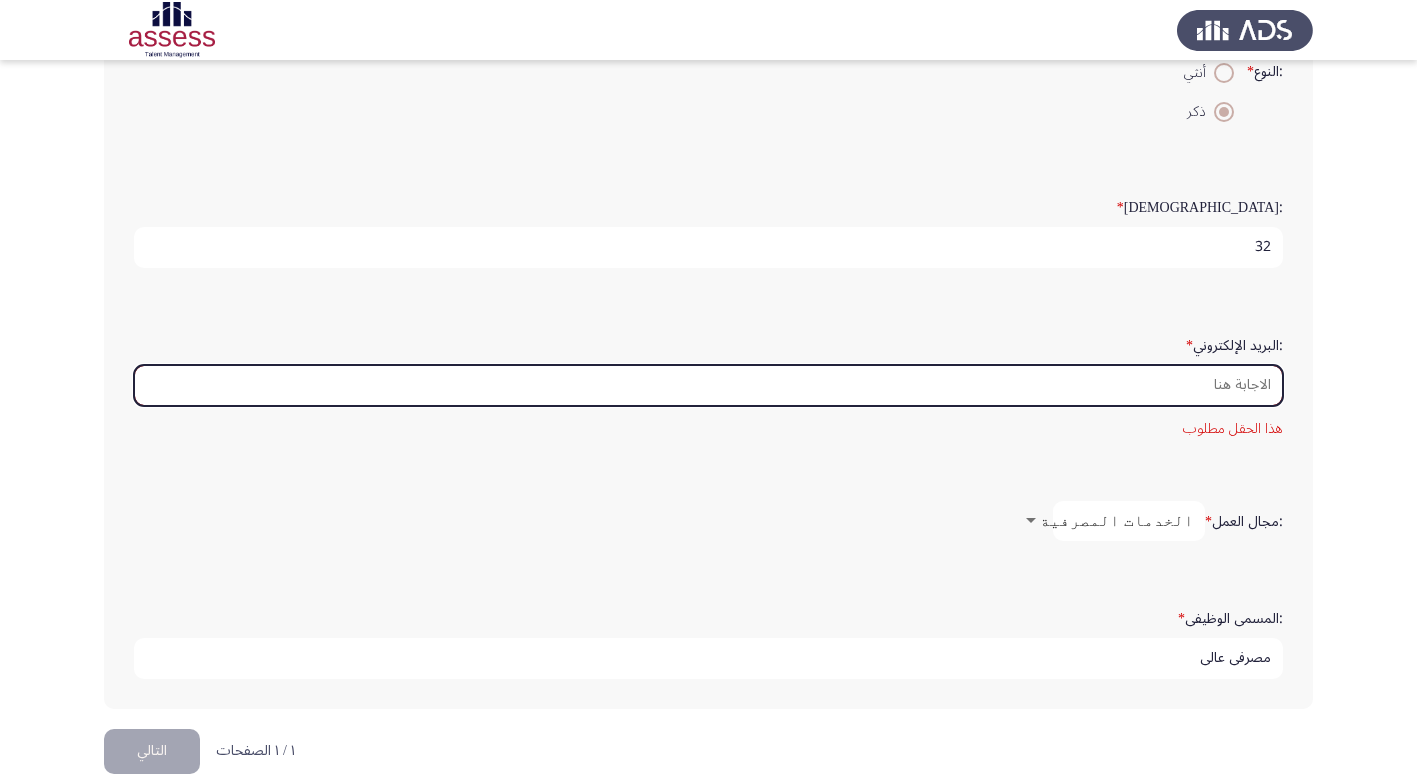 click on ":البريد الإلكتروني   *" at bounding box center (708, 385) 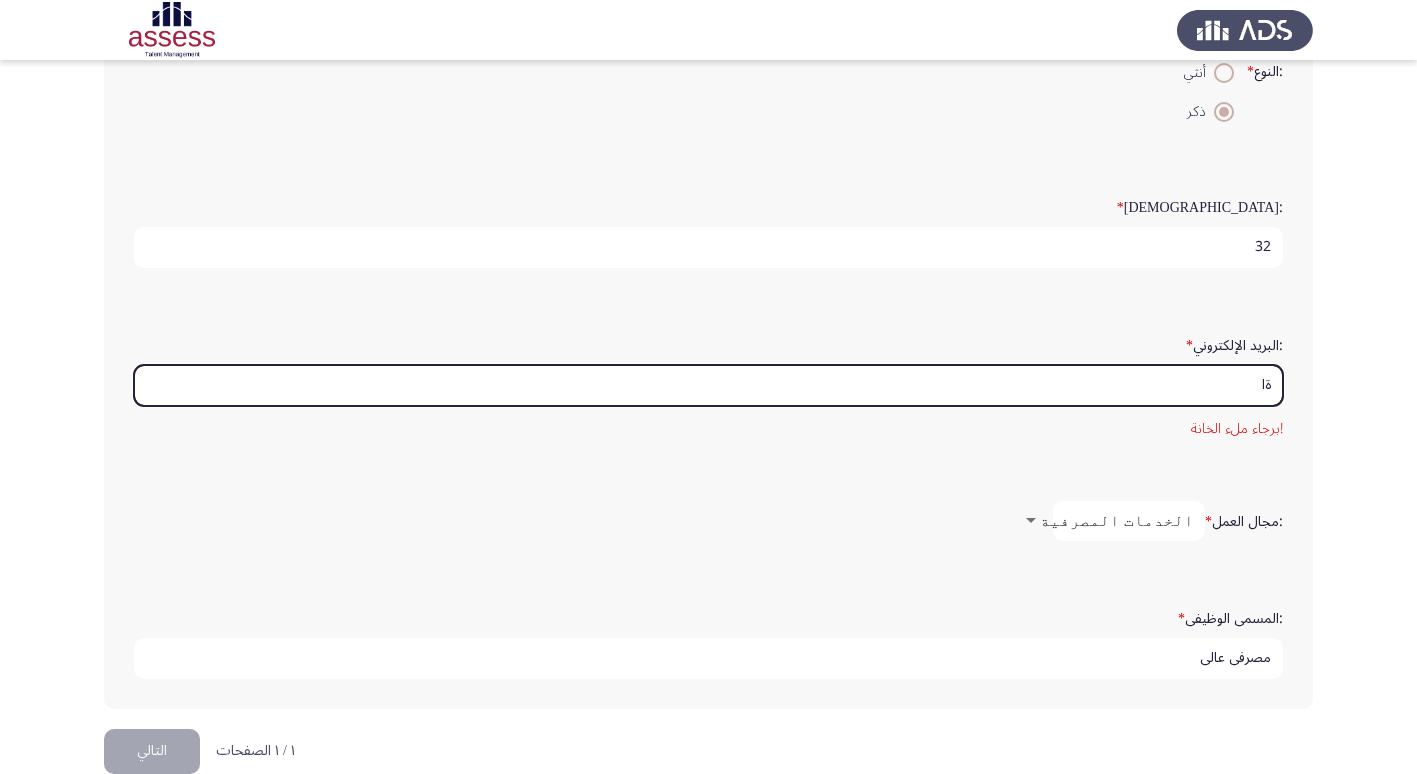 type on "ة" 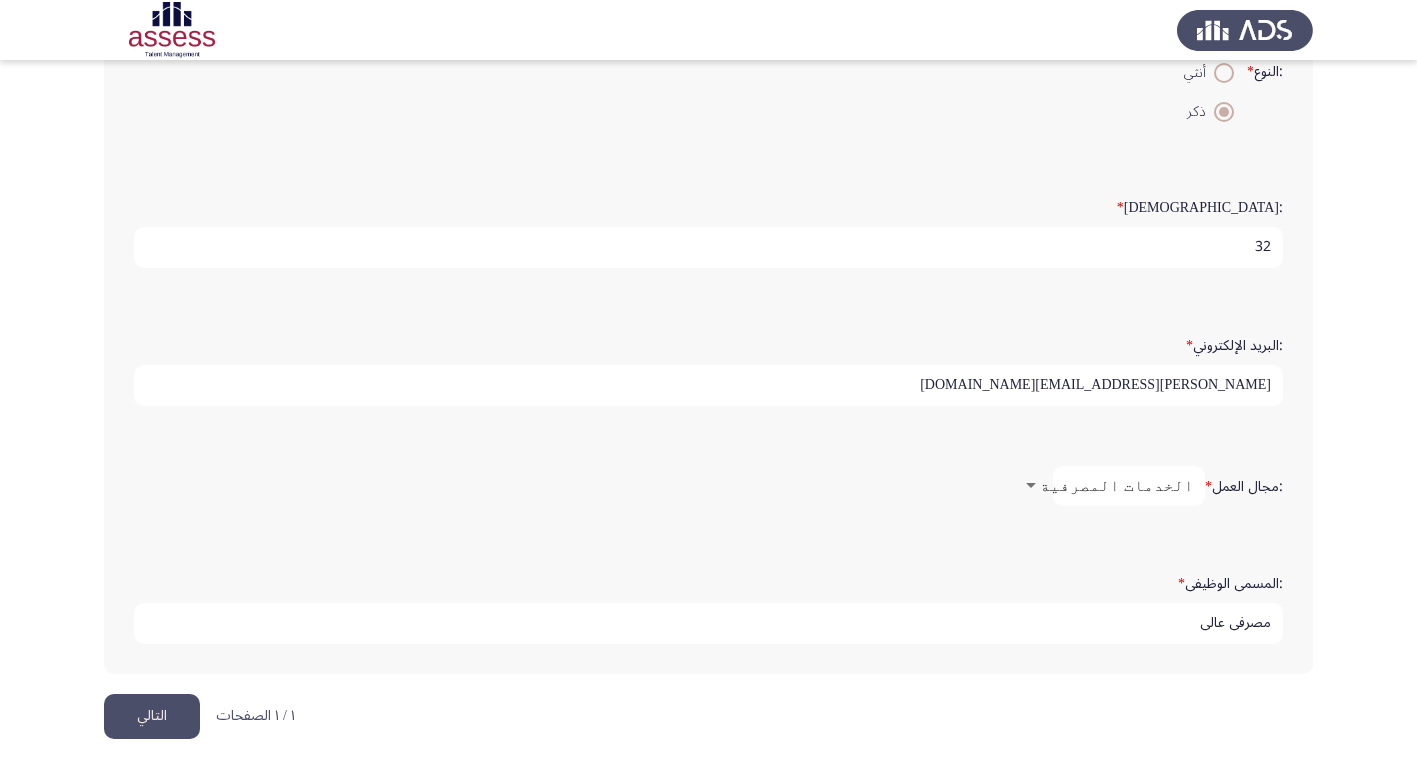 type on "[PERSON_NAME][EMAIL_ADDRESS][DOMAIN_NAME]" 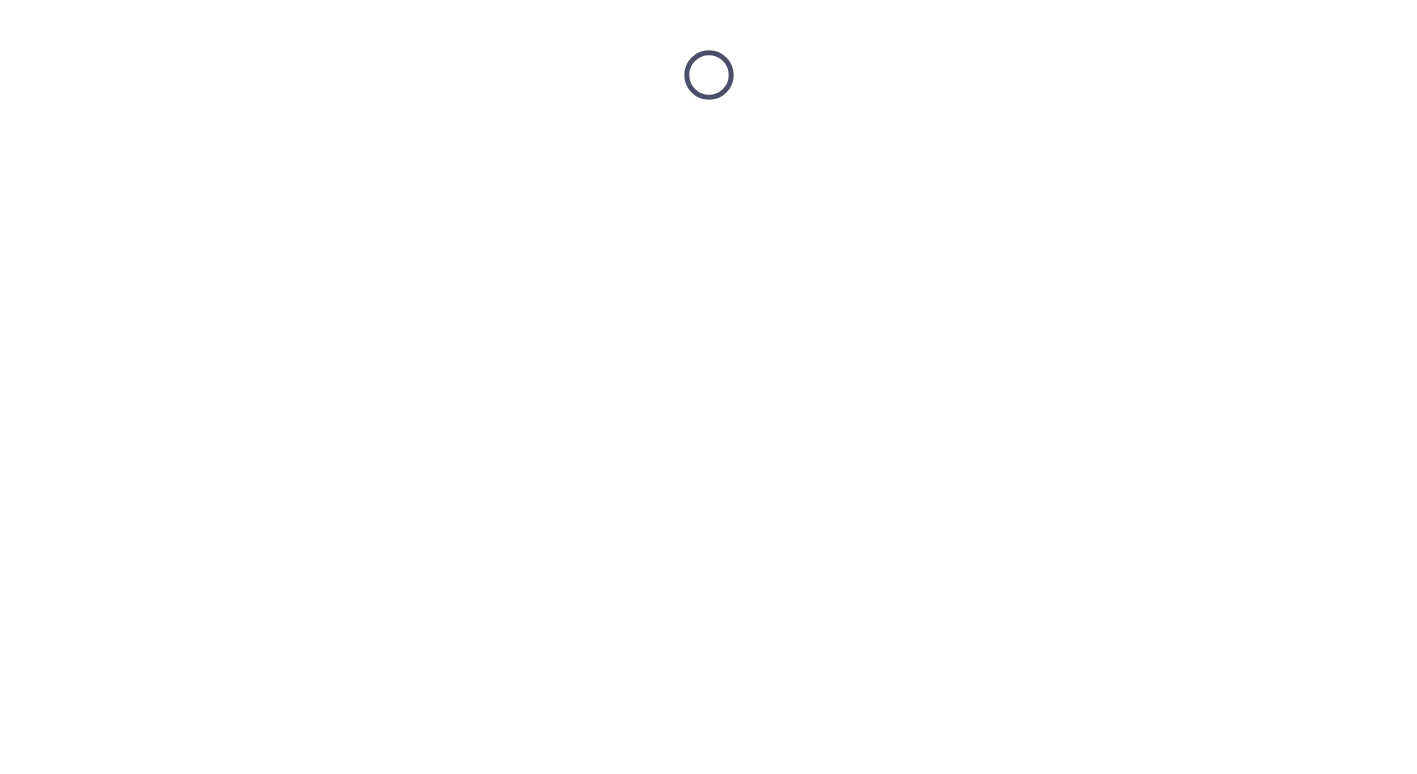 scroll, scrollTop: 0, scrollLeft: 0, axis: both 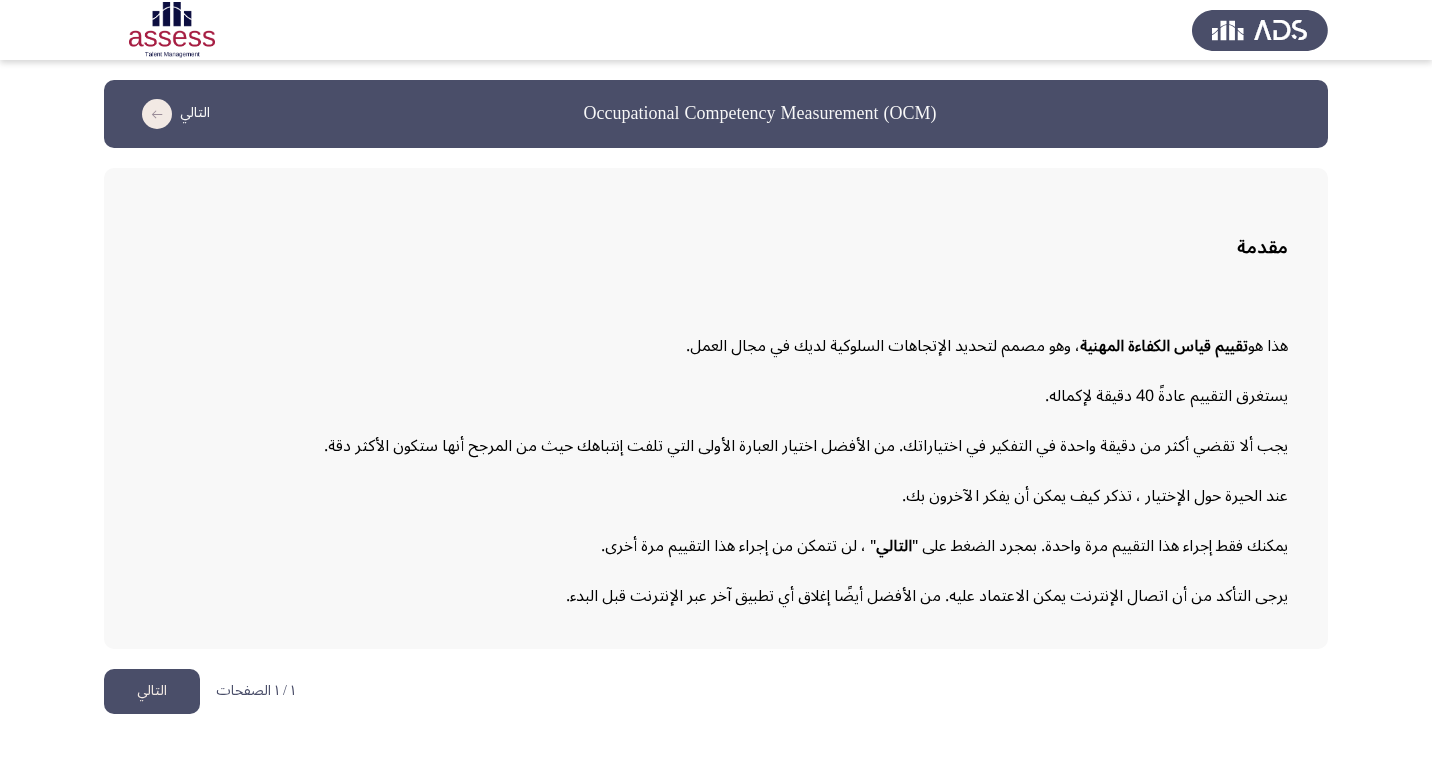 click on "التالي" 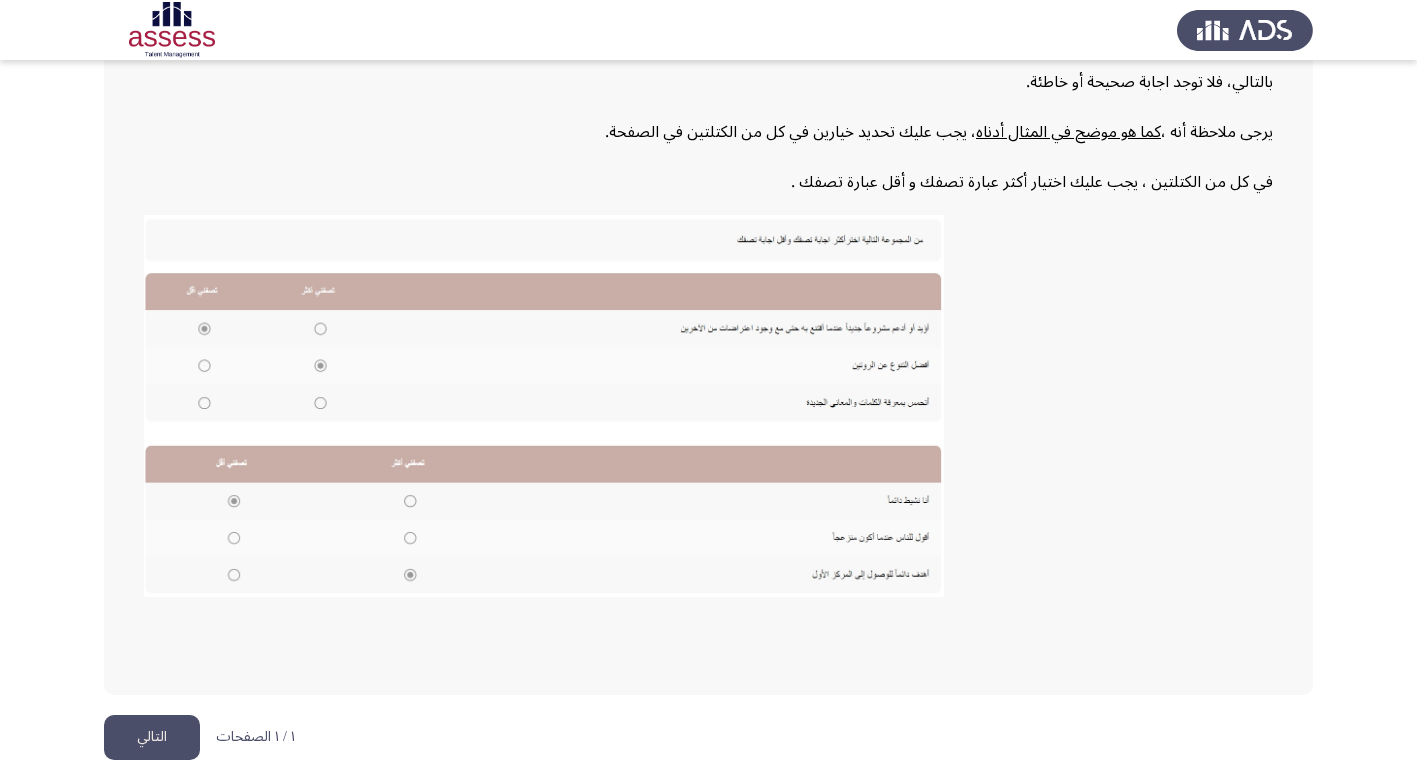 scroll, scrollTop: 302, scrollLeft: 0, axis: vertical 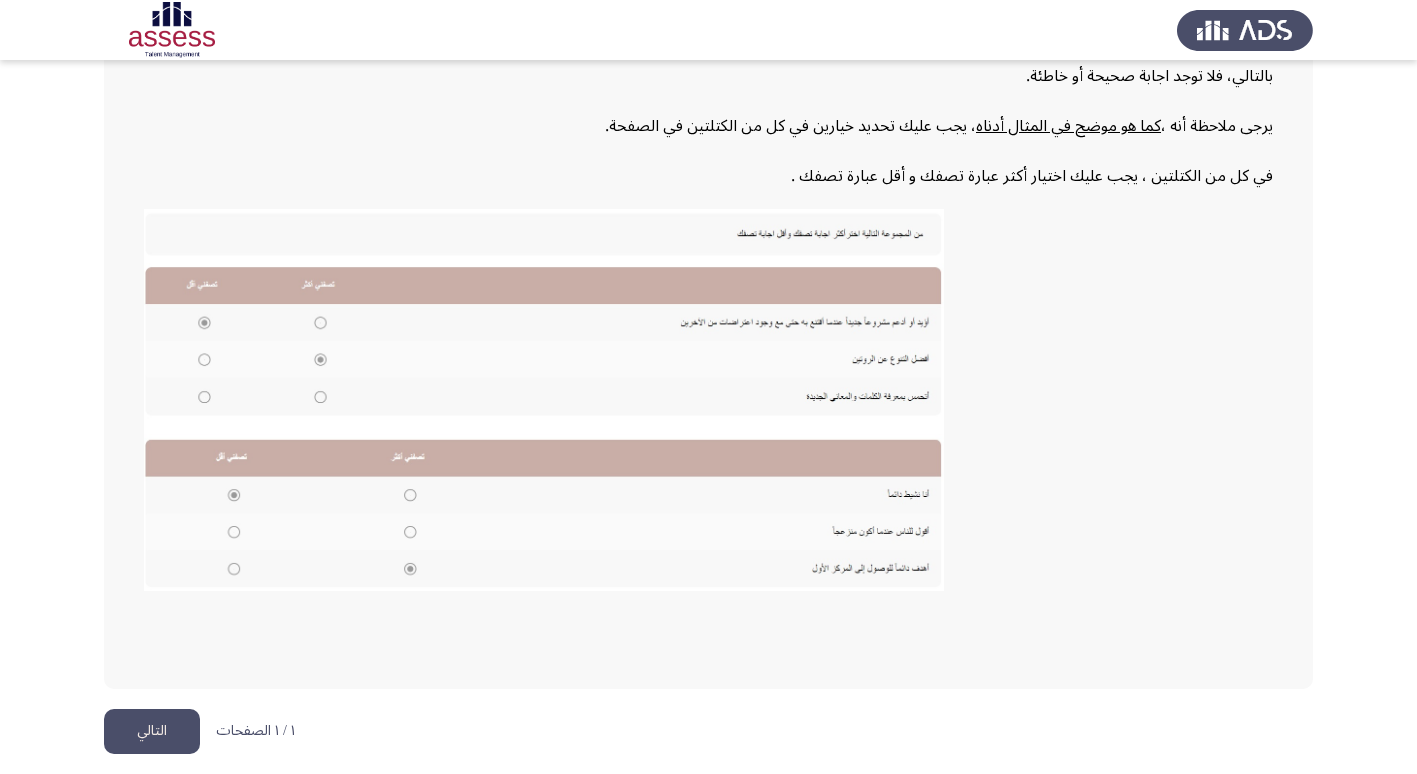 click on "التالي" 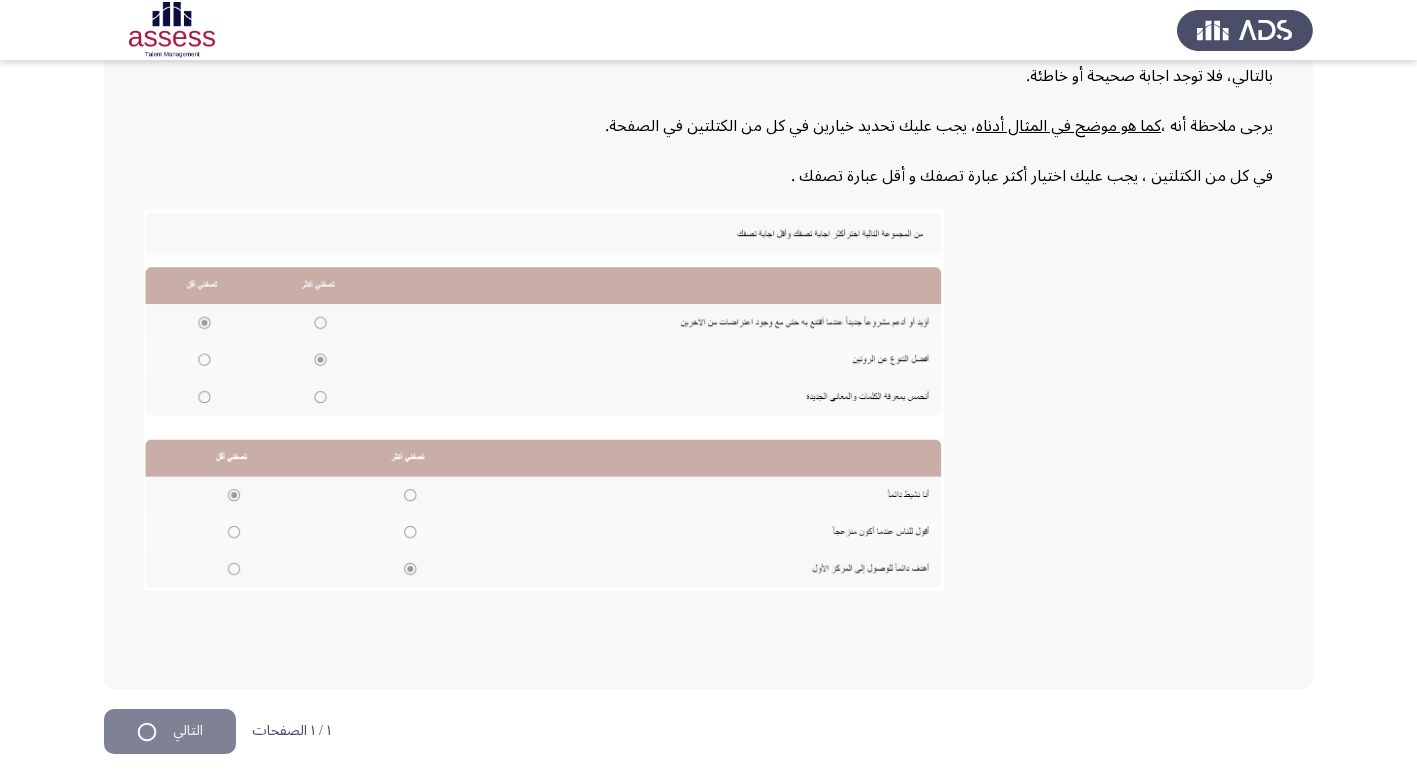 scroll, scrollTop: 0, scrollLeft: 0, axis: both 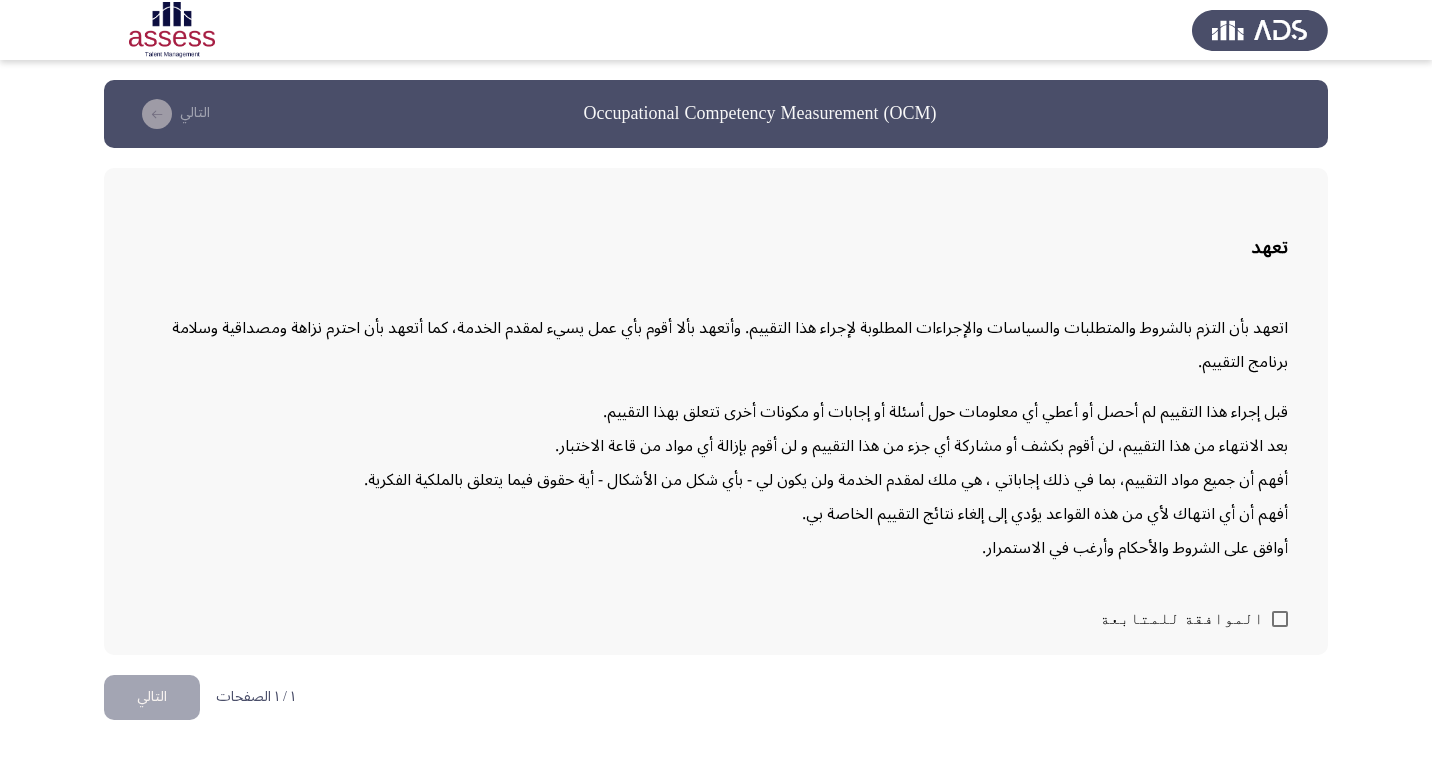 click at bounding box center (1280, 619) 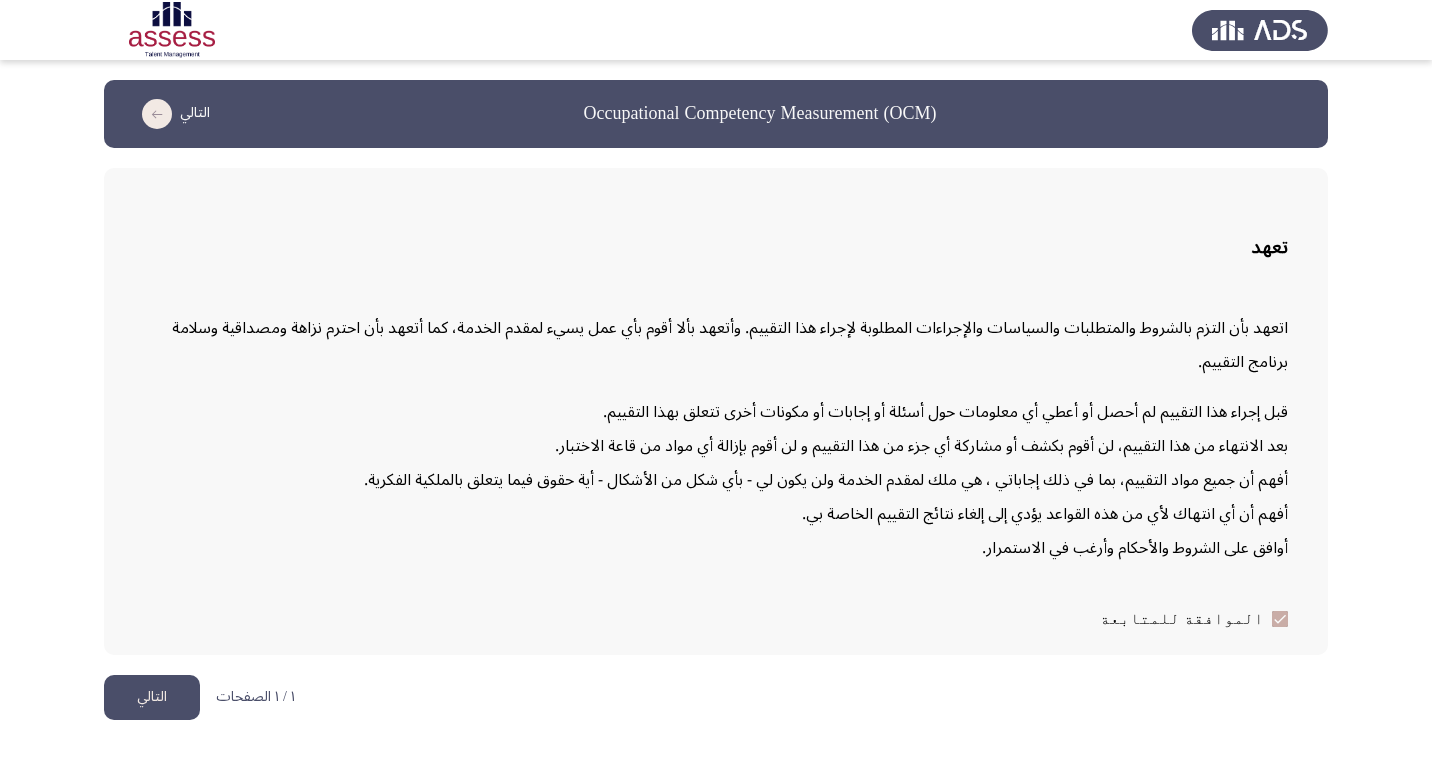 click on "التالي" 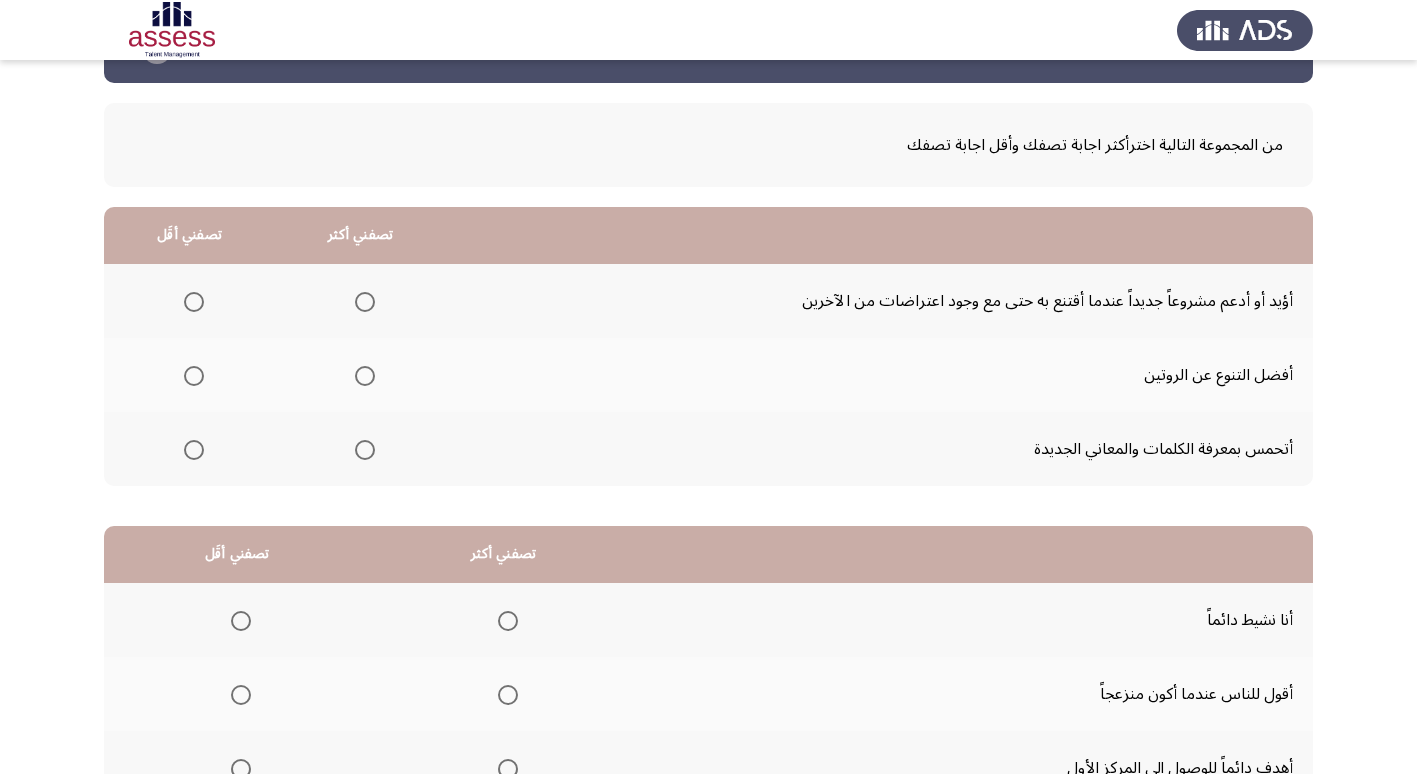 scroll, scrollTop: 100, scrollLeft: 0, axis: vertical 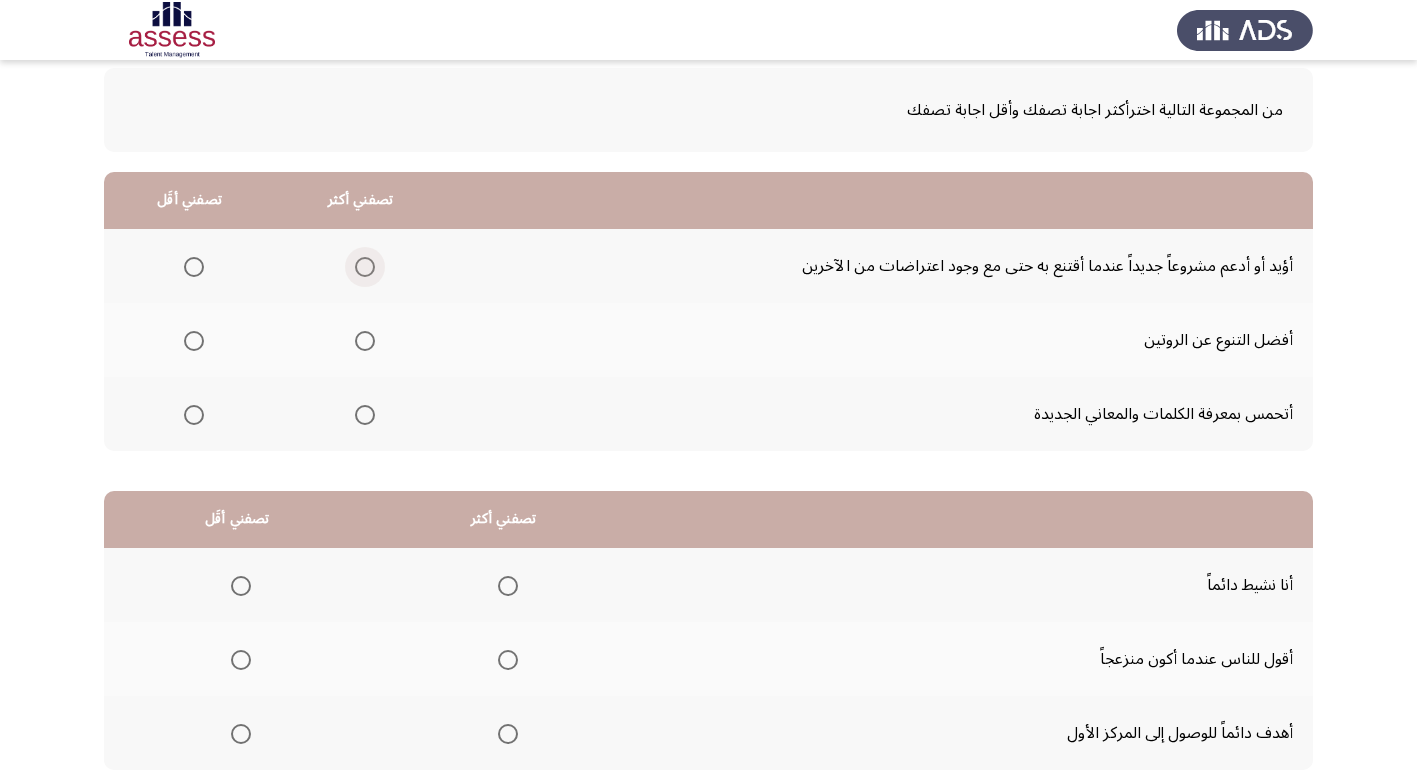 click at bounding box center (365, 267) 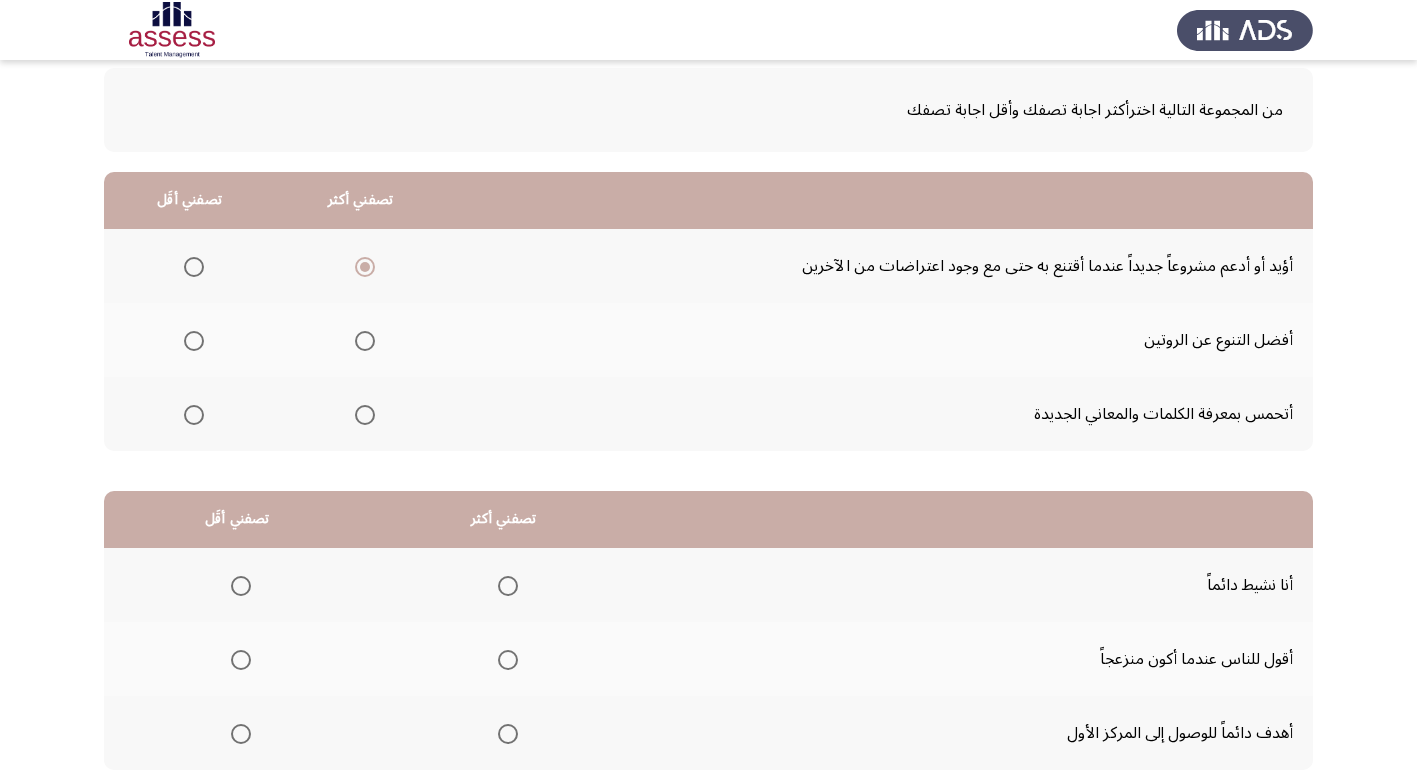 click at bounding box center [194, 415] 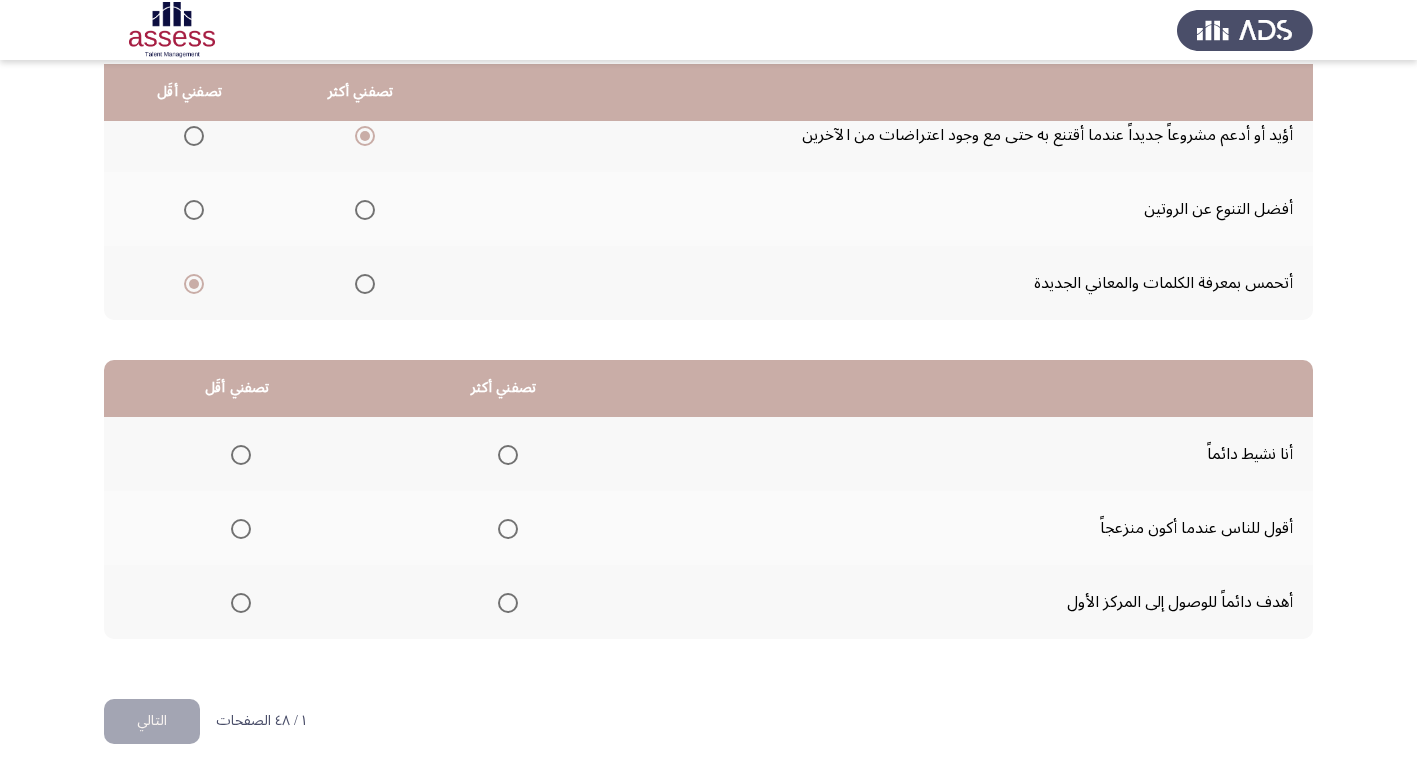 scroll, scrollTop: 236, scrollLeft: 0, axis: vertical 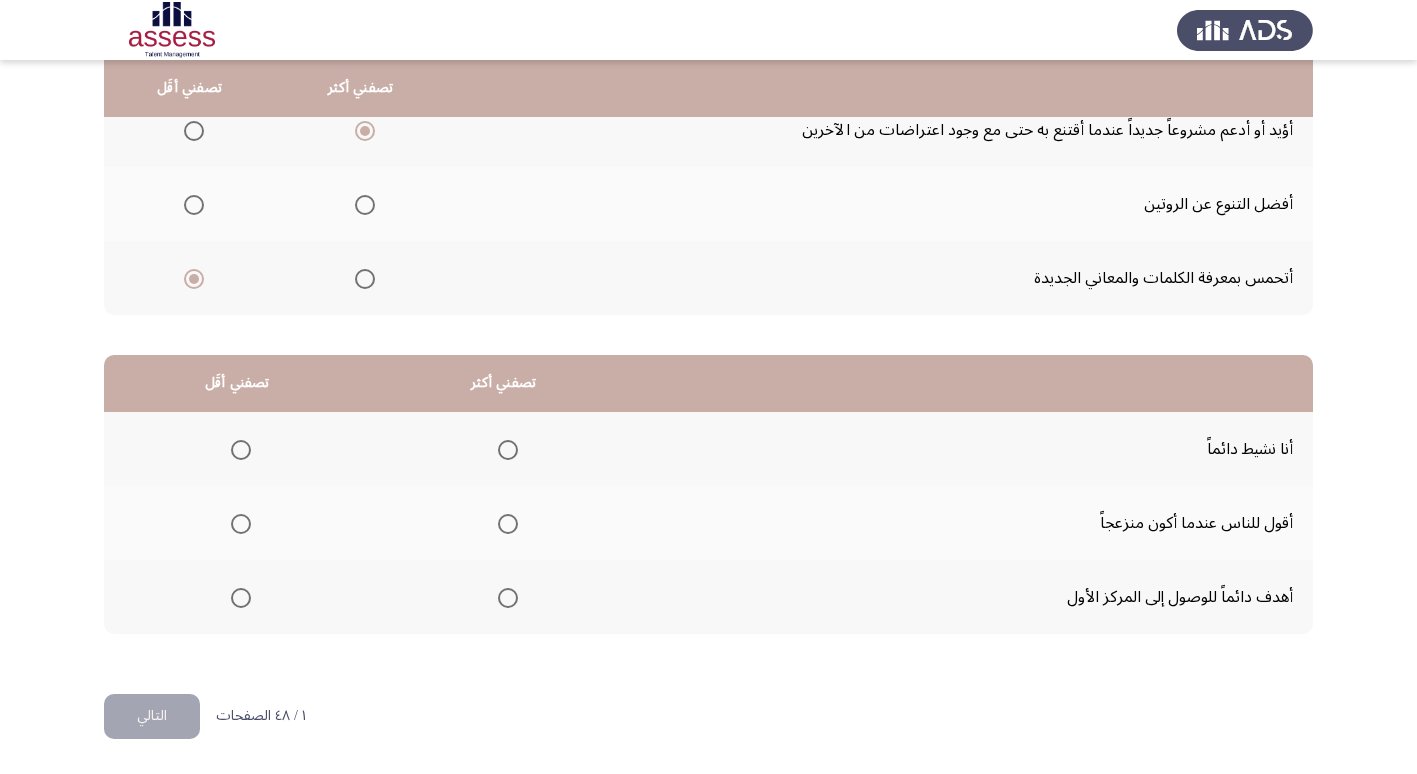 click at bounding box center [508, 524] 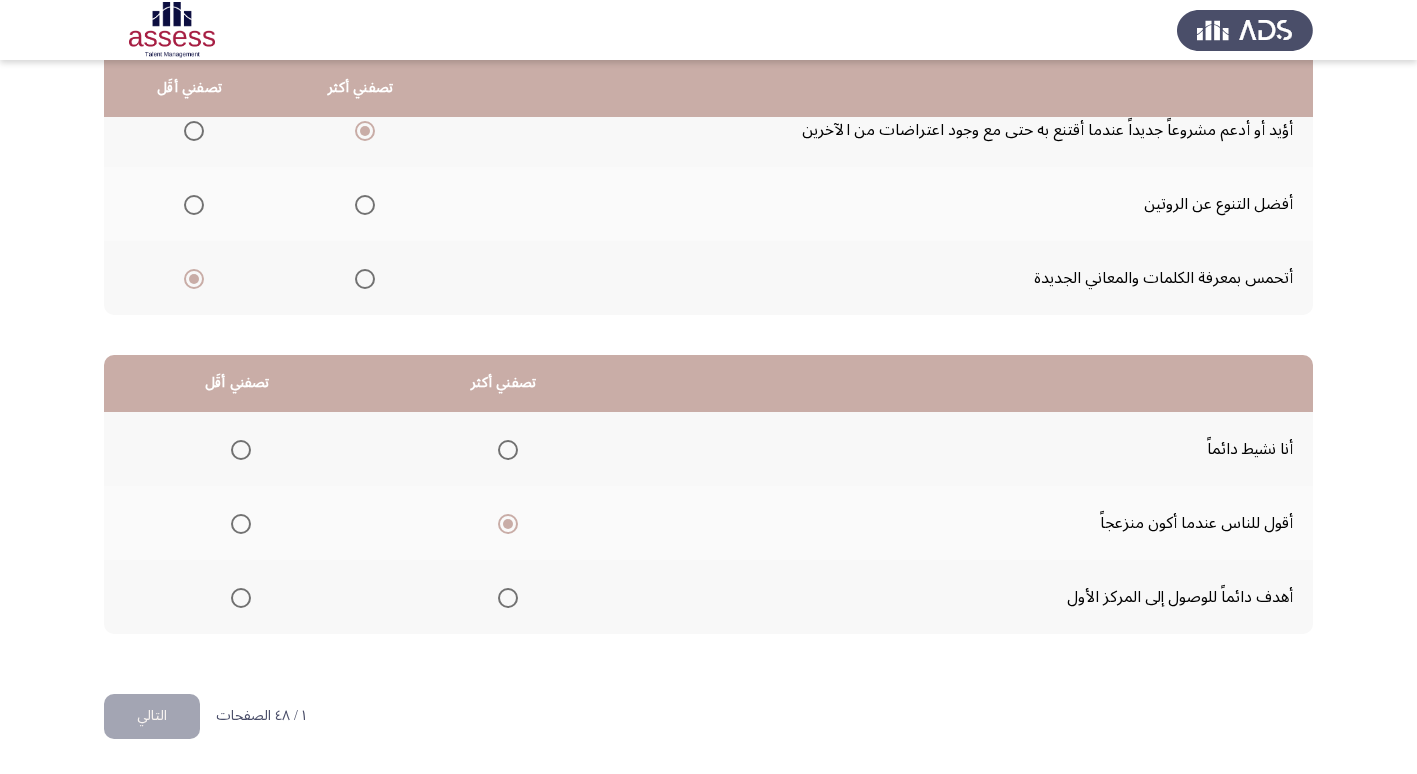 click at bounding box center (241, 598) 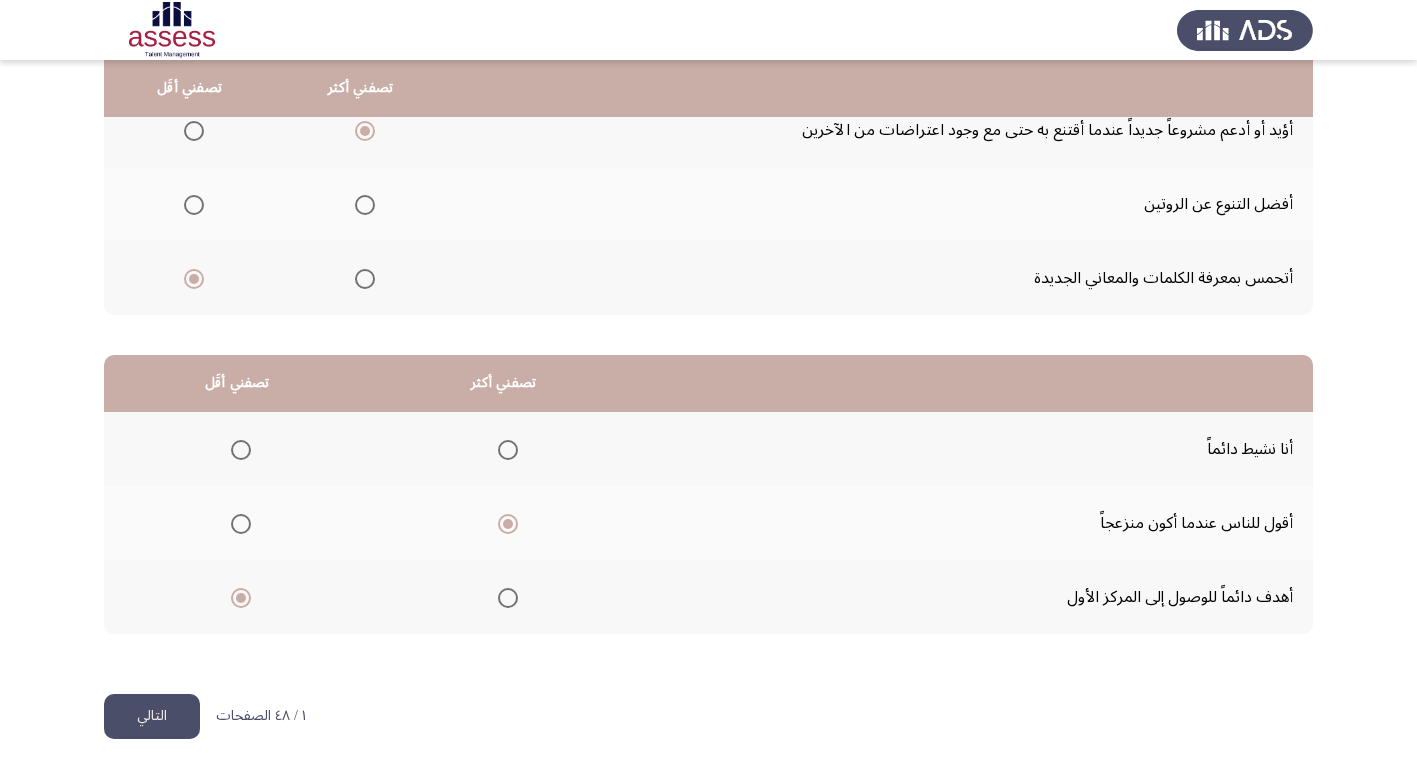 click on "التالي" 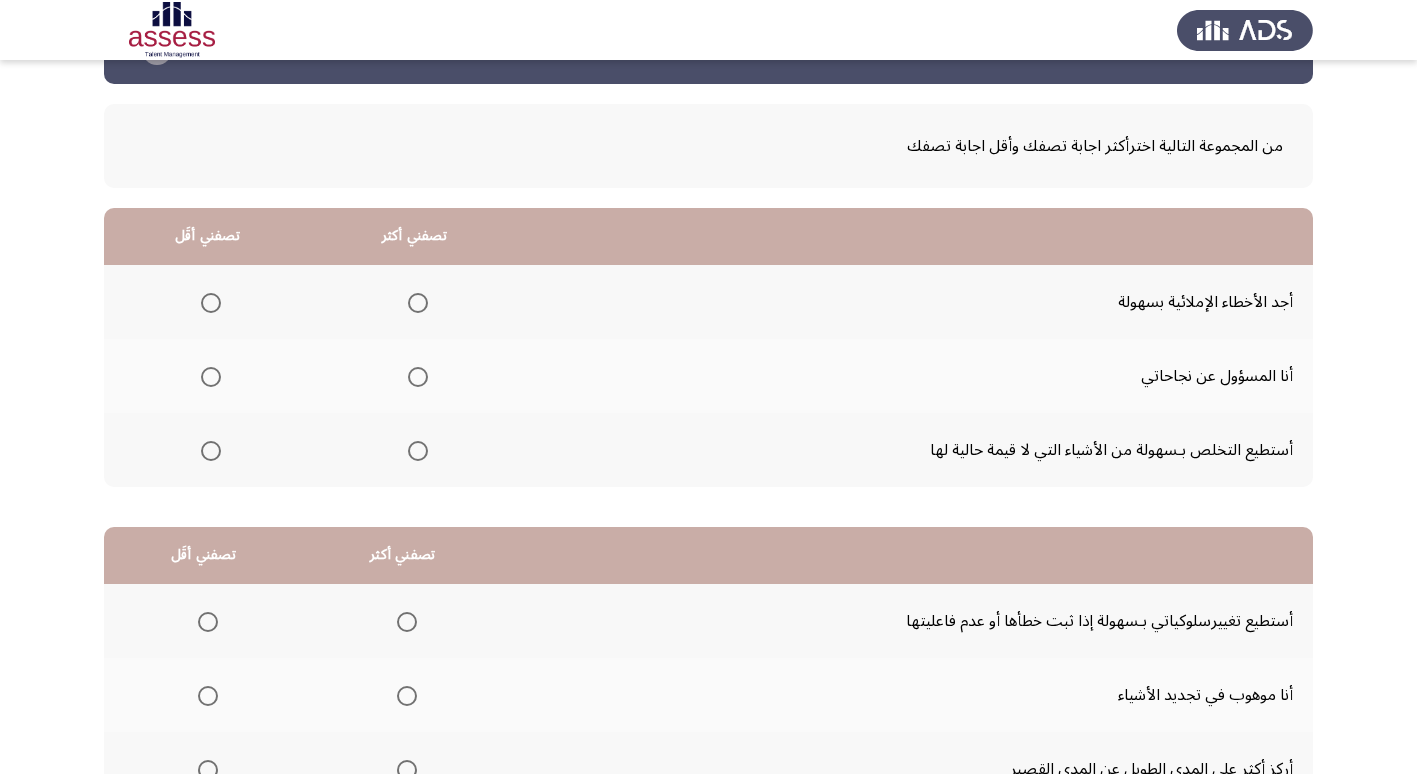 scroll, scrollTop: 100, scrollLeft: 0, axis: vertical 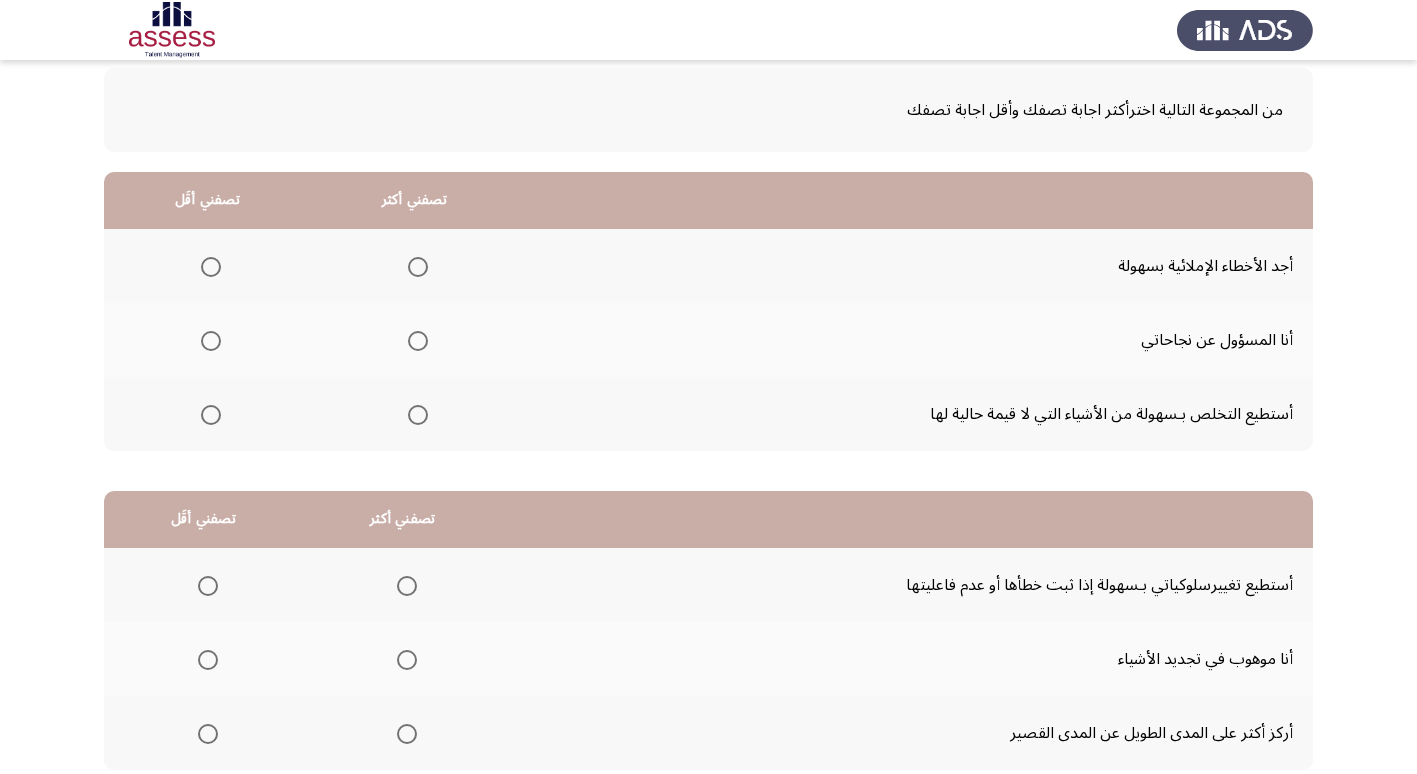 click at bounding box center (418, 341) 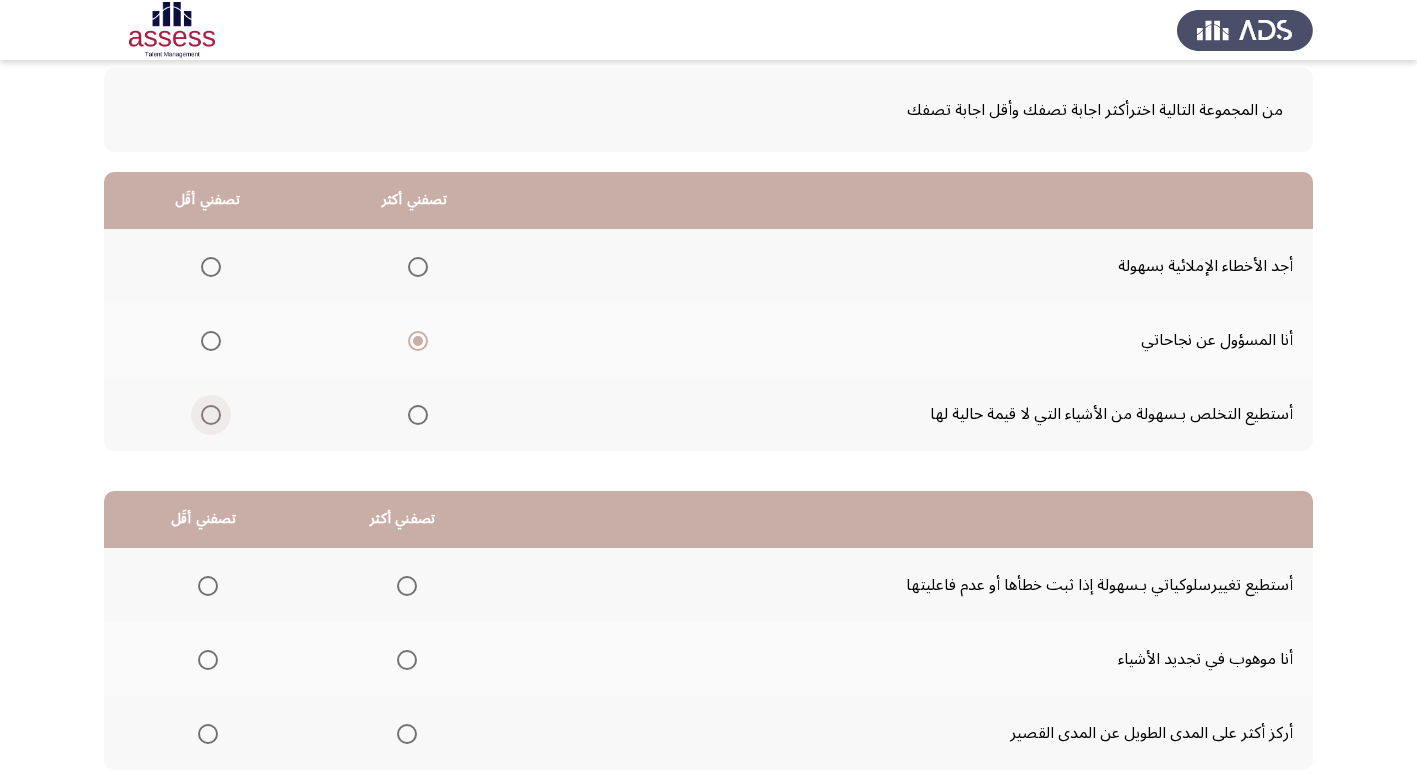 click at bounding box center [211, 415] 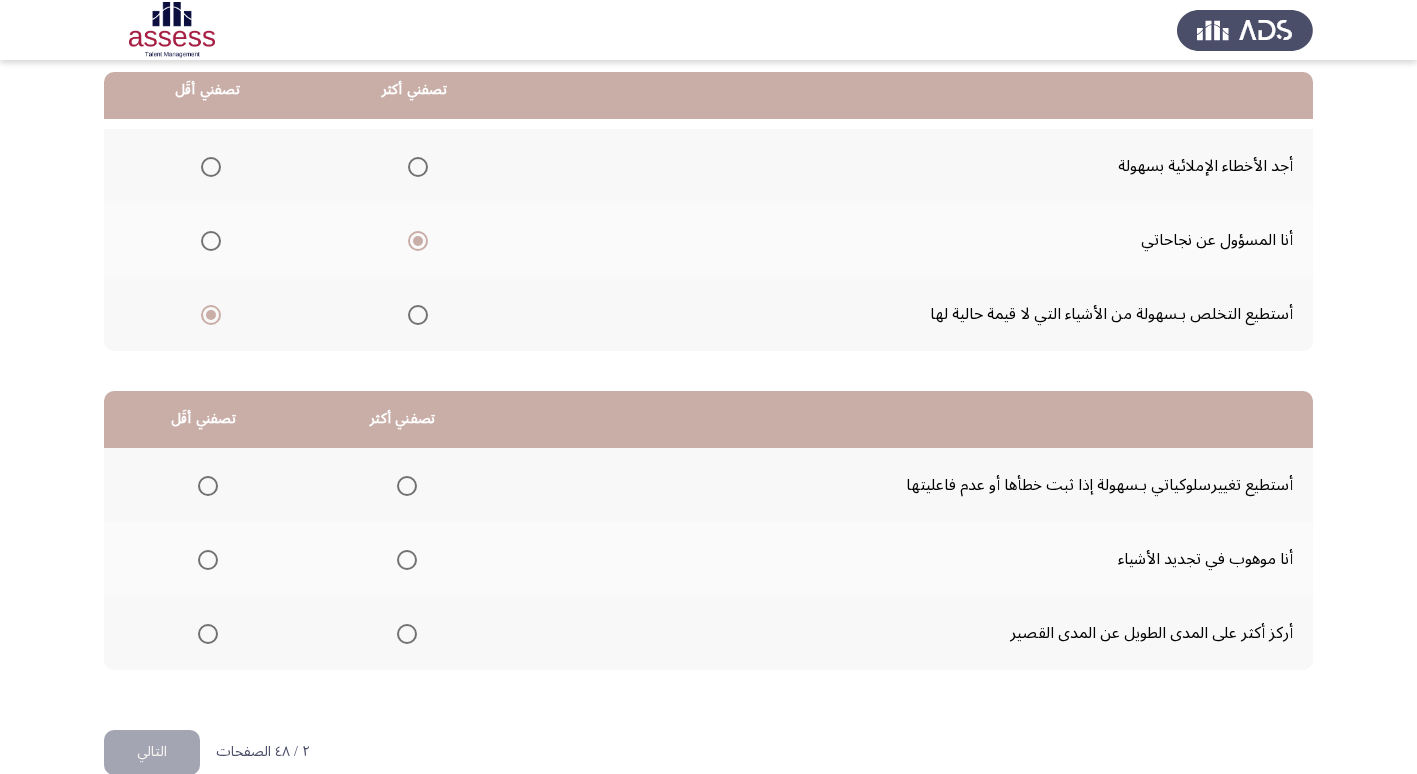 scroll, scrollTop: 236, scrollLeft: 0, axis: vertical 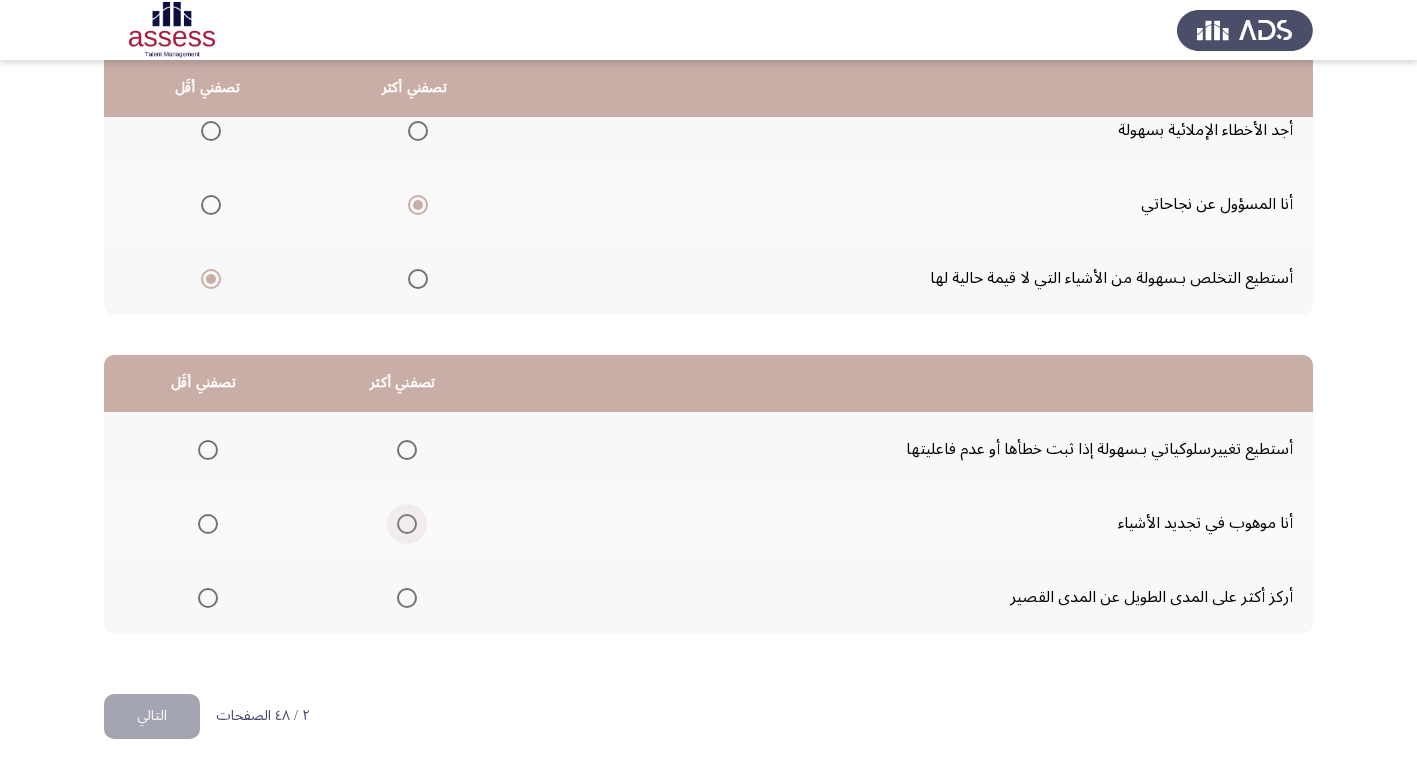 click at bounding box center [407, 524] 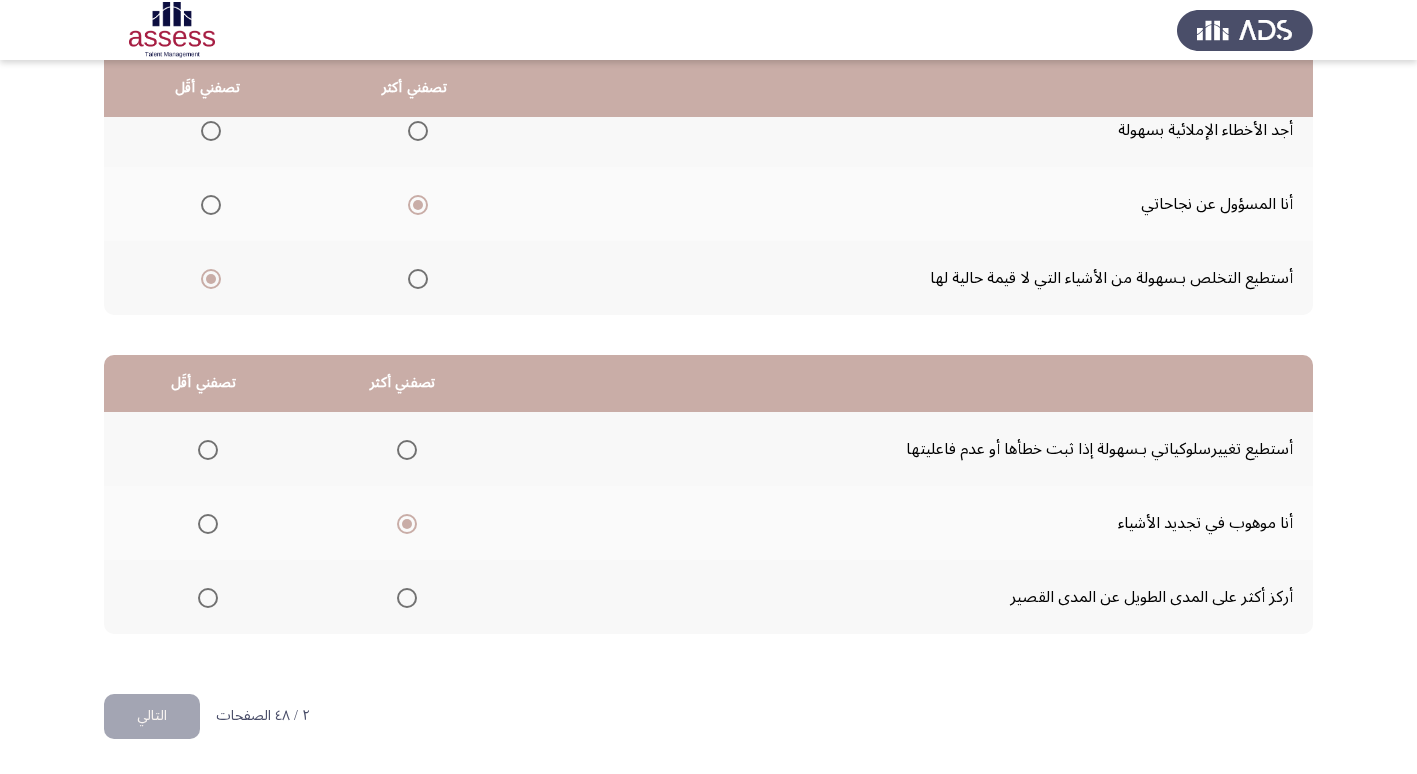 click at bounding box center (407, 598) 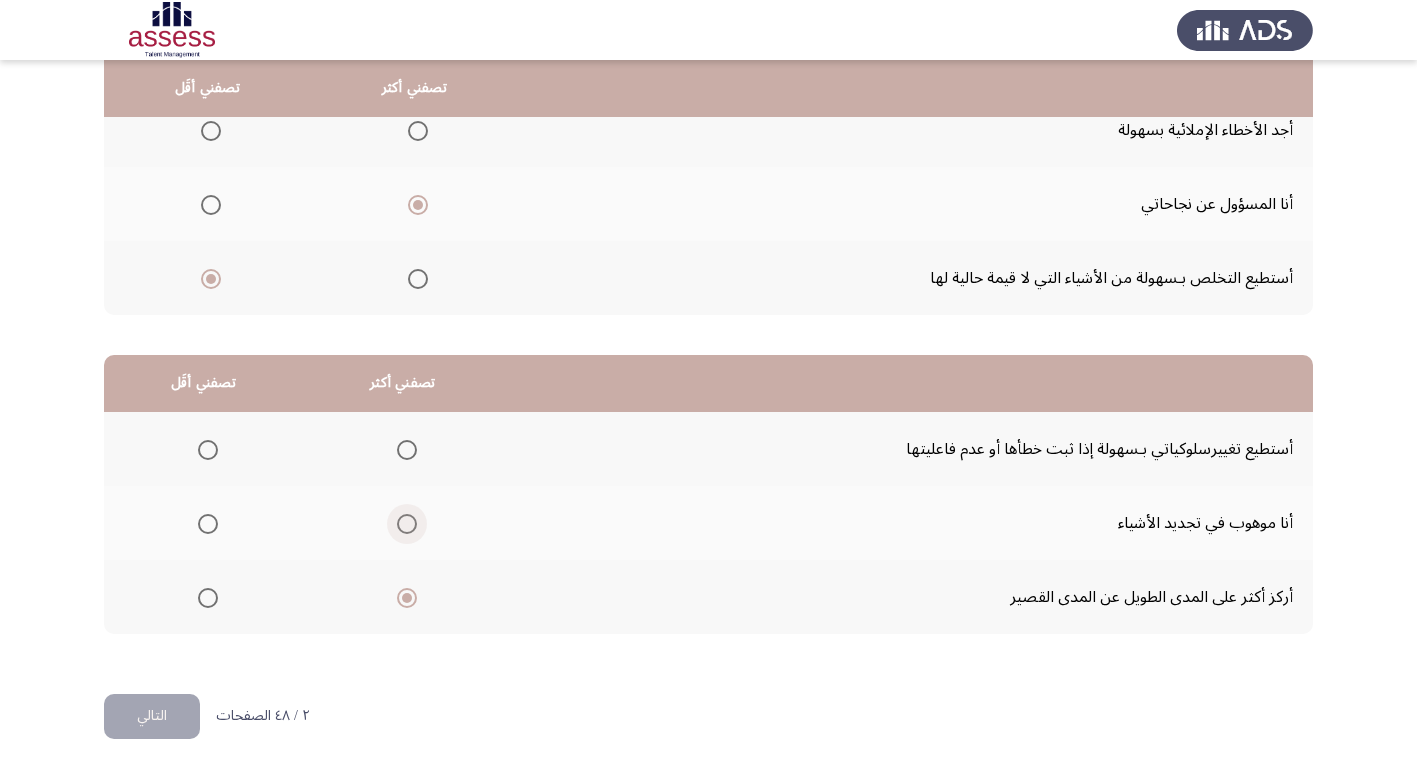click at bounding box center [407, 524] 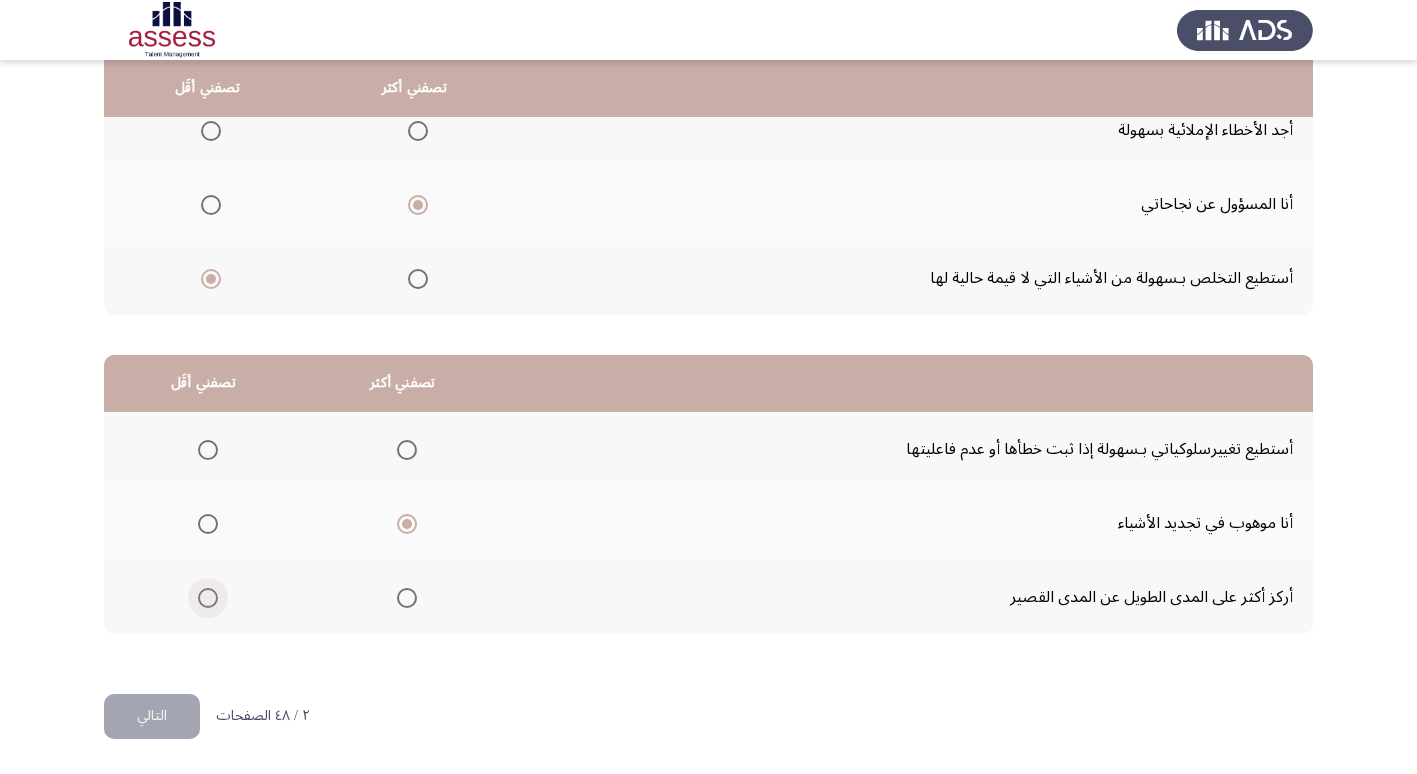 click at bounding box center [208, 598] 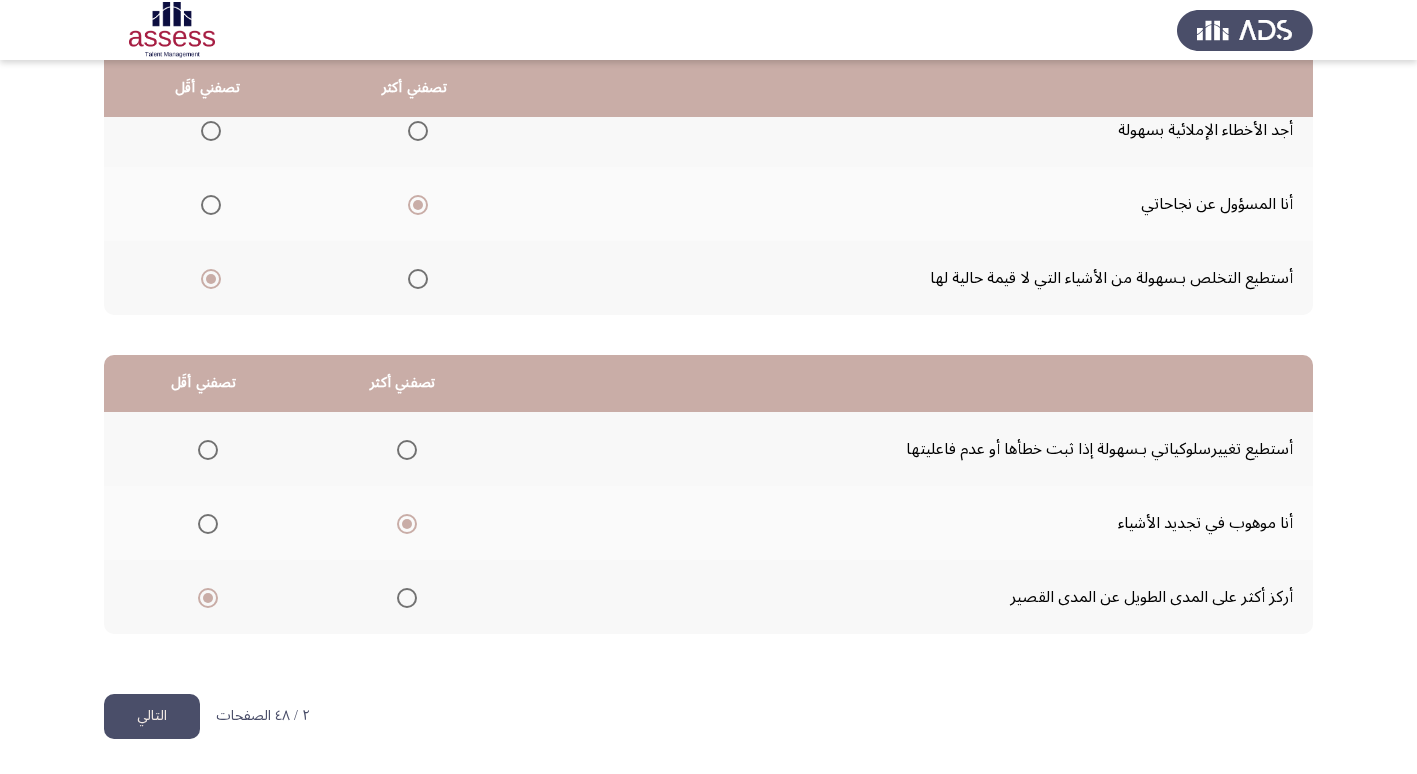 click on "التالي" 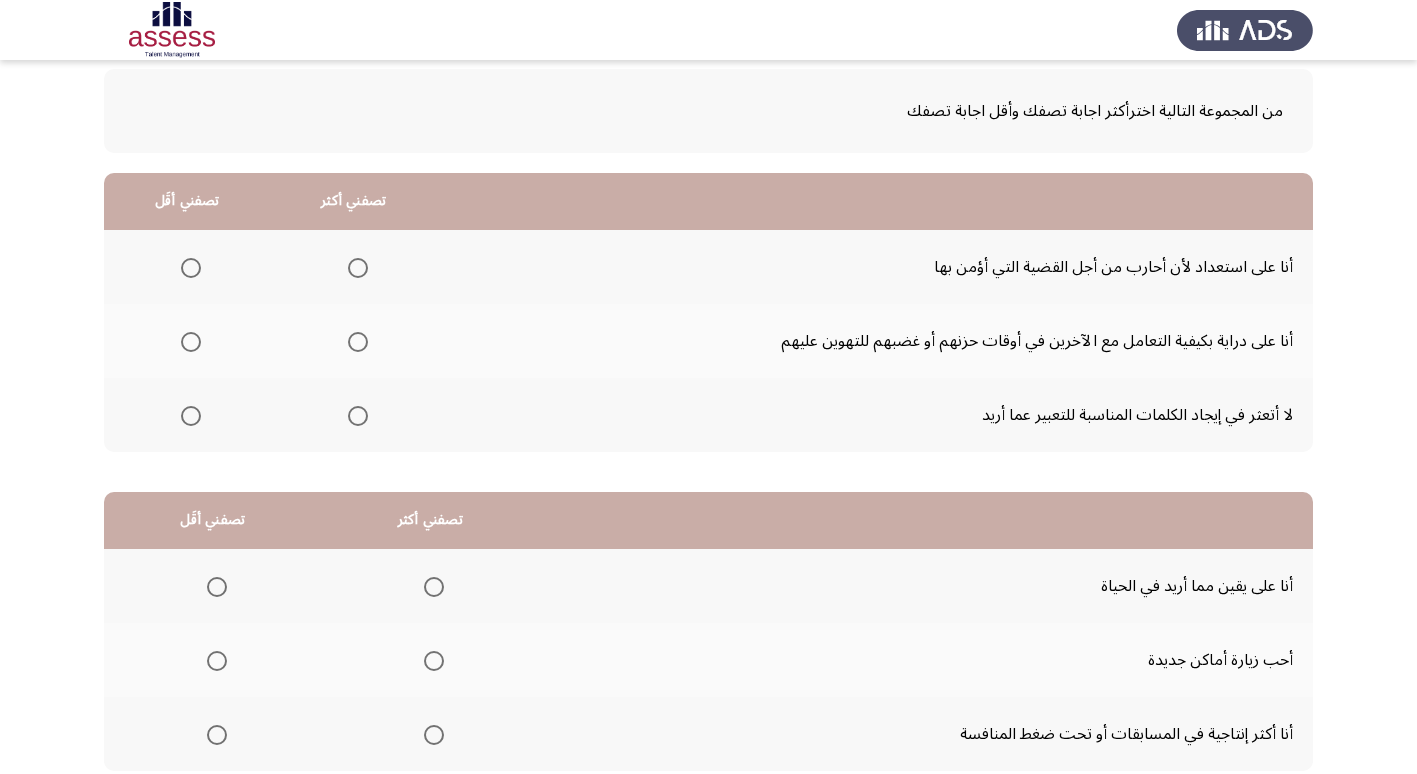 scroll, scrollTop: 100, scrollLeft: 0, axis: vertical 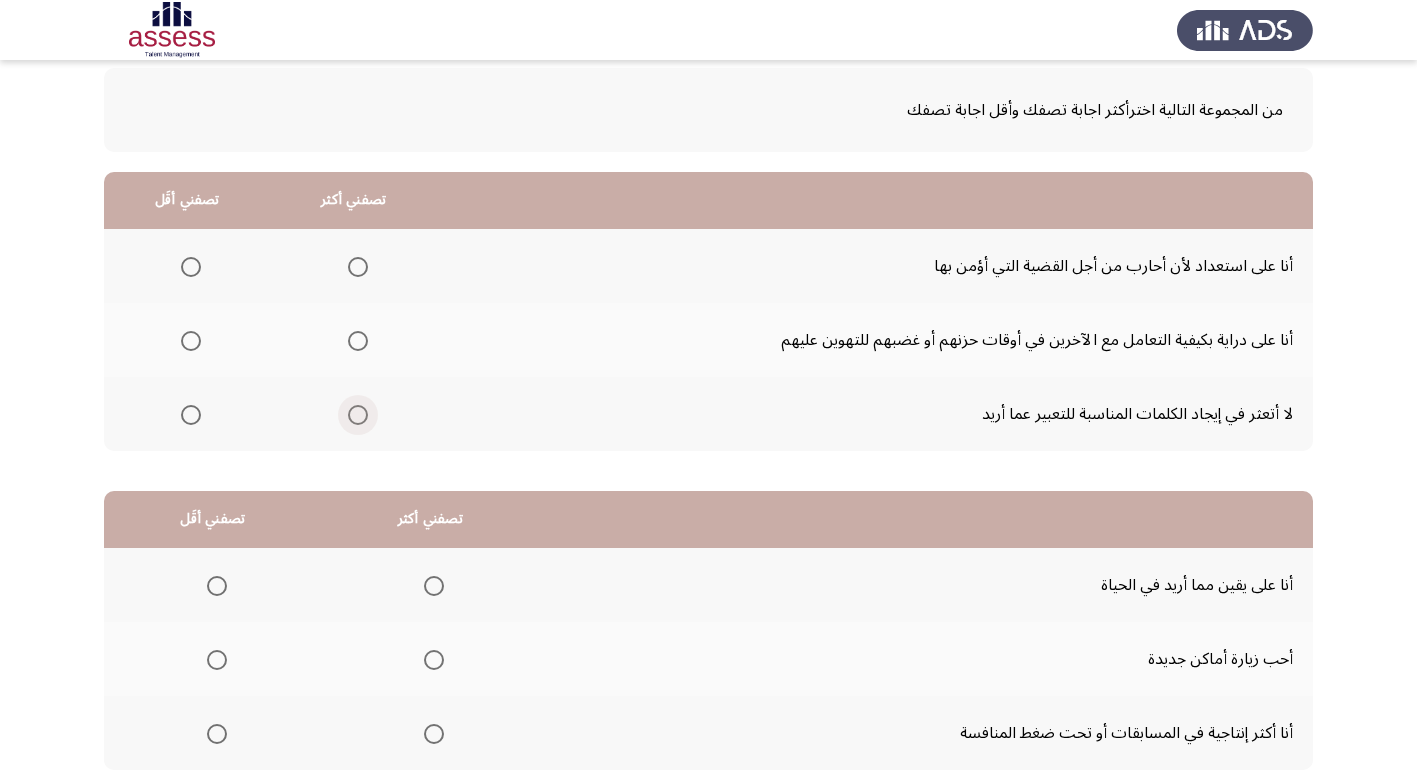 click at bounding box center [358, 415] 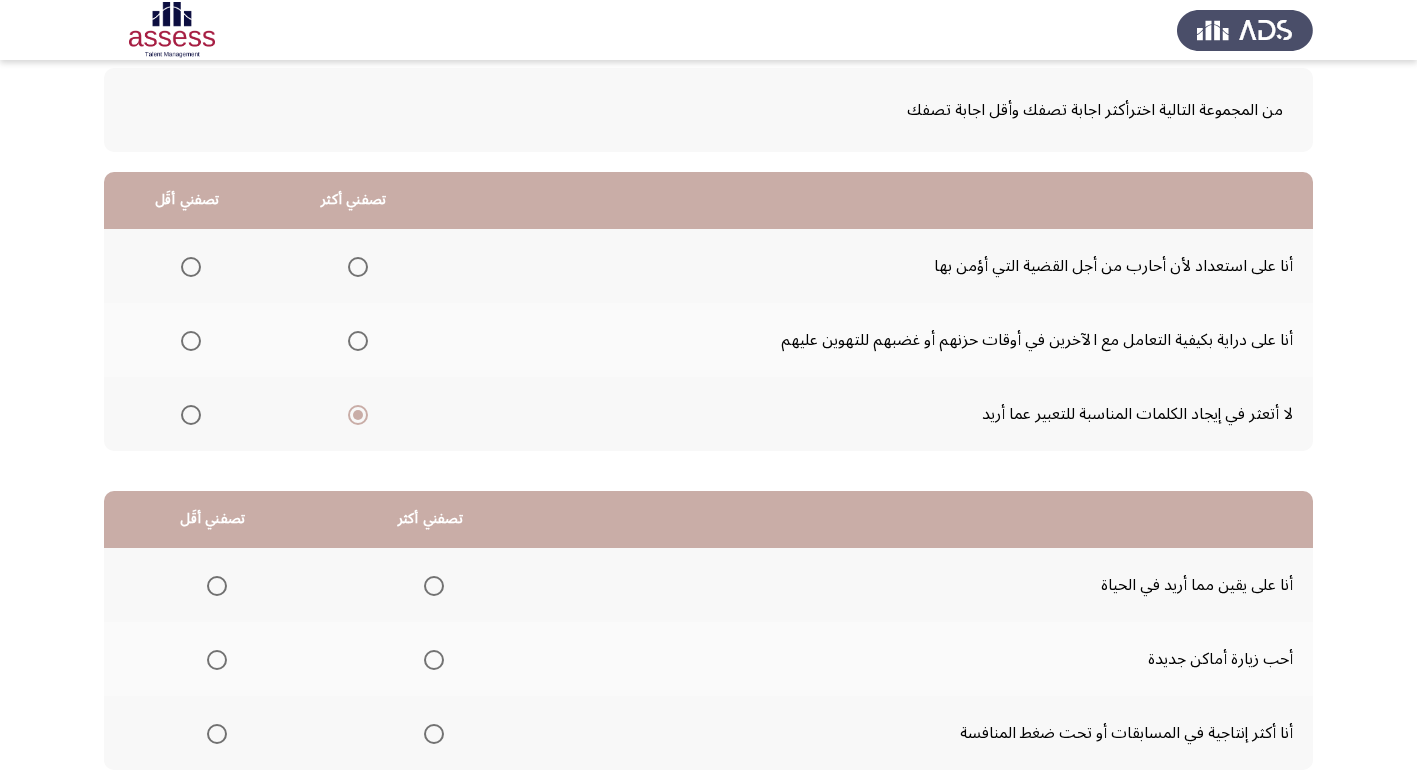 click at bounding box center [358, 267] 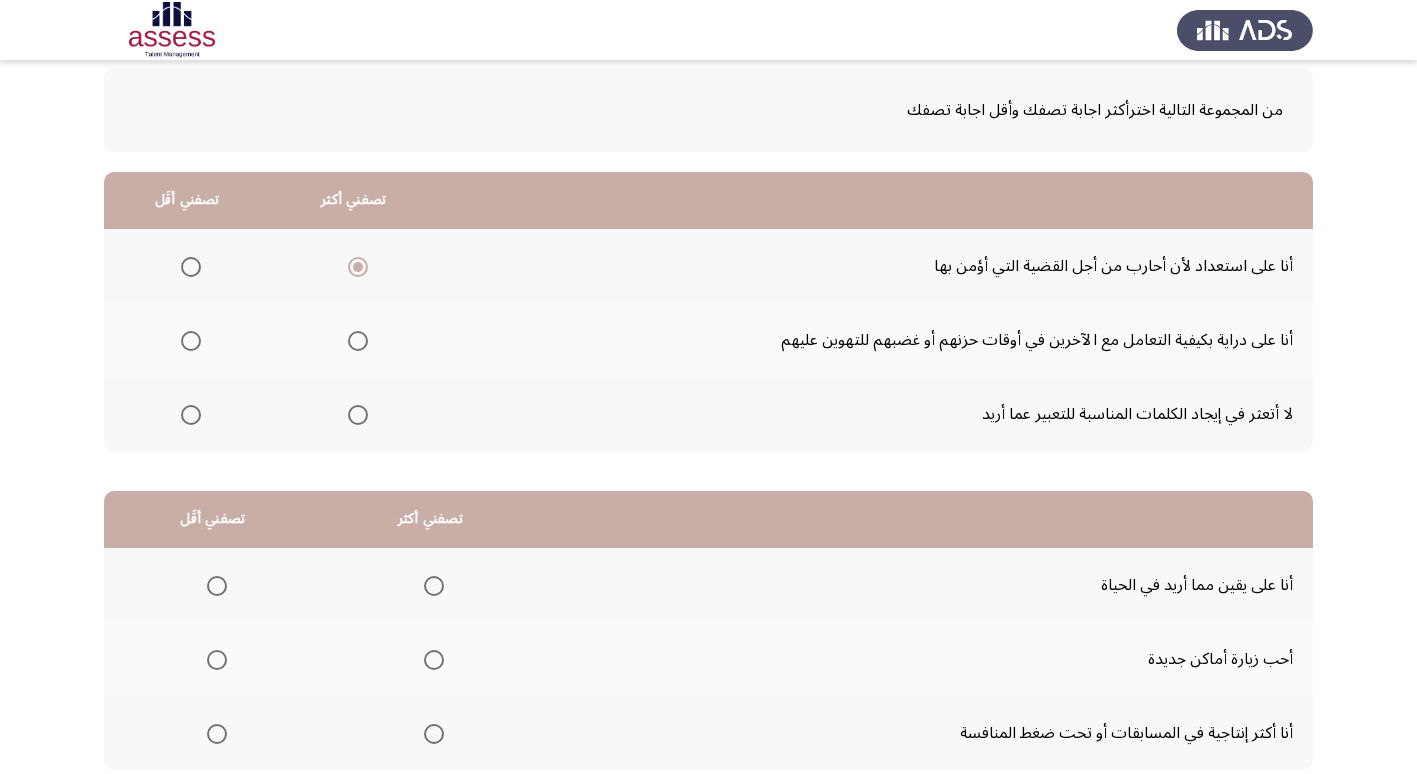 click at bounding box center [191, 341] 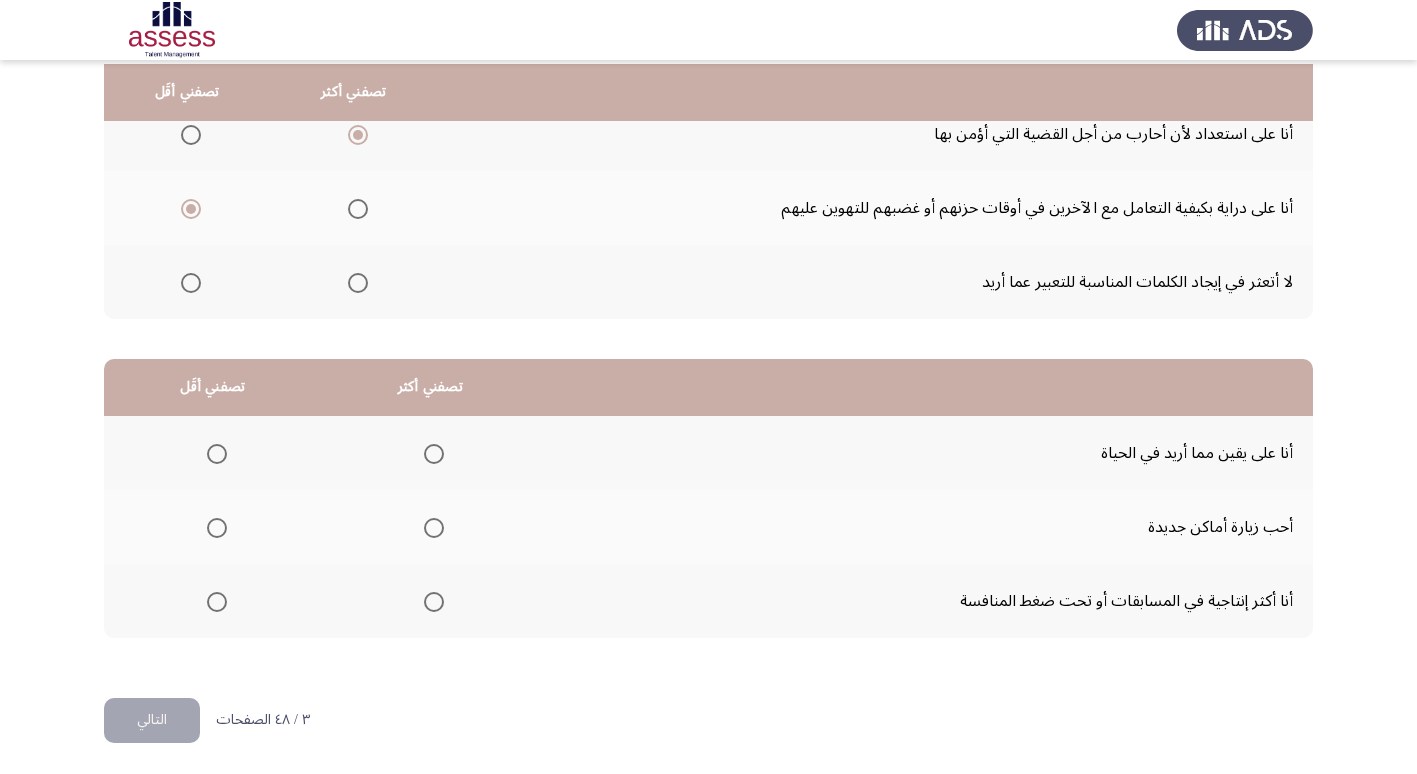scroll, scrollTop: 236, scrollLeft: 0, axis: vertical 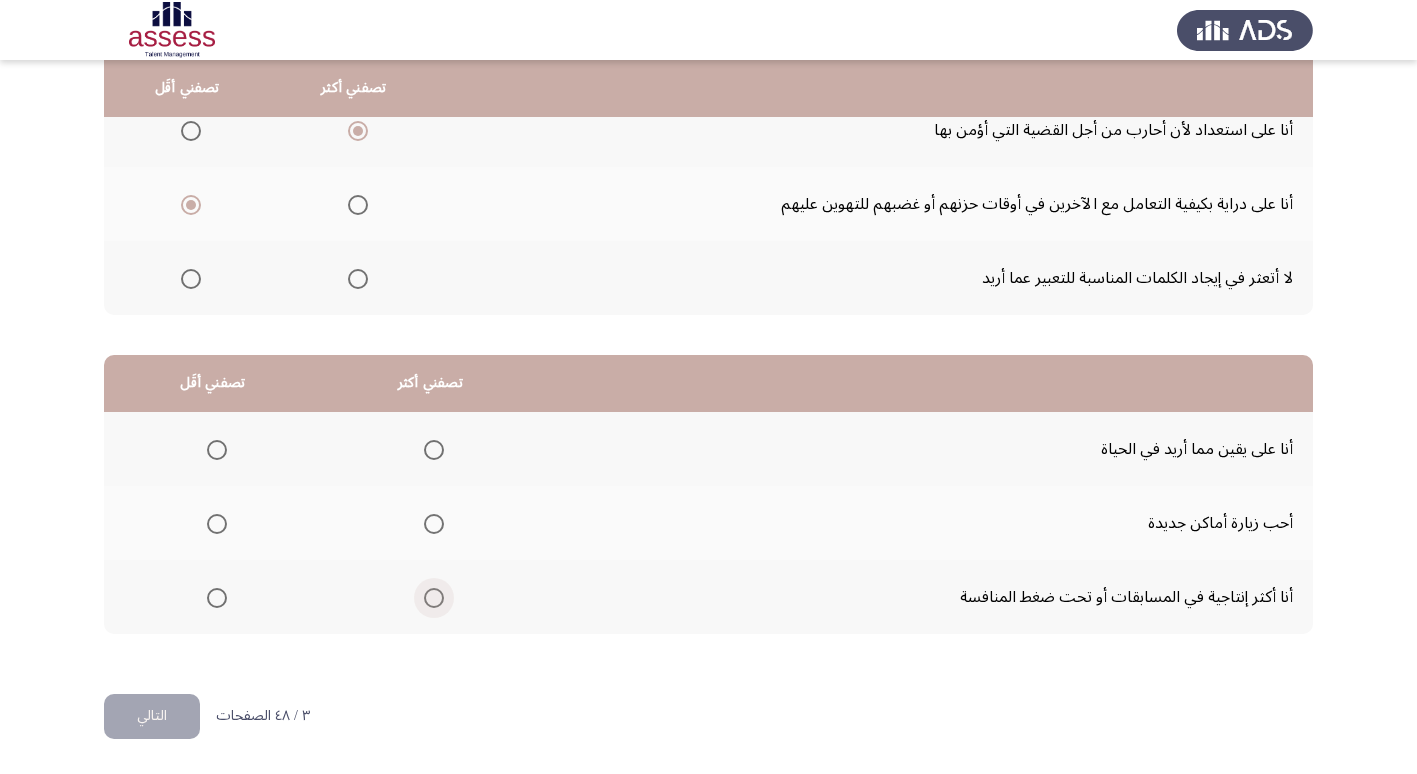 click at bounding box center [434, 598] 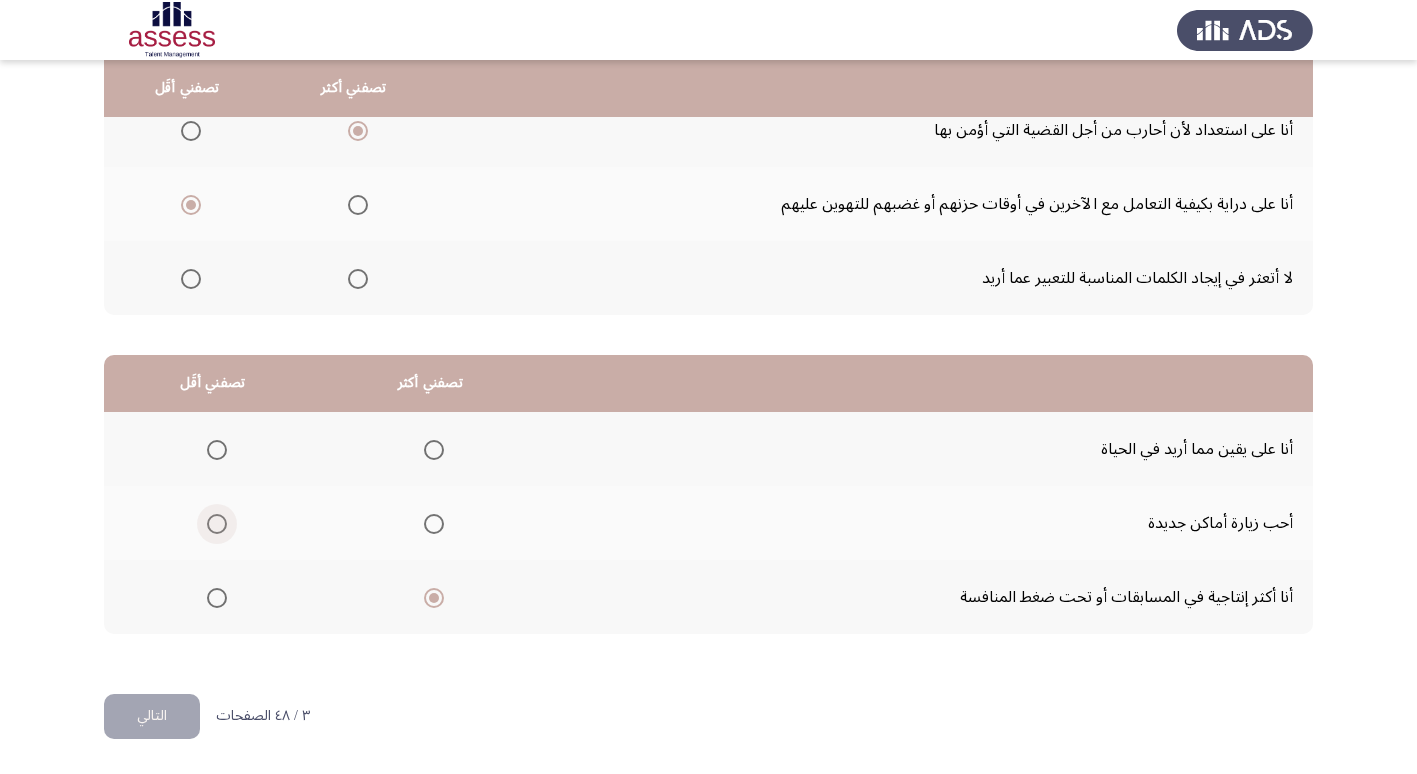 click at bounding box center [217, 524] 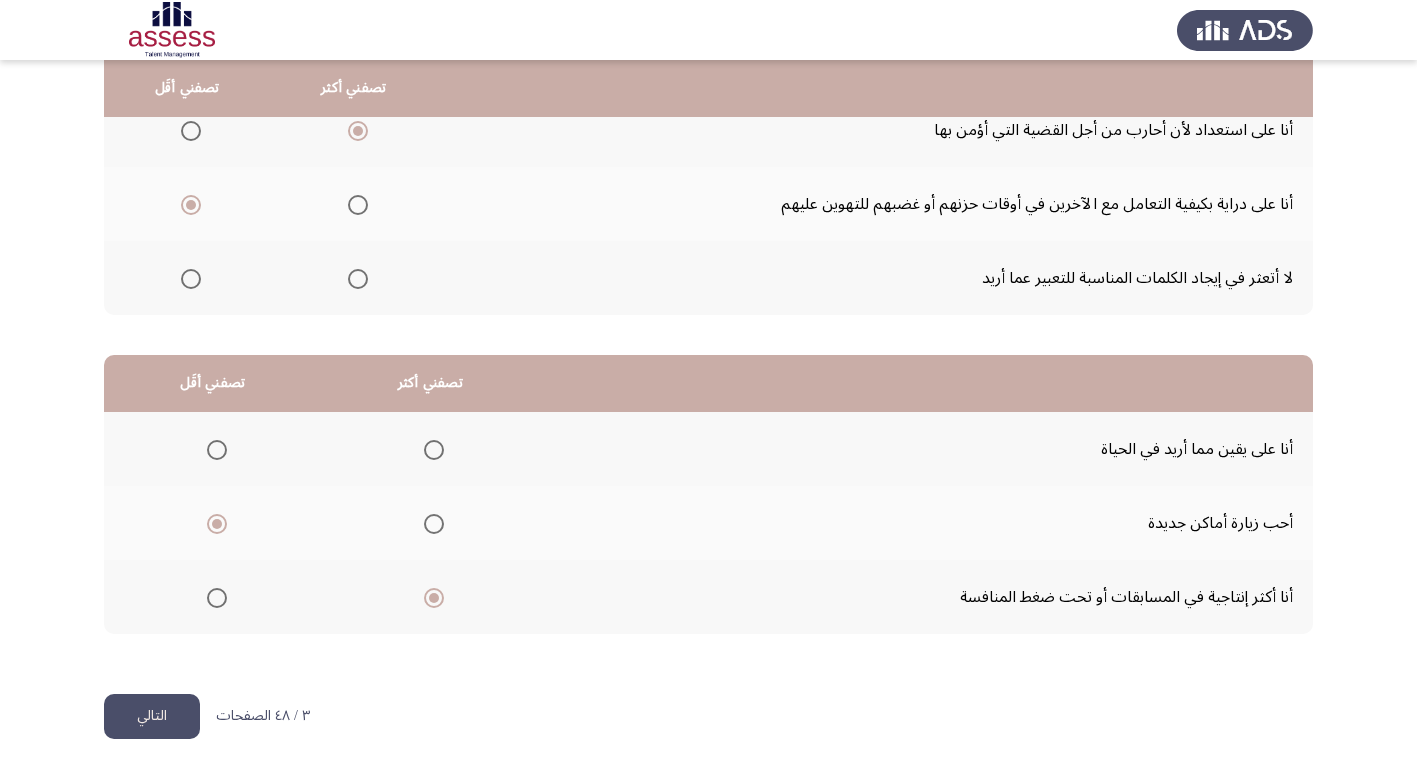 drag, startPoint x: 162, startPoint y: 713, endPoint x: 171, endPoint y: 704, distance: 12.727922 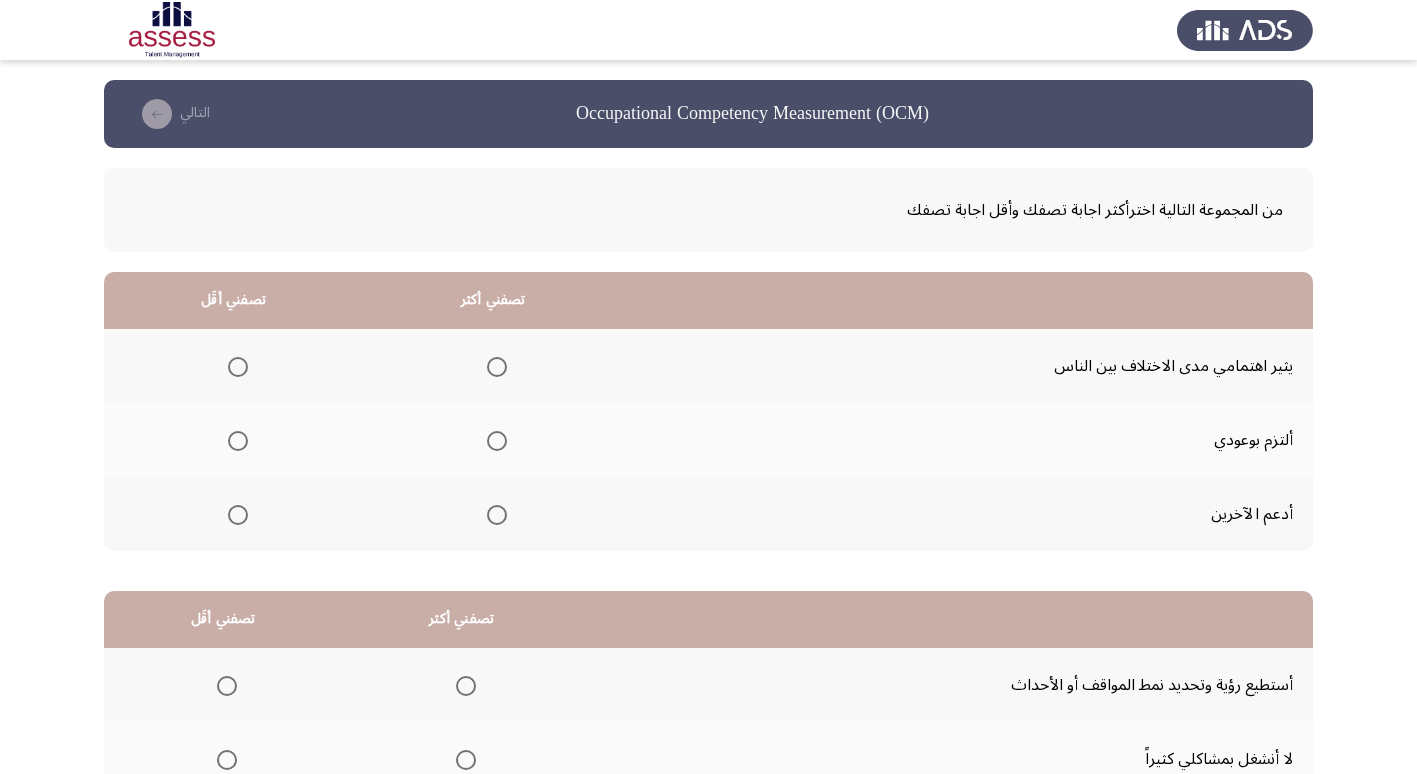 click at bounding box center [238, 367] 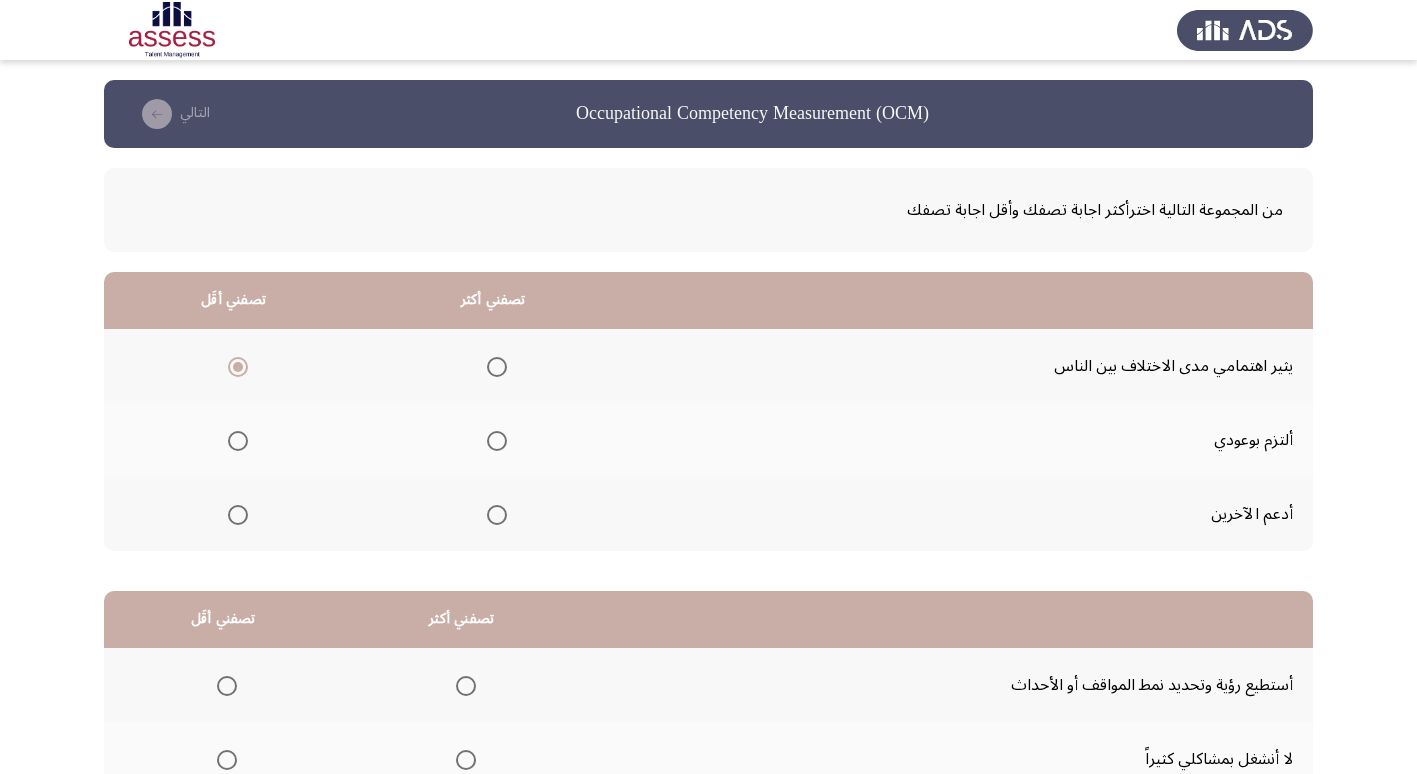 click at bounding box center (497, 441) 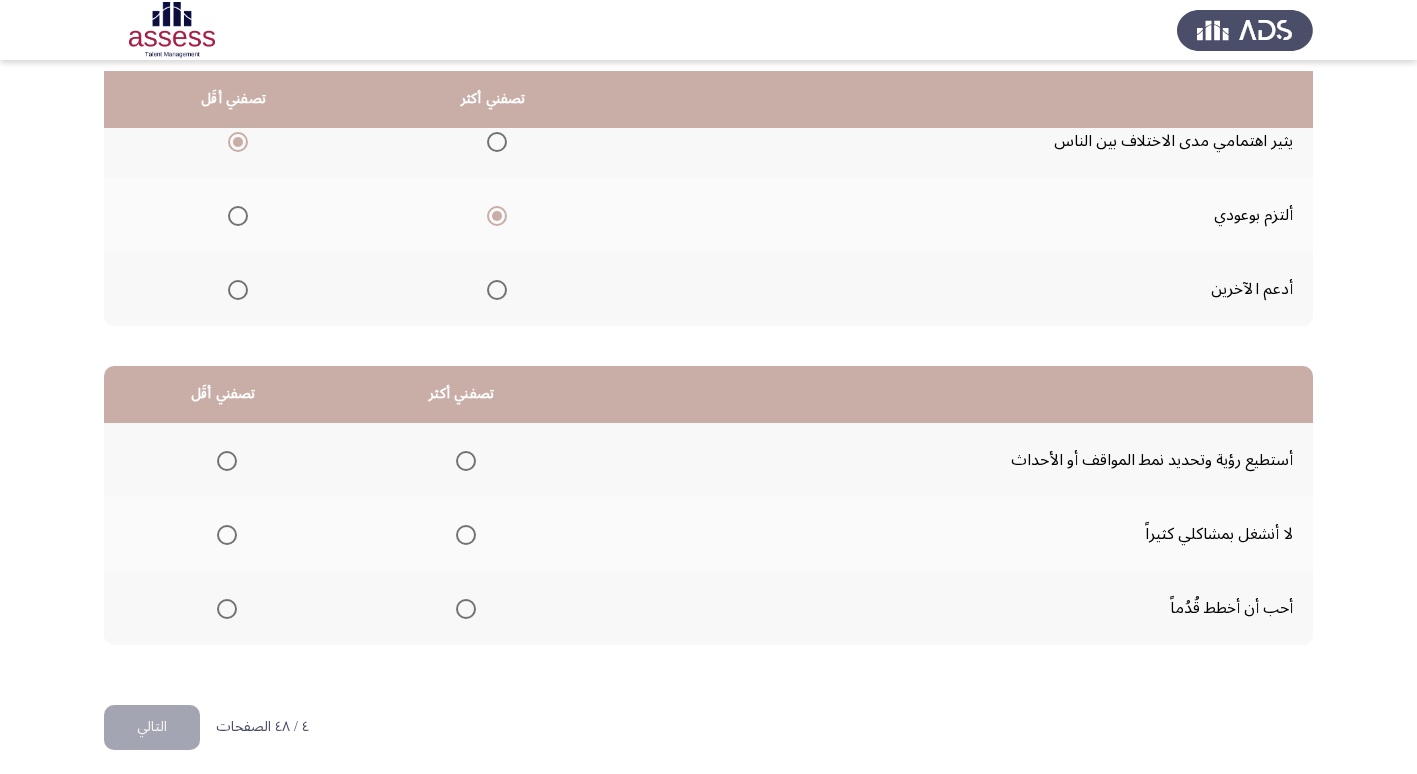 scroll, scrollTop: 236, scrollLeft: 0, axis: vertical 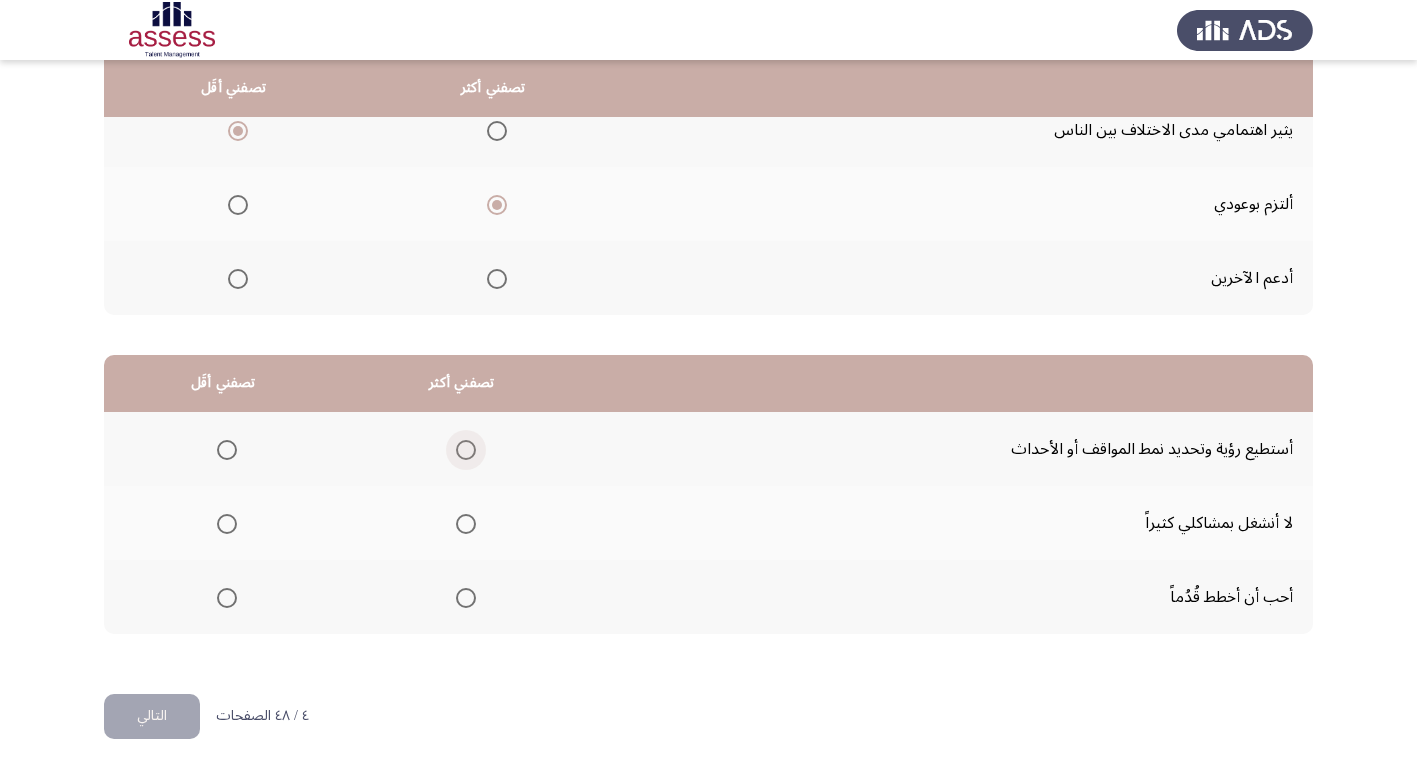 click at bounding box center (466, 450) 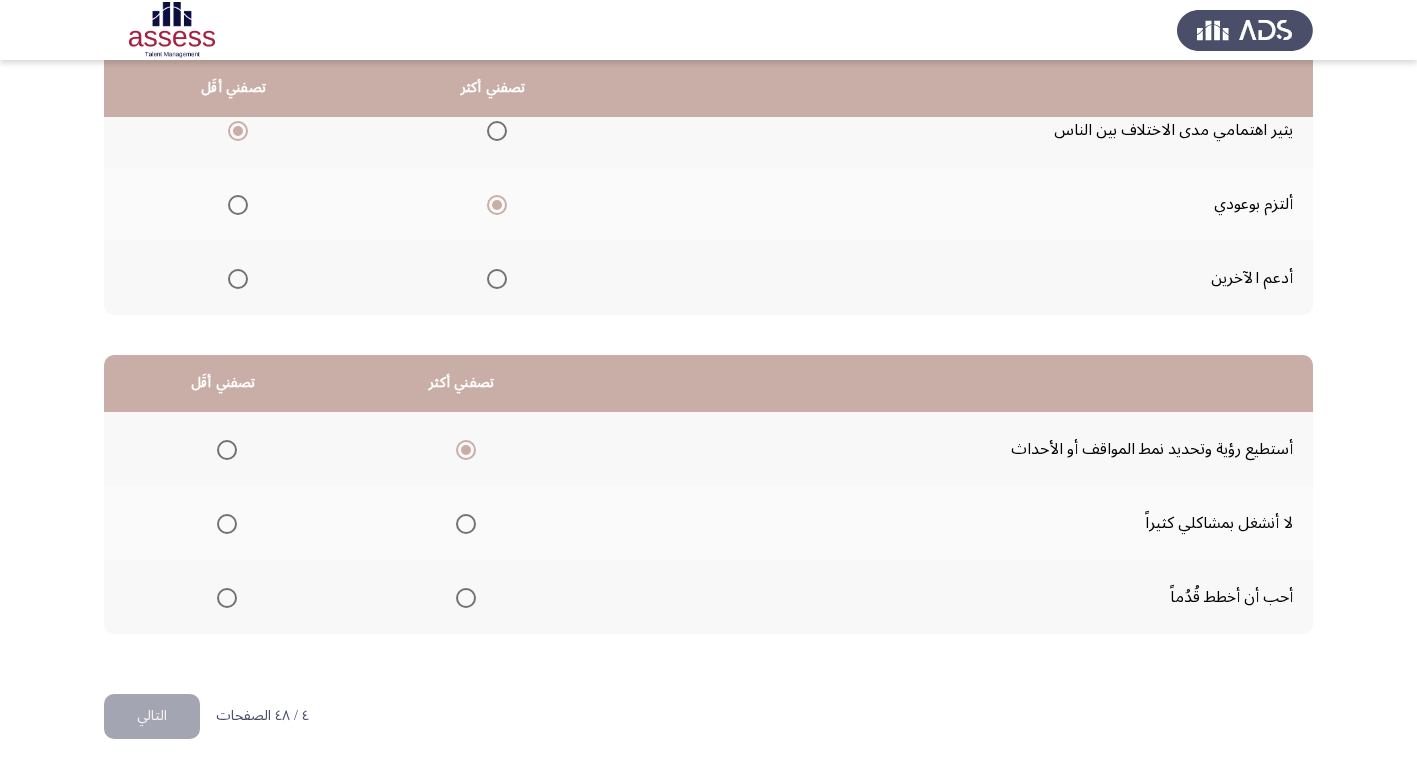 click at bounding box center (466, 598) 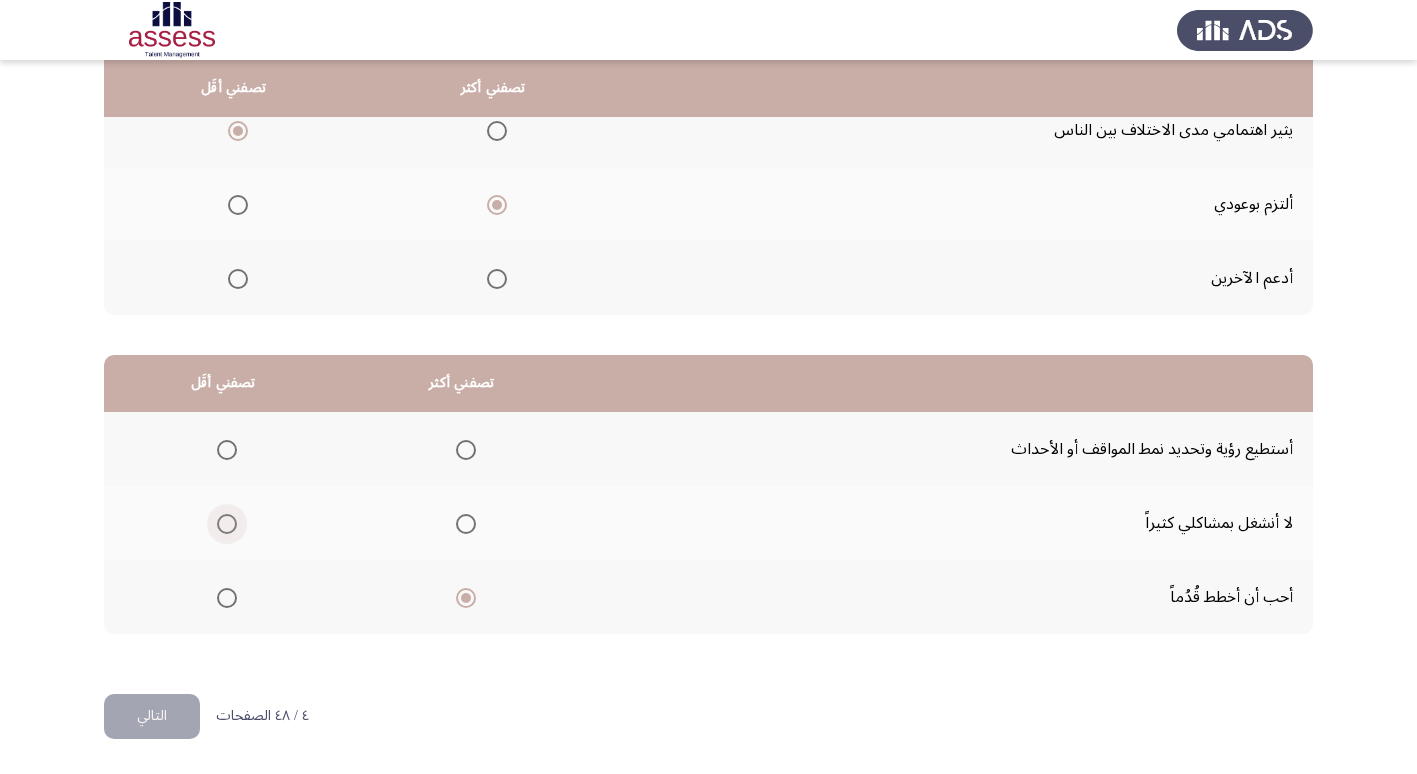 click at bounding box center [227, 524] 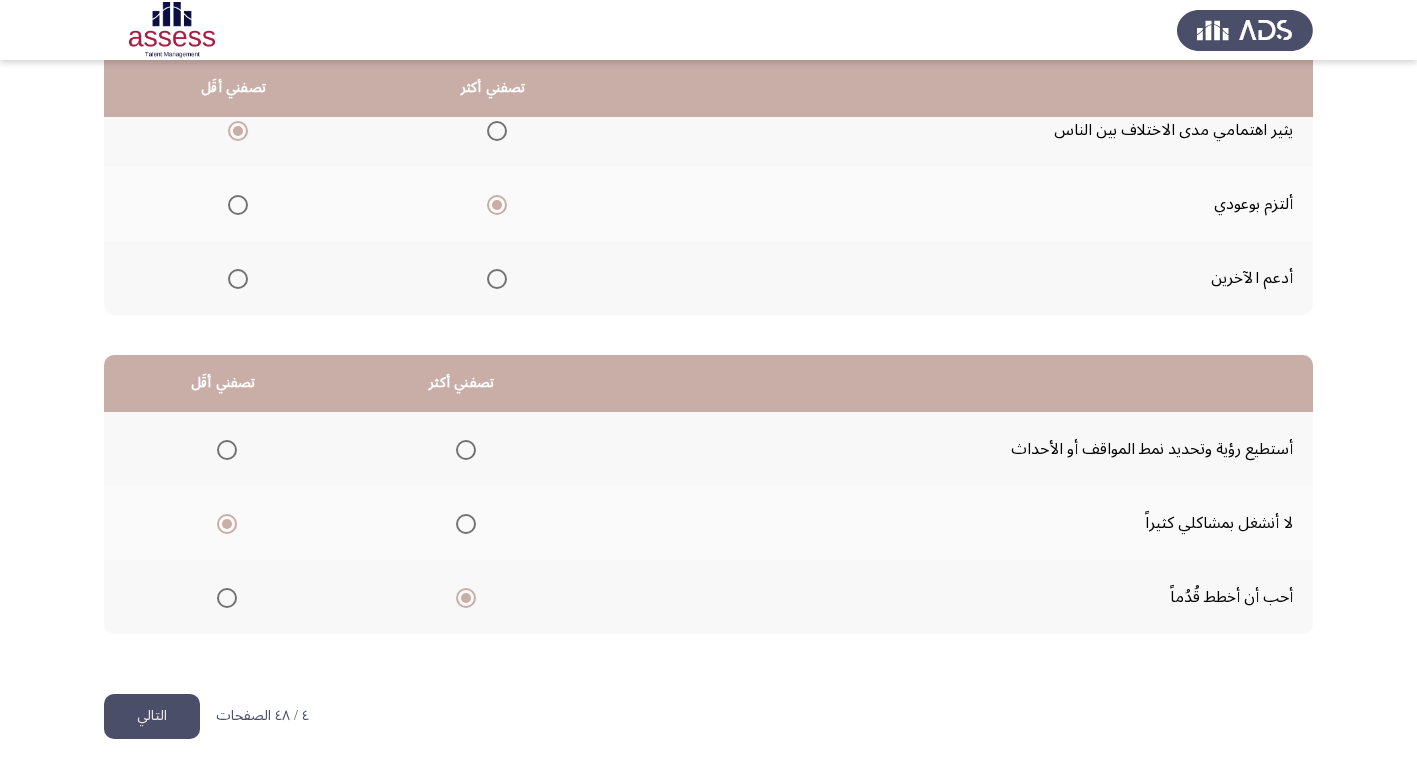 click on "التالي" 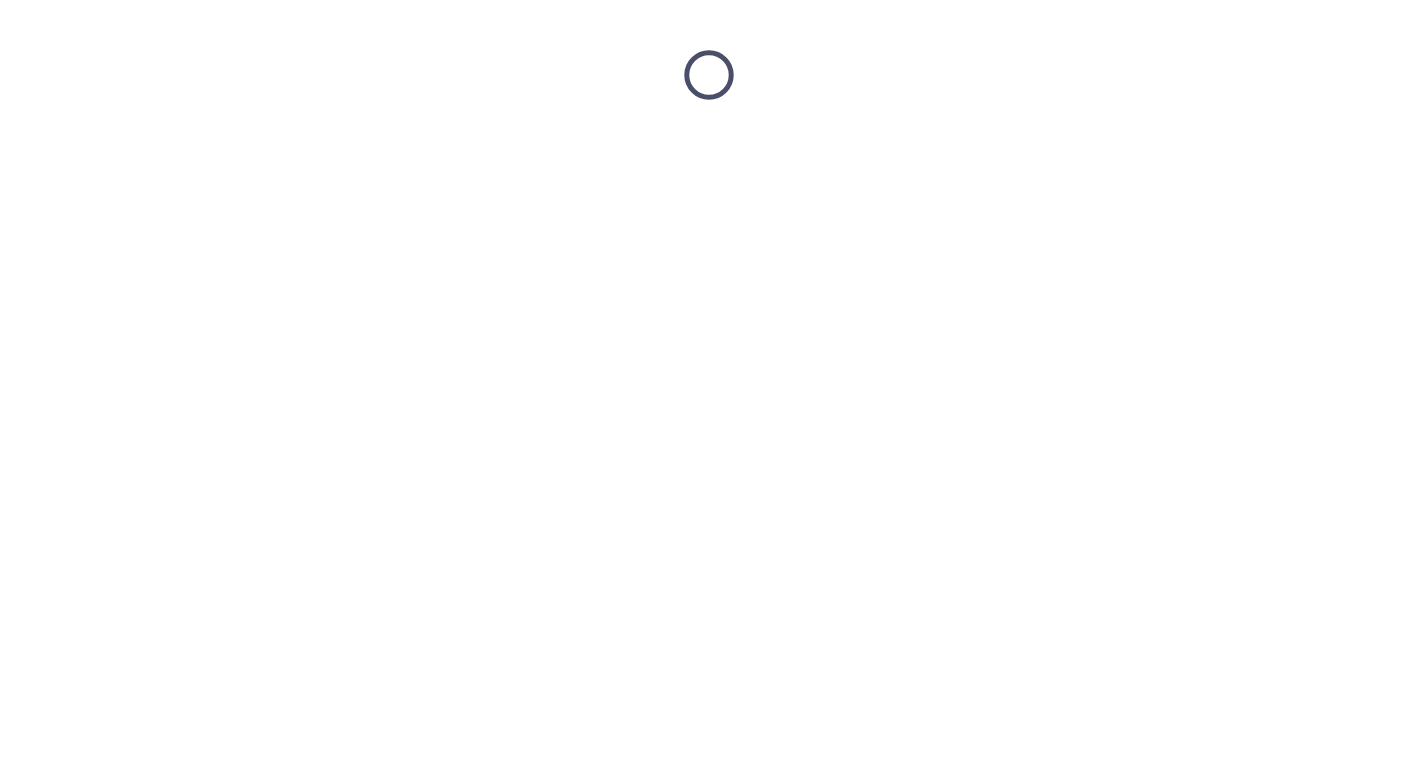 scroll, scrollTop: 0, scrollLeft: 0, axis: both 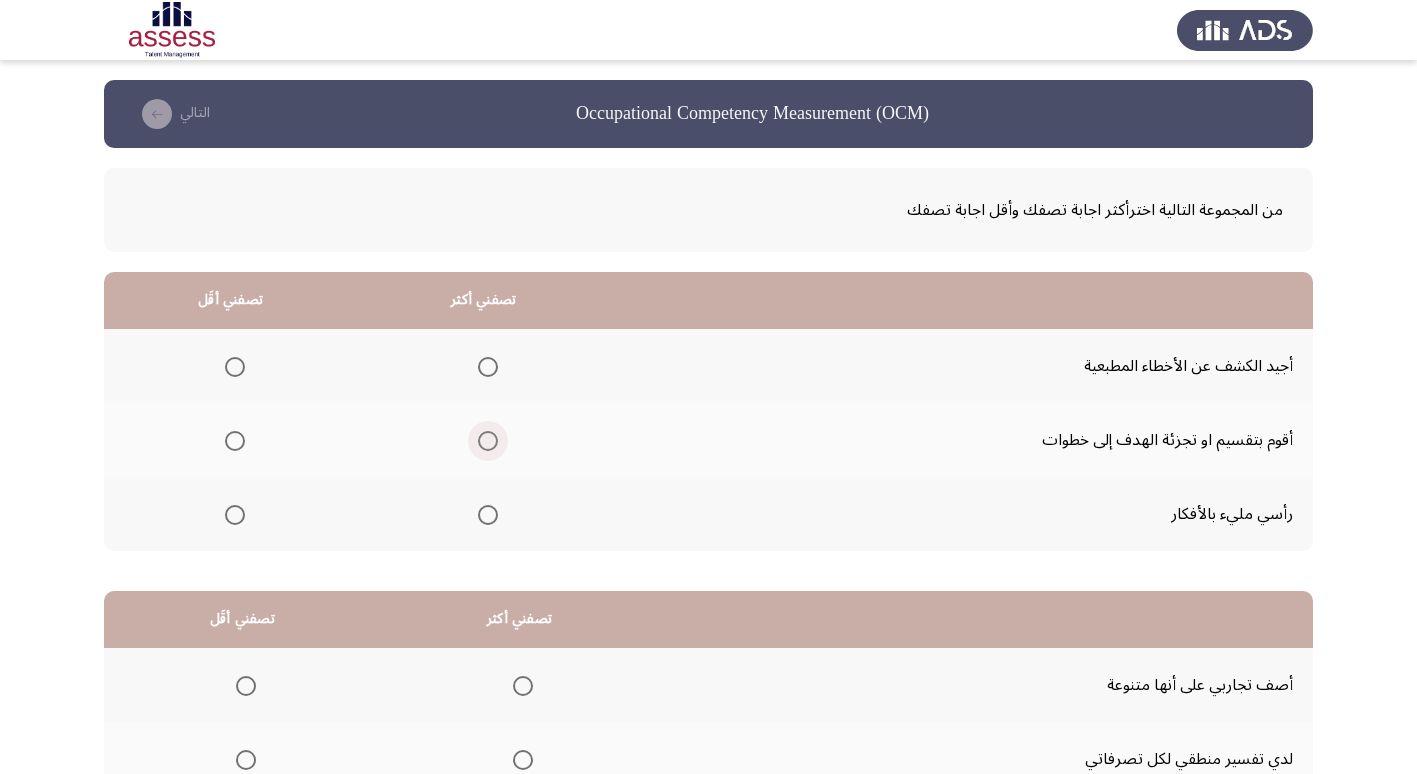 click at bounding box center (488, 441) 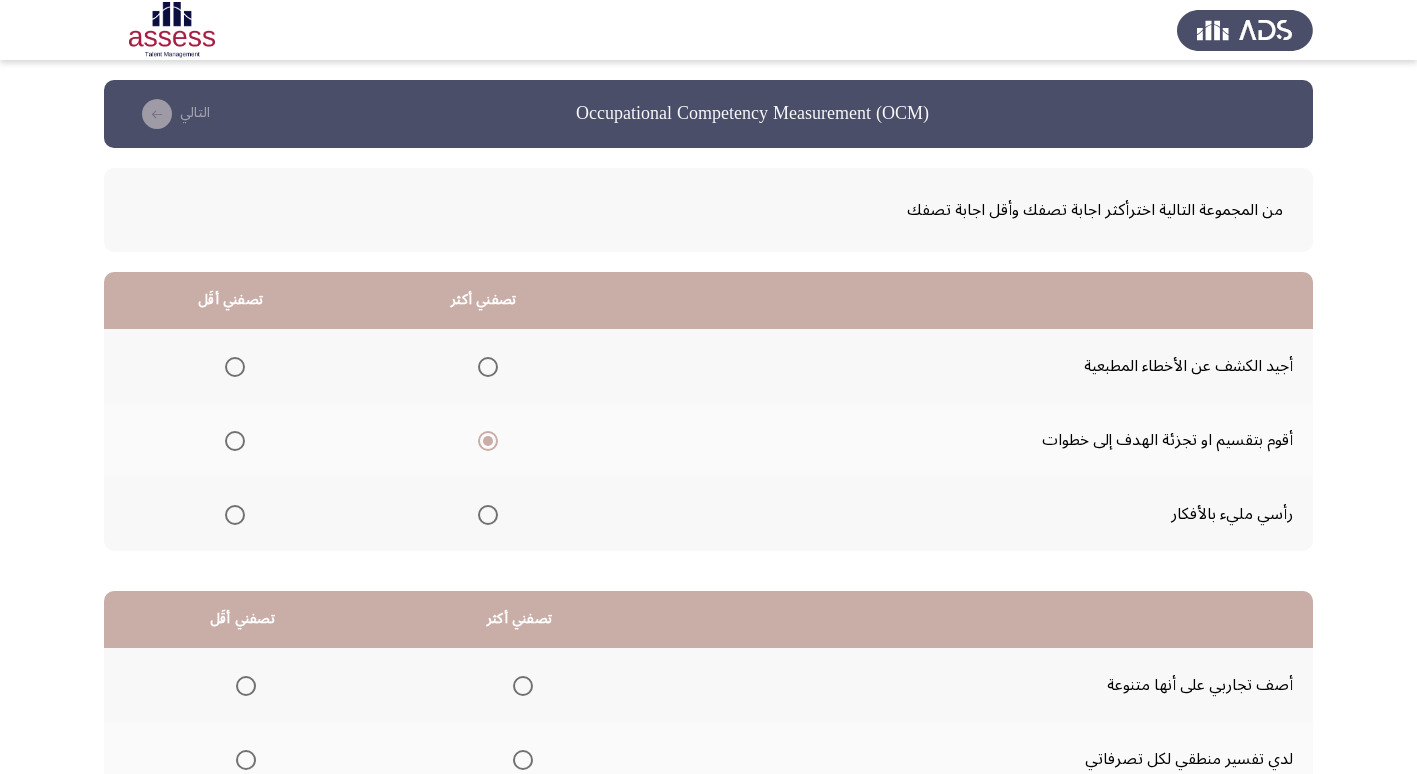 click at bounding box center (235, 367) 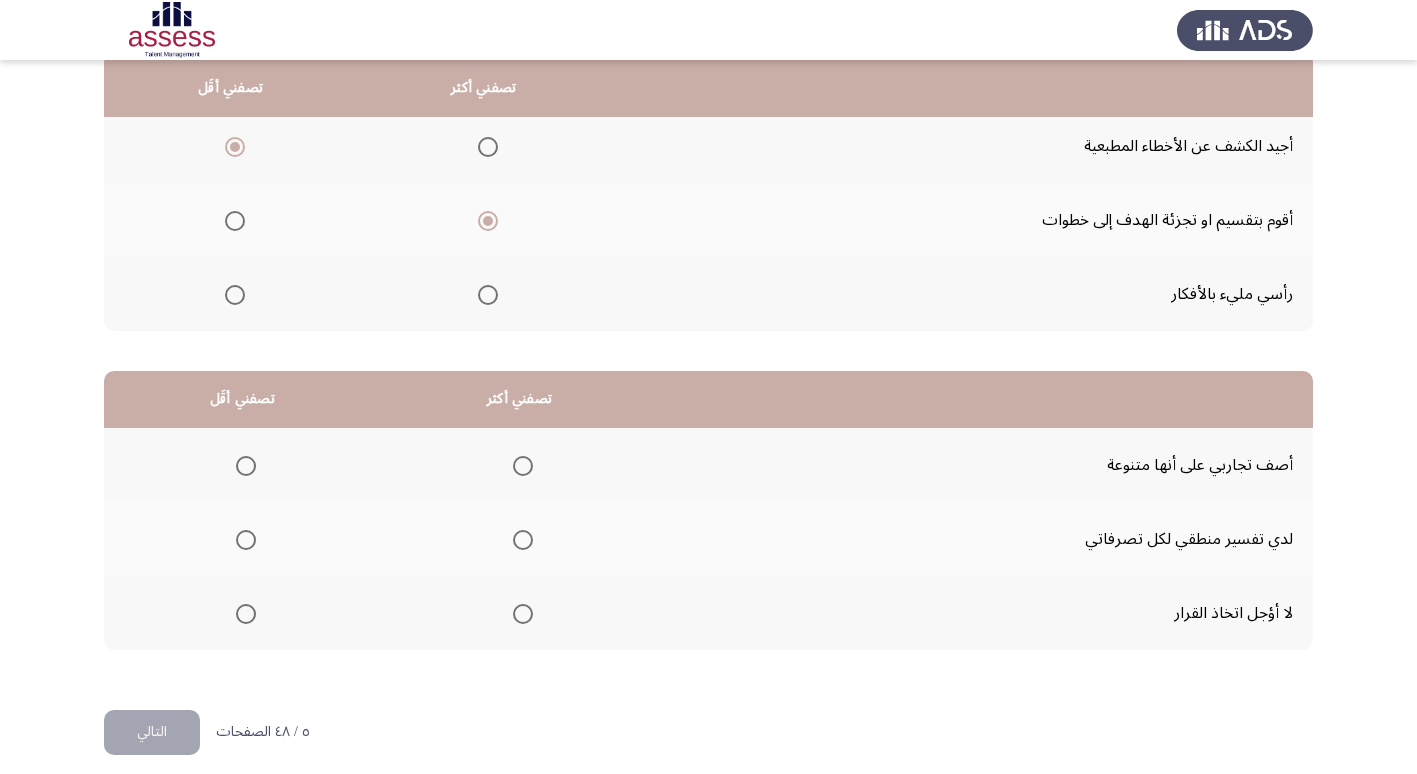 scroll, scrollTop: 236, scrollLeft: 0, axis: vertical 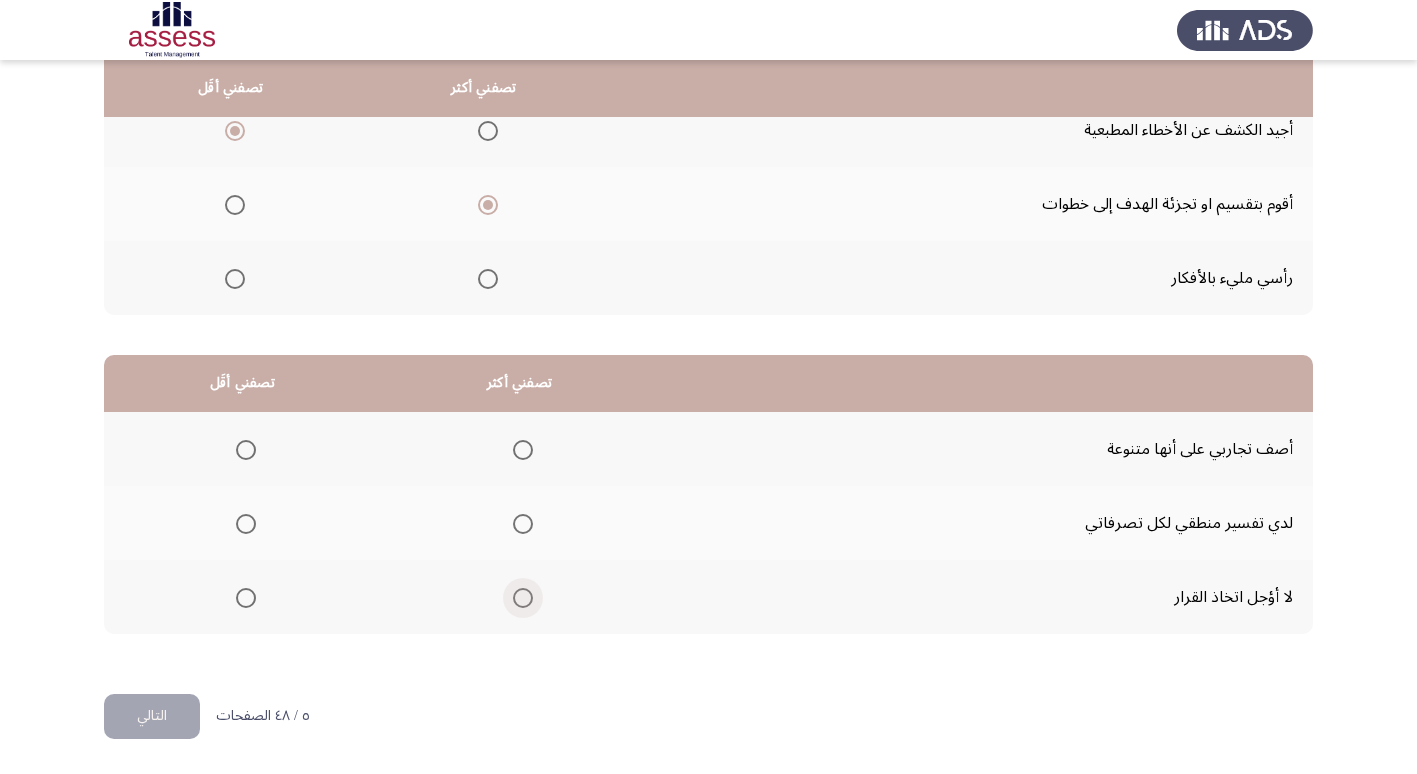click at bounding box center [523, 598] 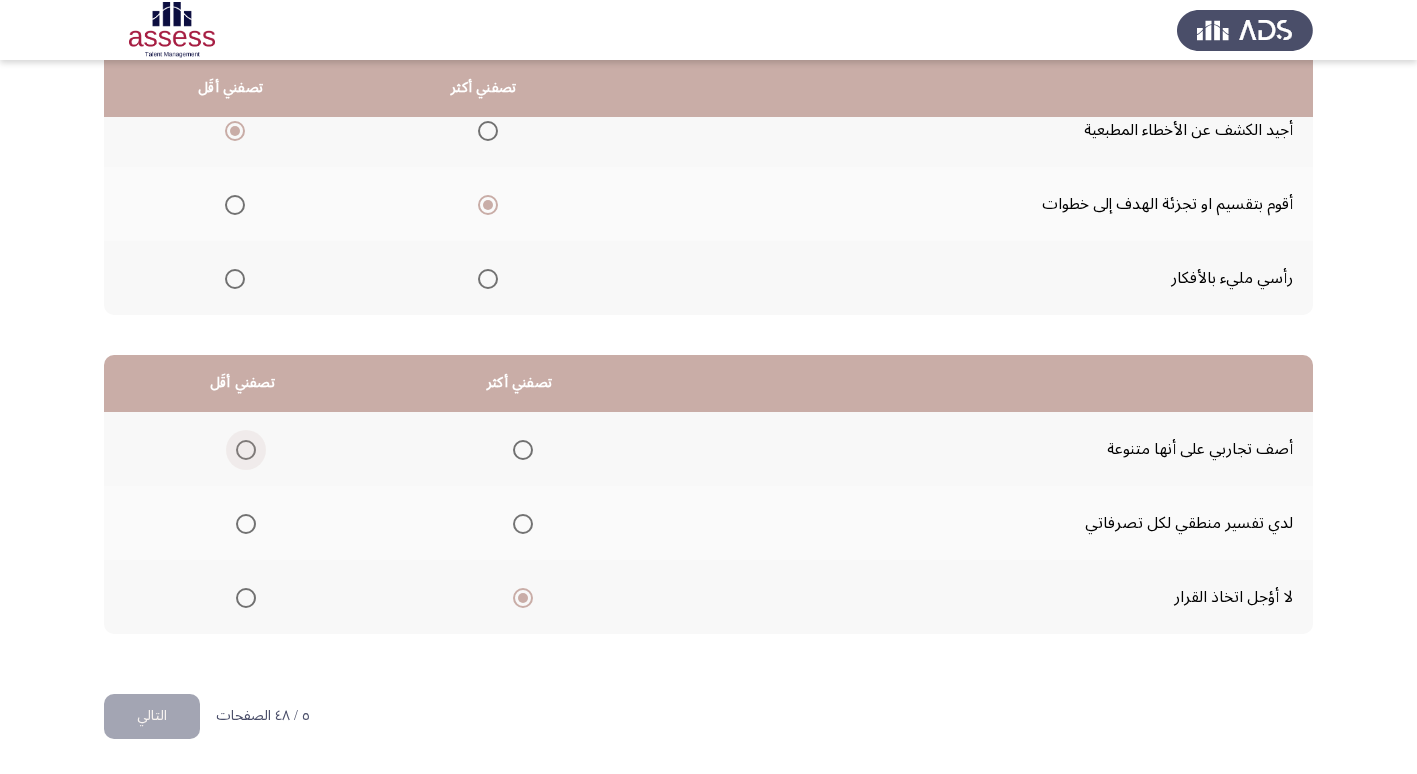 click at bounding box center [246, 450] 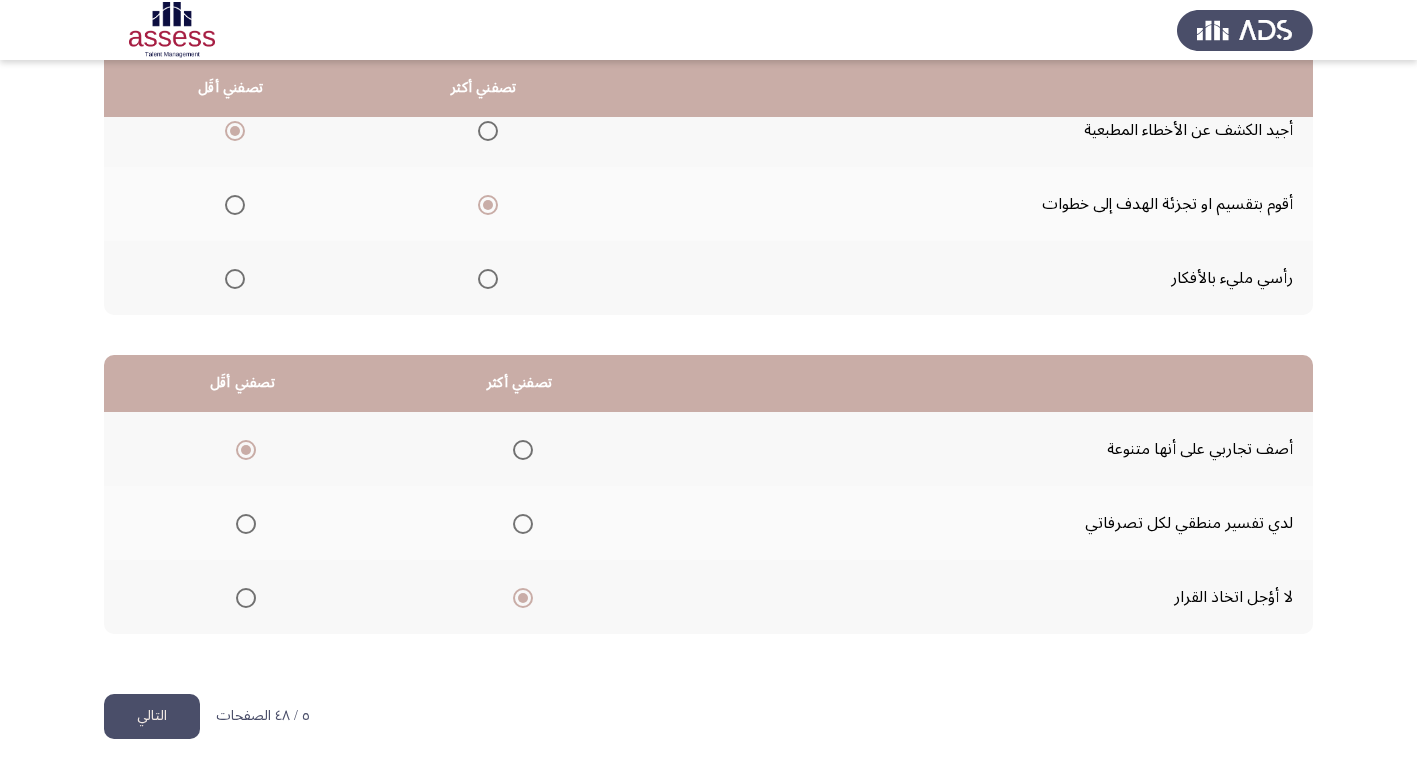 drag, startPoint x: 173, startPoint y: 741, endPoint x: 170, endPoint y: 703, distance: 38.118237 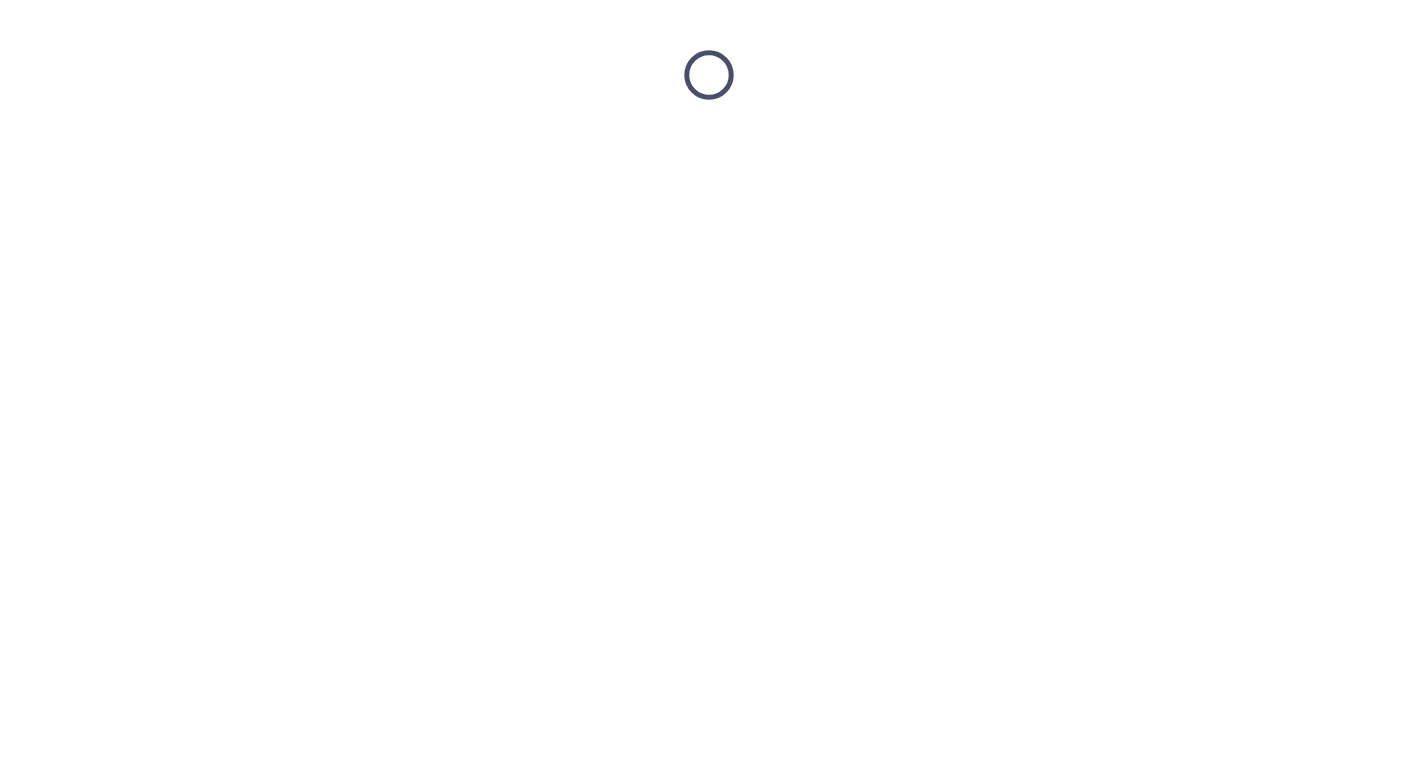 scroll, scrollTop: 0, scrollLeft: 0, axis: both 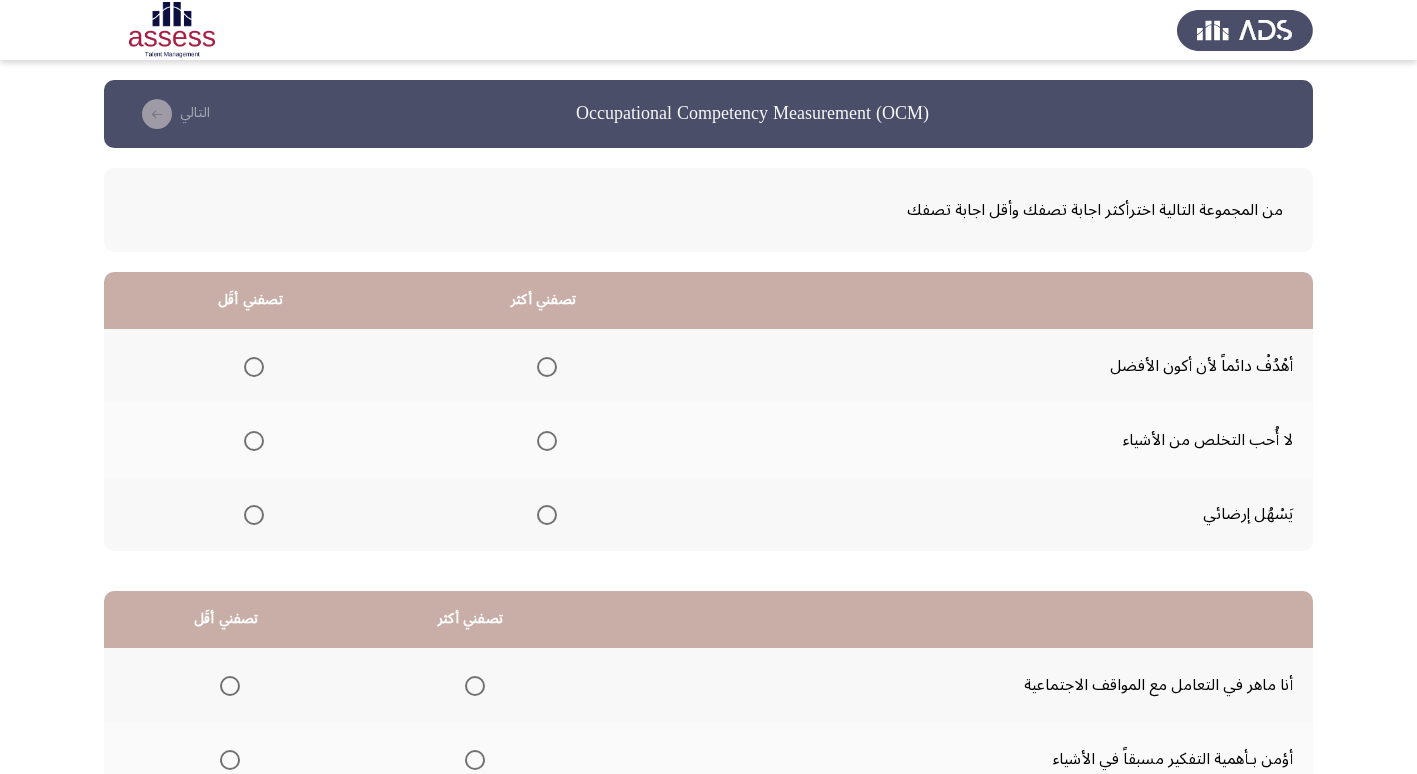 click at bounding box center [254, 441] 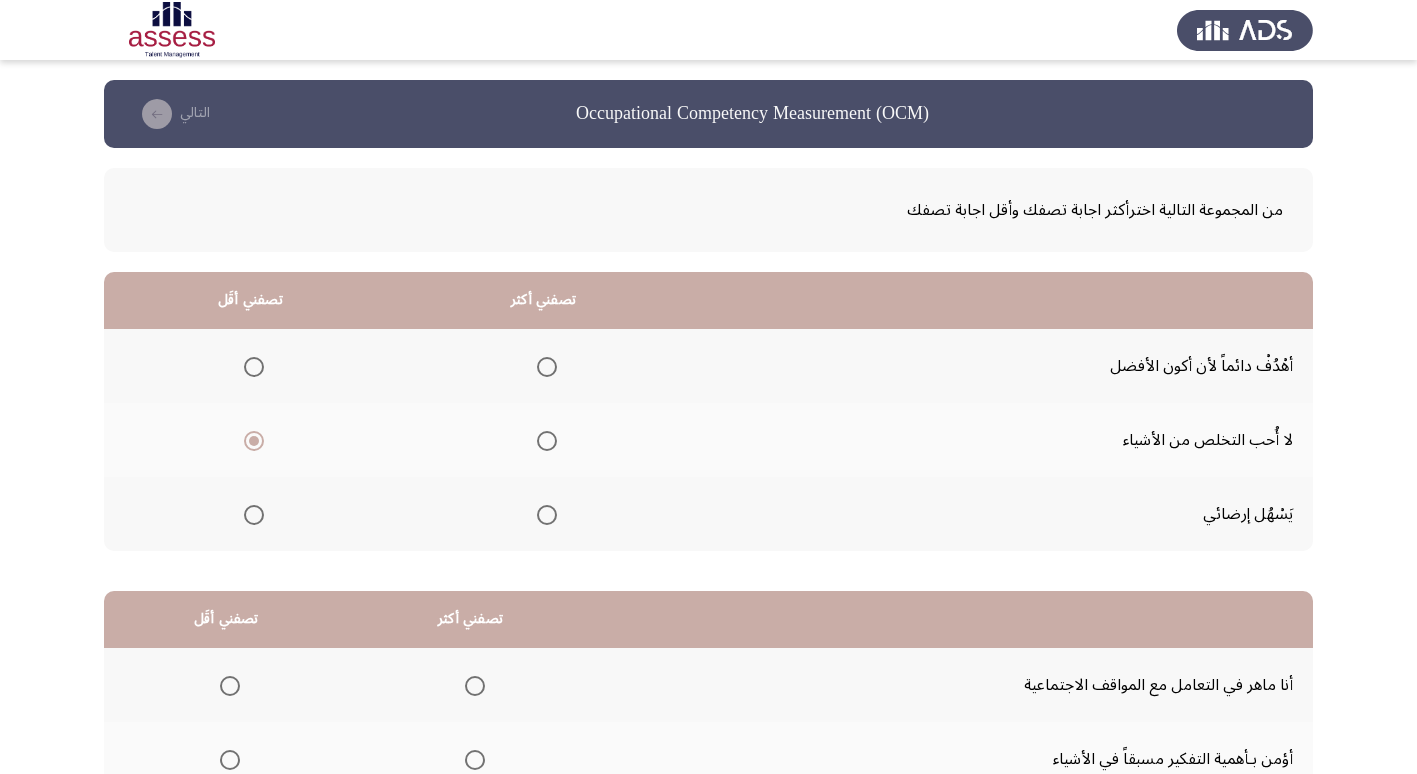 click at bounding box center [547, 367] 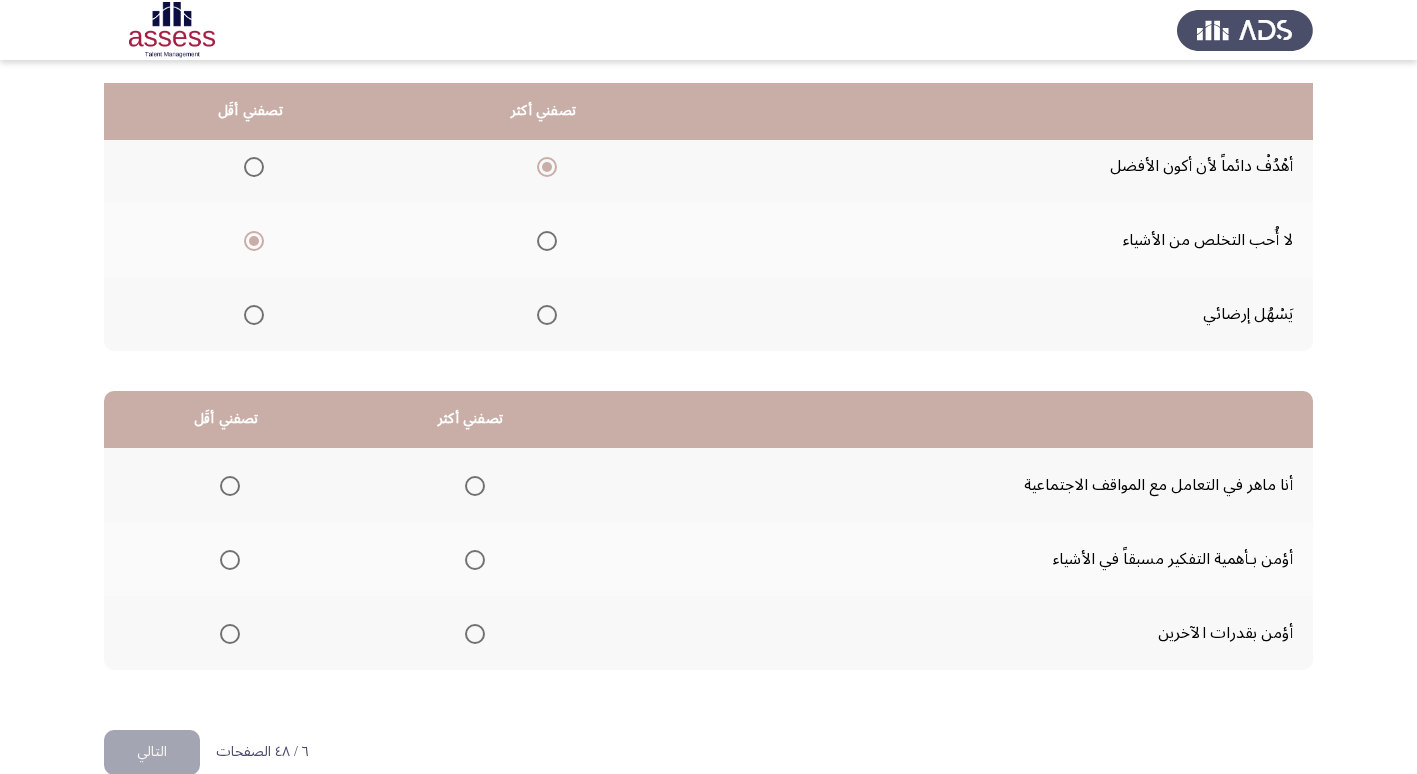 scroll, scrollTop: 236, scrollLeft: 0, axis: vertical 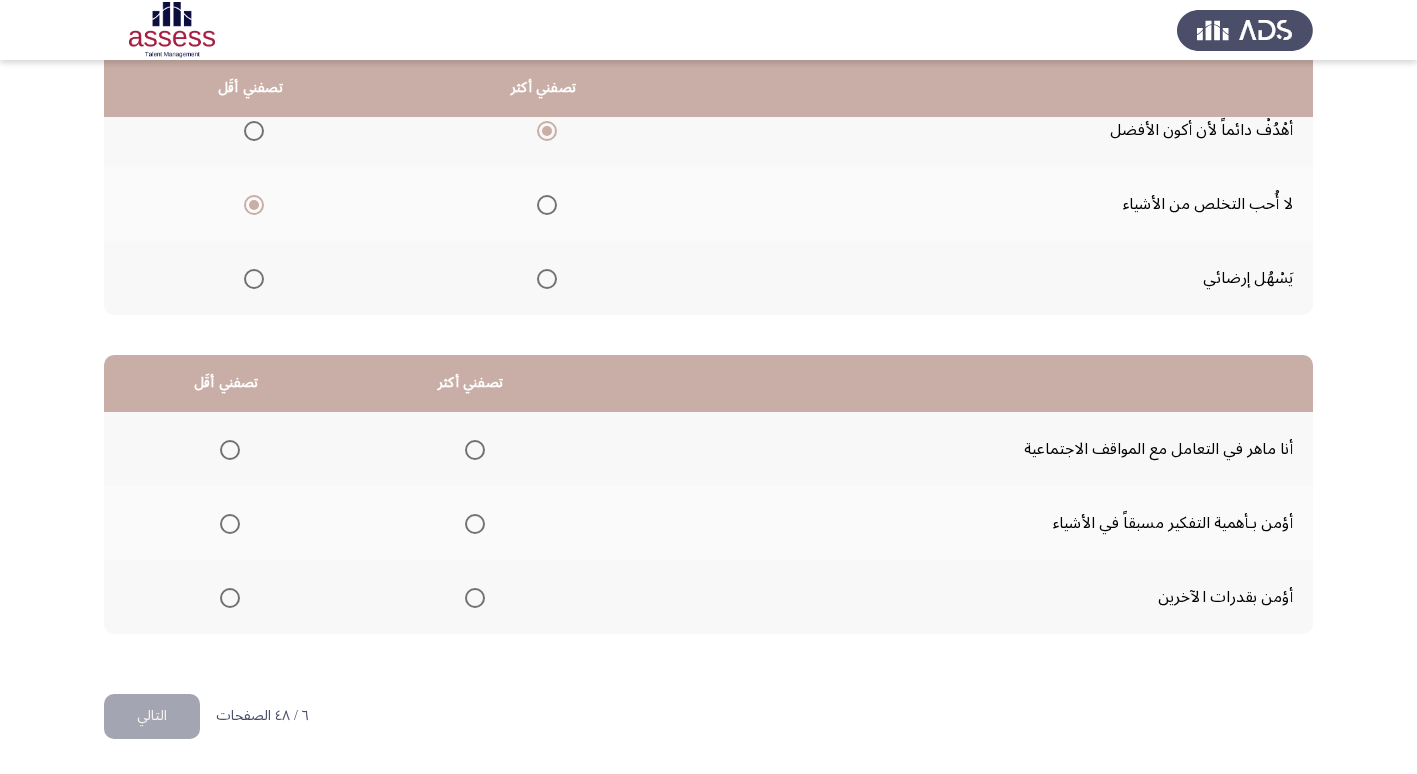 click at bounding box center (475, 450) 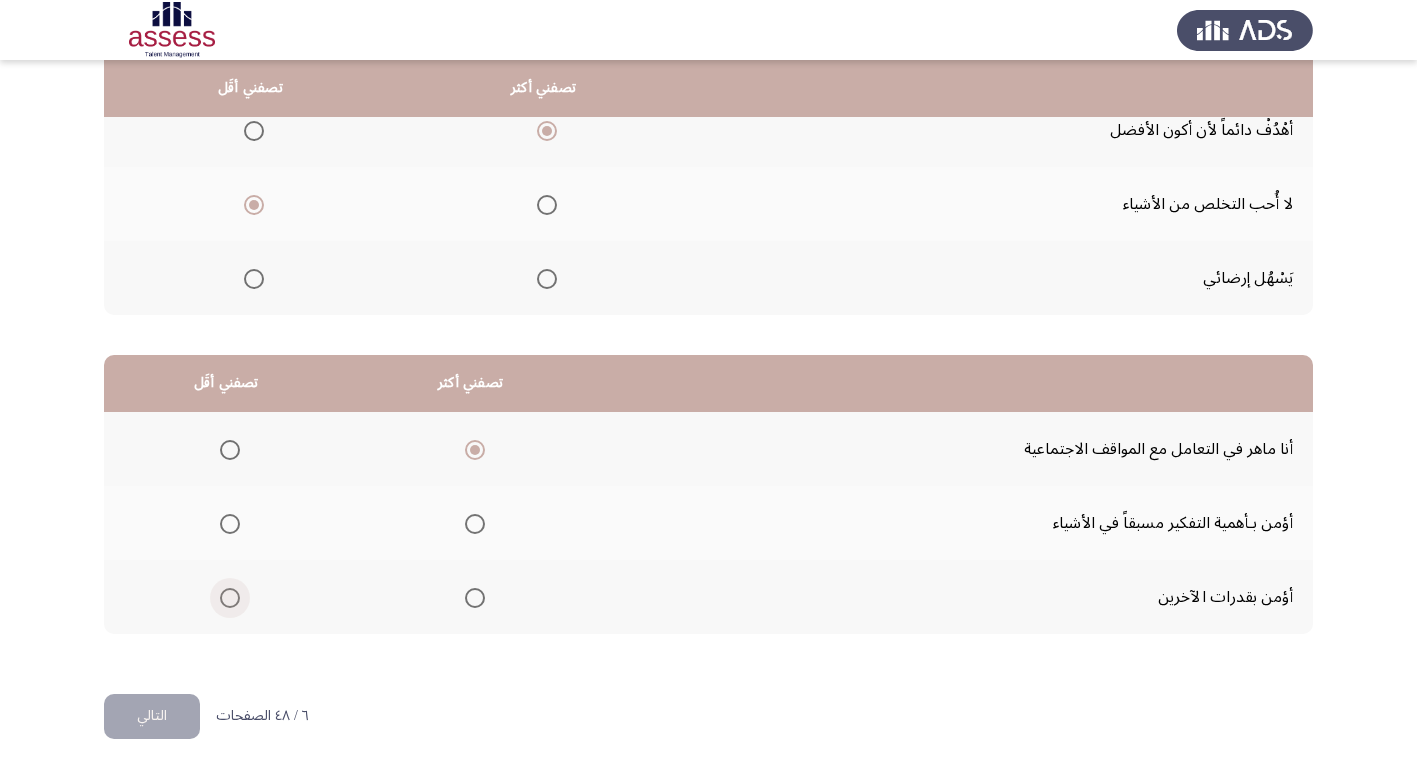 click at bounding box center (230, 598) 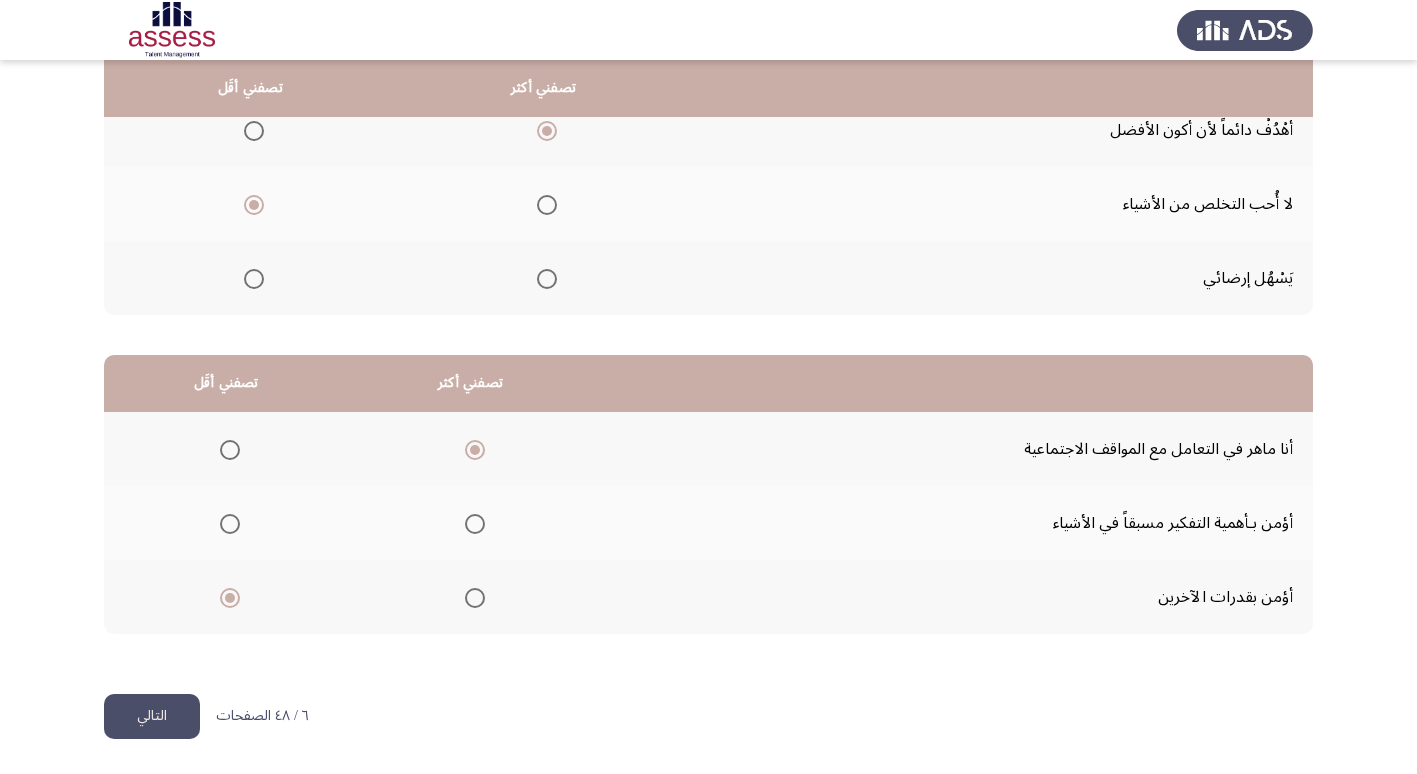 click on "التالي" 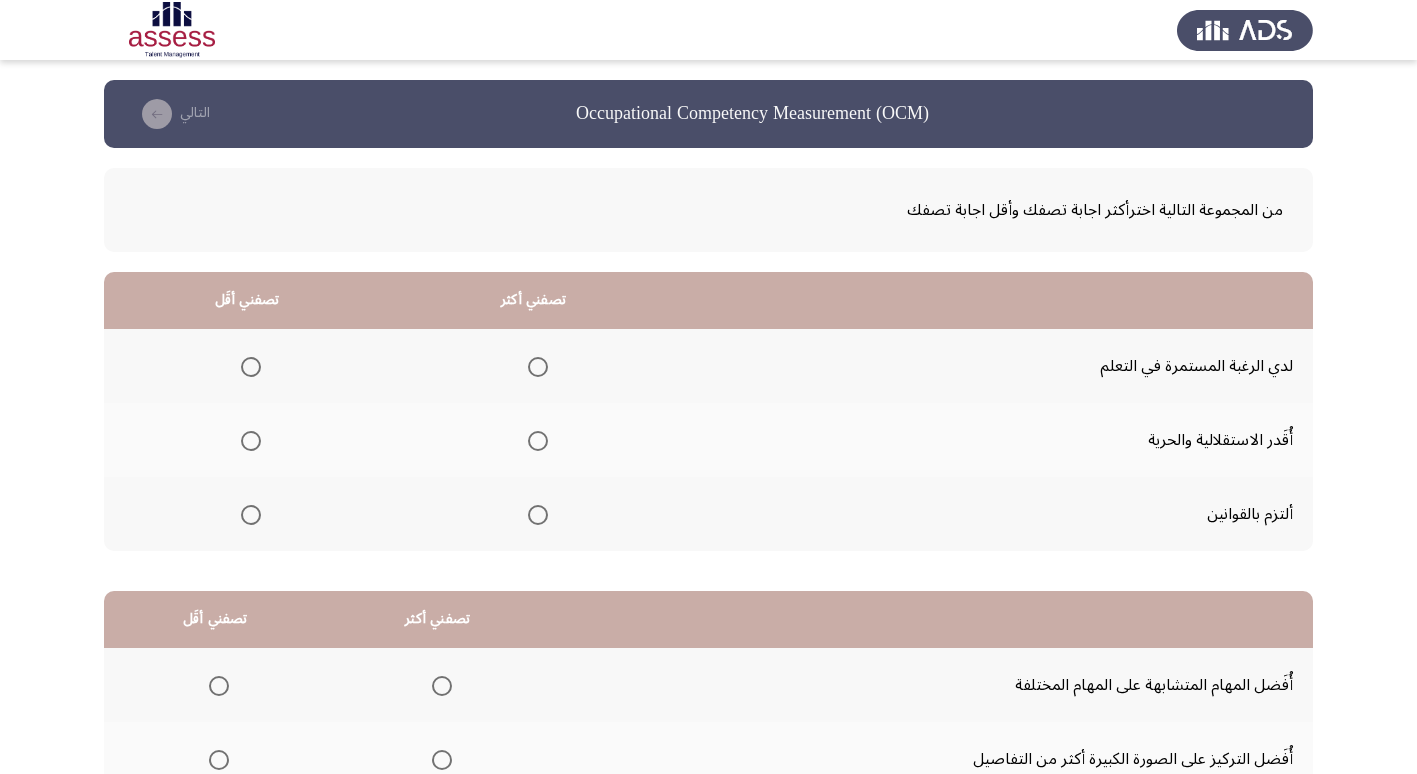 click at bounding box center [251, 441] 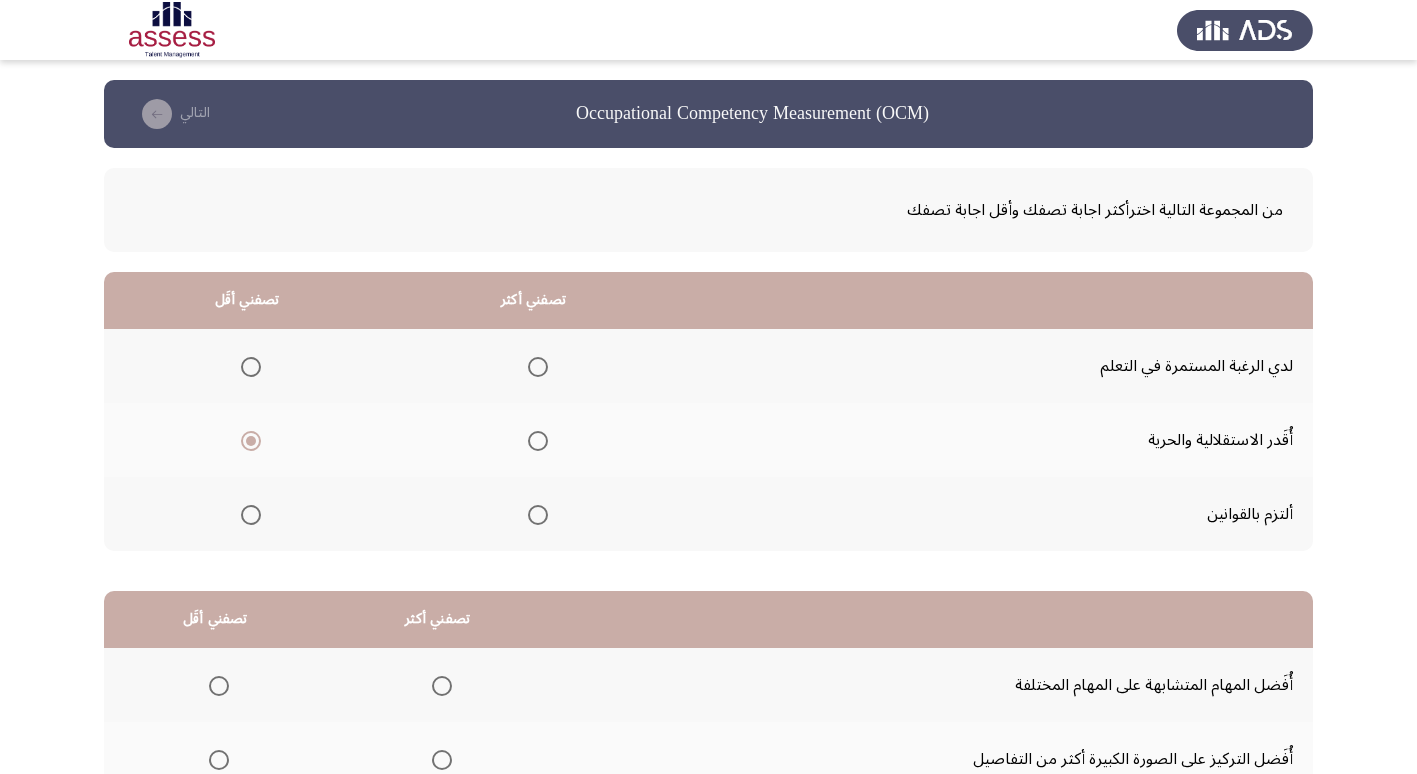 click at bounding box center [538, 515] 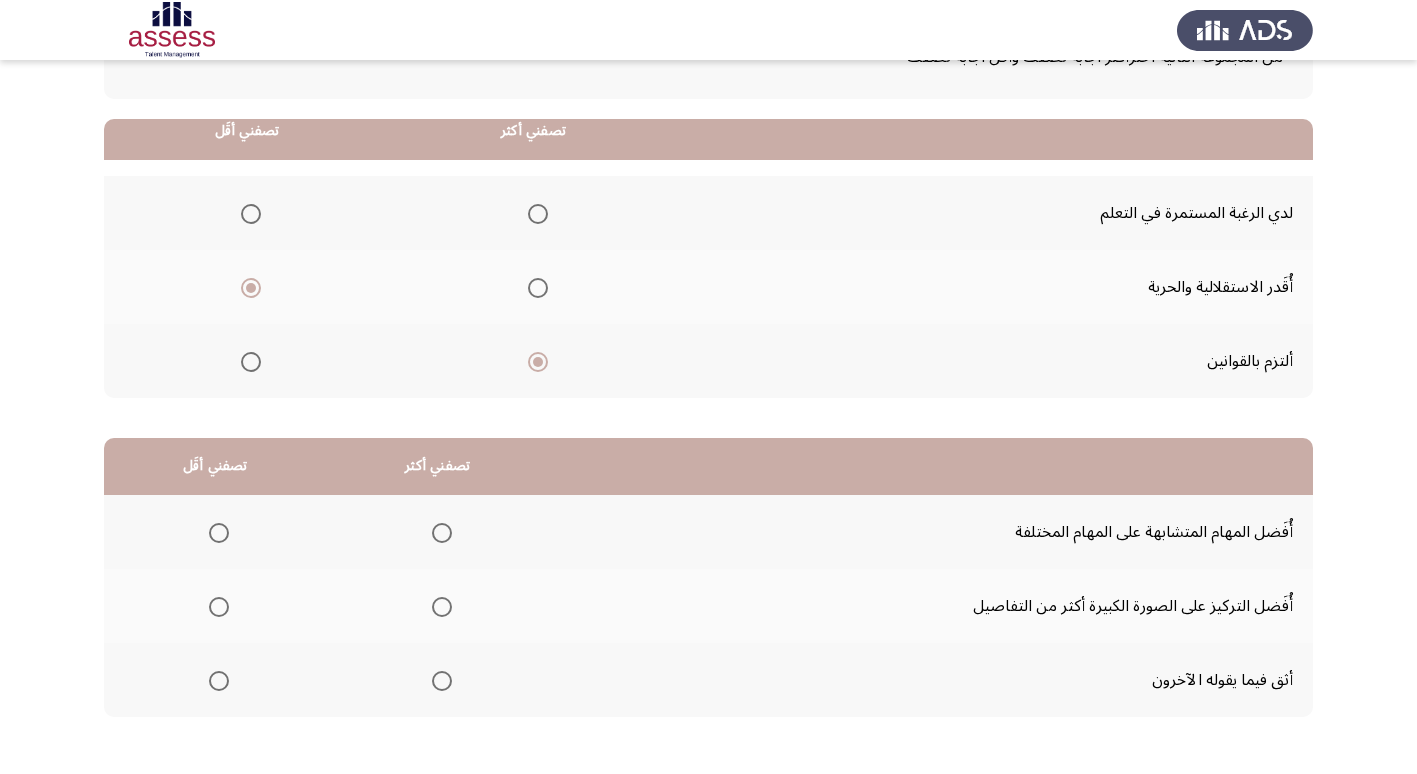 scroll, scrollTop: 200, scrollLeft: 0, axis: vertical 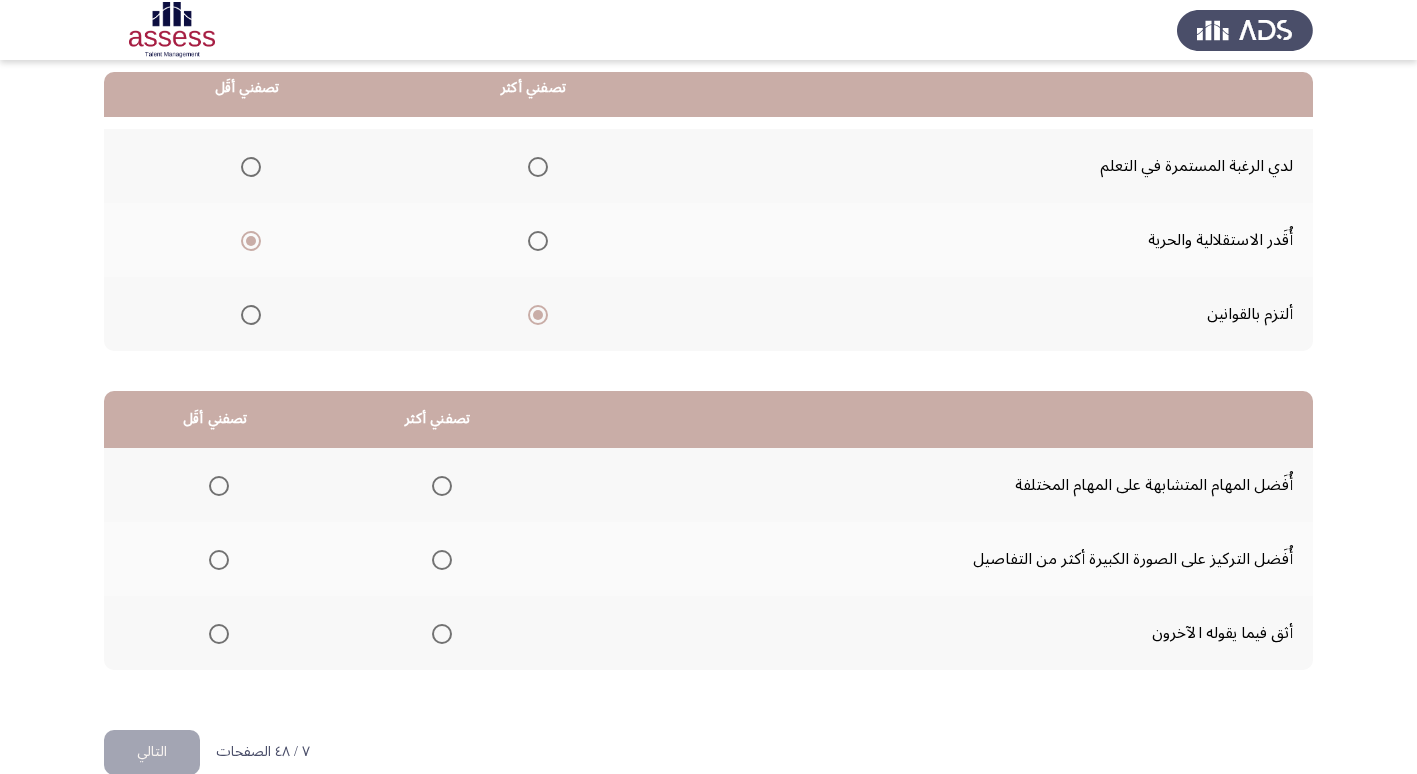 click at bounding box center [538, 167] 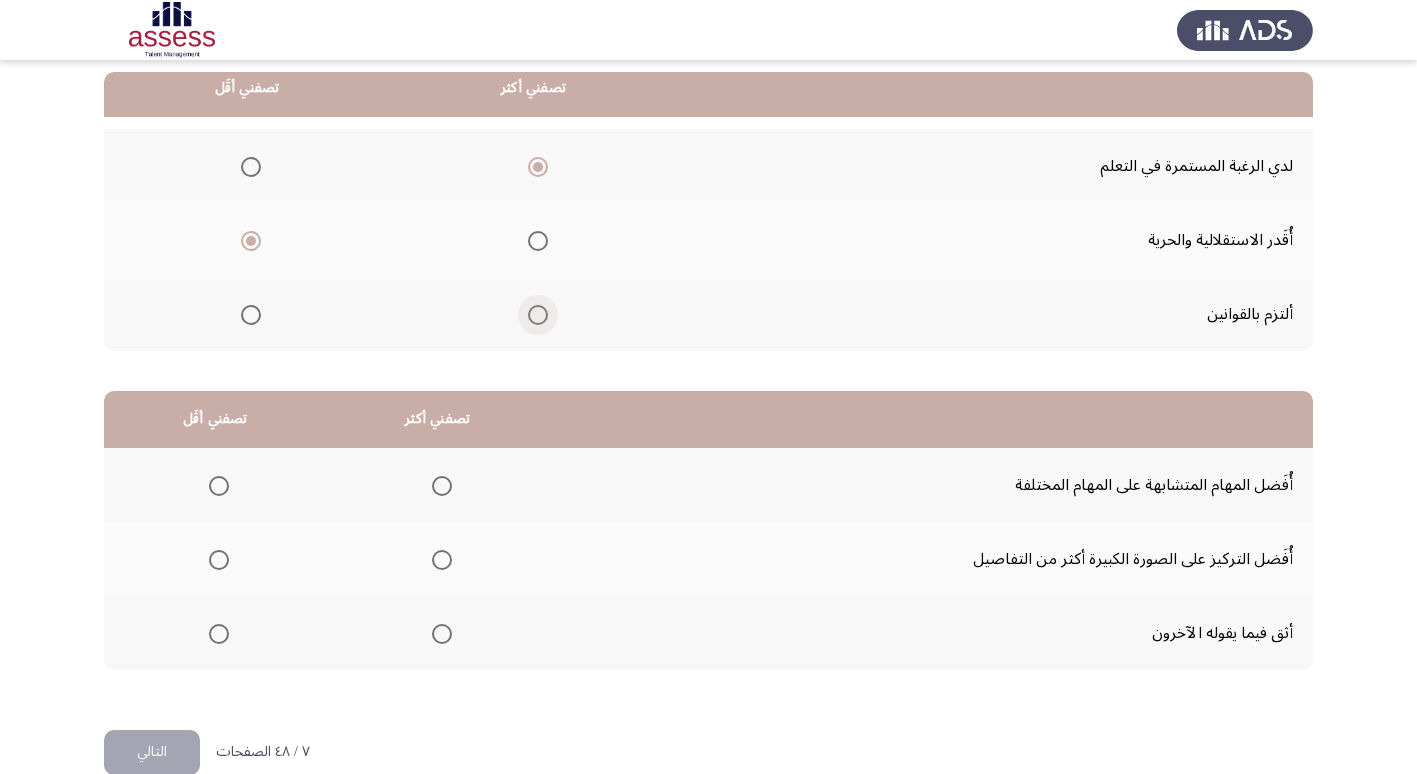 click at bounding box center (538, 315) 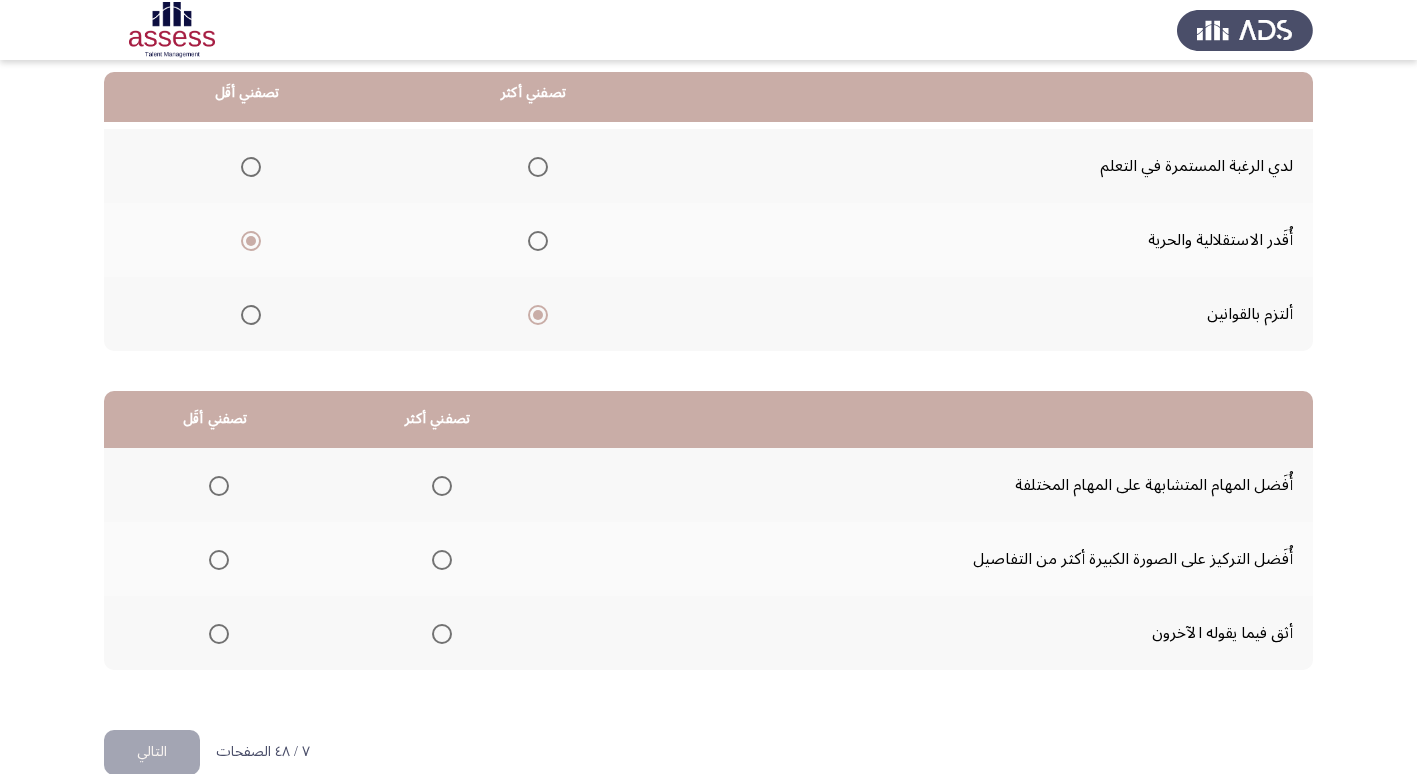 scroll, scrollTop: 236, scrollLeft: 0, axis: vertical 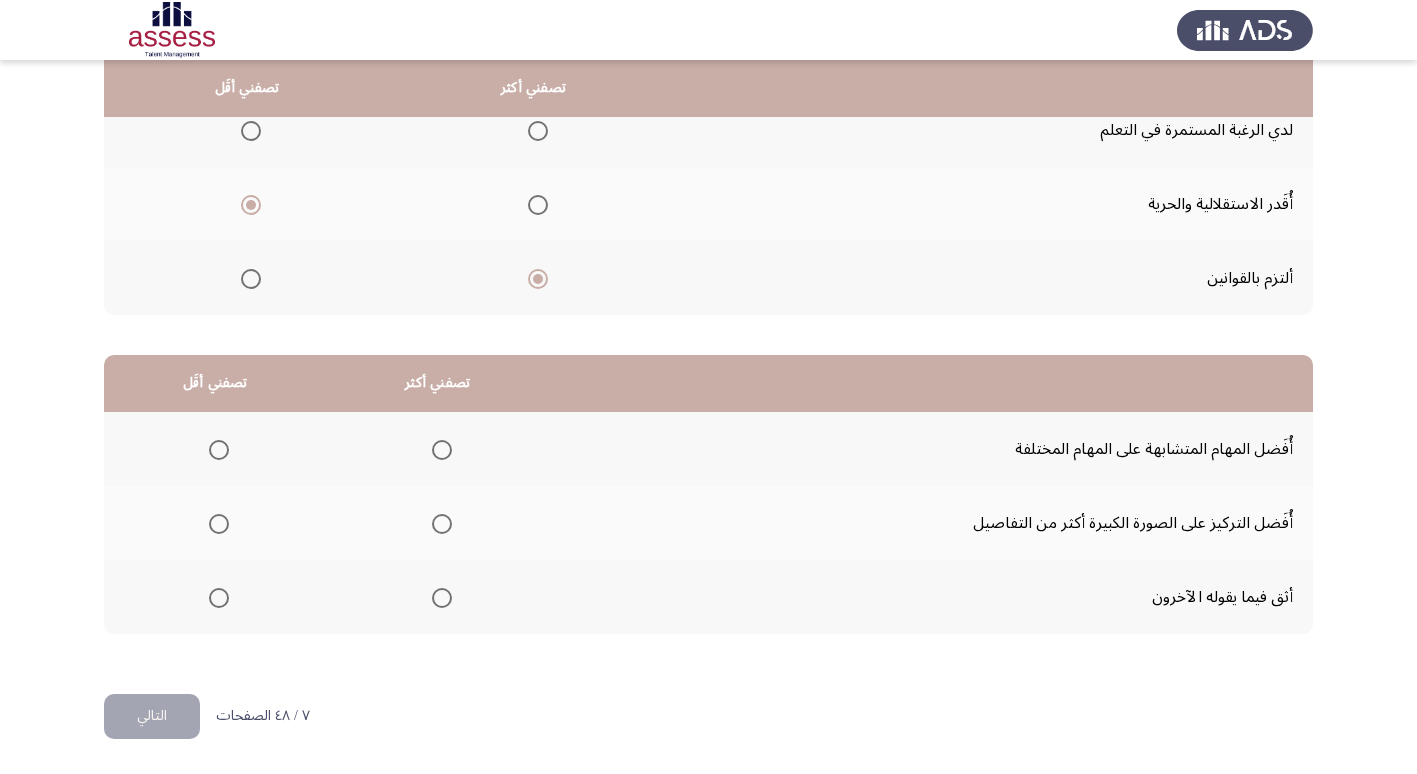 click at bounding box center (219, 450) 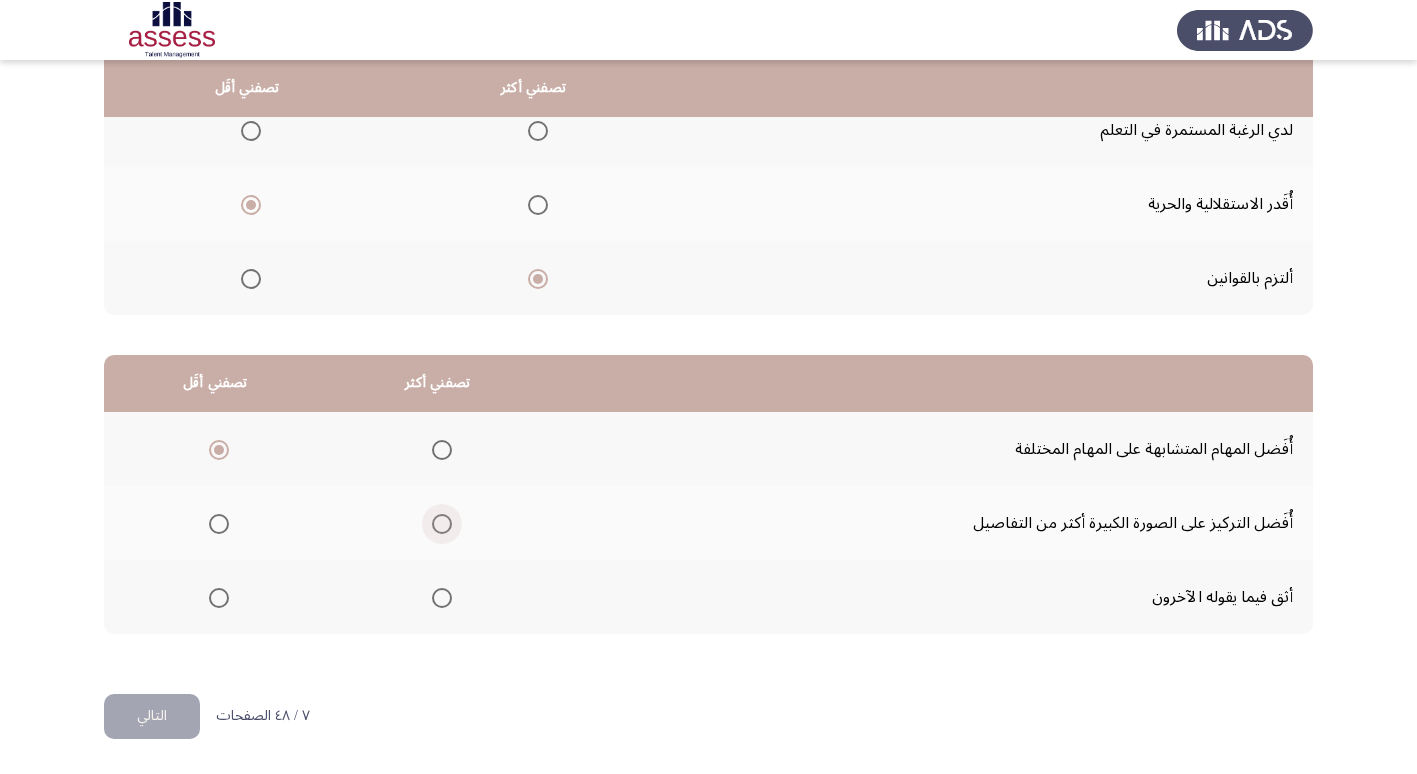 click at bounding box center (442, 524) 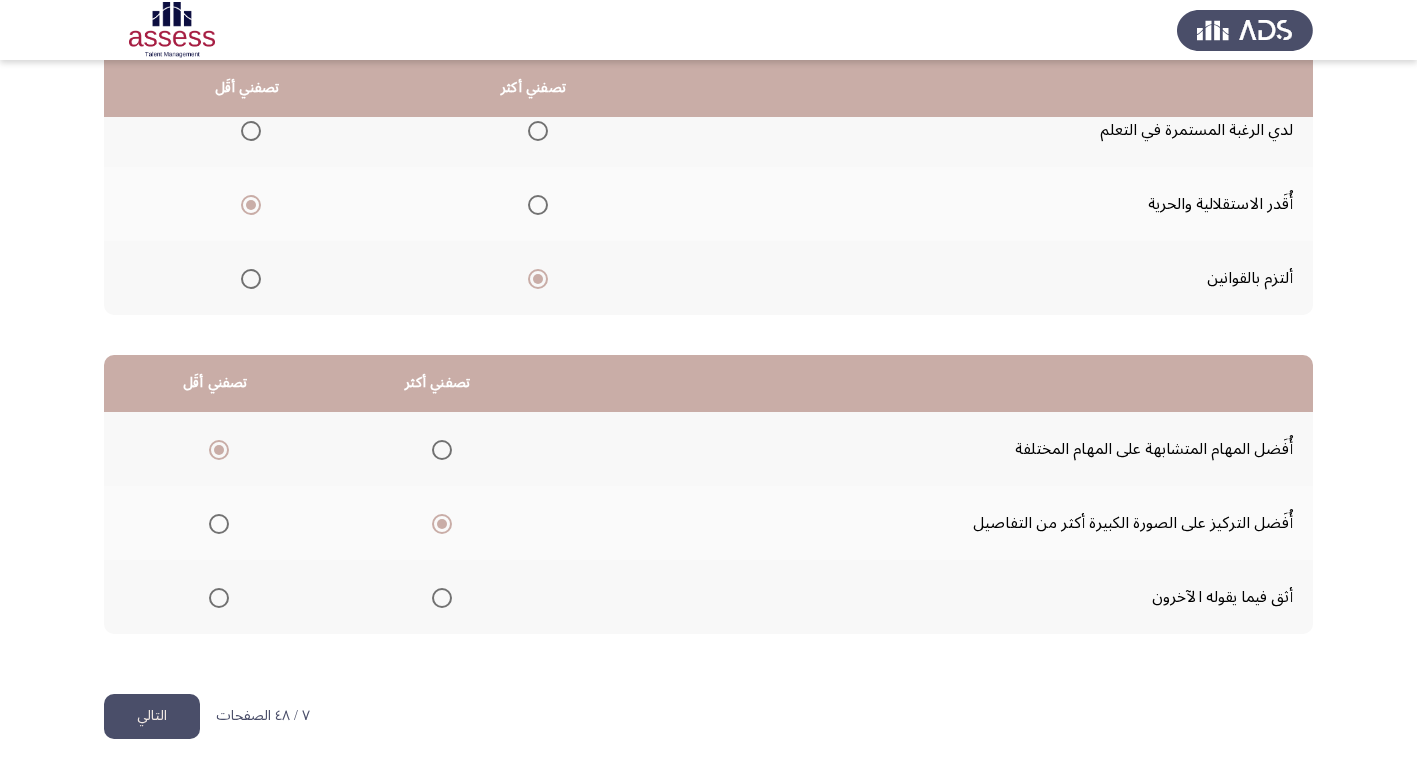 click on "التالي" 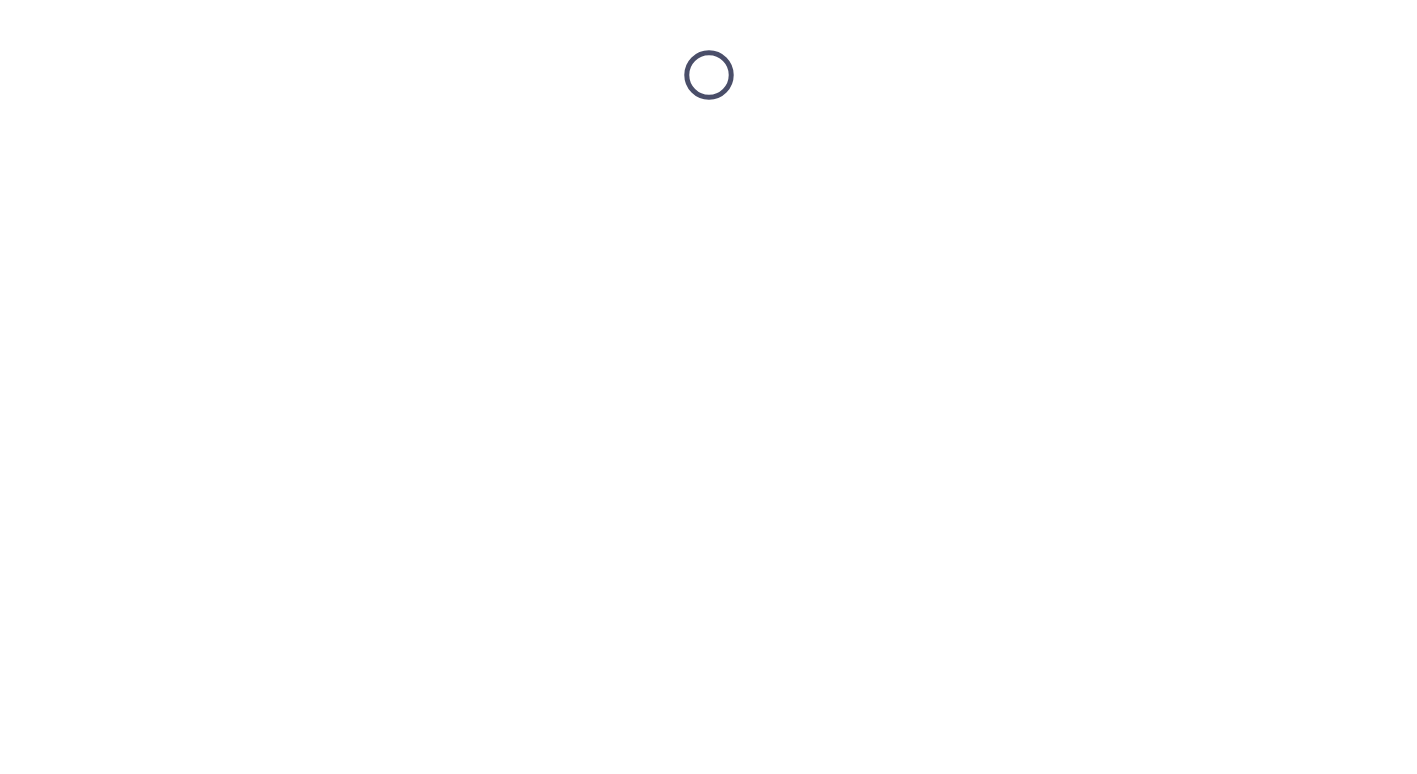 scroll, scrollTop: 0, scrollLeft: 0, axis: both 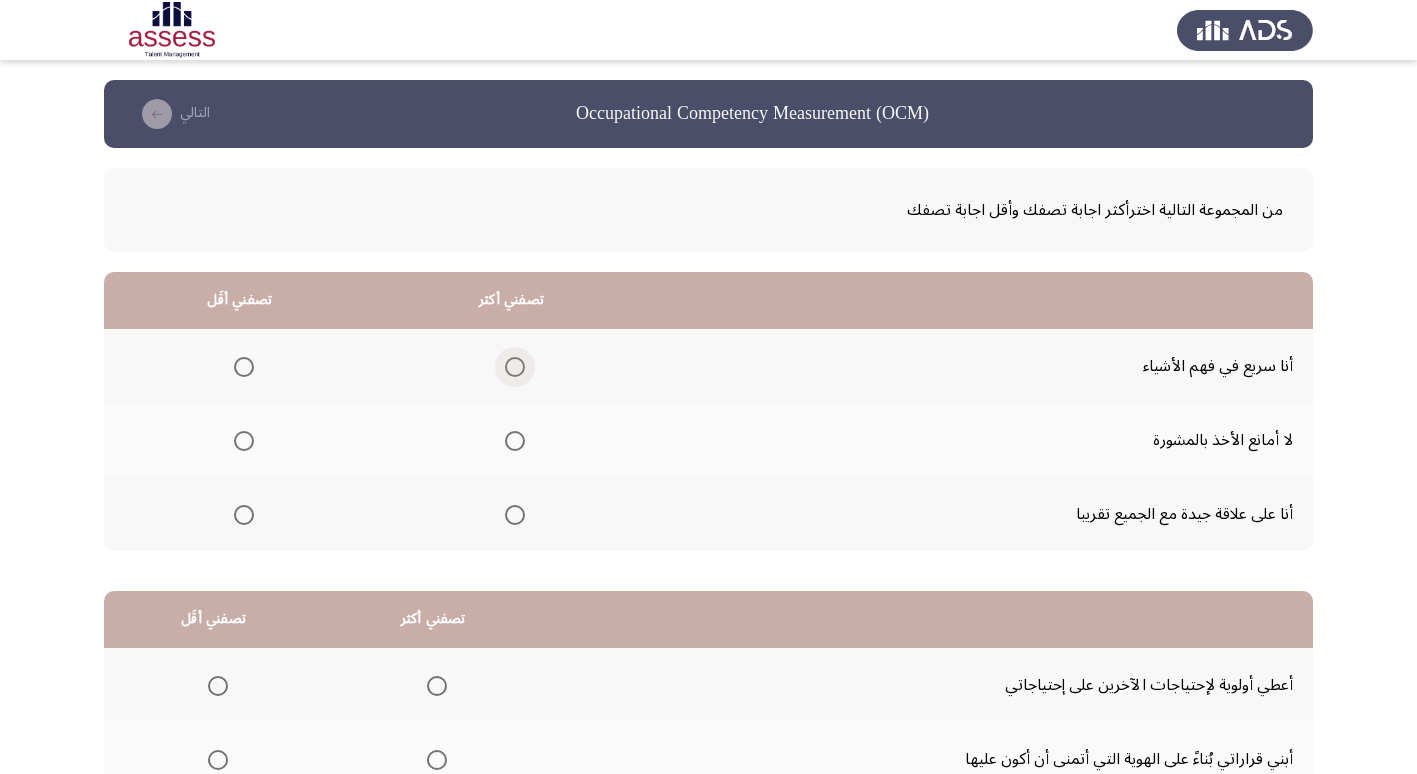 click at bounding box center [515, 367] 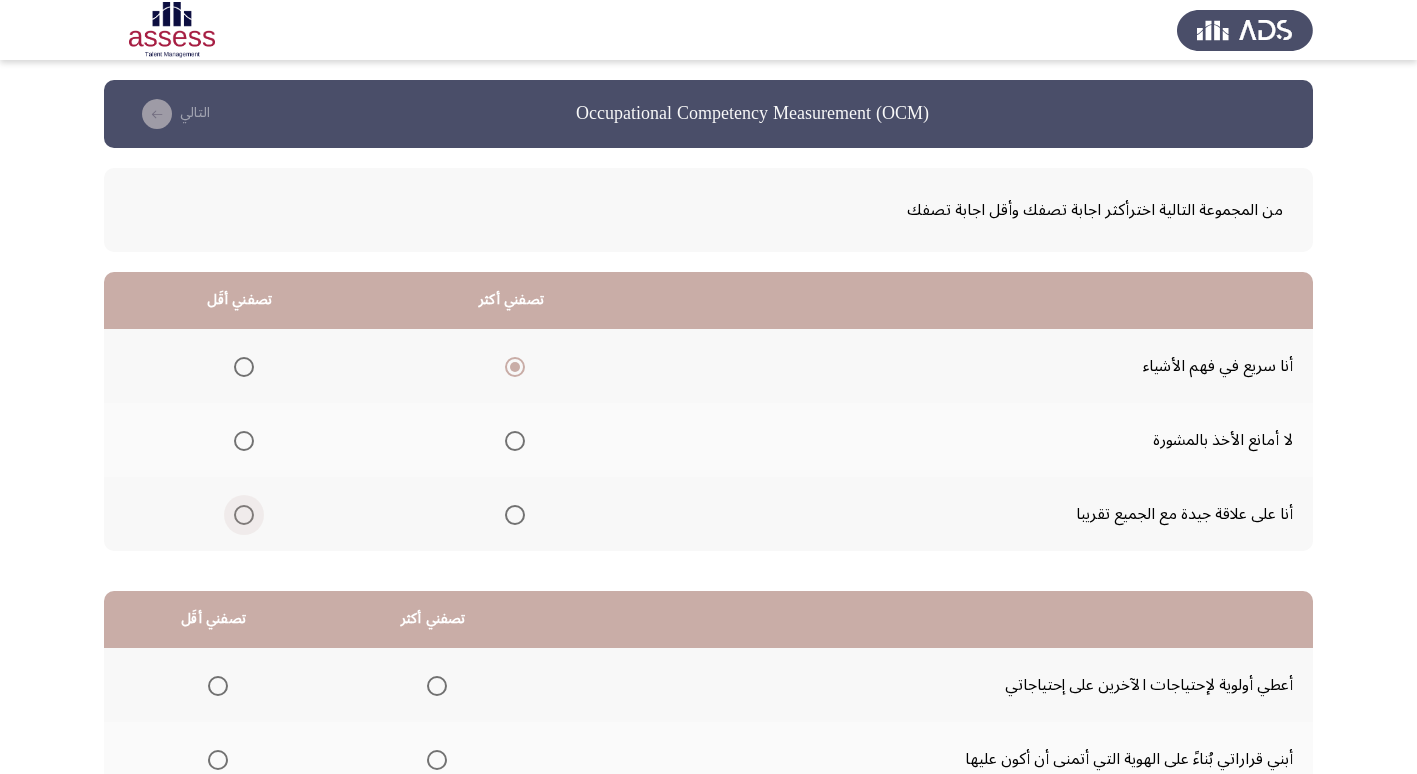 click at bounding box center [244, 515] 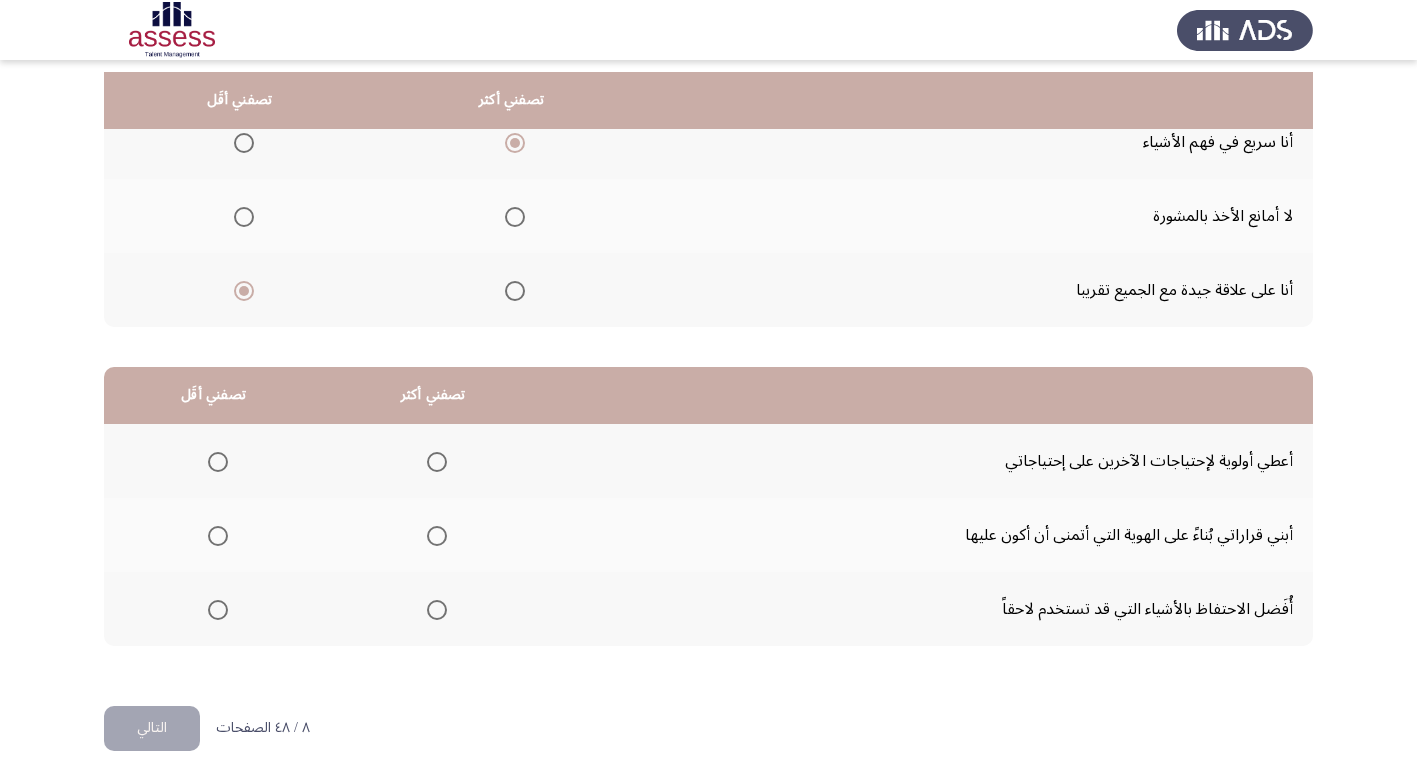 scroll, scrollTop: 236, scrollLeft: 0, axis: vertical 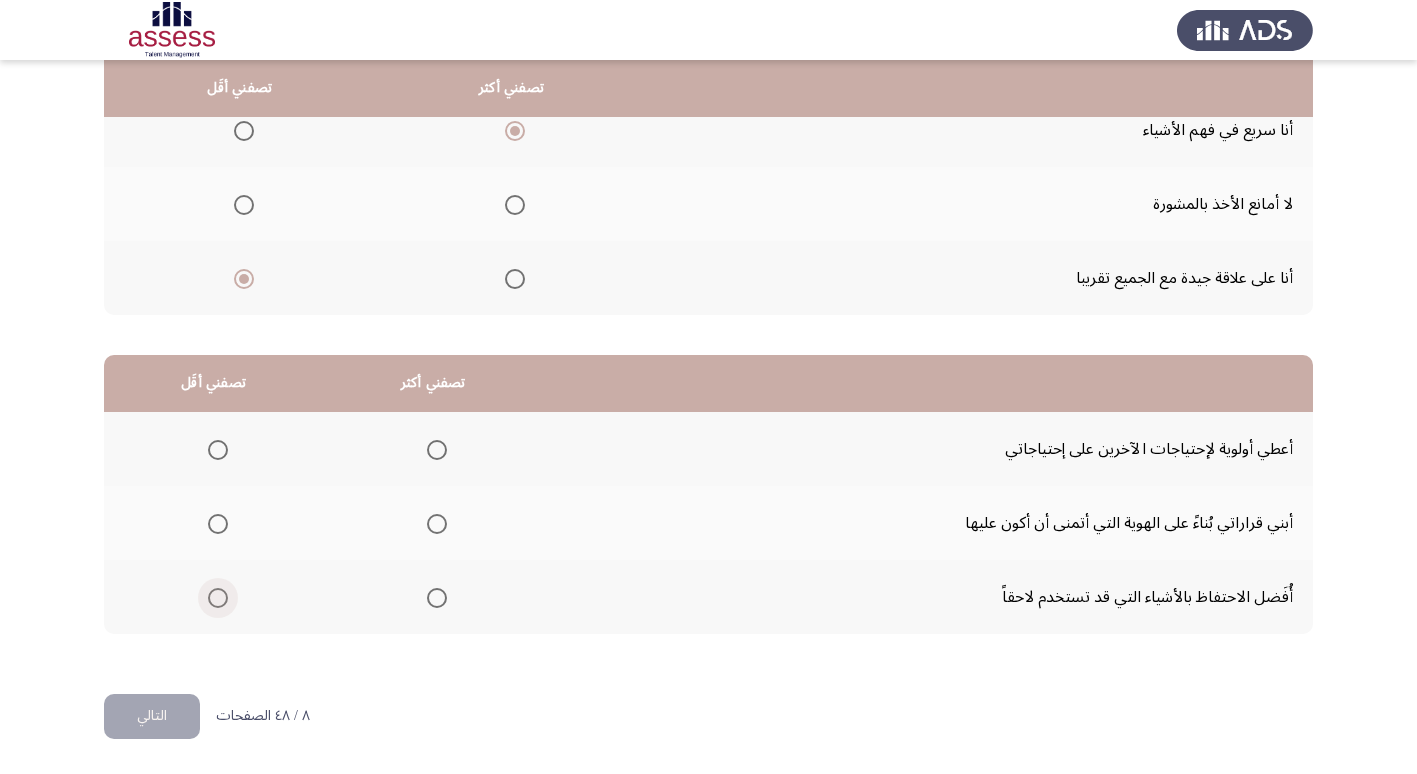 click at bounding box center [218, 598] 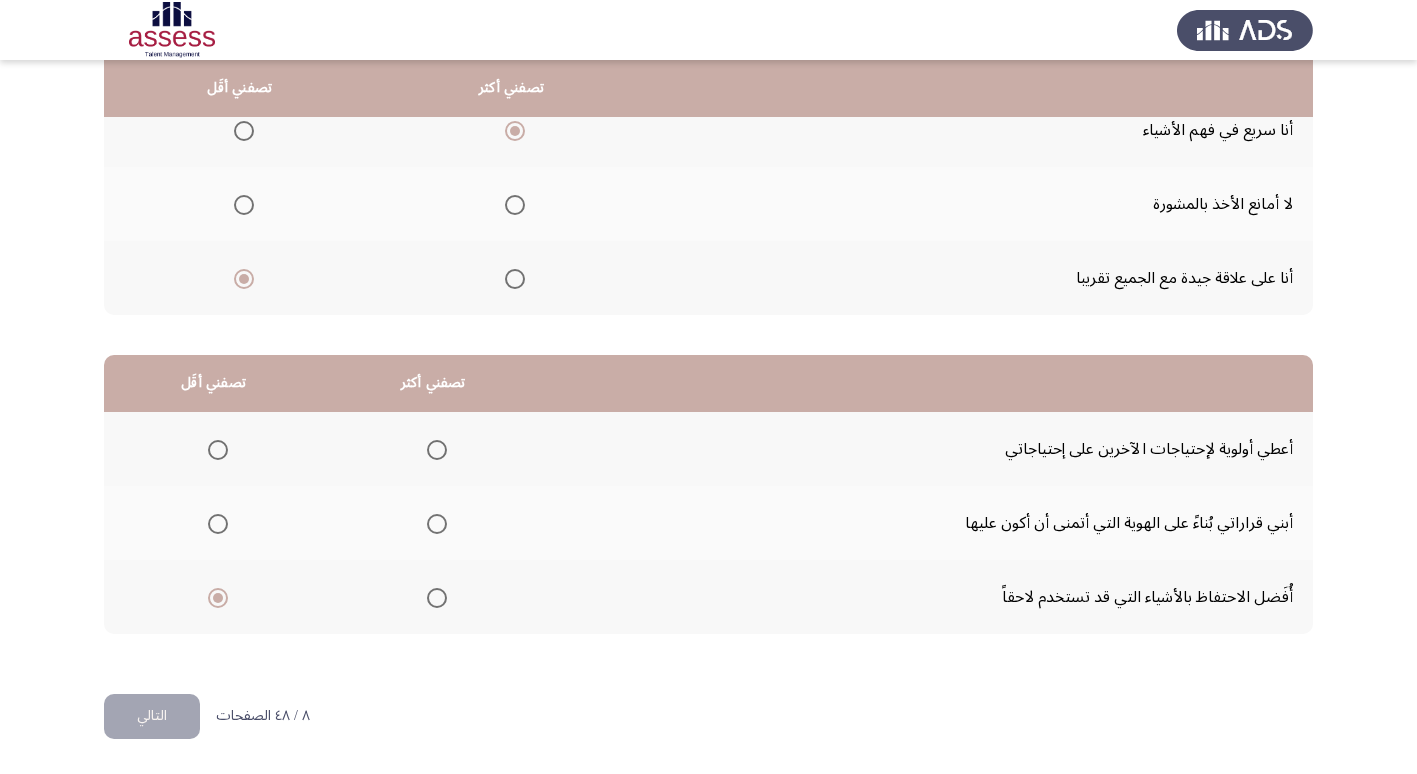click at bounding box center [437, 524] 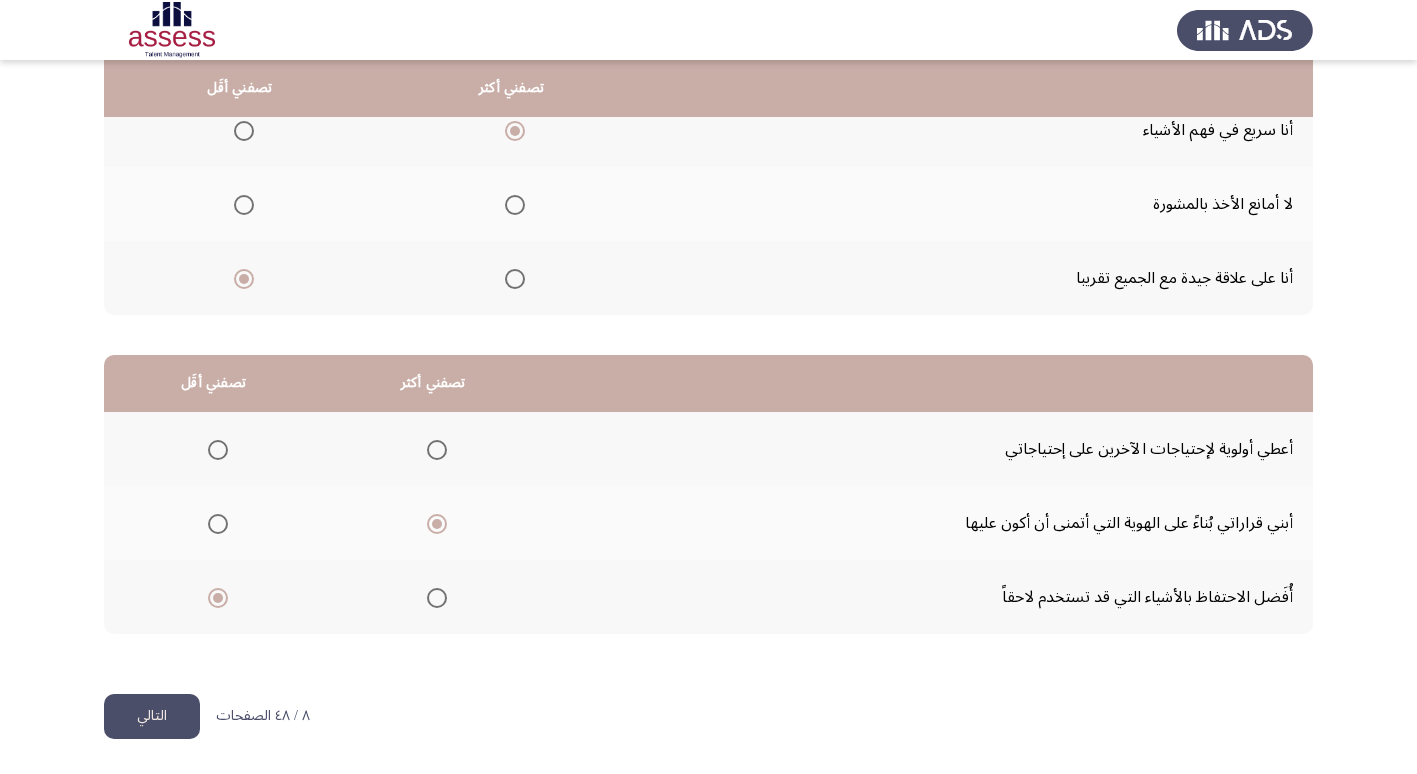 click on "التالي" 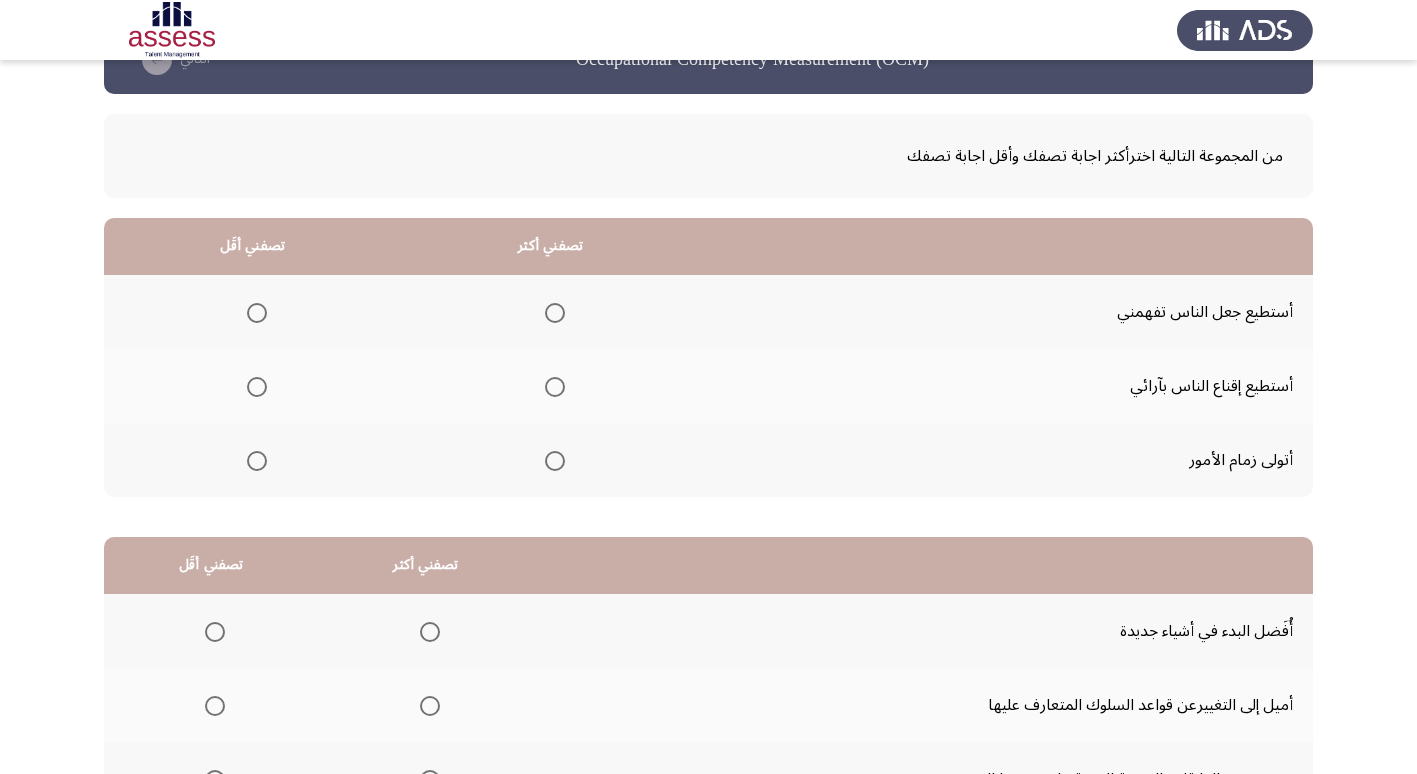 scroll, scrollTop: 100, scrollLeft: 0, axis: vertical 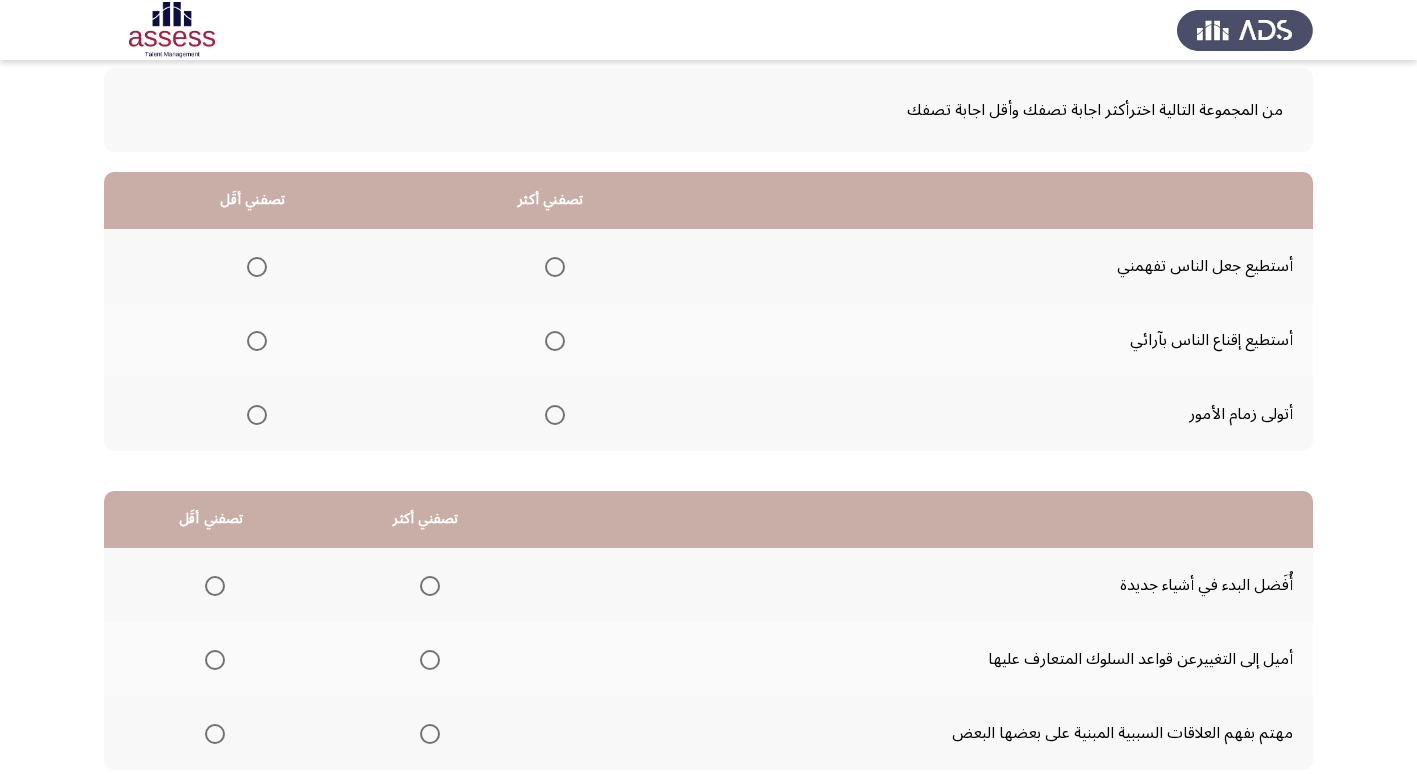 click at bounding box center (555, 341) 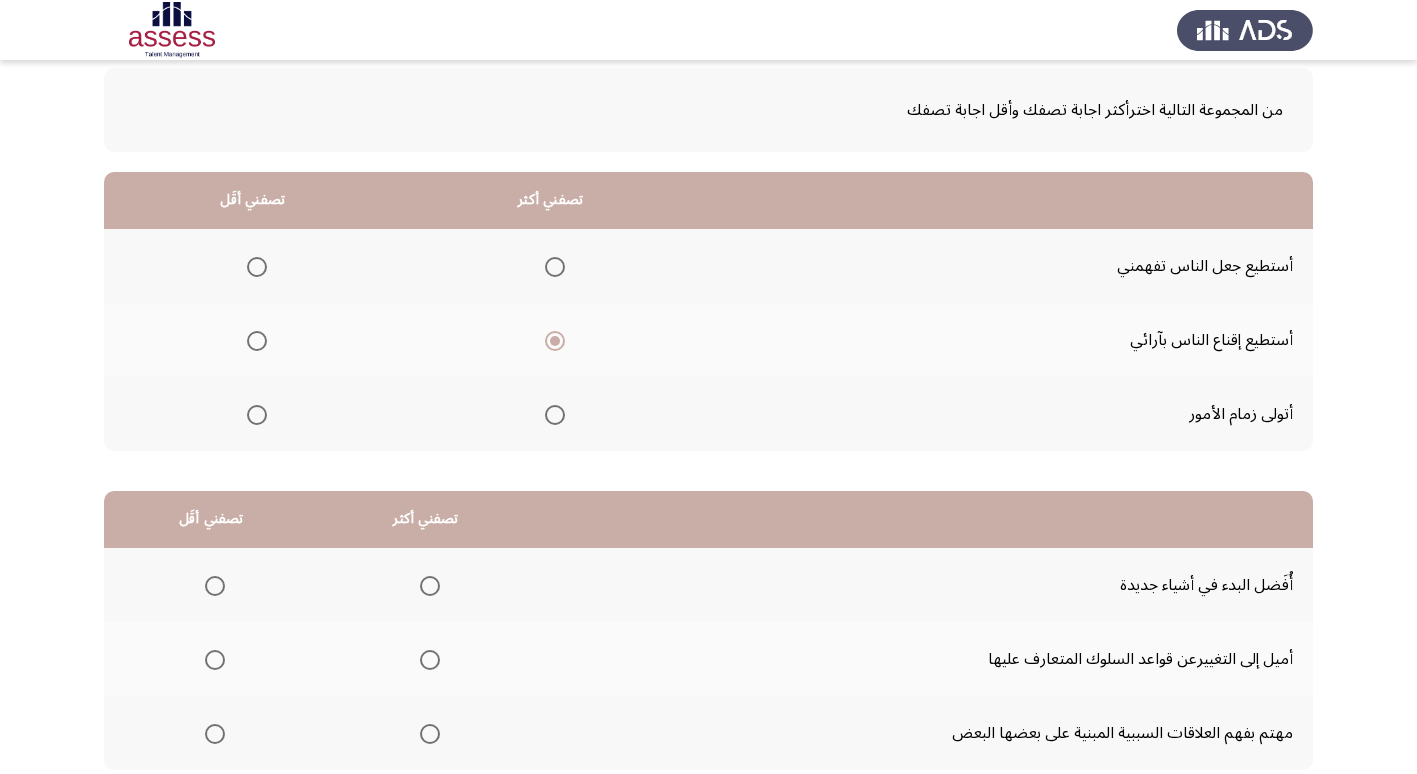 click at bounding box center [257, 267] 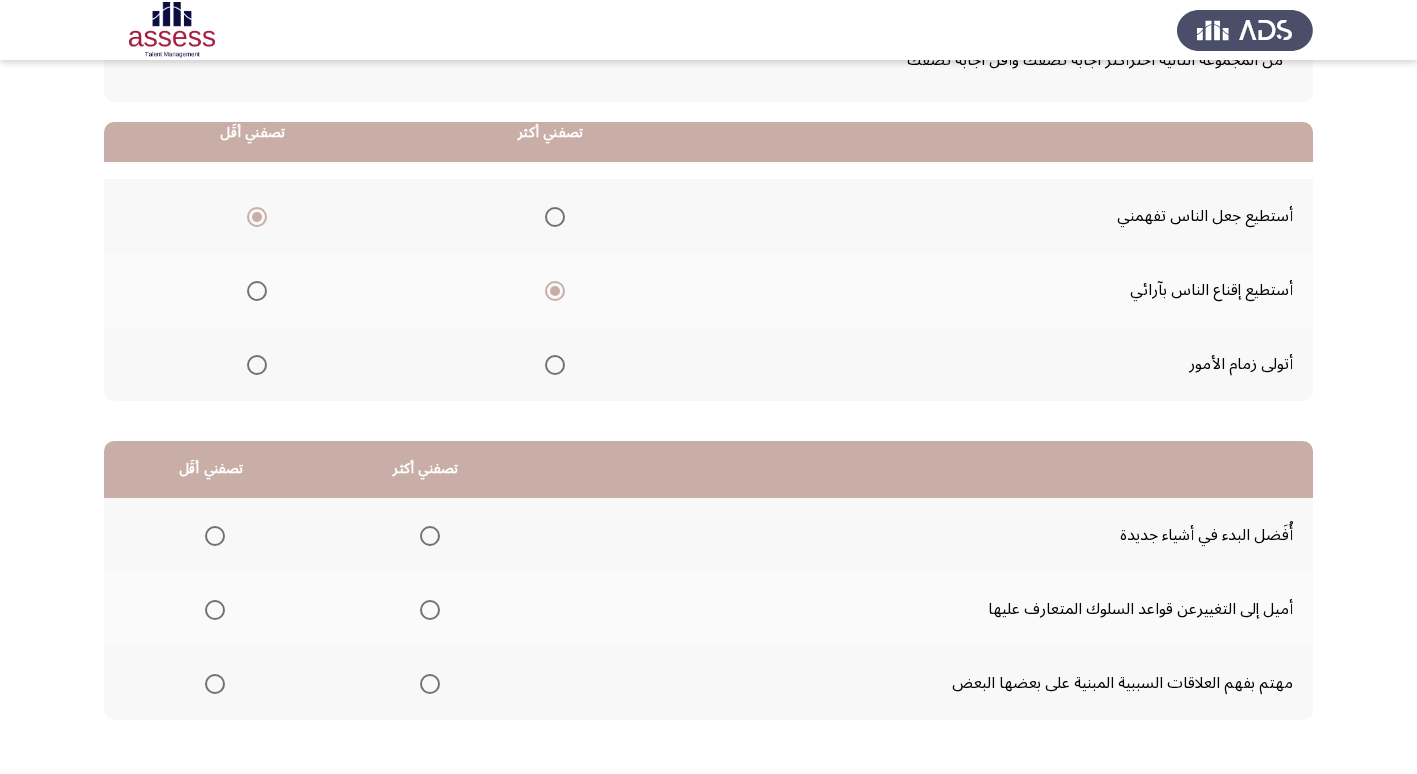 scroll, scrollTop: 200, scrollLeft: 0, axis: vertical 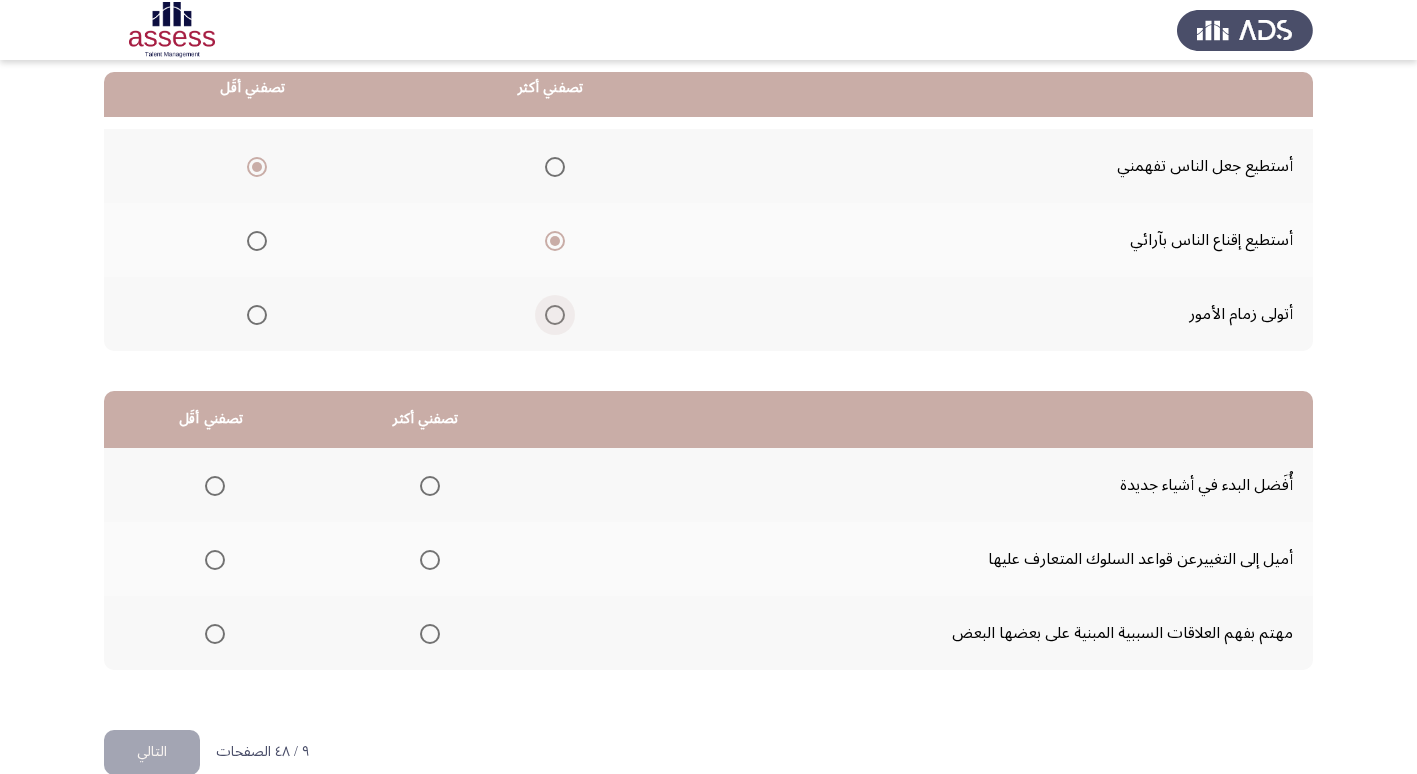 click at bounding box center (555, 315) 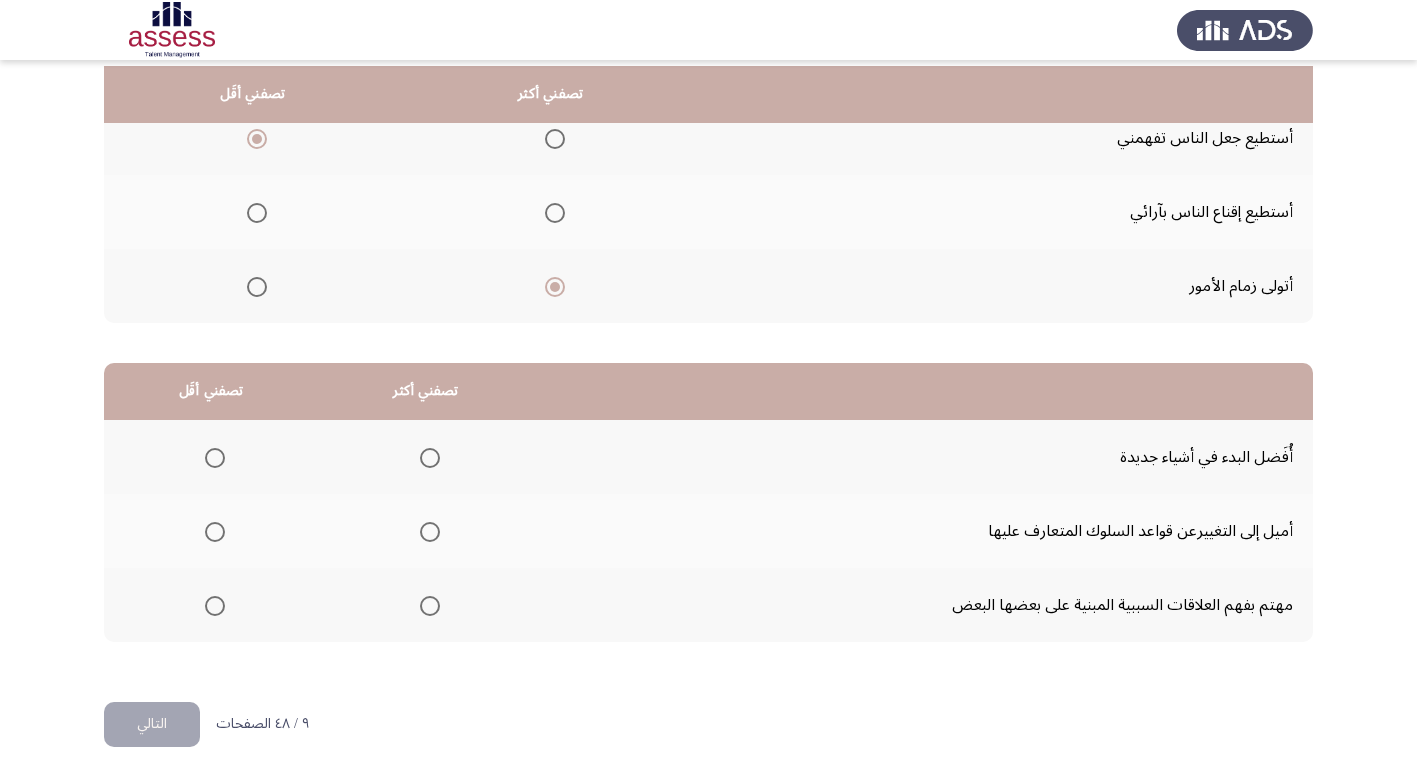 scroll, scrollTop: 236, scrollLeft: 0, axis: vertical 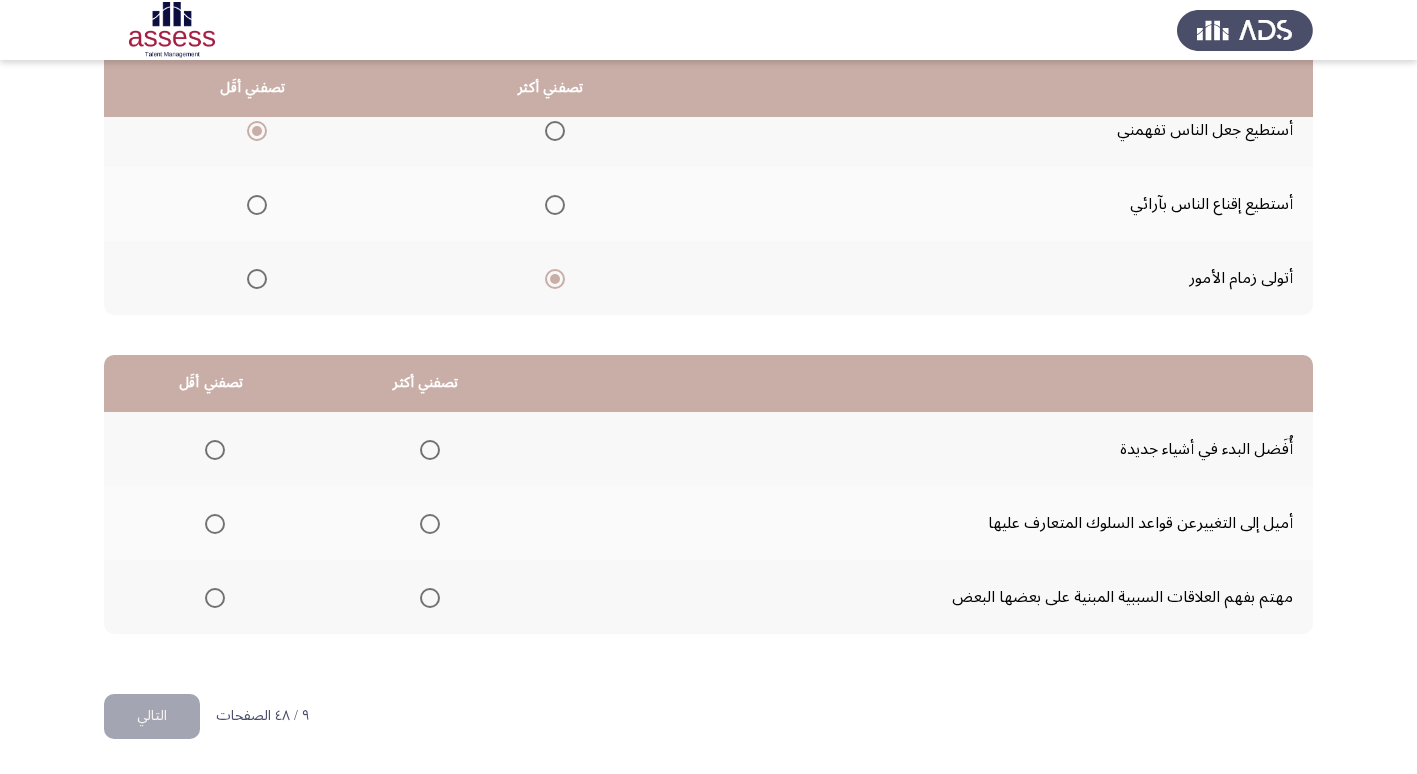 click 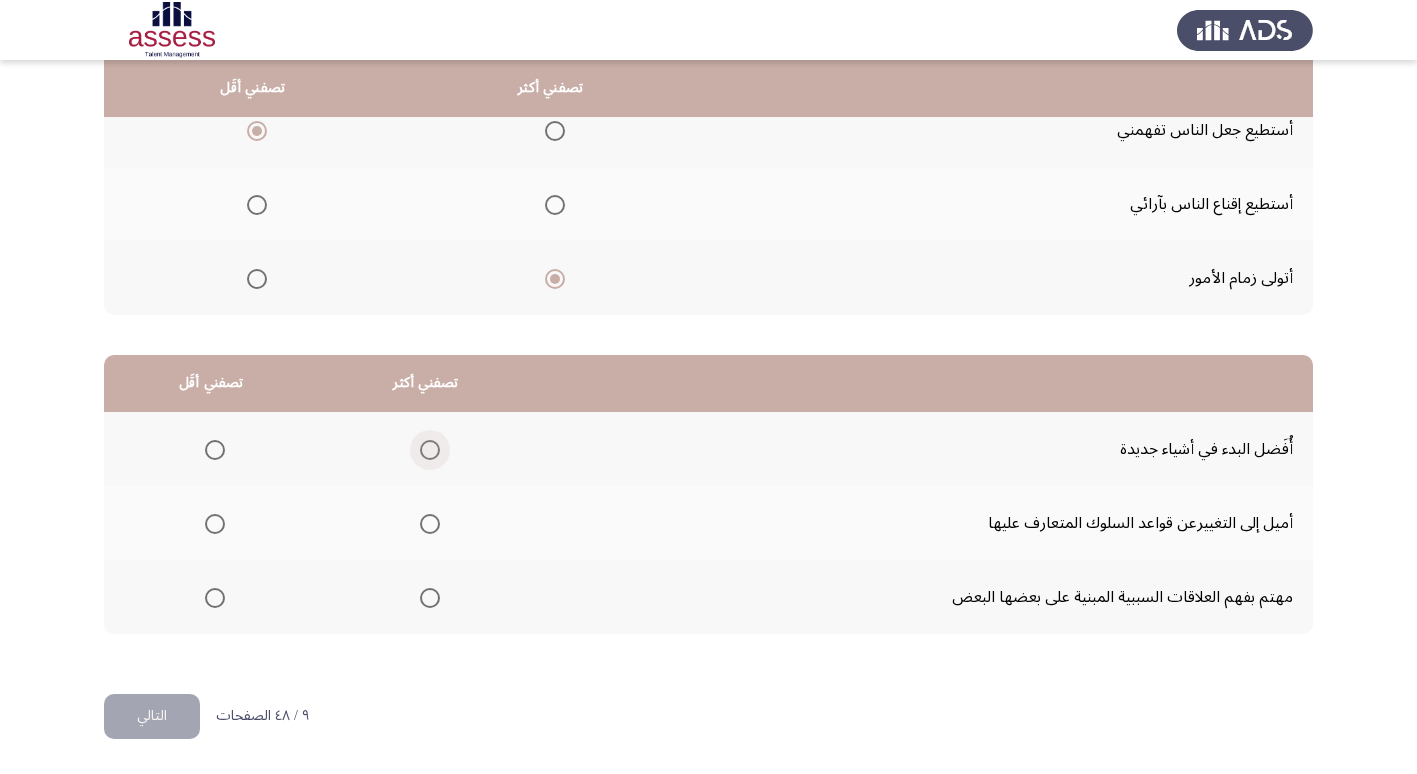 click at bounding box center (430, 450) 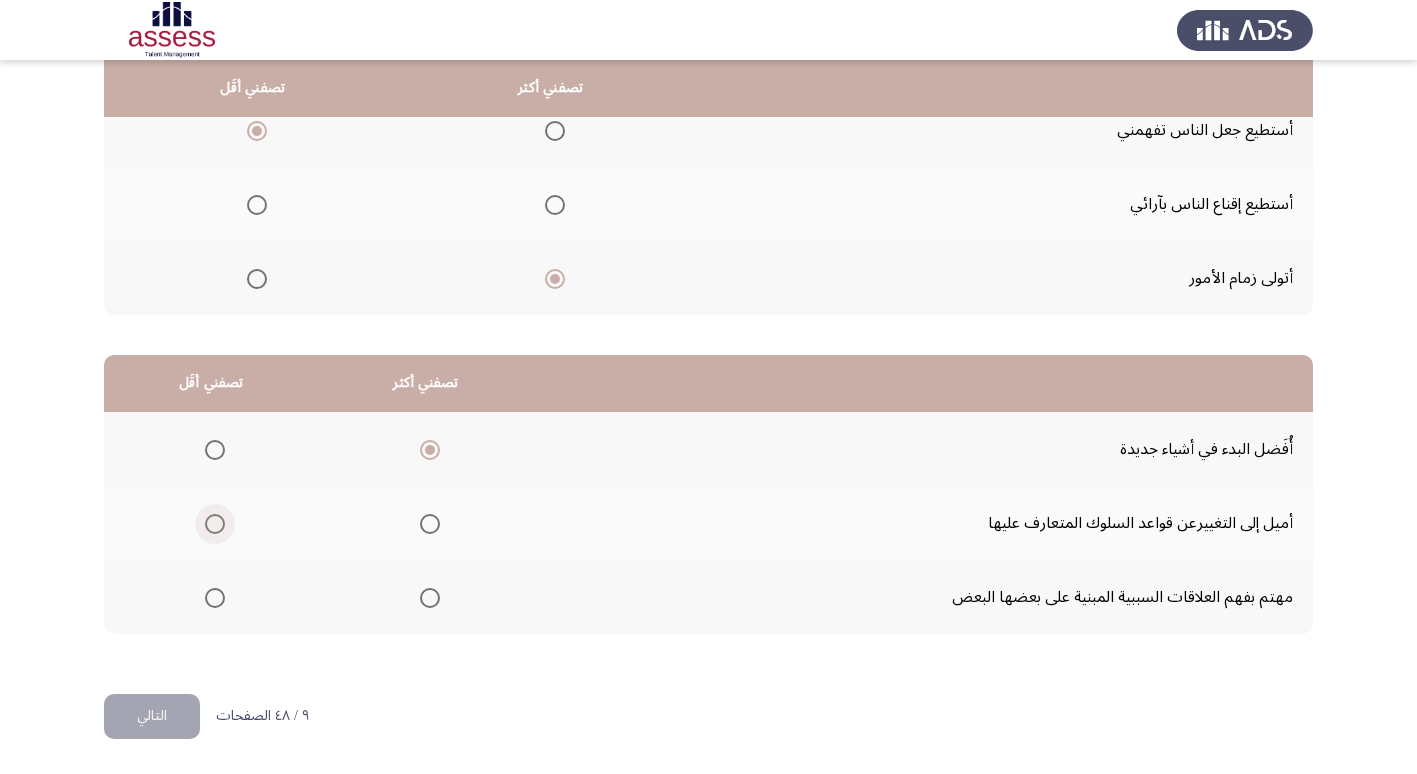 click at bounding box center (215, 524) 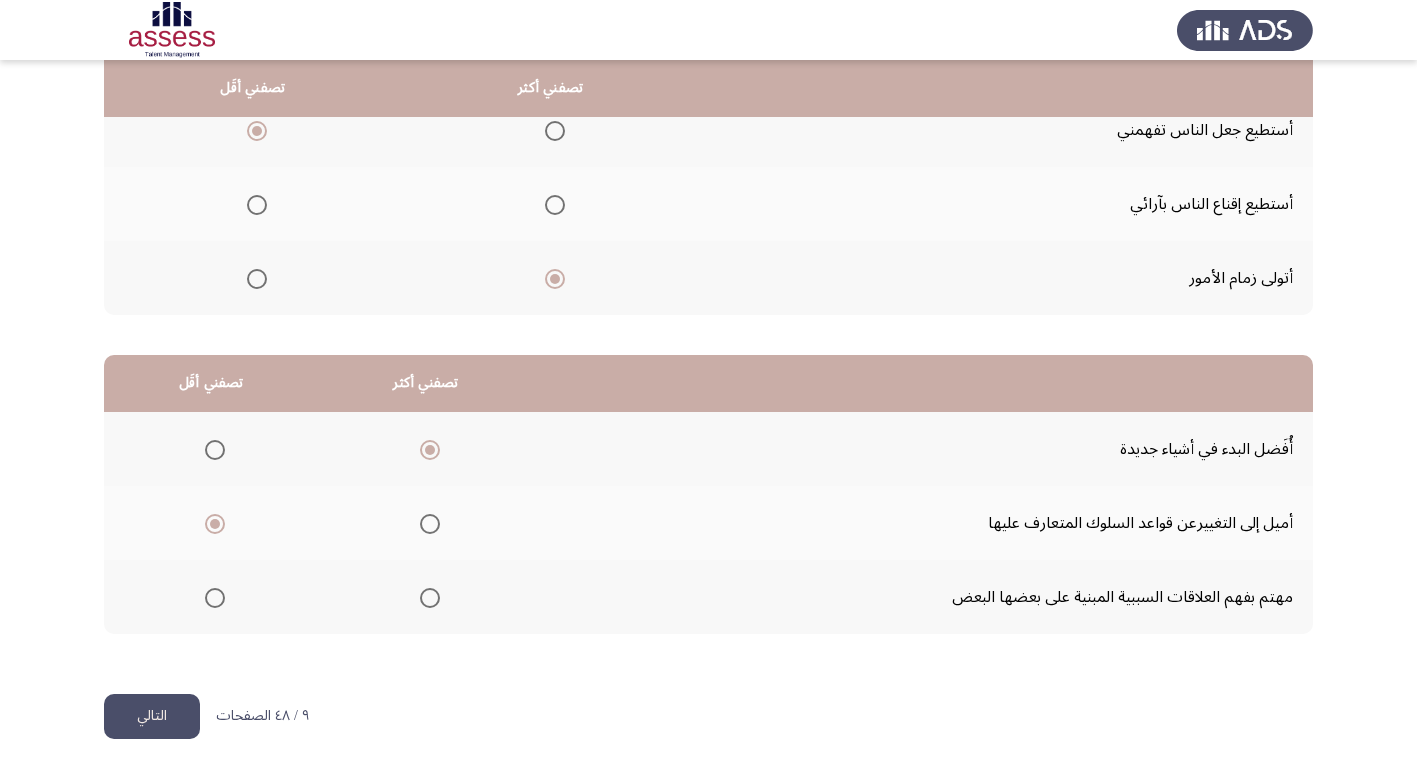 click on "التالي" 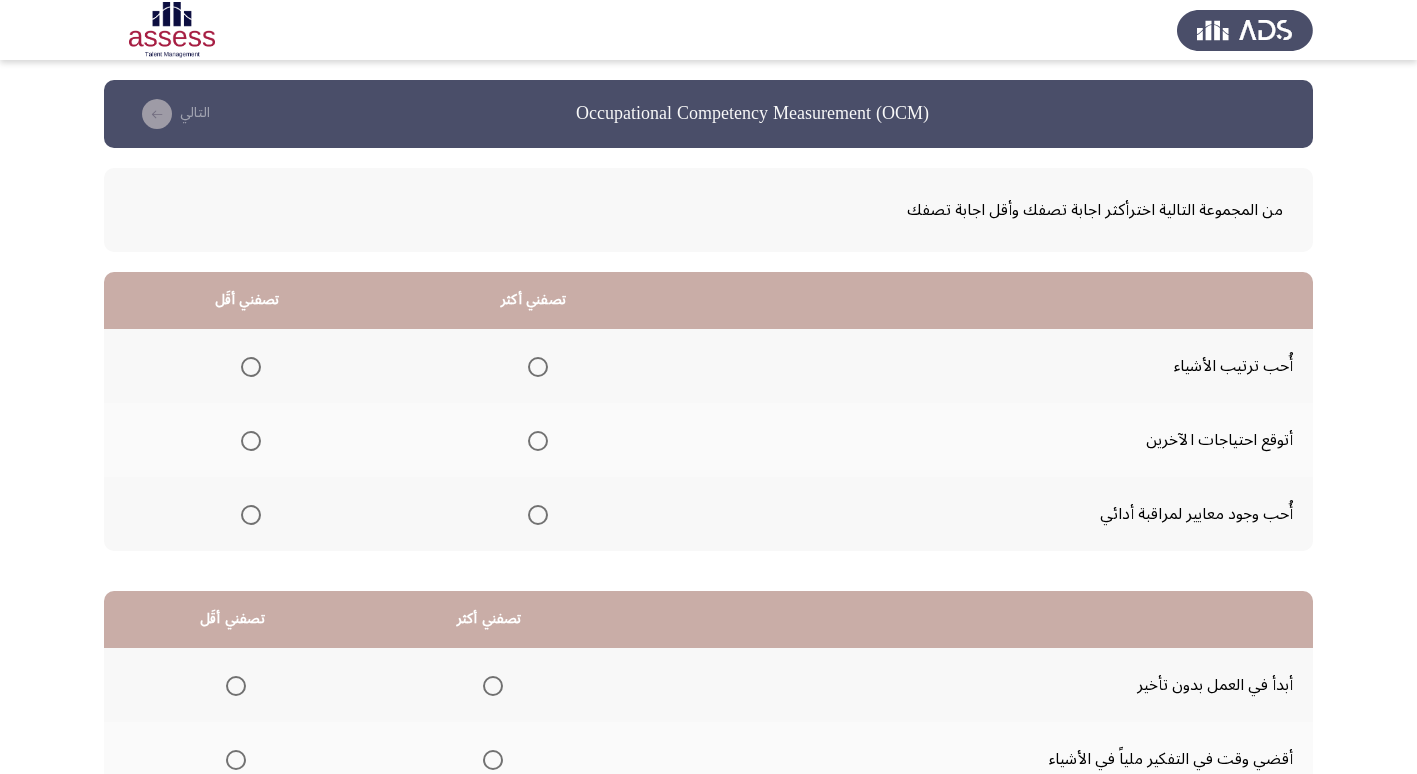 click at bounding box center [538, 367] 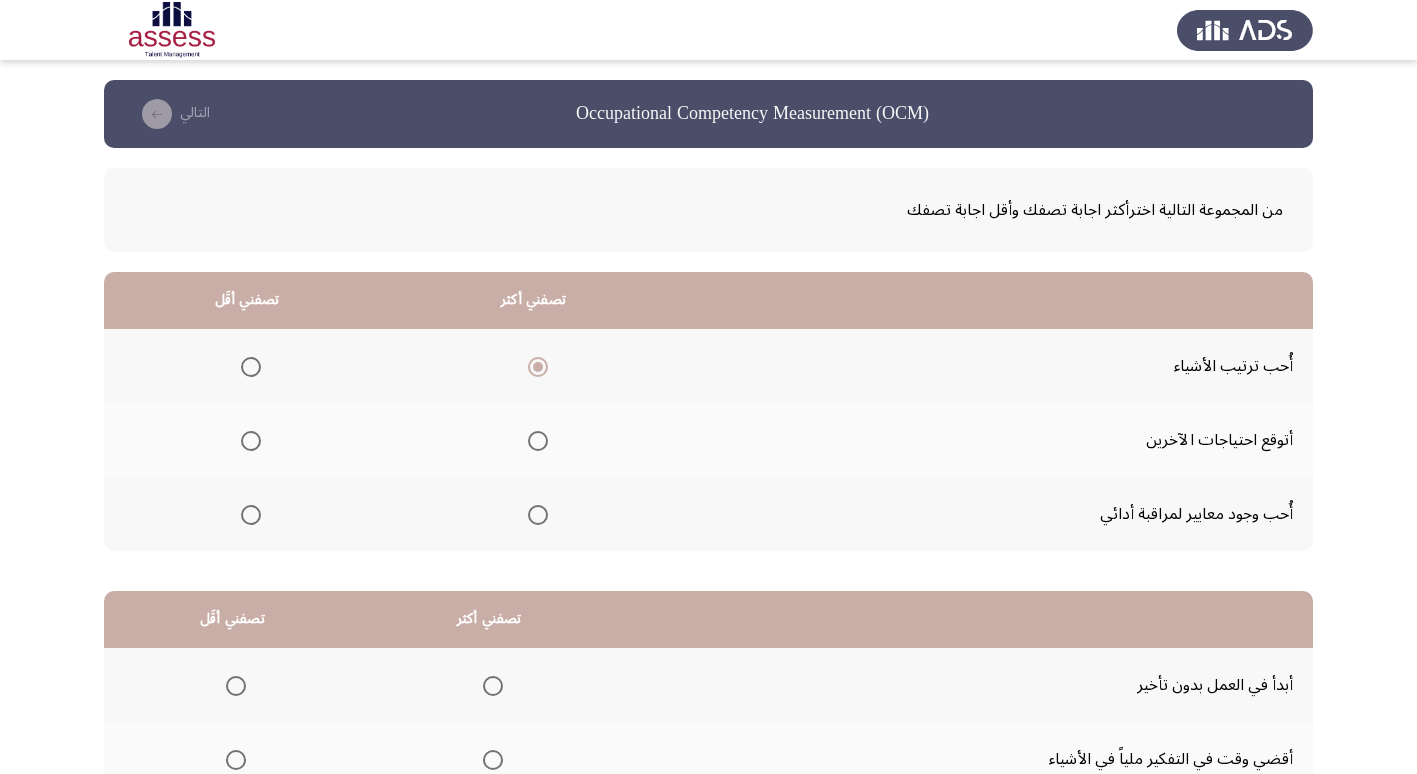click at bounding box center (251, 441) 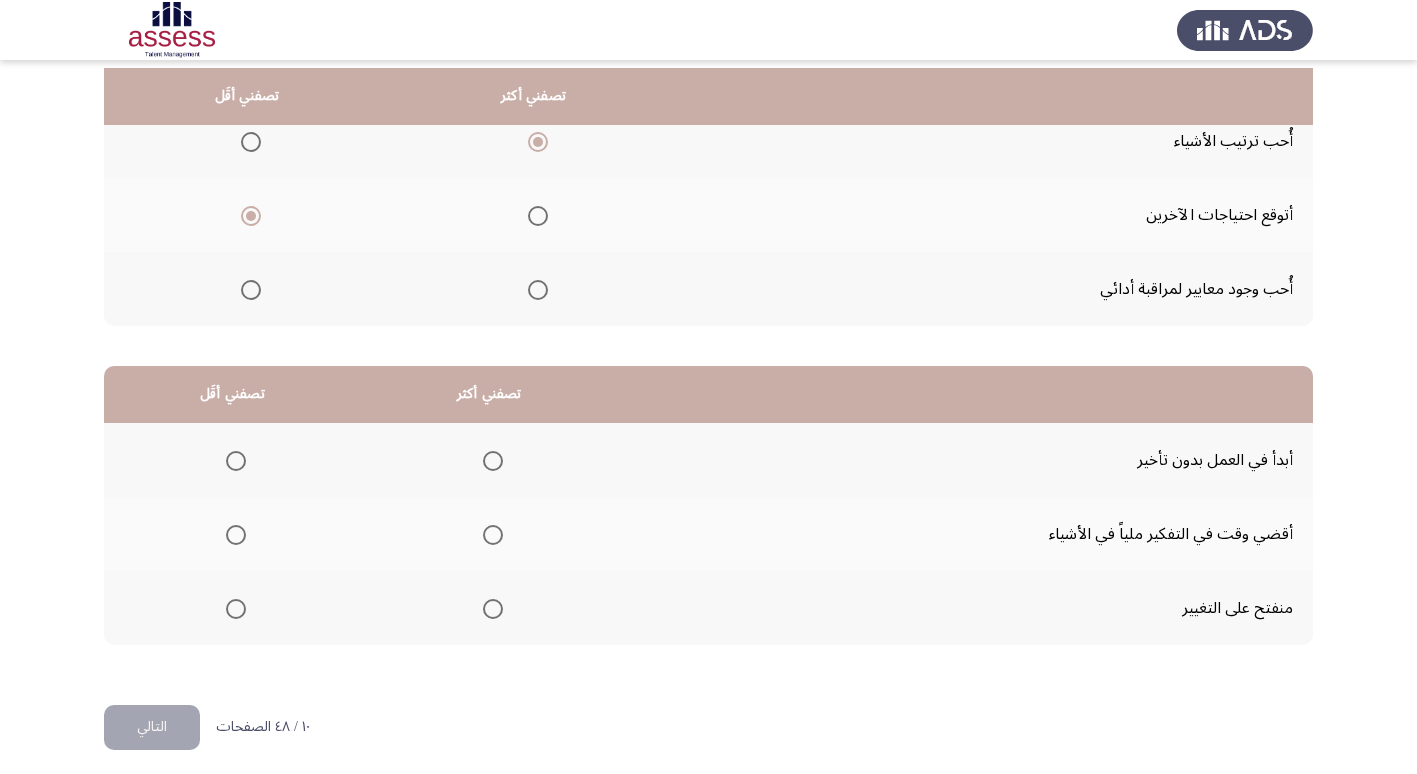 scroll, scrollTop: 236, scrollLeft: 0, axis: vertical 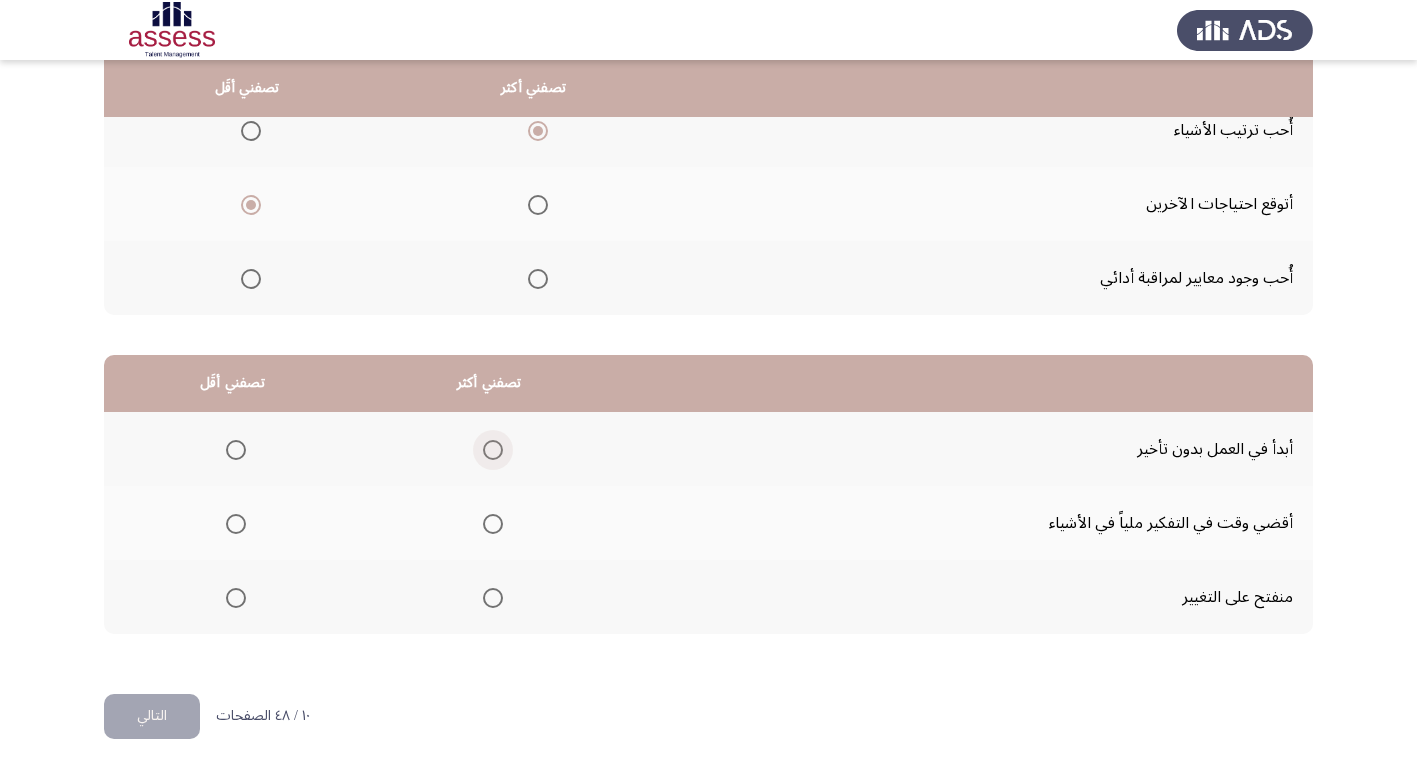 click at bounding box center (493, 450) 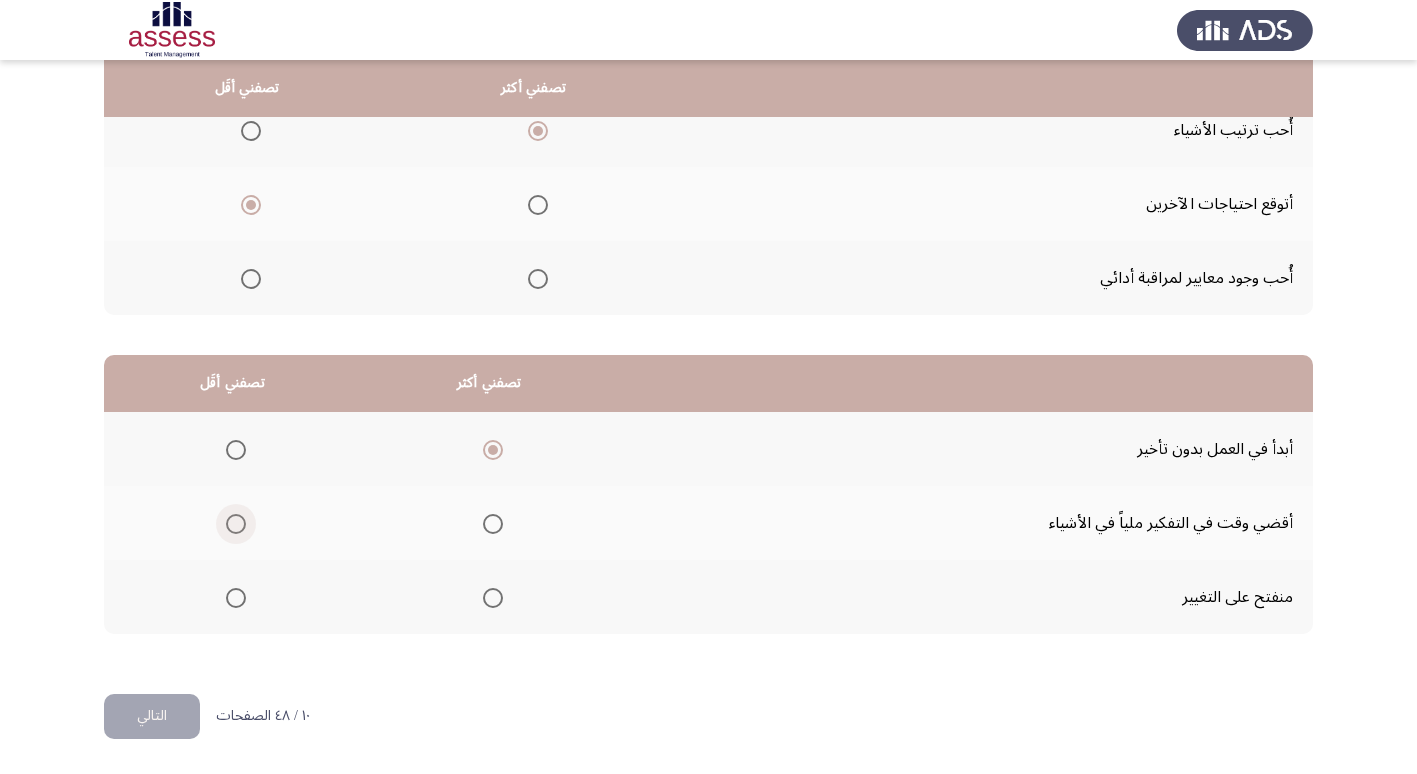 click at bounding box center (236, 524) 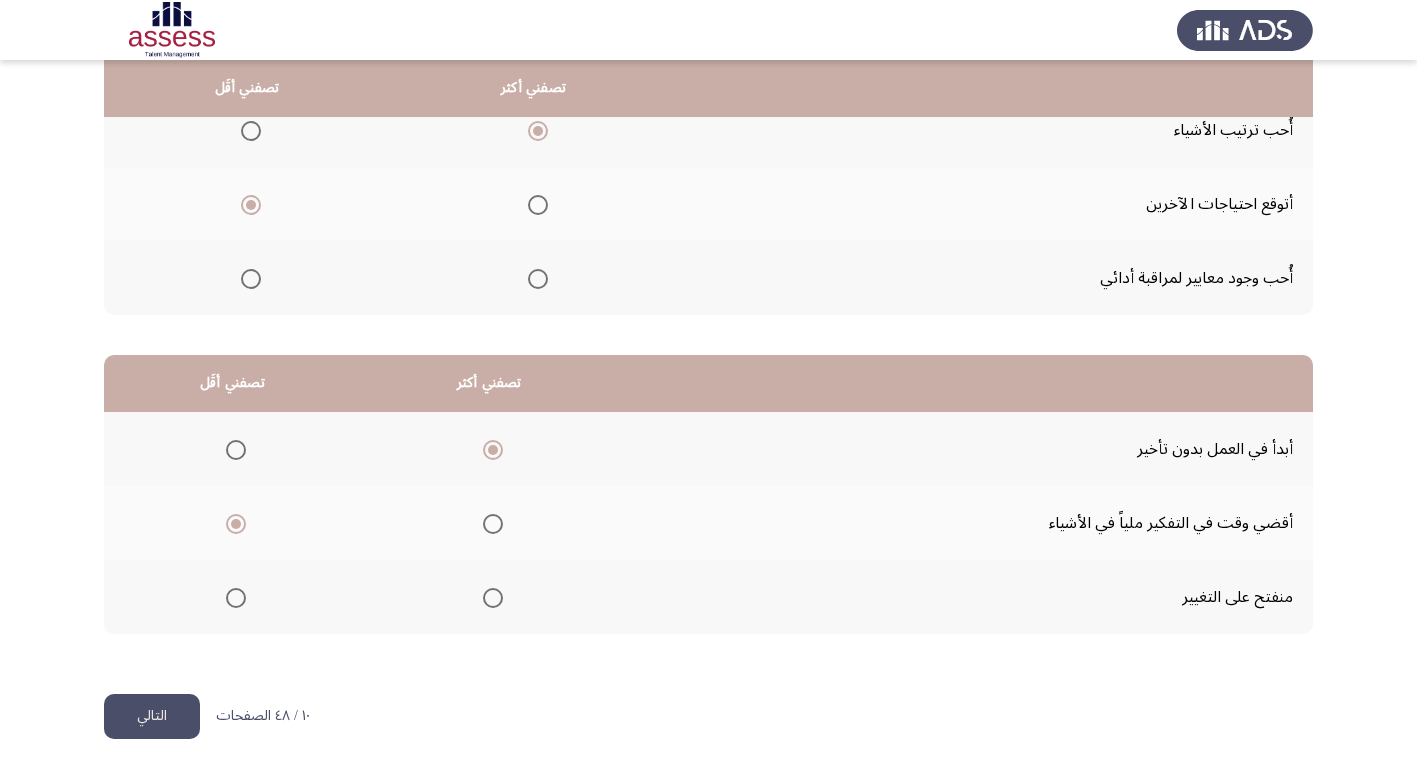 click on "التالي" 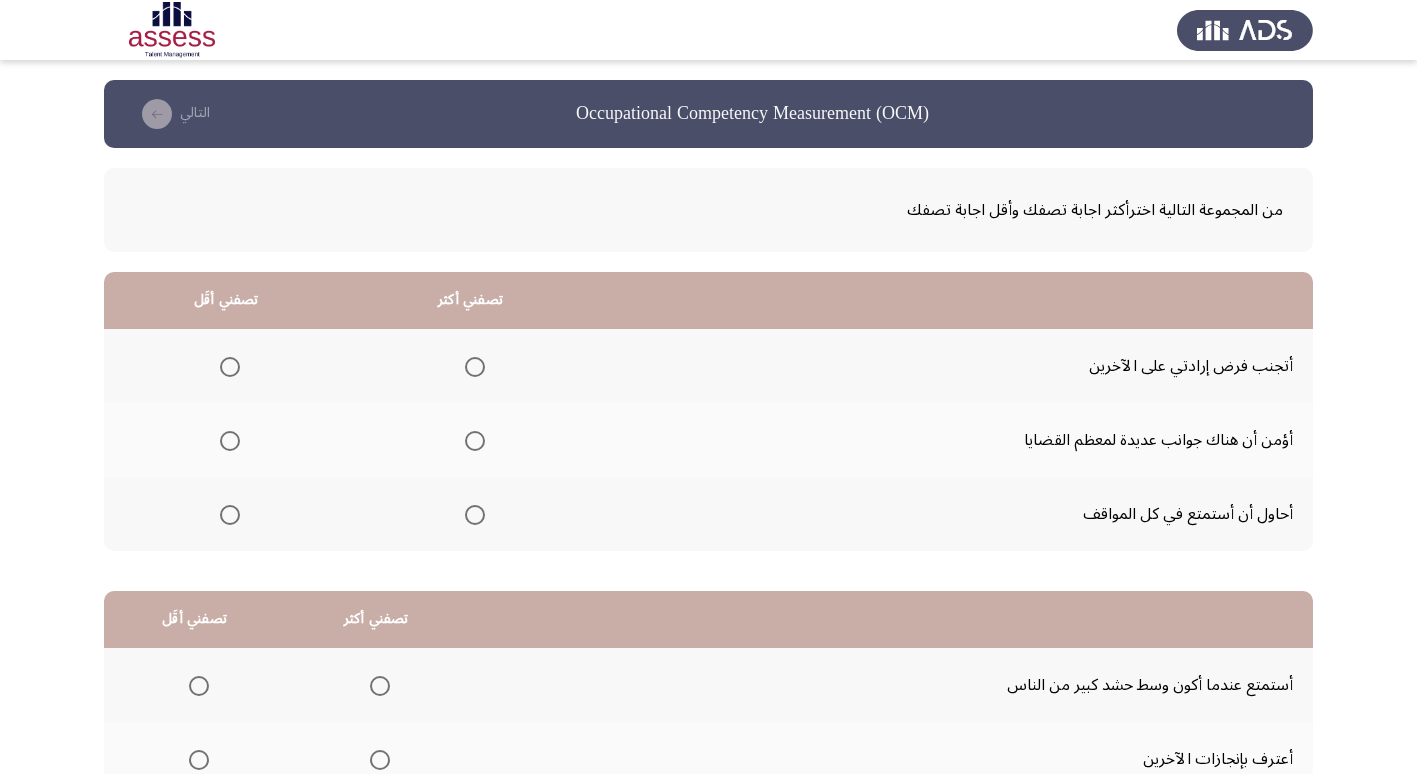 click at bounding box center (475, 515) 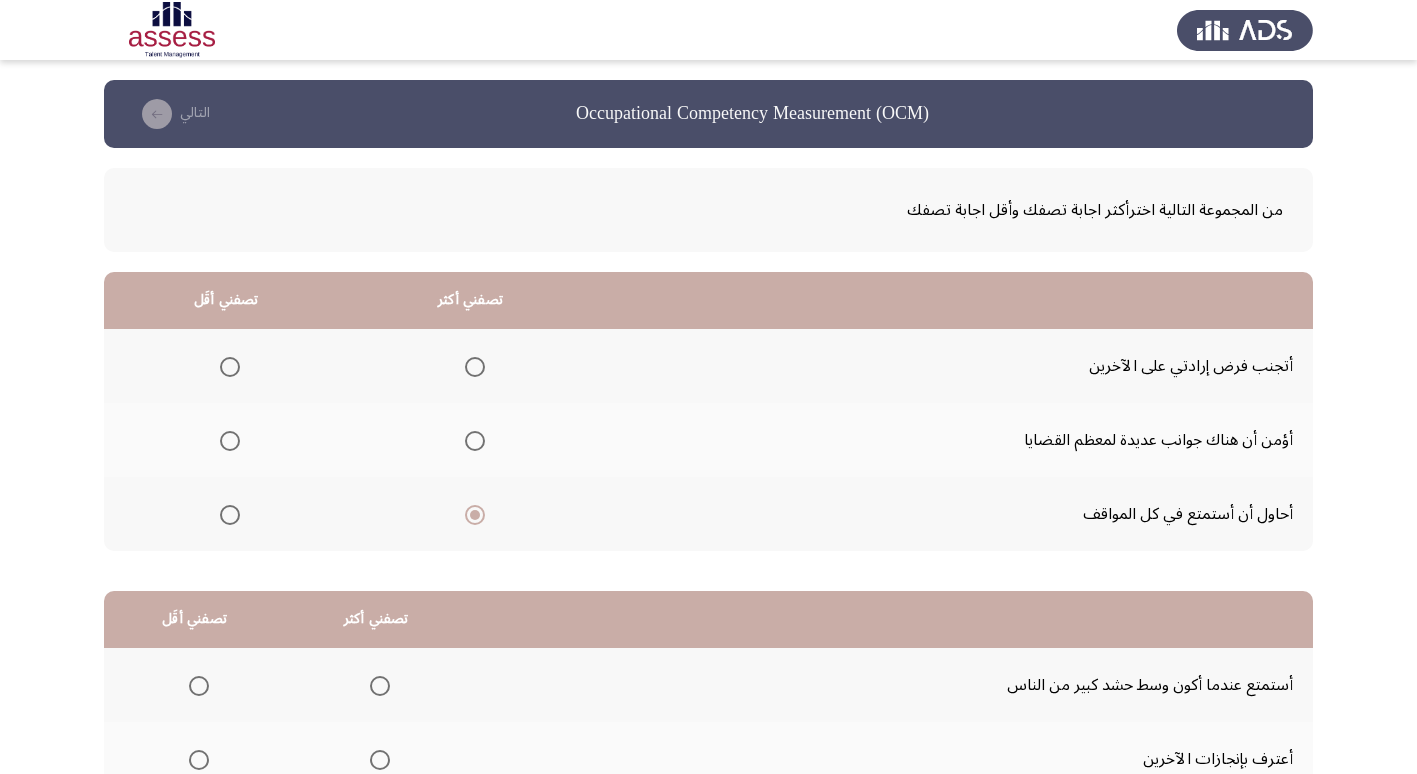 click at bounding box center (230, 367) 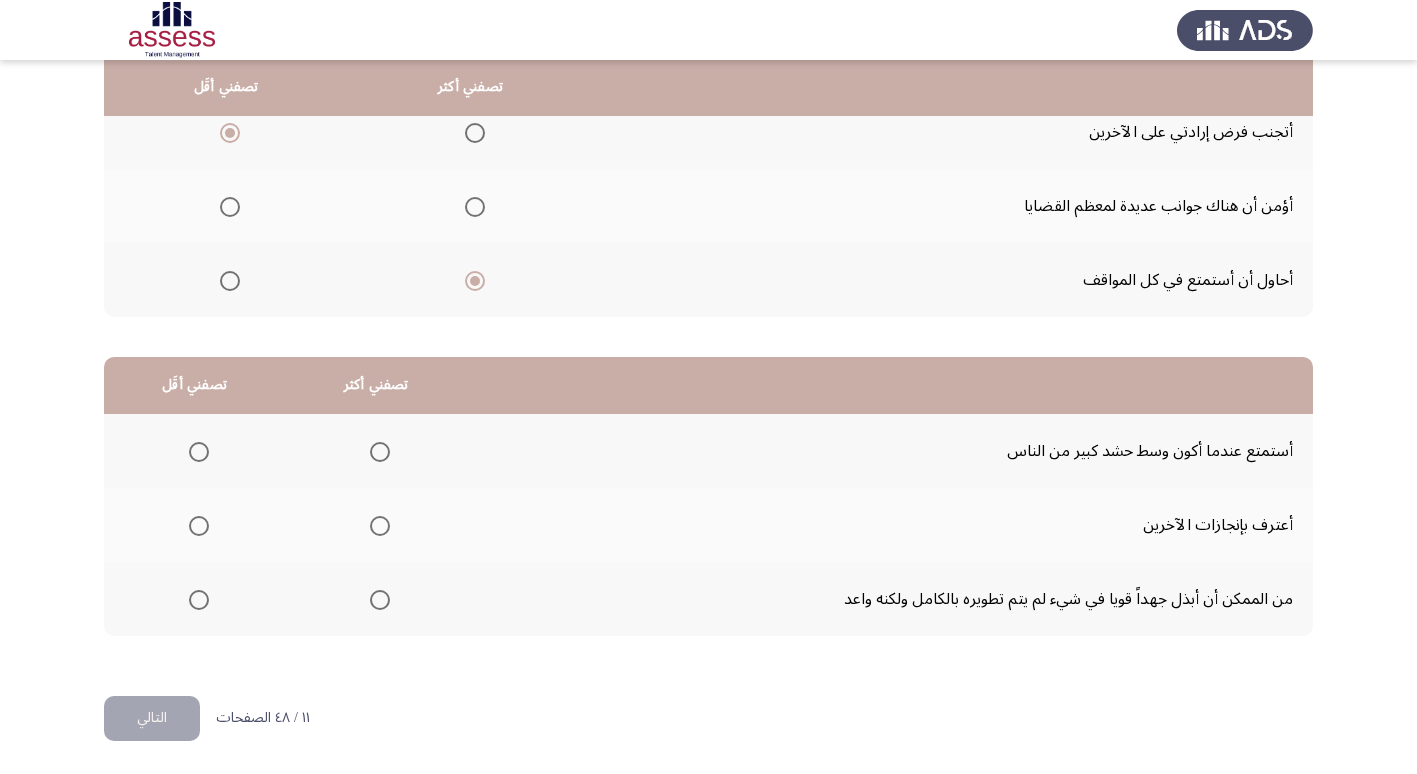 scroll, scrollTop: 236, scrollLeft: 0, axis: vertical 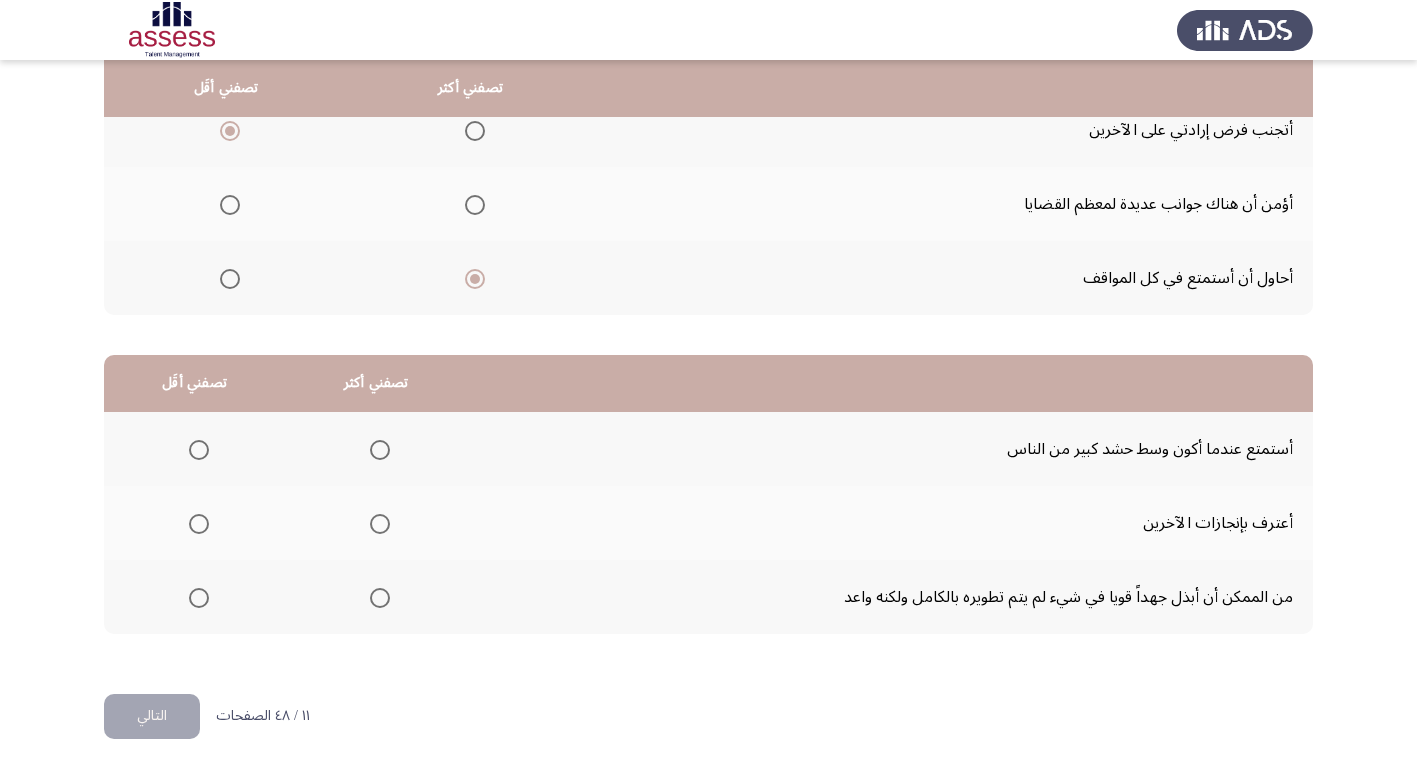 click 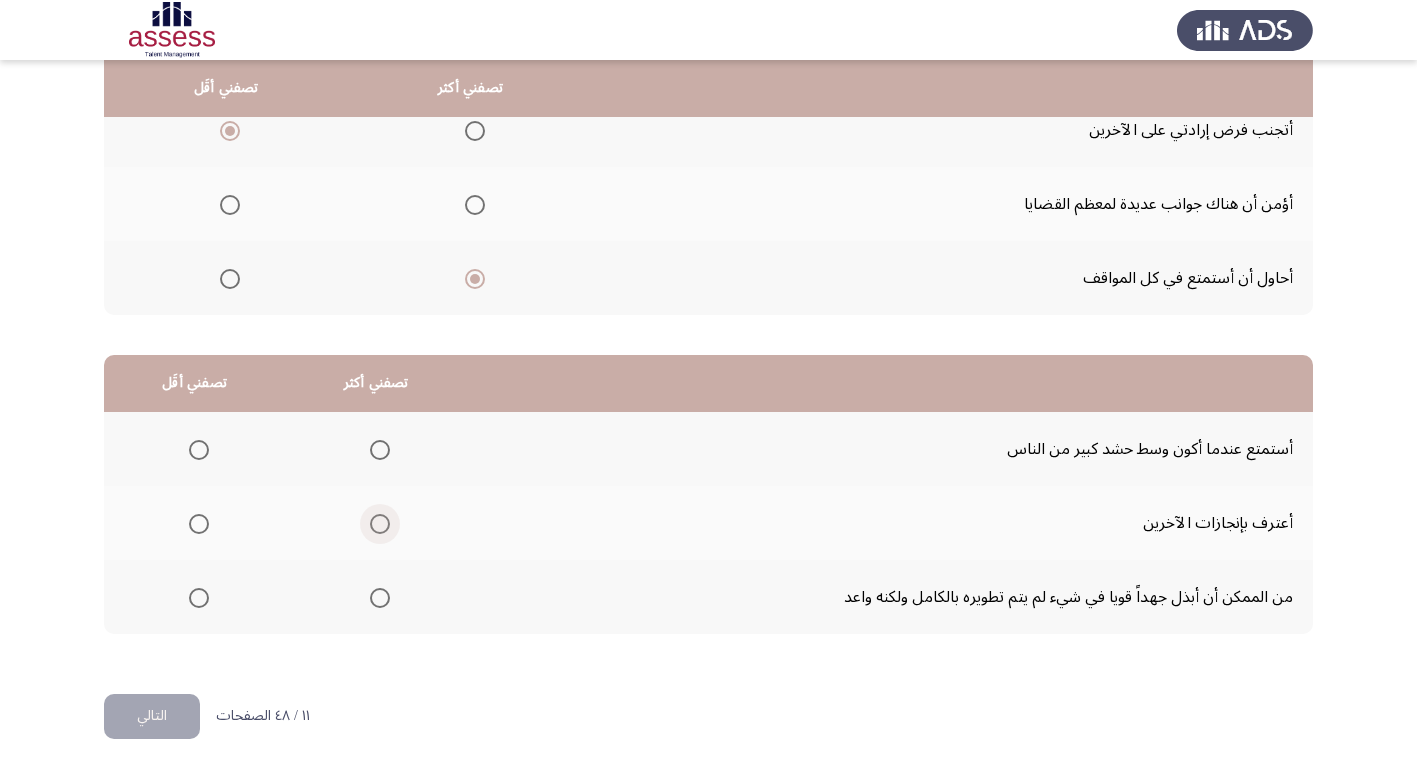 click at bounding box center [380, 524] 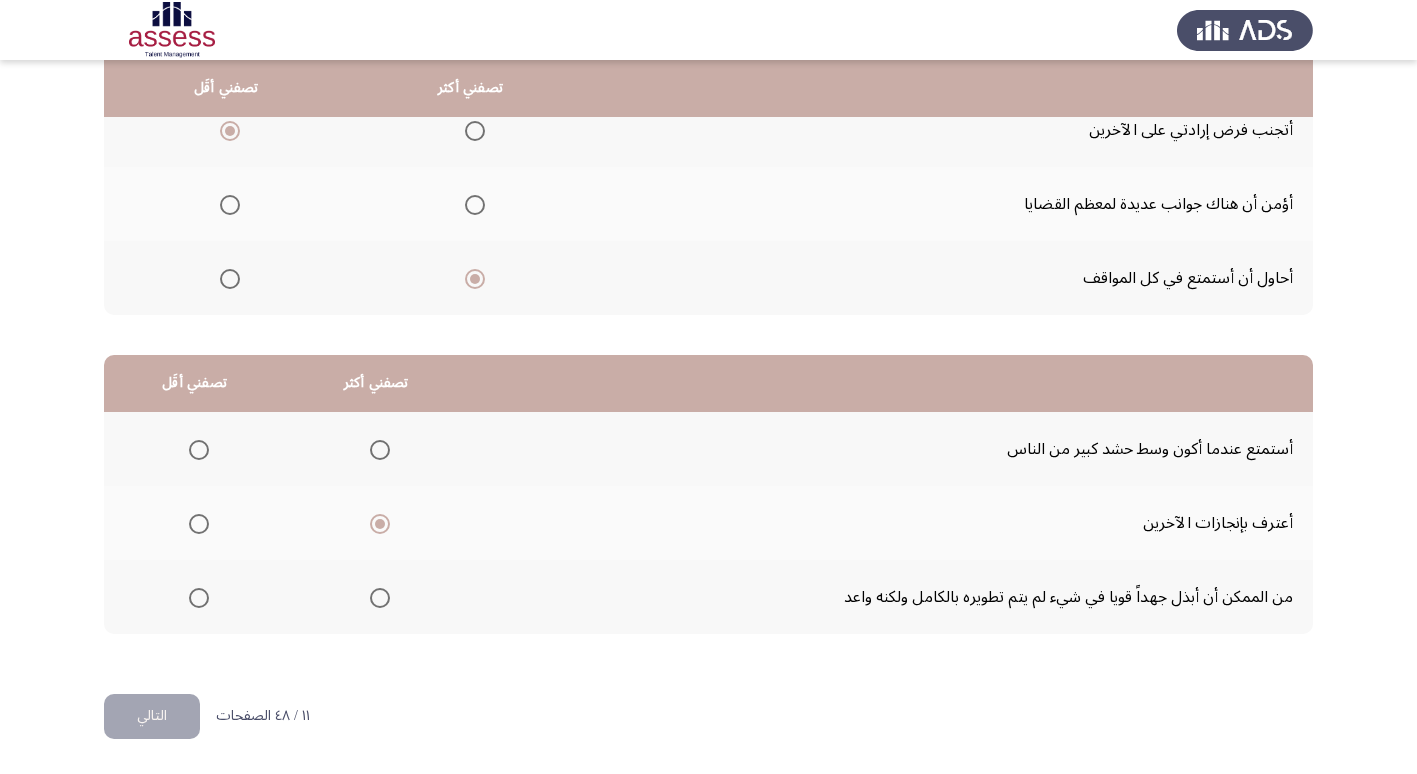 click at bounding box center [199, 598] 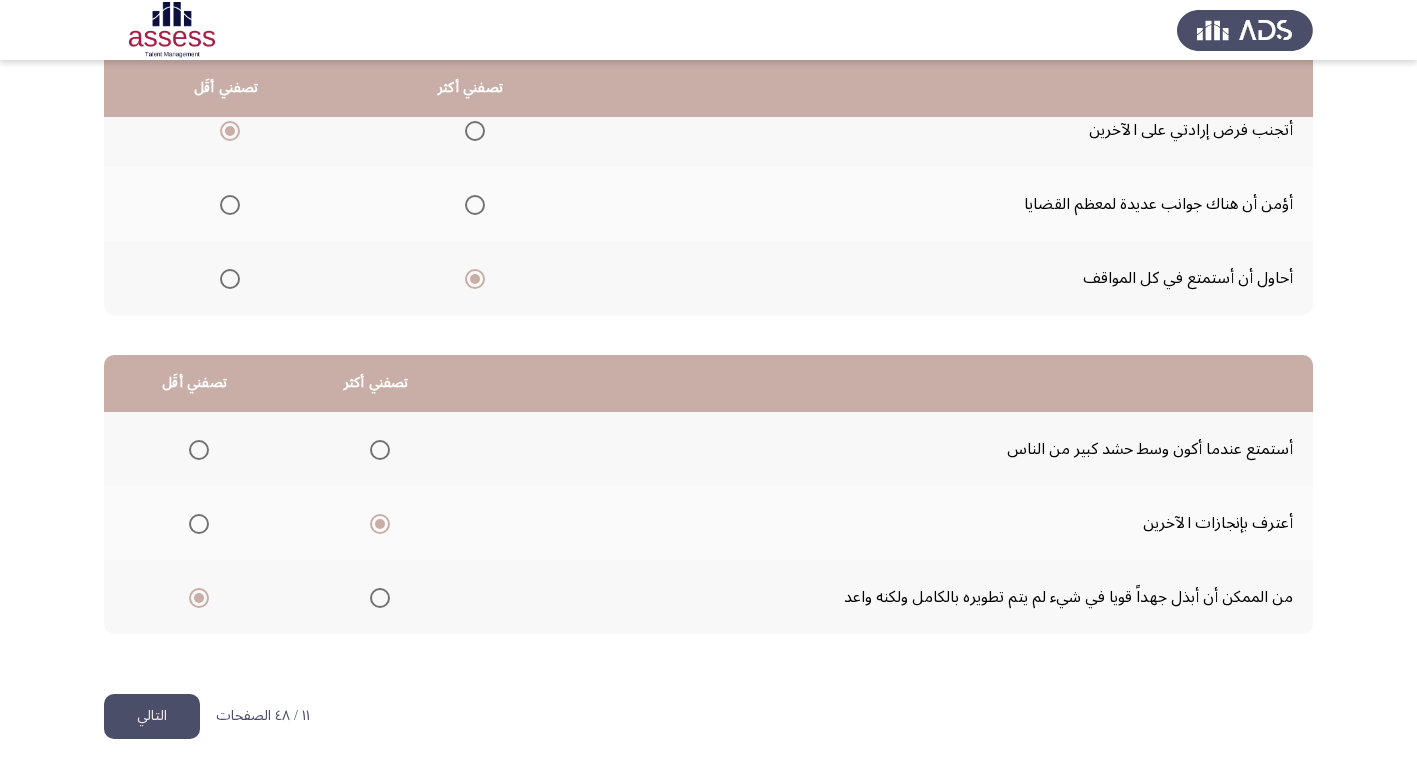 click on "التالي" 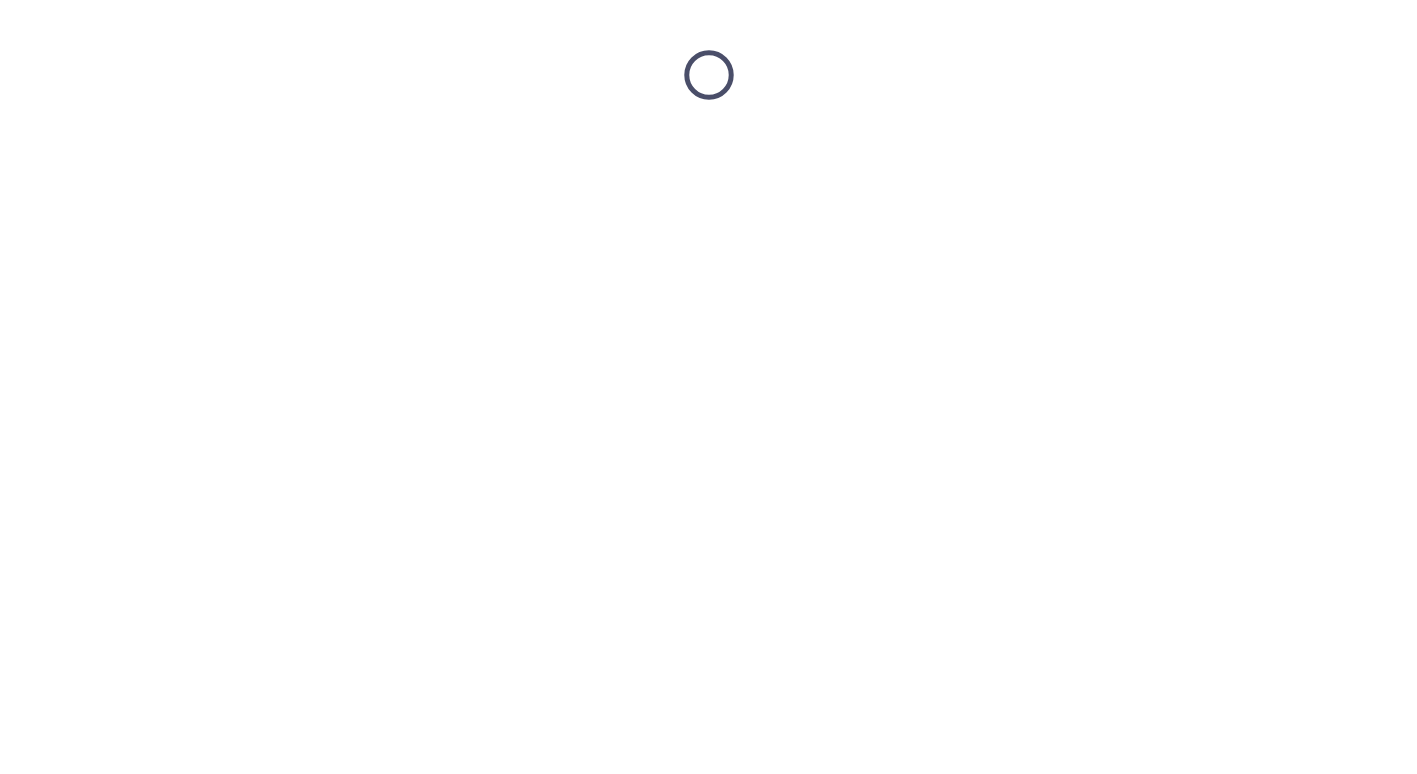 scroll, scrollTop: 0, scrollLeft: 0, axis: both 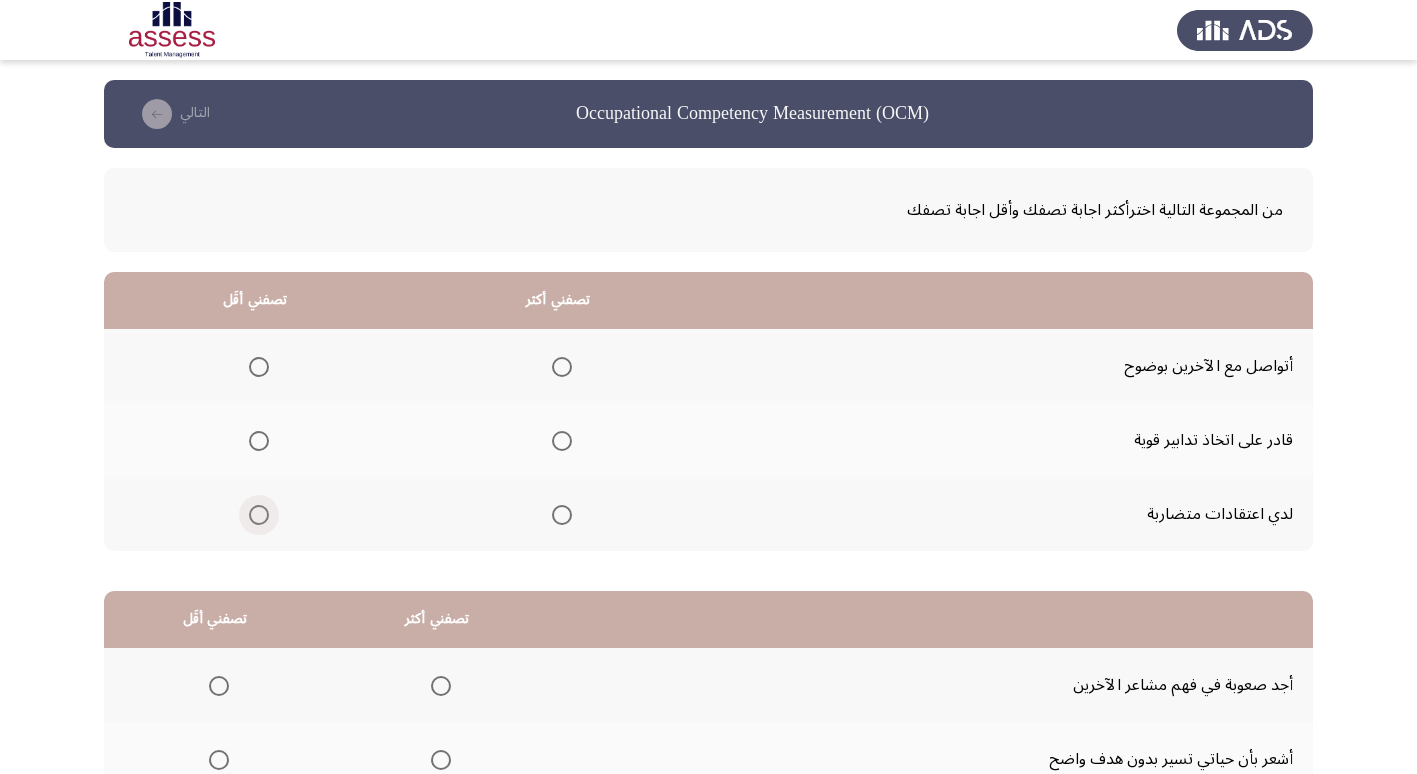 click at bounding box center [259, 515] 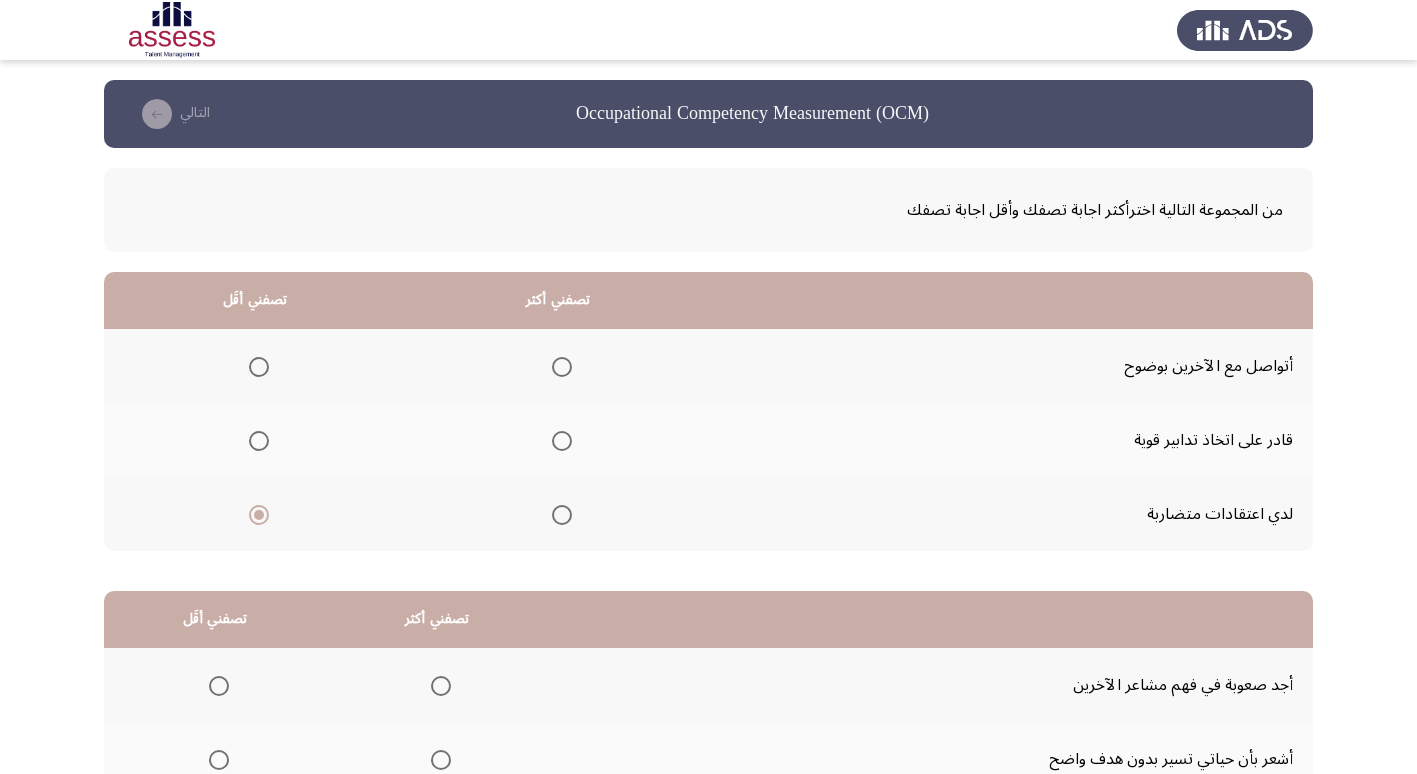 click at bounding box center (562, 441) 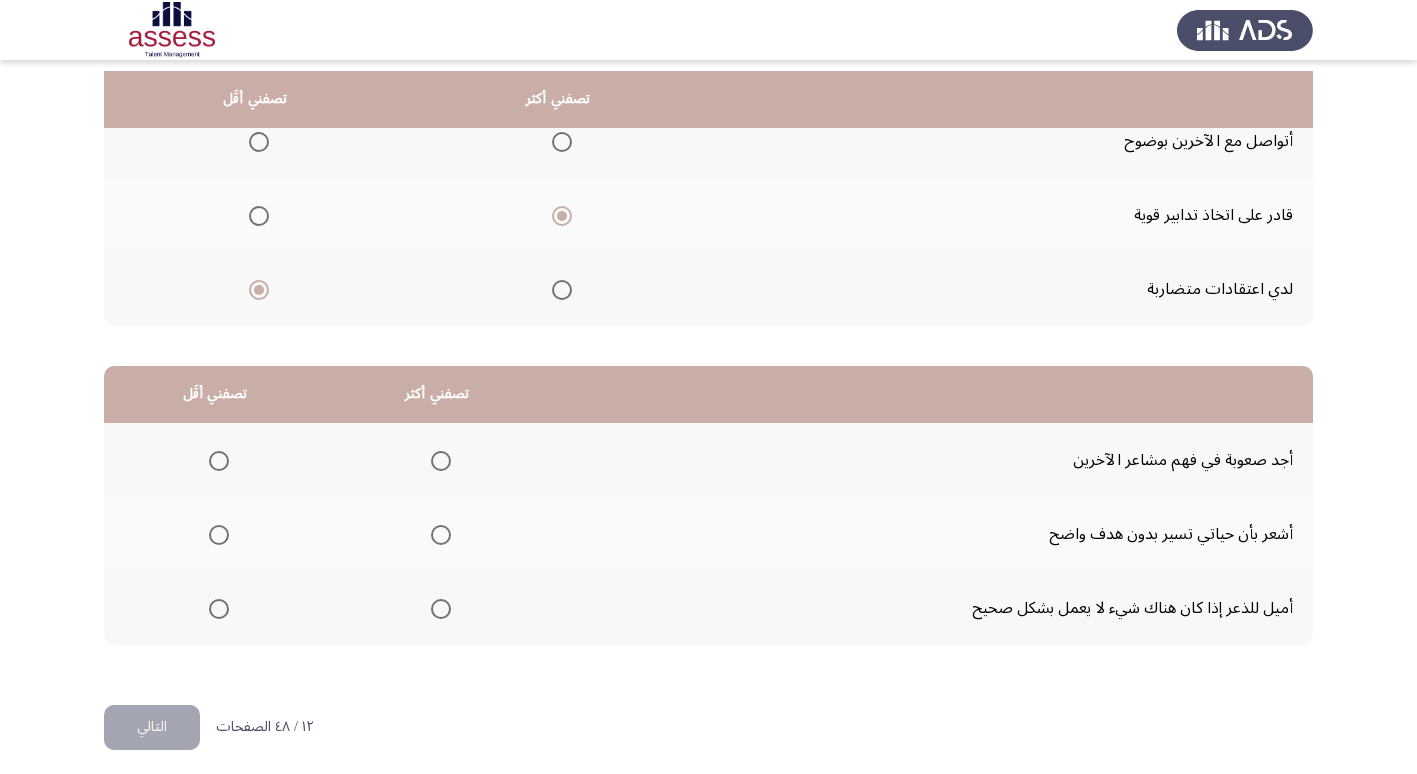 scroll, scrollTop: 236, scrollLeft: 0, axis: vertical 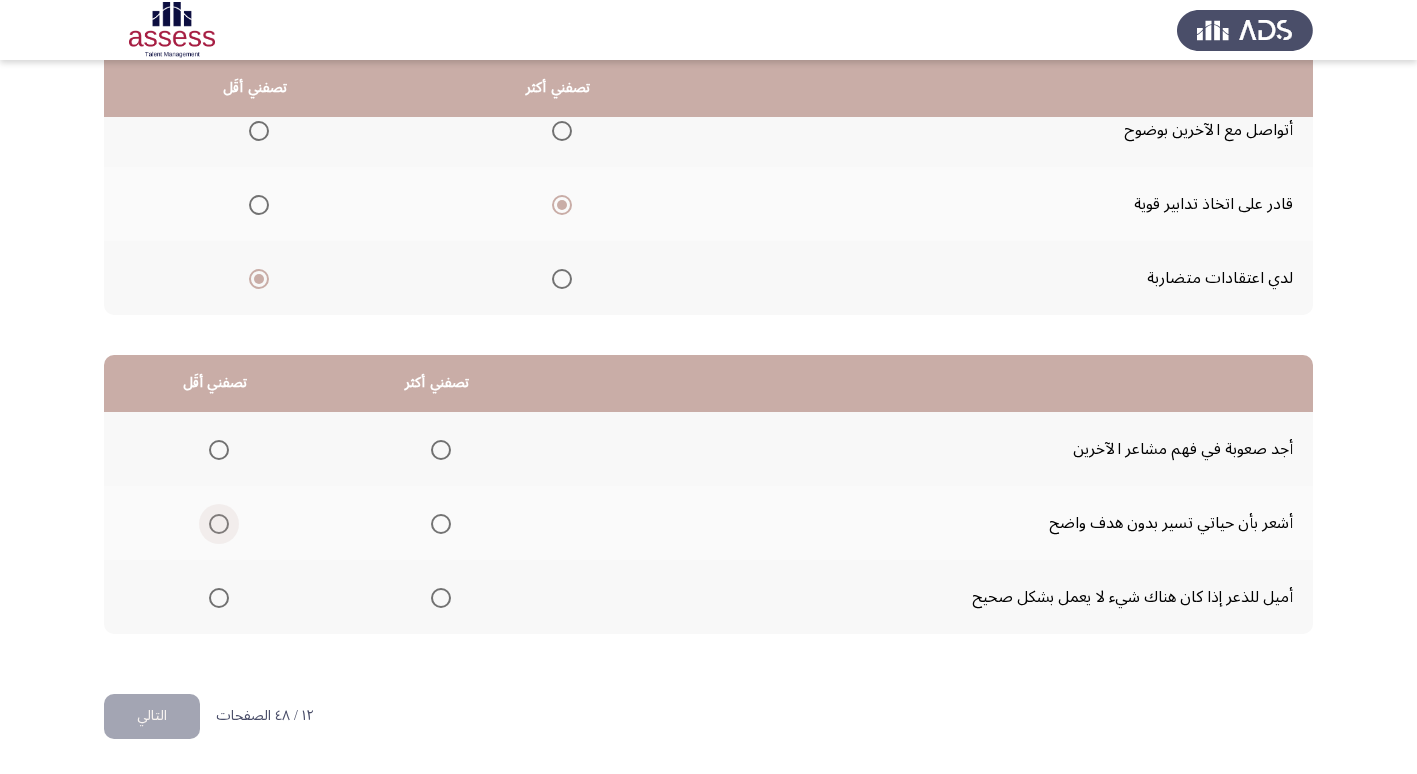 click at bounding box center [219, 524] 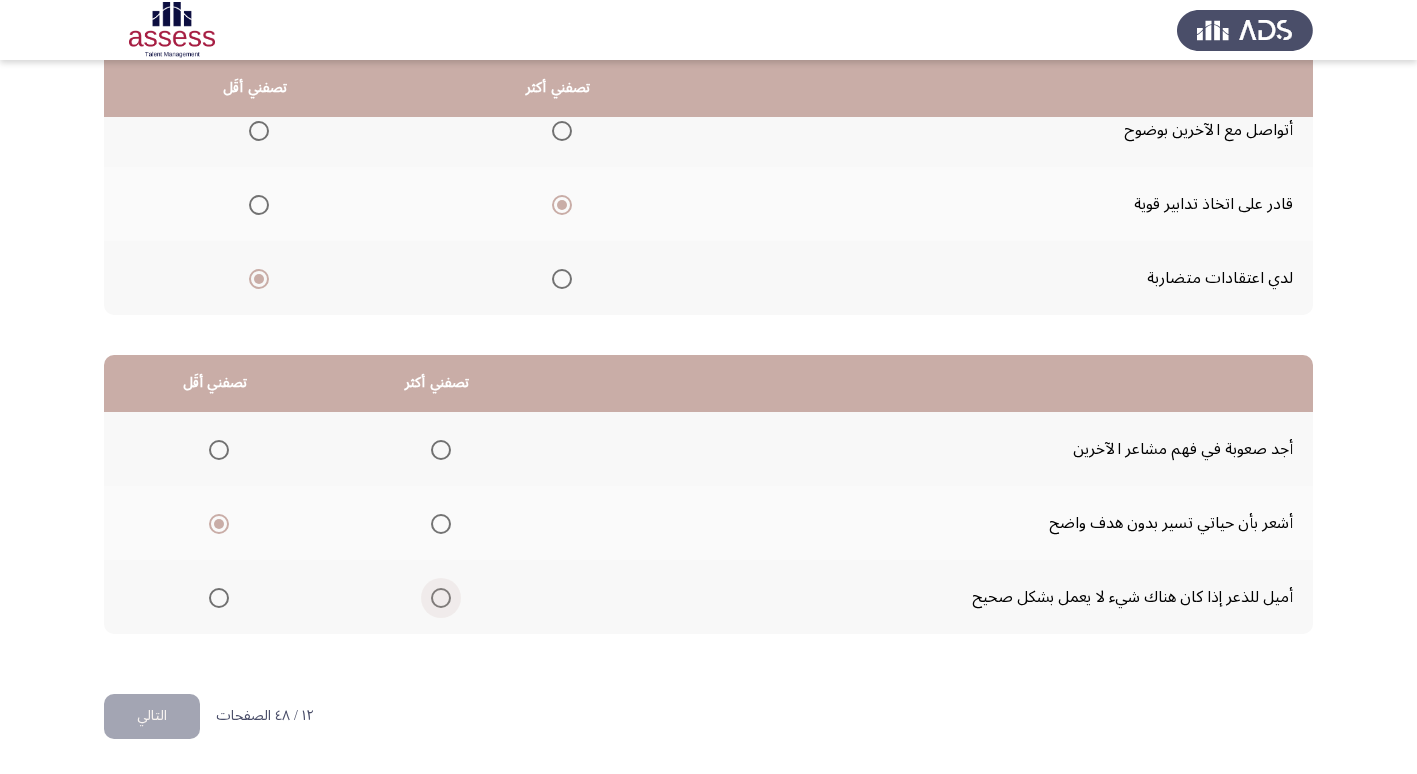 click at bounding box center (441, 598) 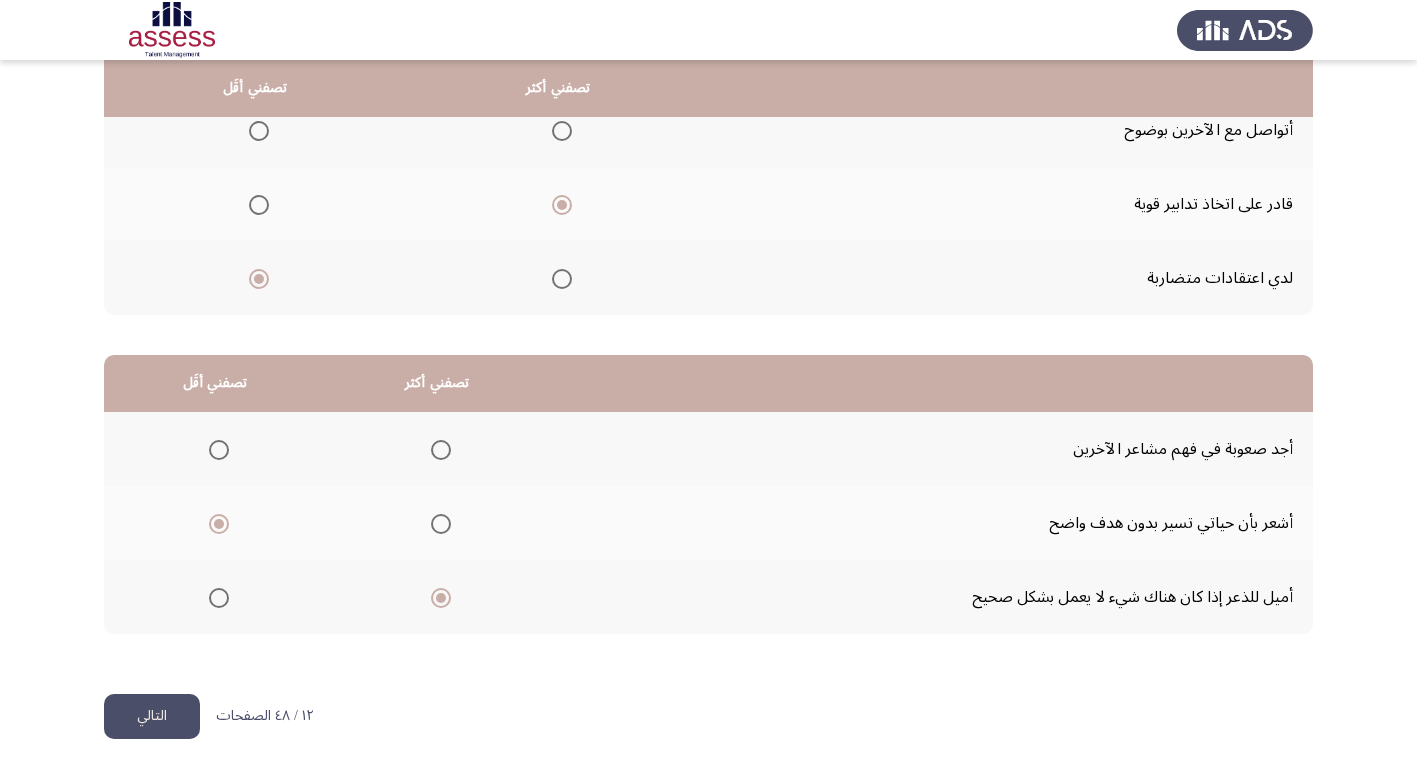 click on "التالي" 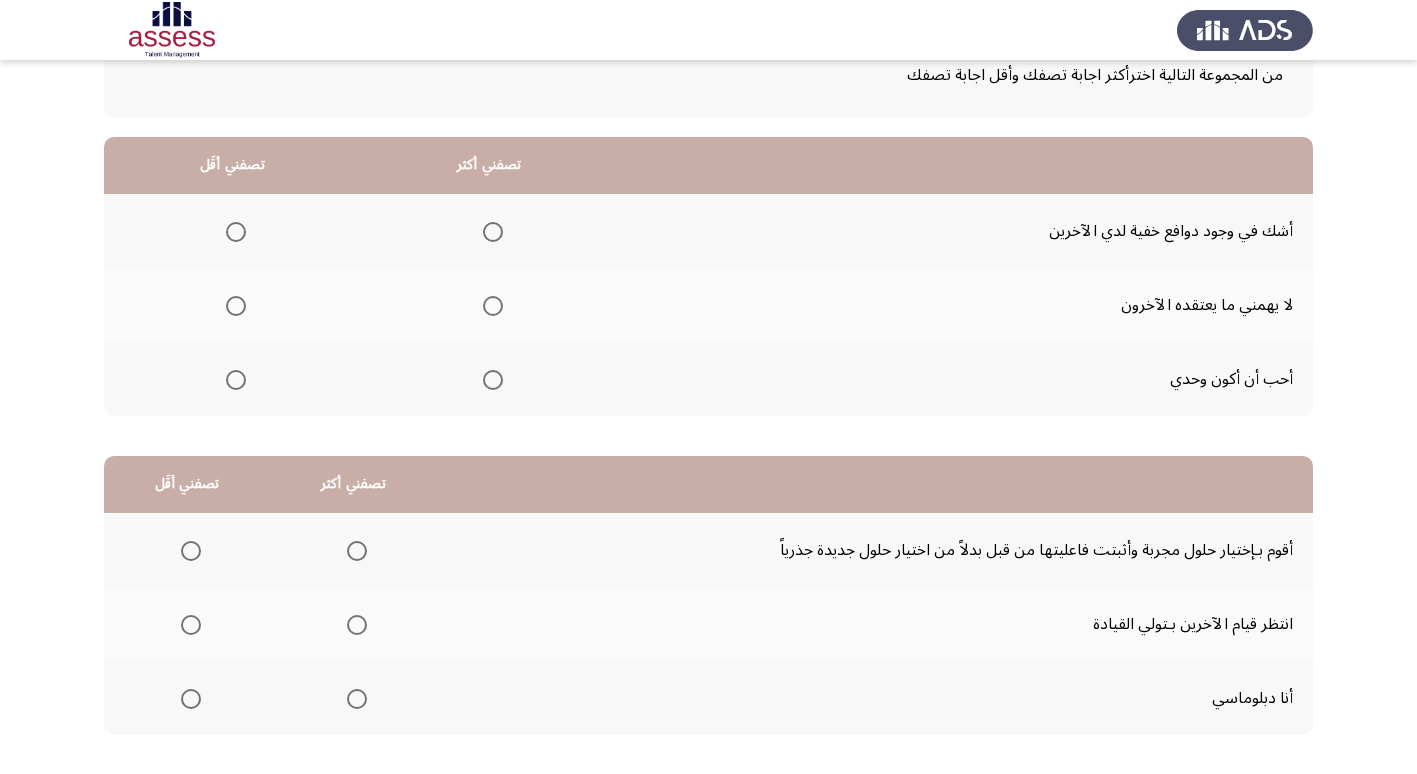 scroll, scrollTop: 100, scrollLeft: 0, axis: vertical 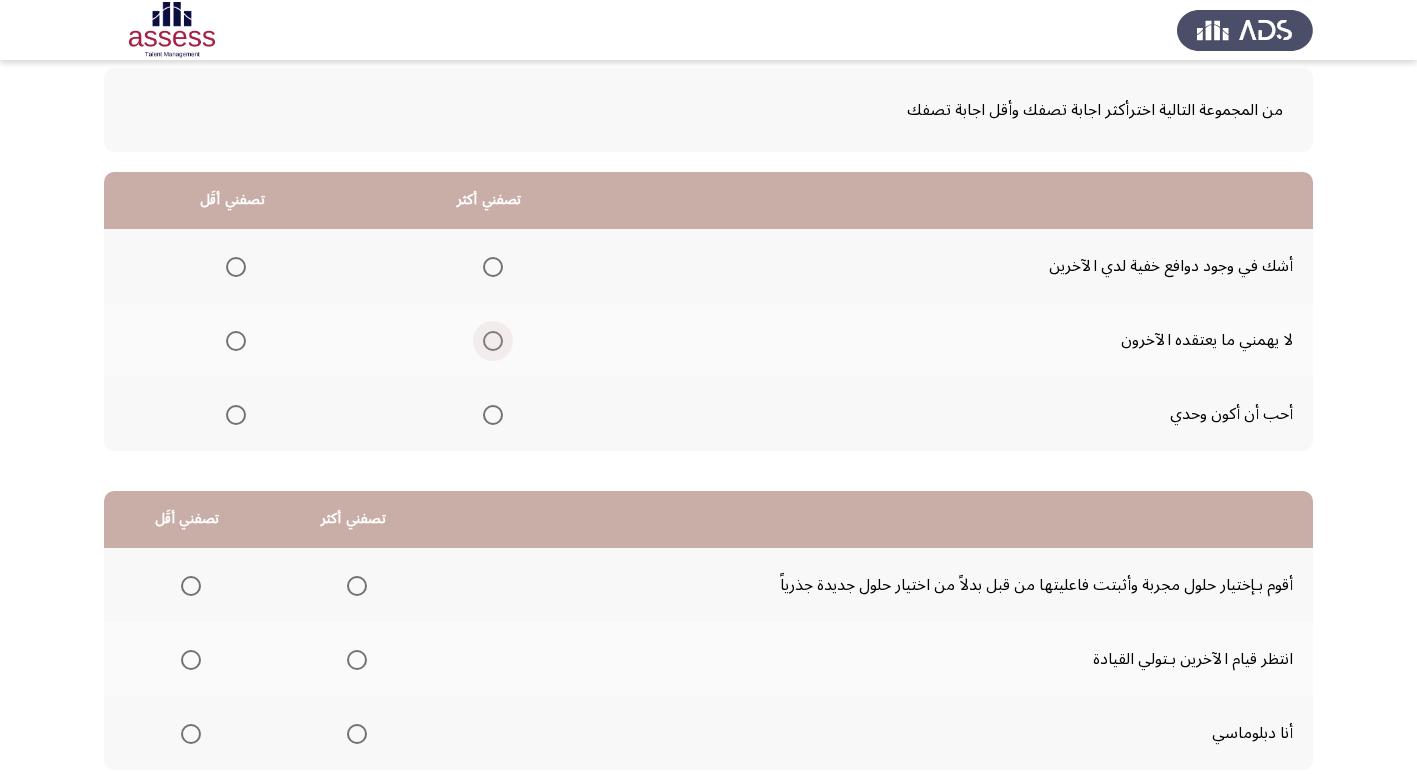 click at bounding box center [493, 341] 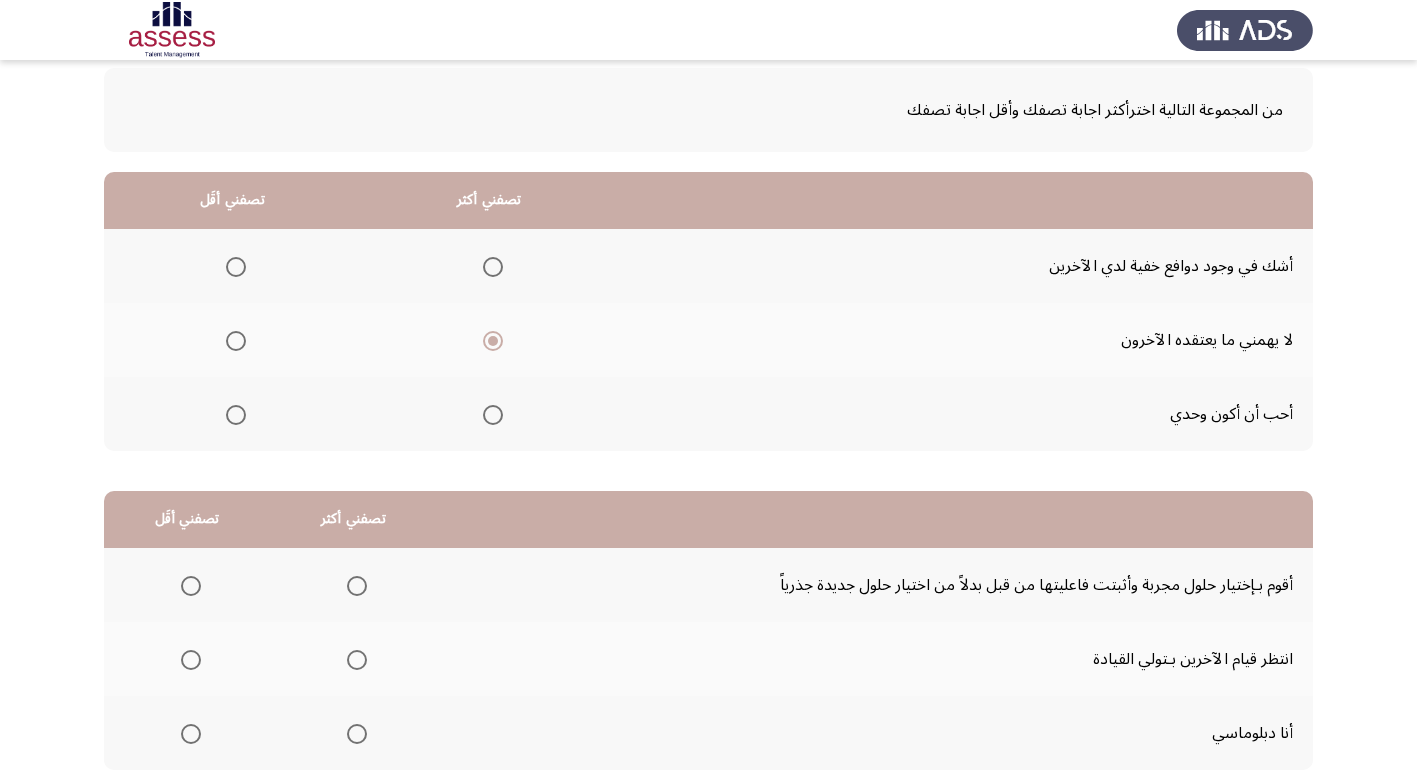 click at bounding box center (236, 267) 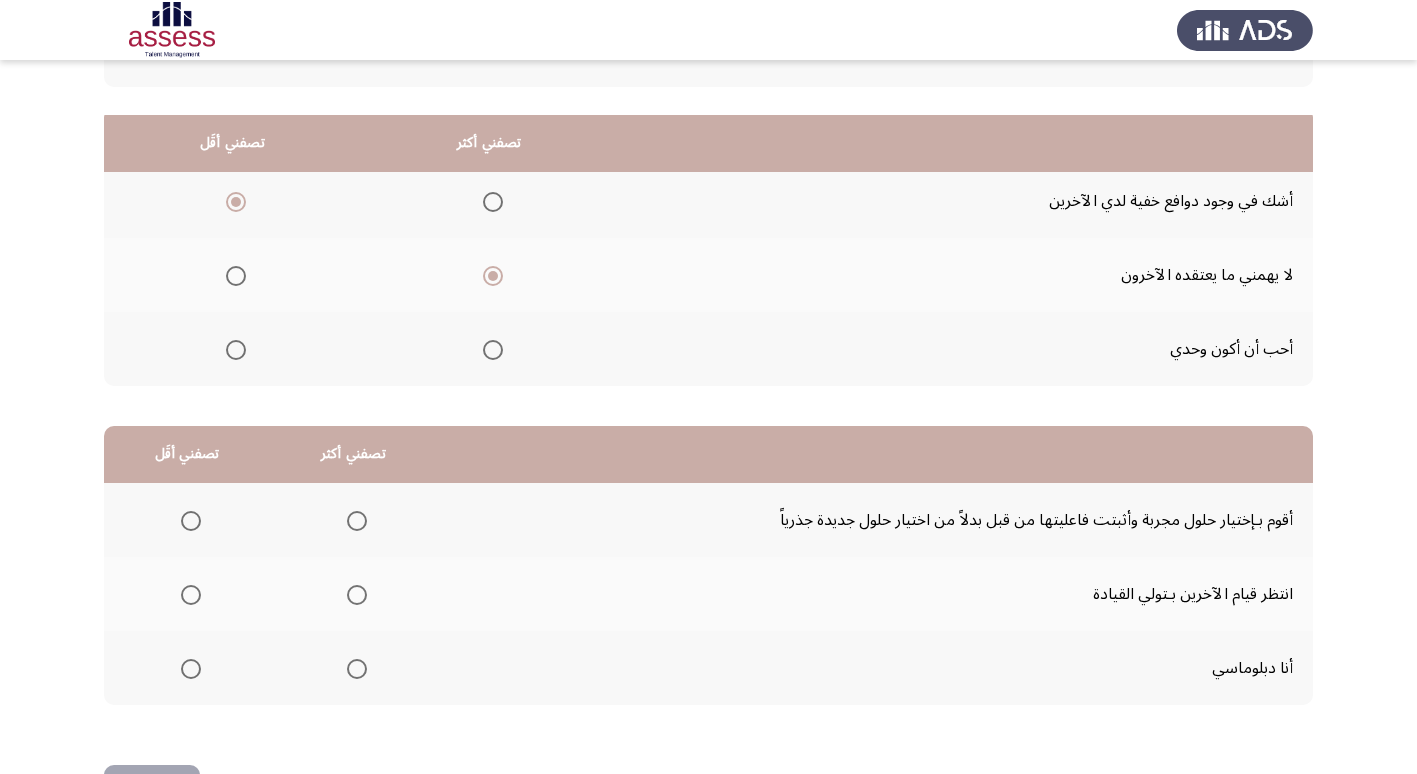 scroll, scrollTop: 236, scrollLeft: 0, axis: vertical 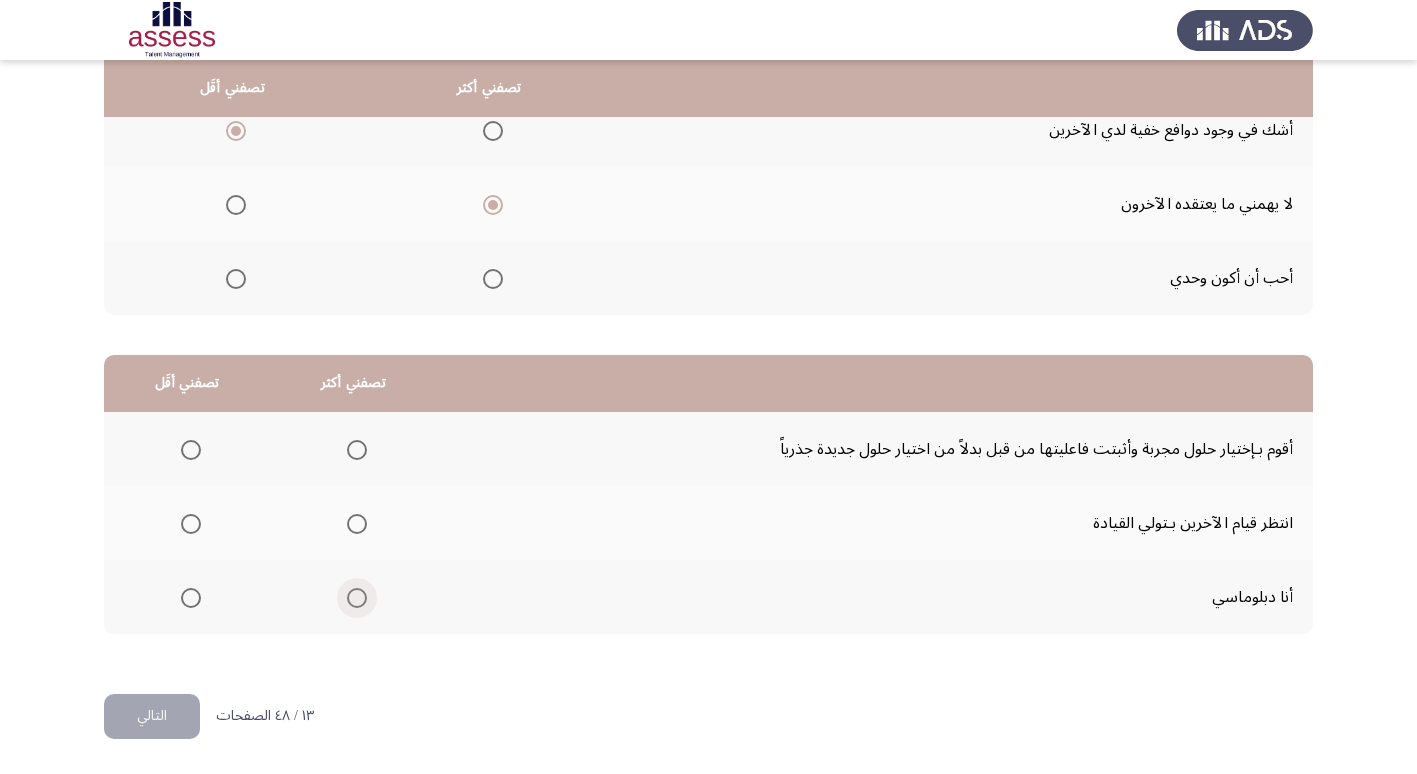 click at bounding box center [357, 598] 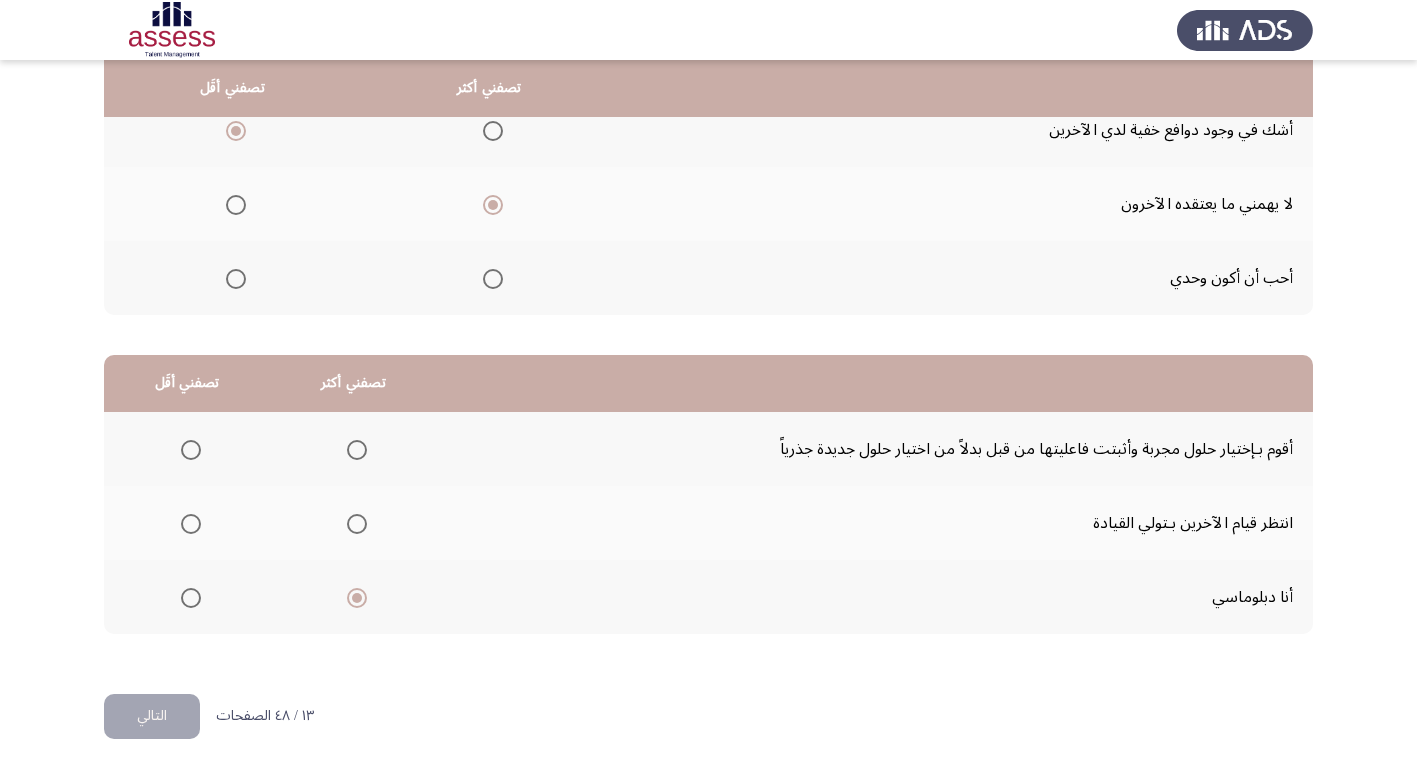 click 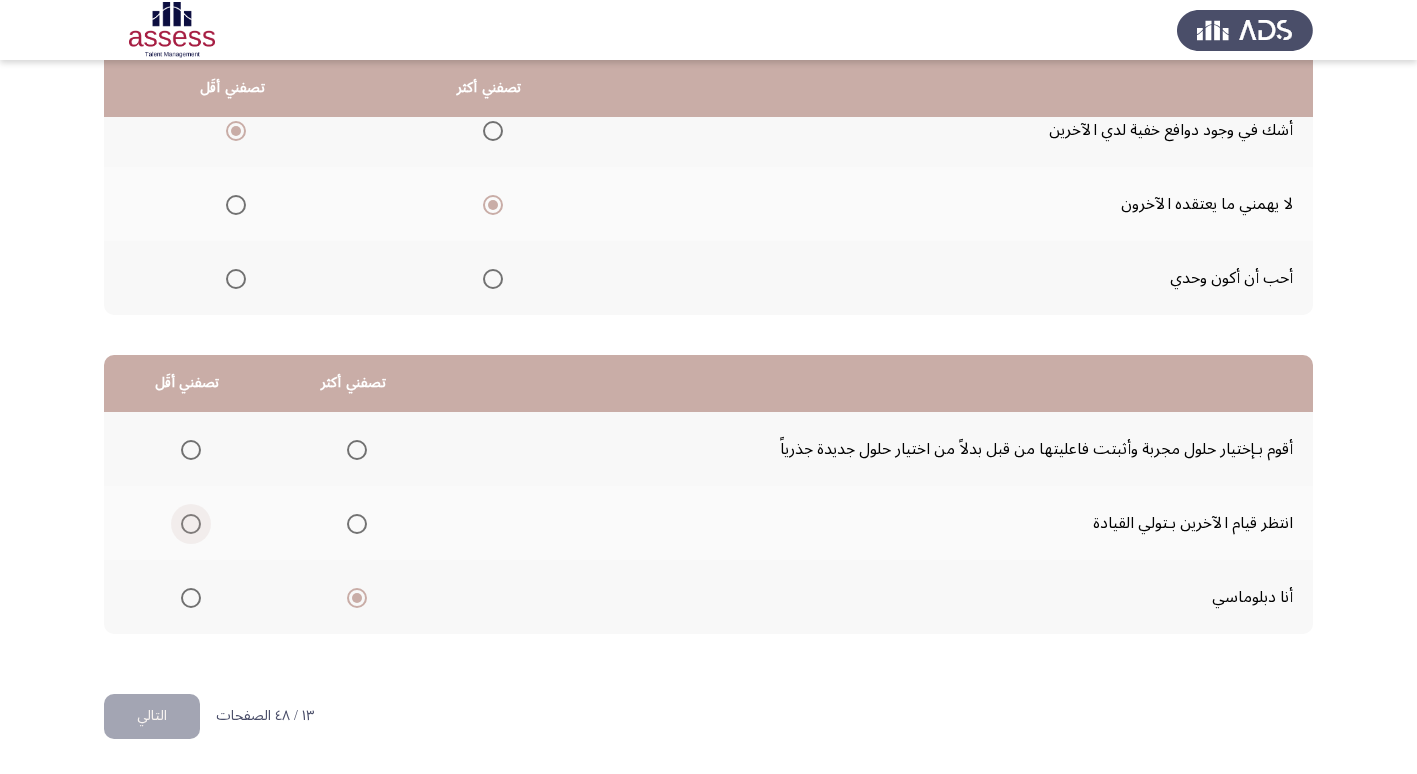 click at bounding box center (191, 524) 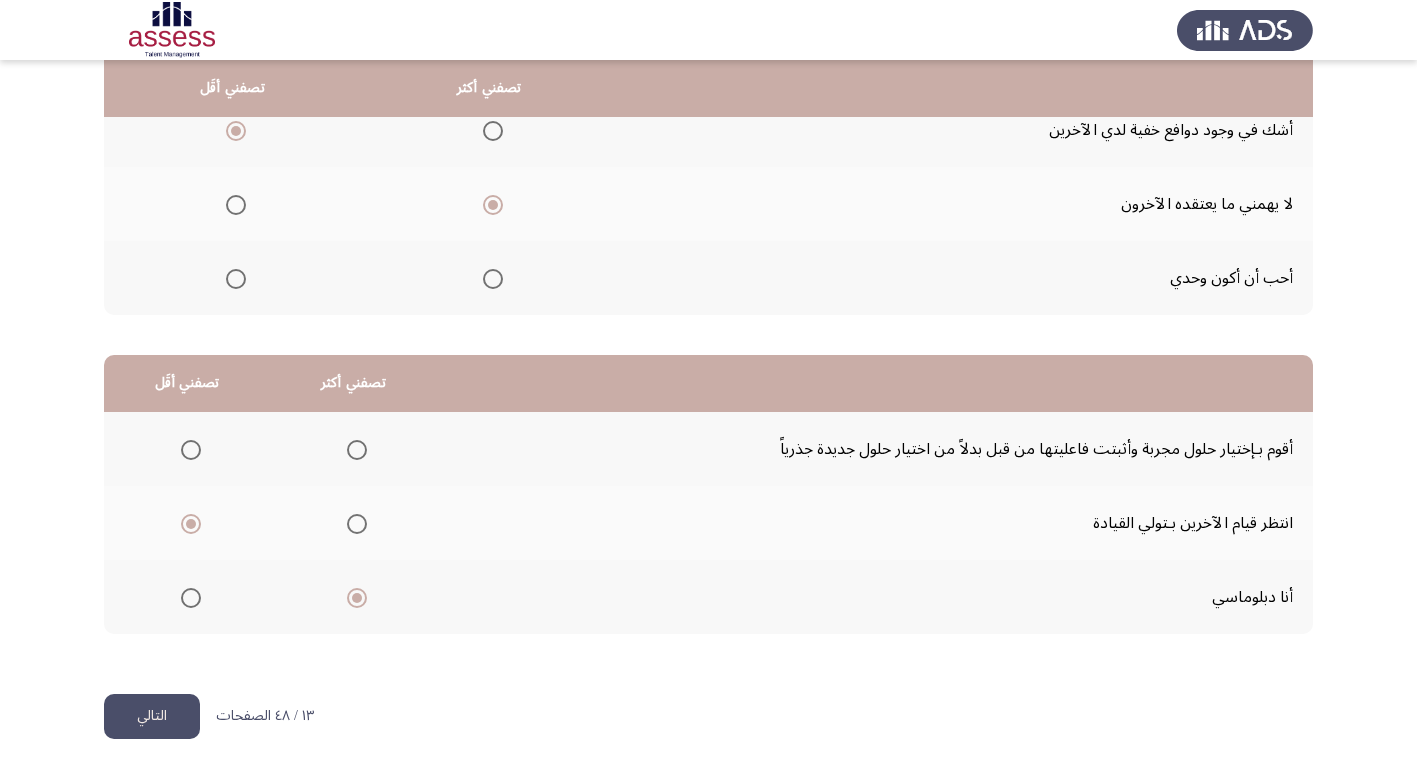 click on "التالي" 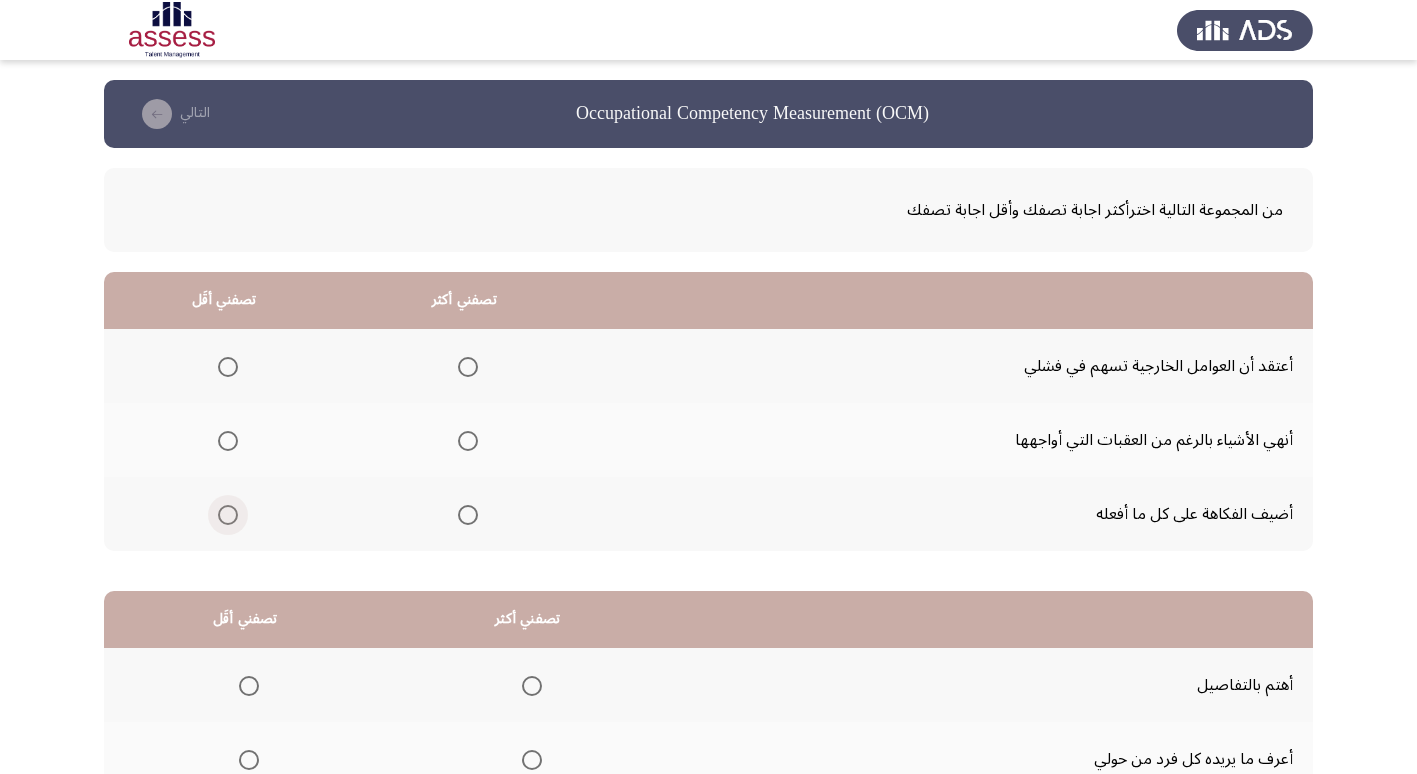 click at bounding box center [228, 515] 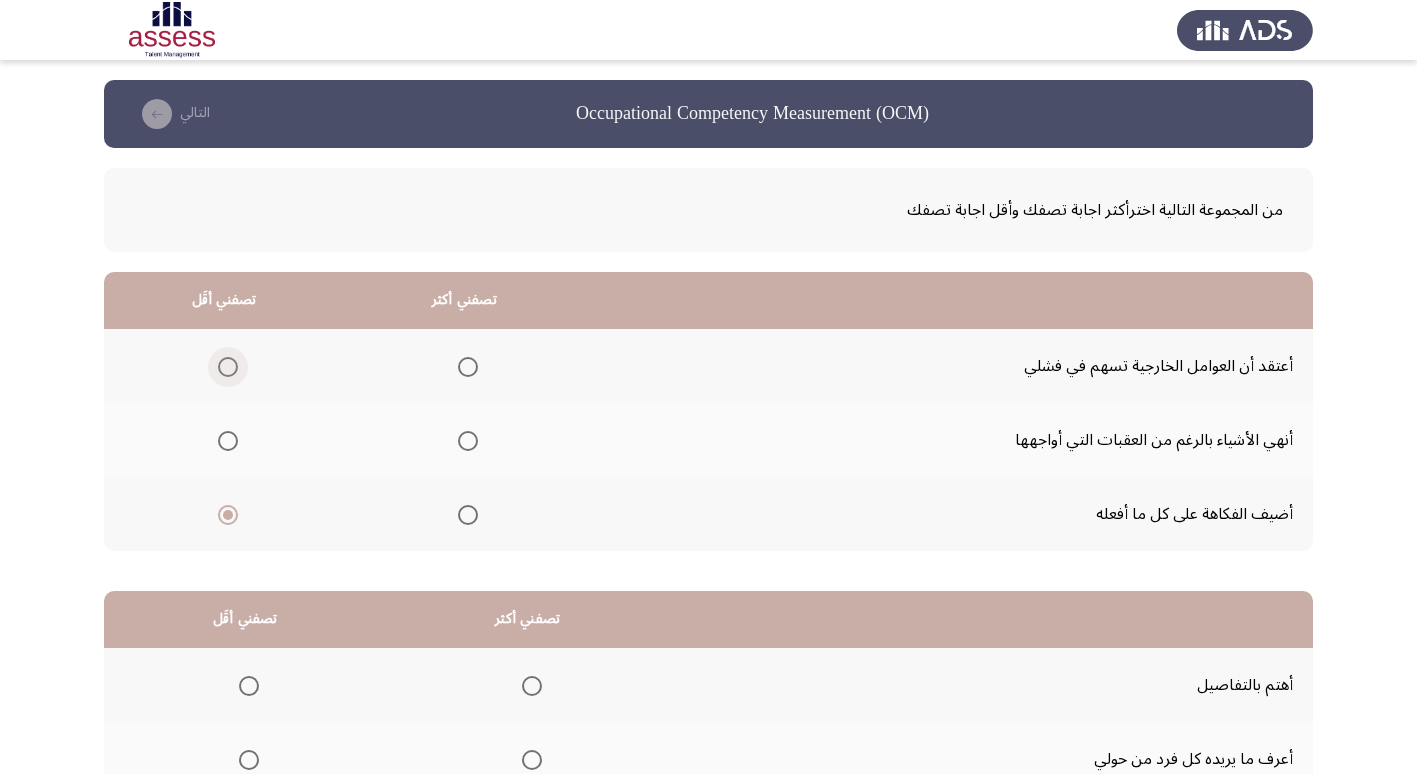 click at bounding box center (228, 367) 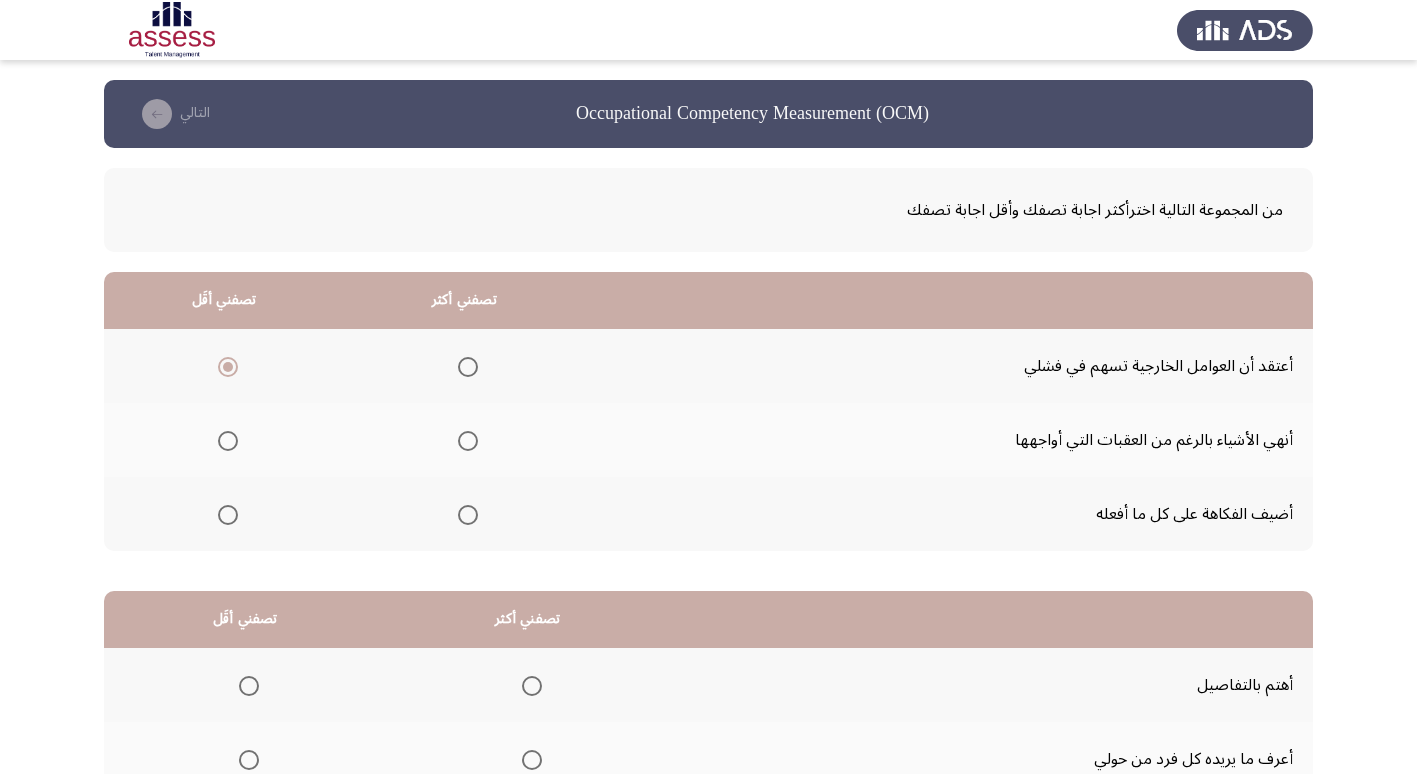 click at bounding box center [468, 441] 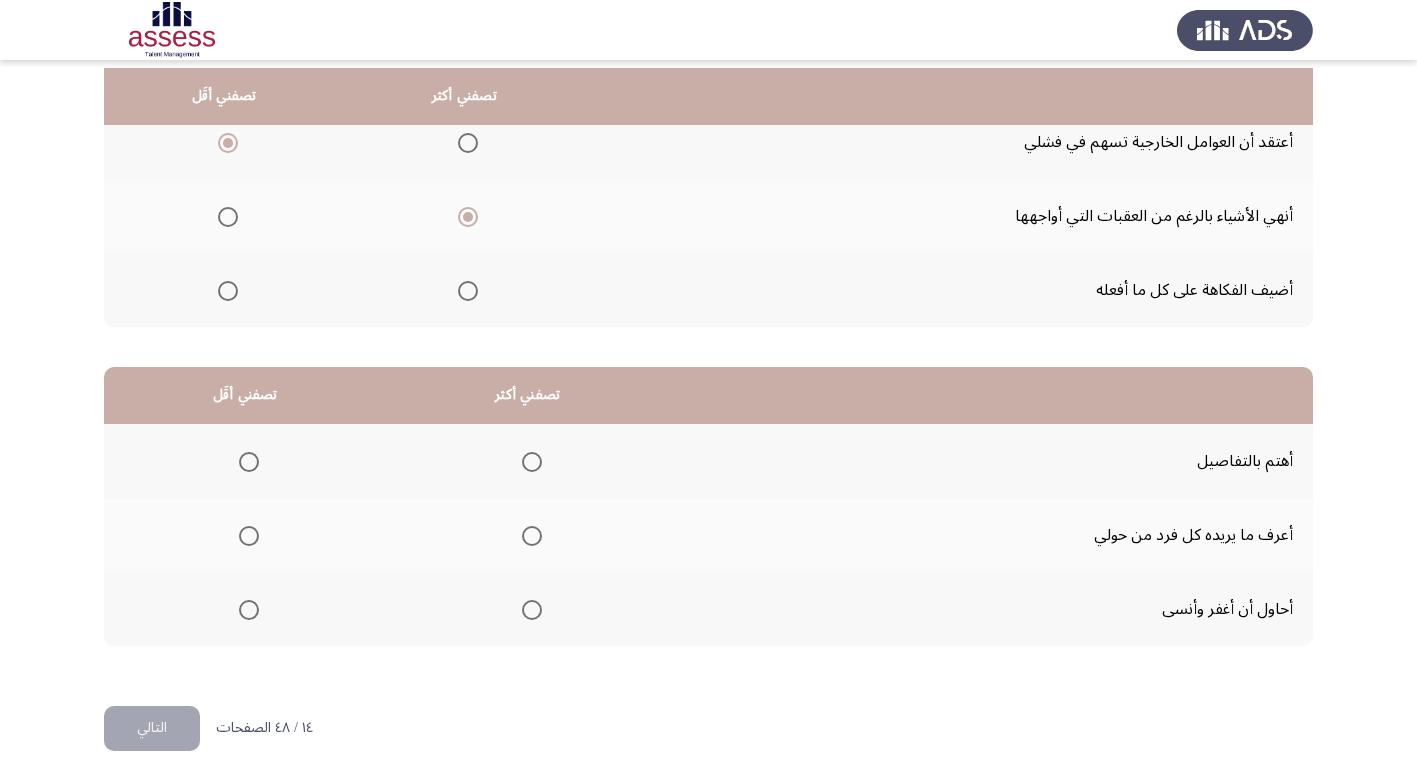 scroll, scrollTop: 236, scrollLeft: 0, axis: vertical 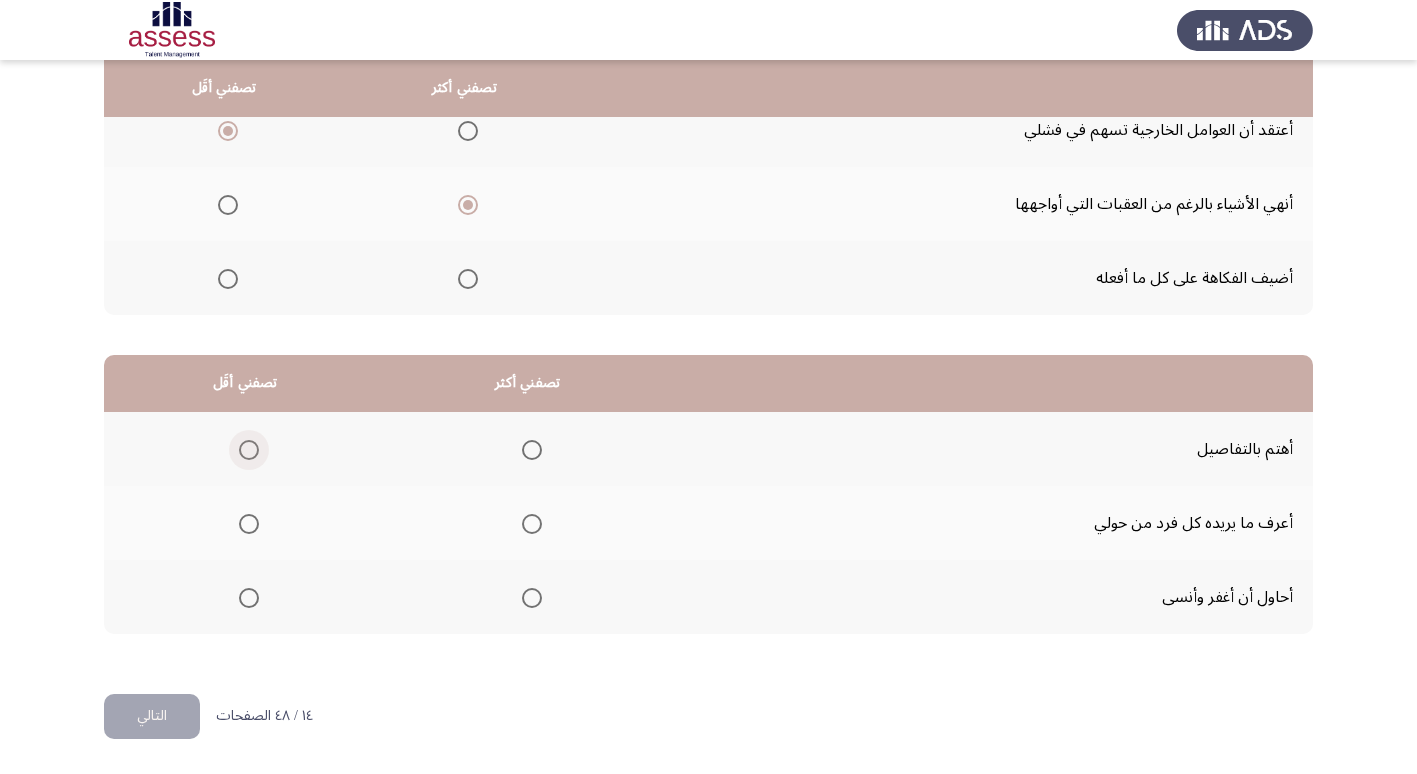 click at bounding box center (249, 450) 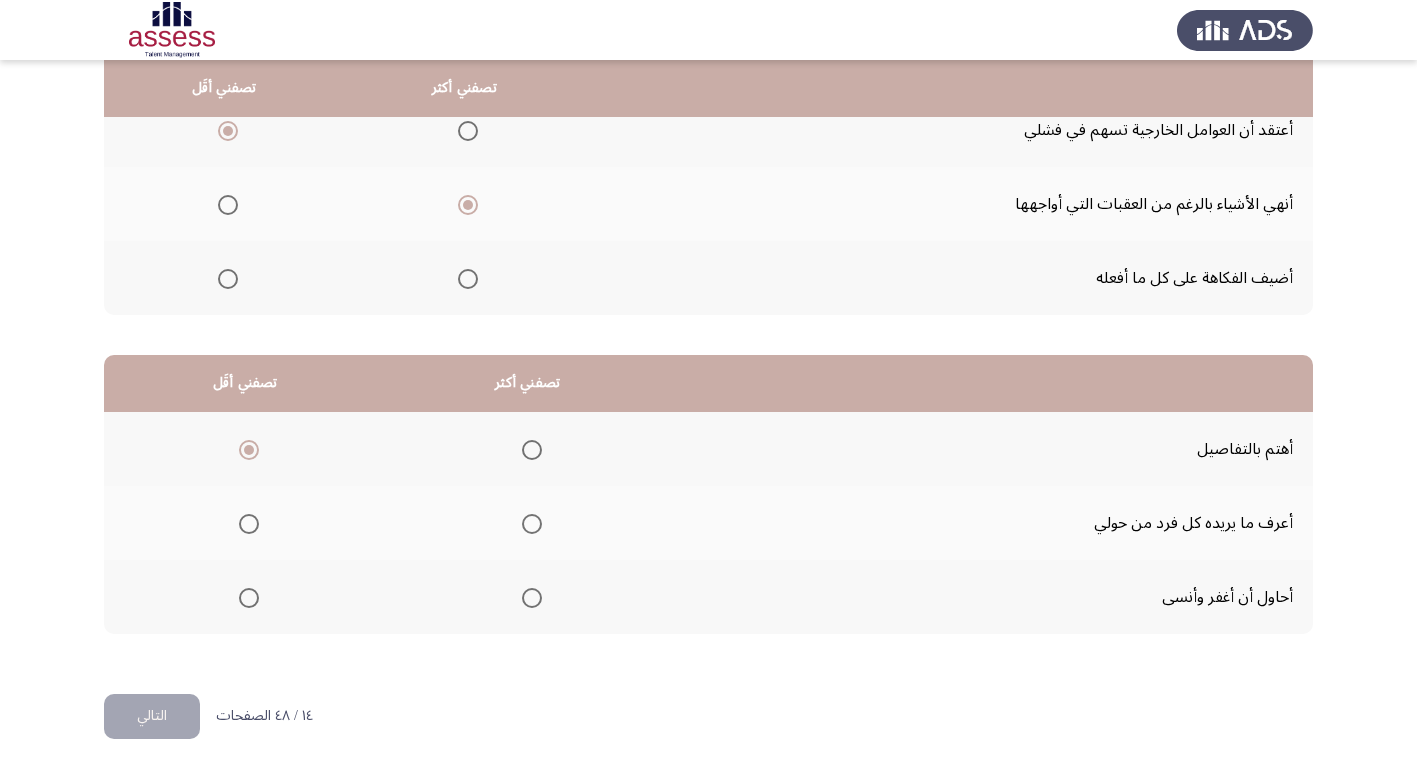click at bounding box center (532, 524) 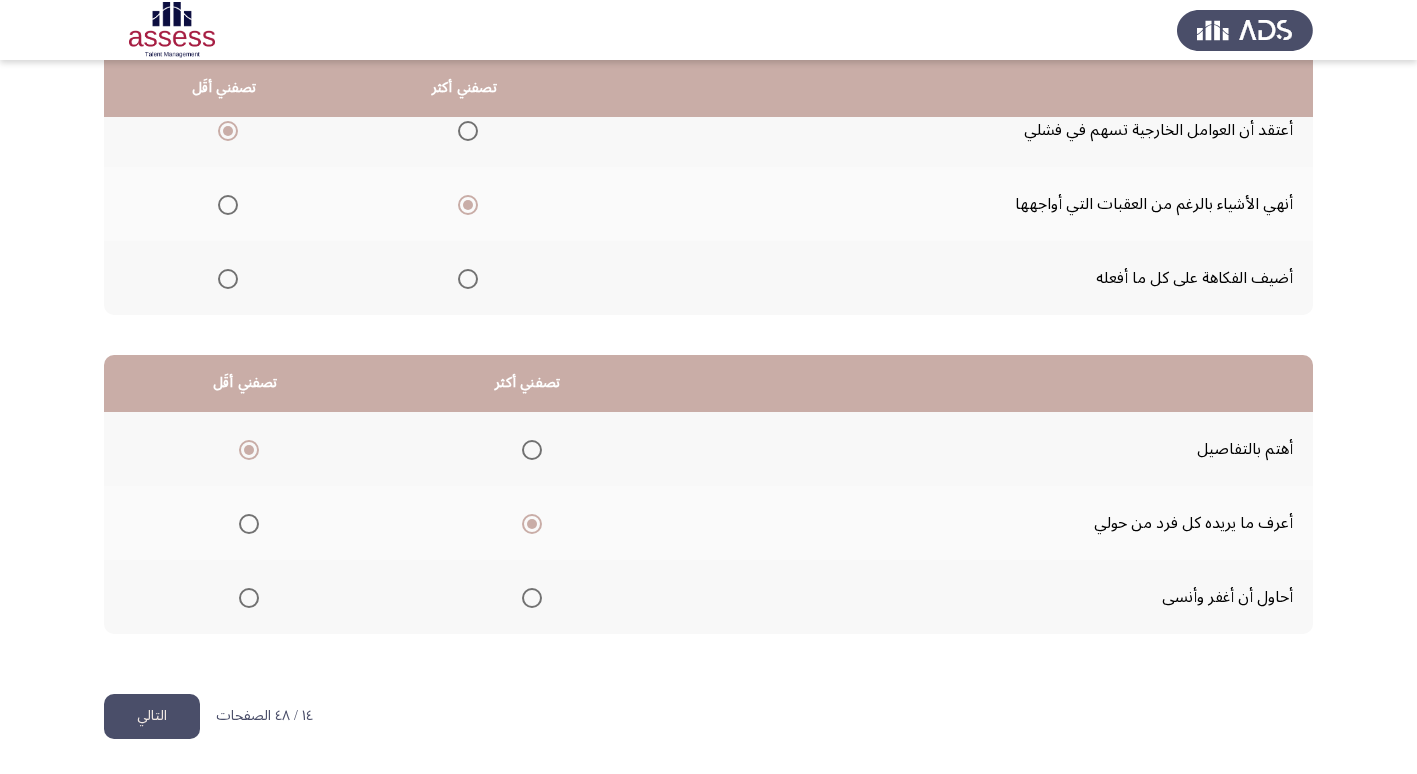 click on "التالي" 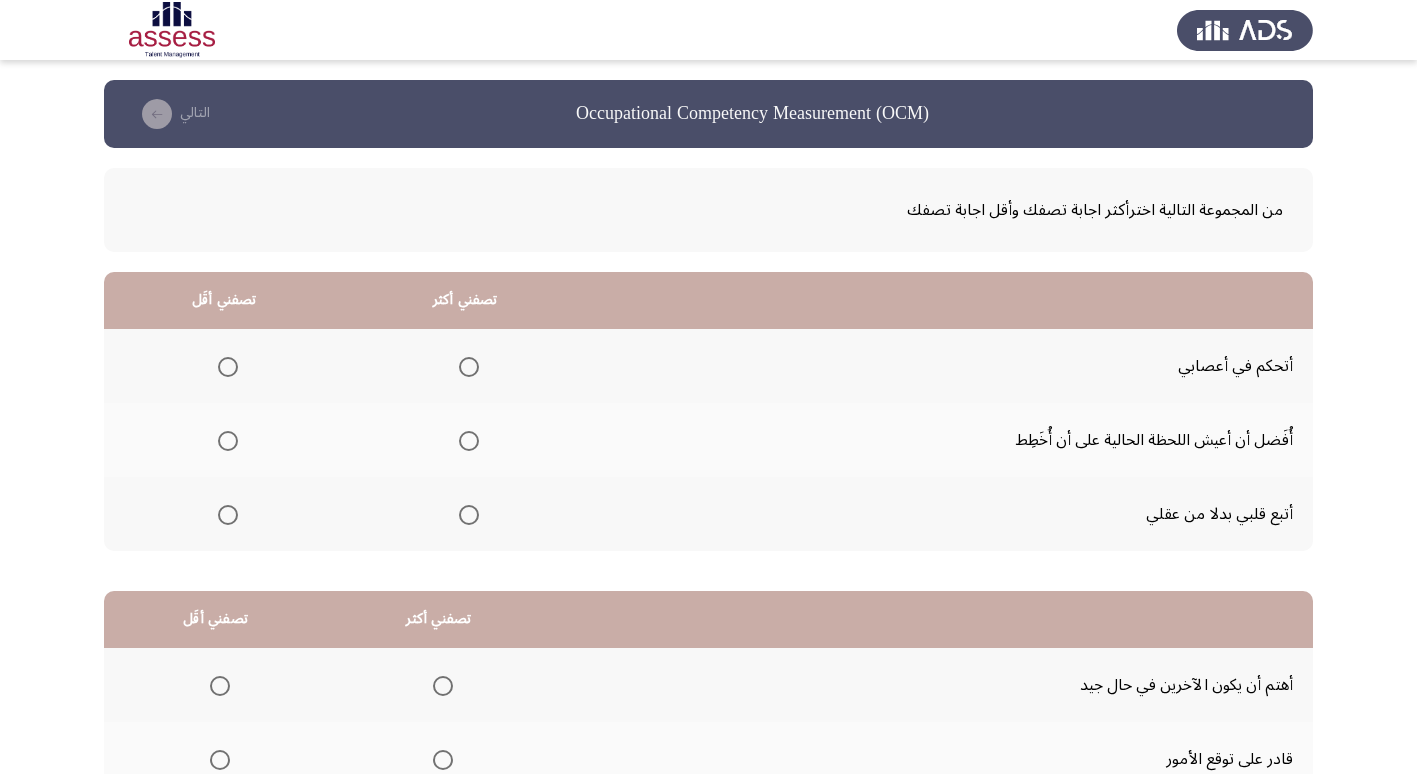 click at bounding box center [228, 441] 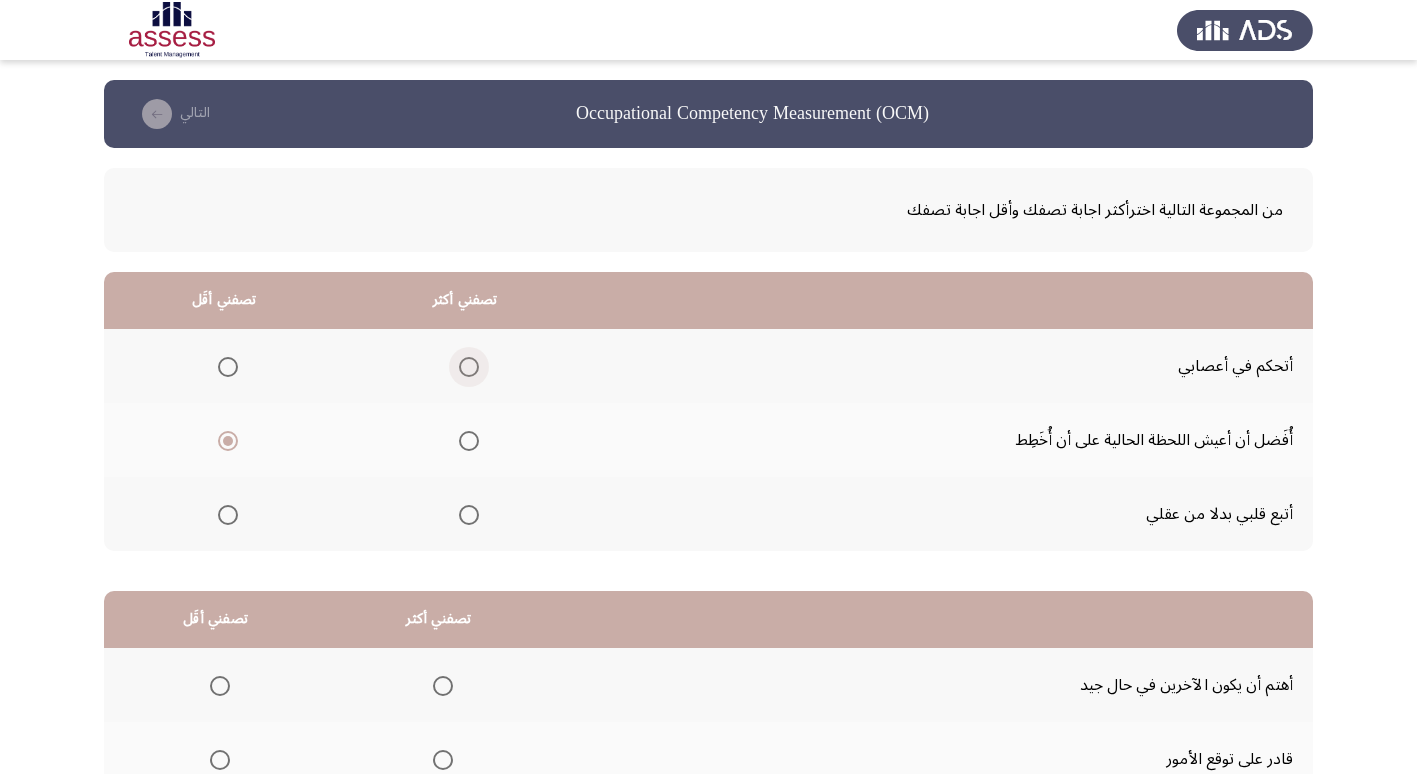 click at bounding box center (469, 367) 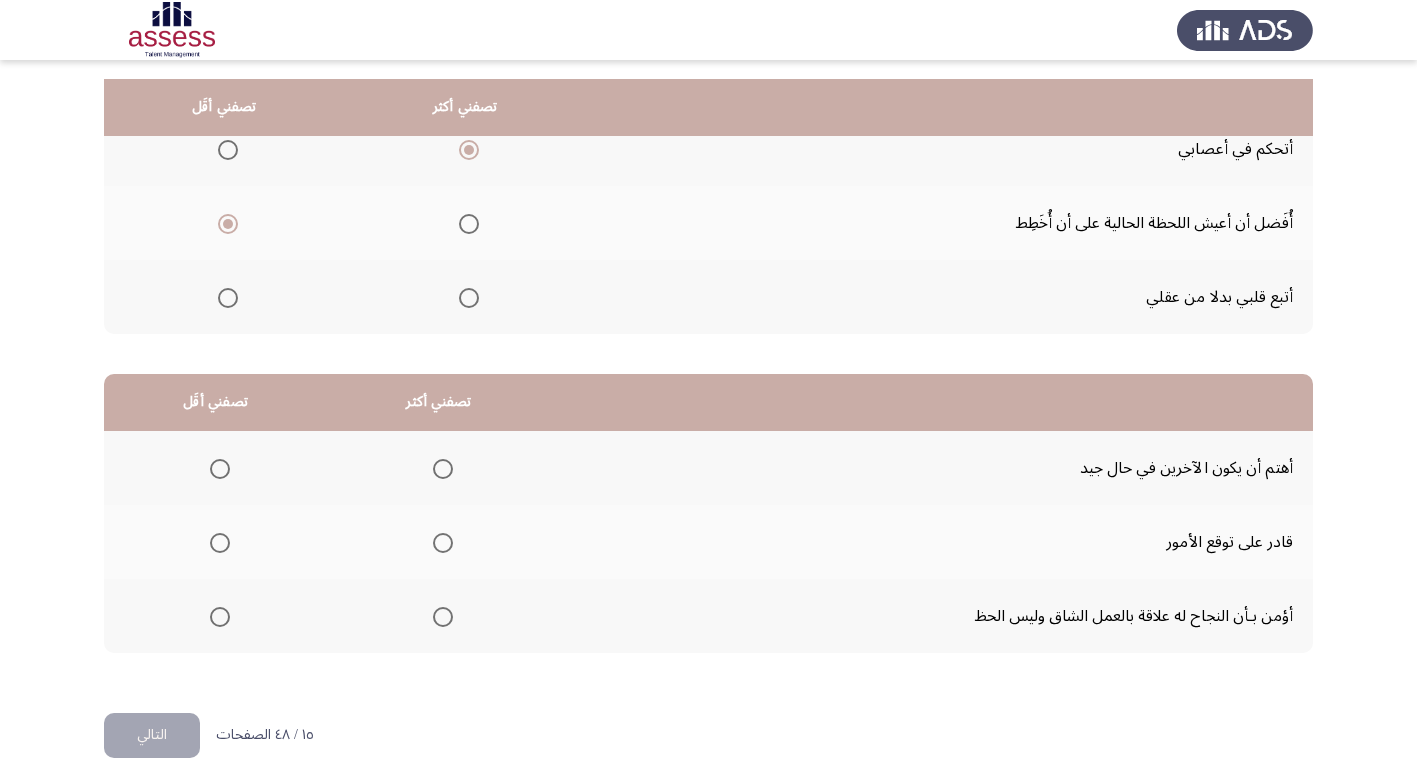 scroll, scrollTop: 236, scrollLeft: 0, axis: vertical 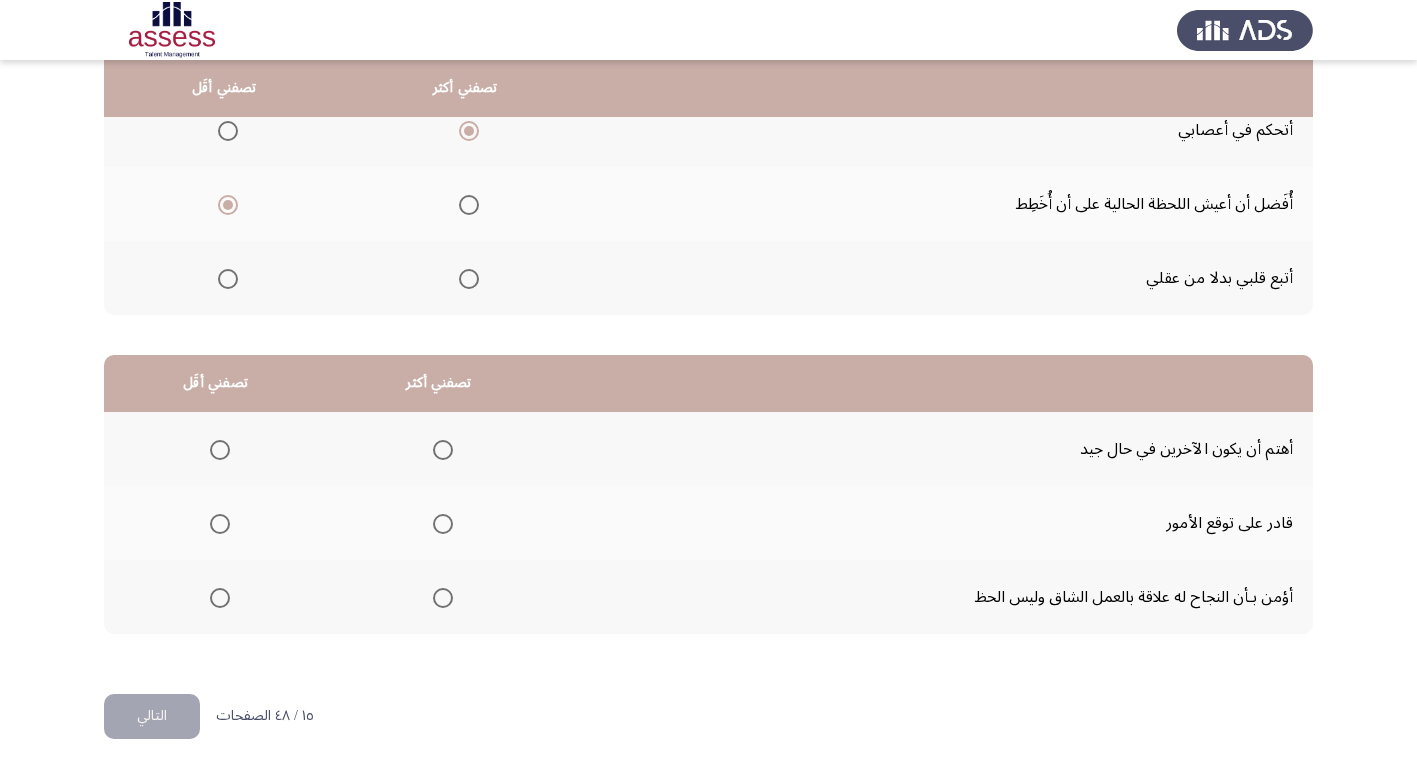 click at bounding box center [443, 598] 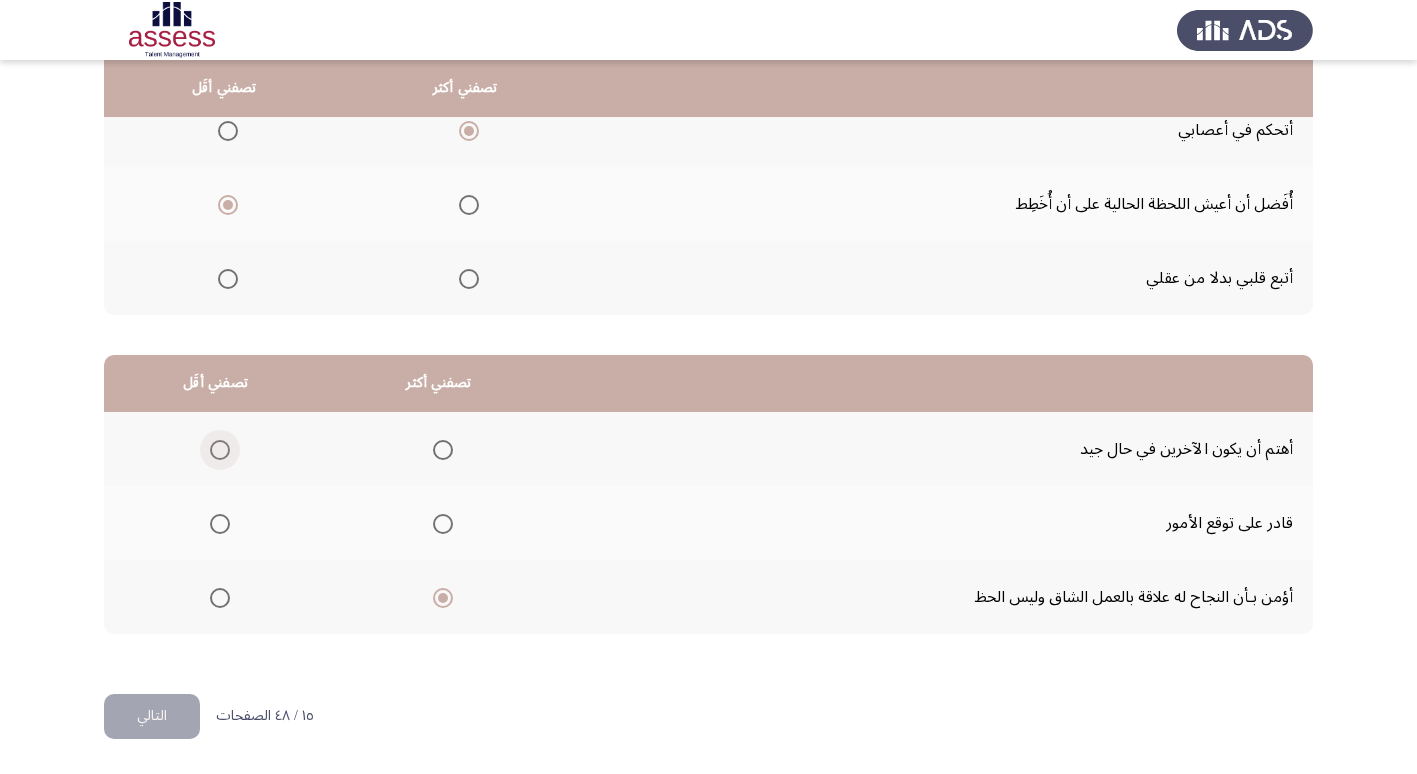 click at bounding box center [220, 450] 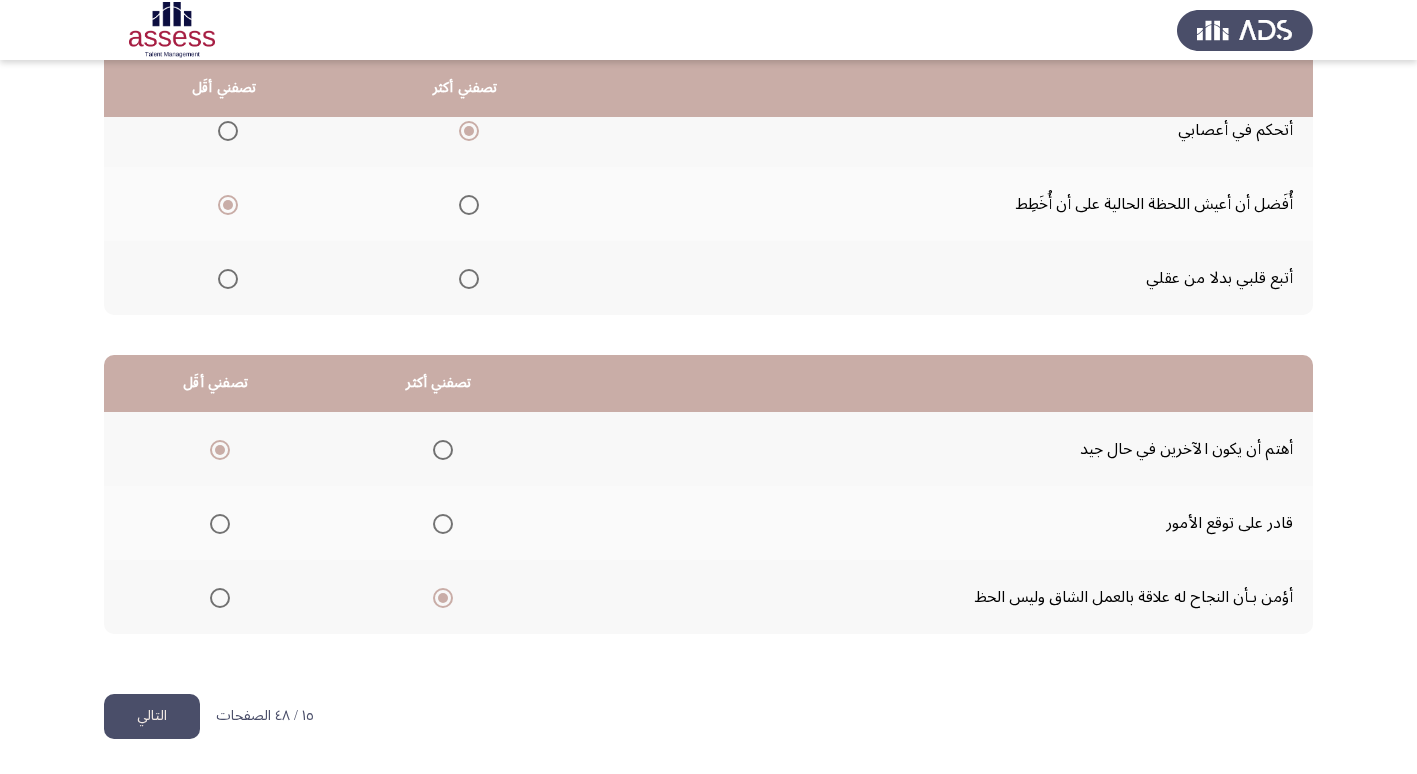 click on "التالي" 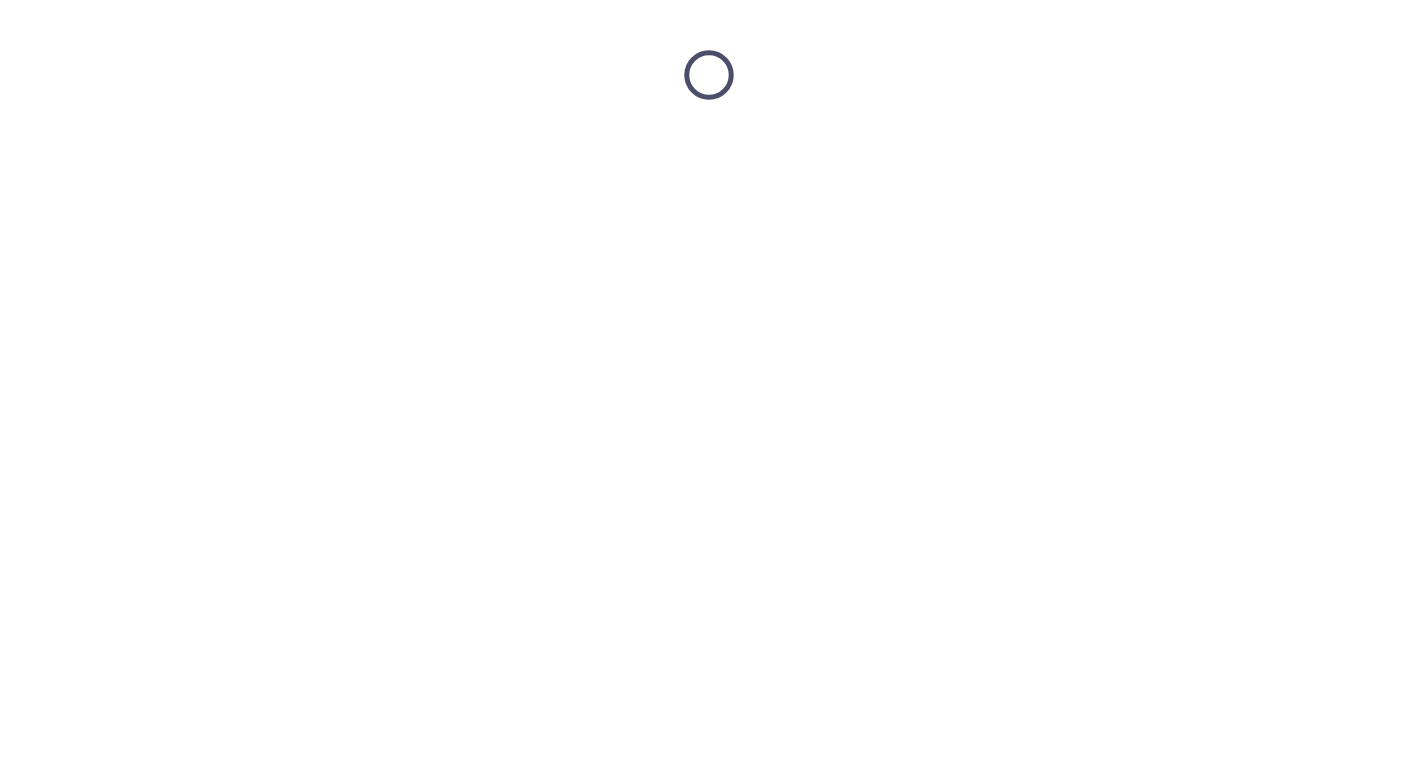scroll, scrollTop: 0, scrollLeft: 0, axis: both 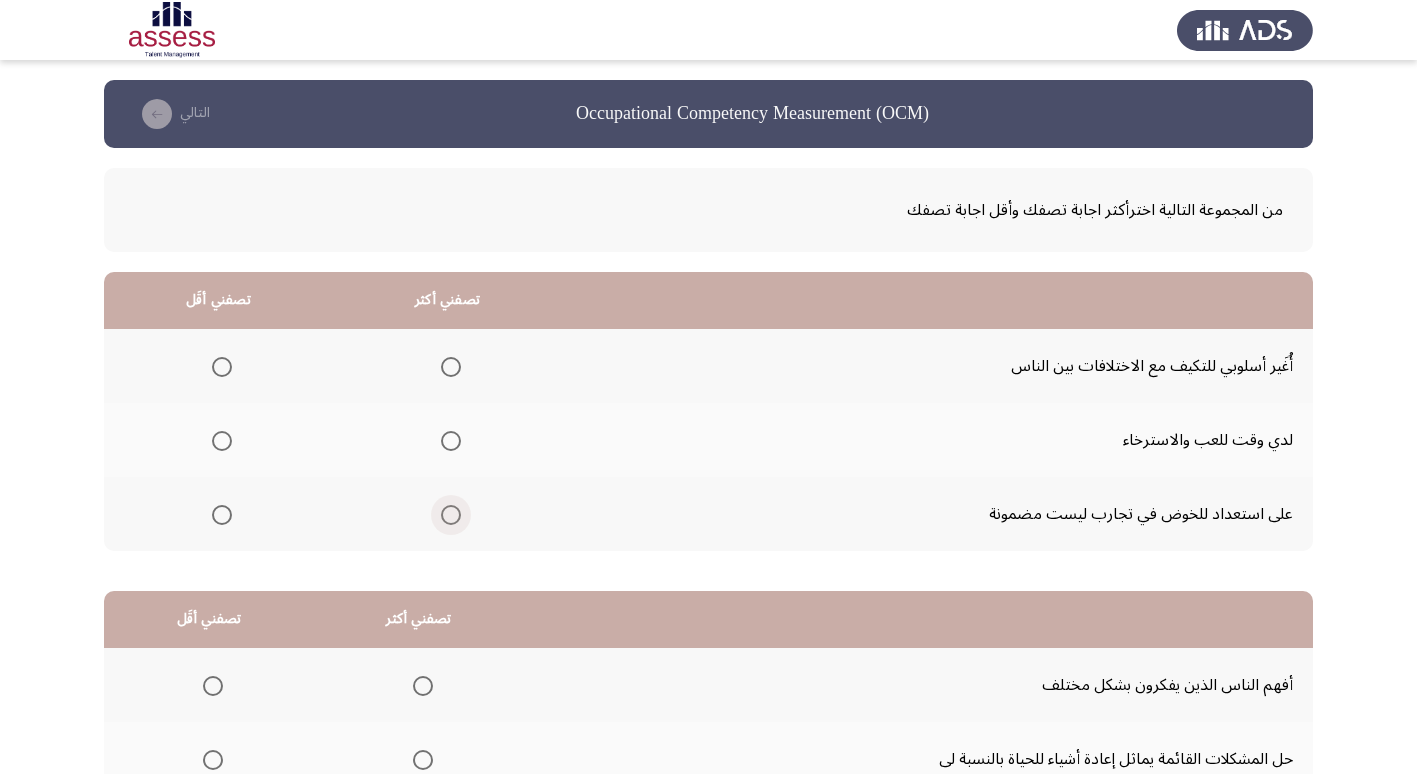 click at bounding box center [451, 515] 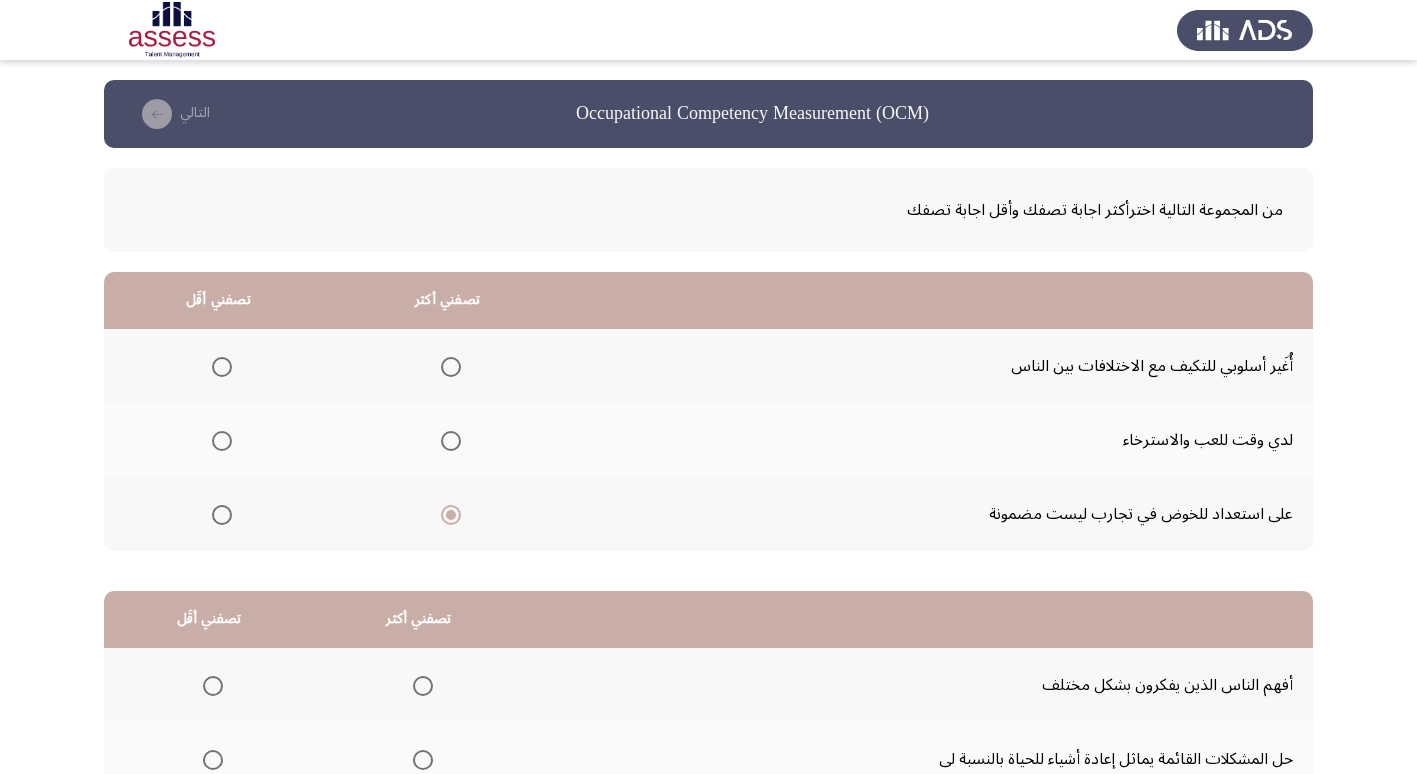 click at bounding box center (222, 367) 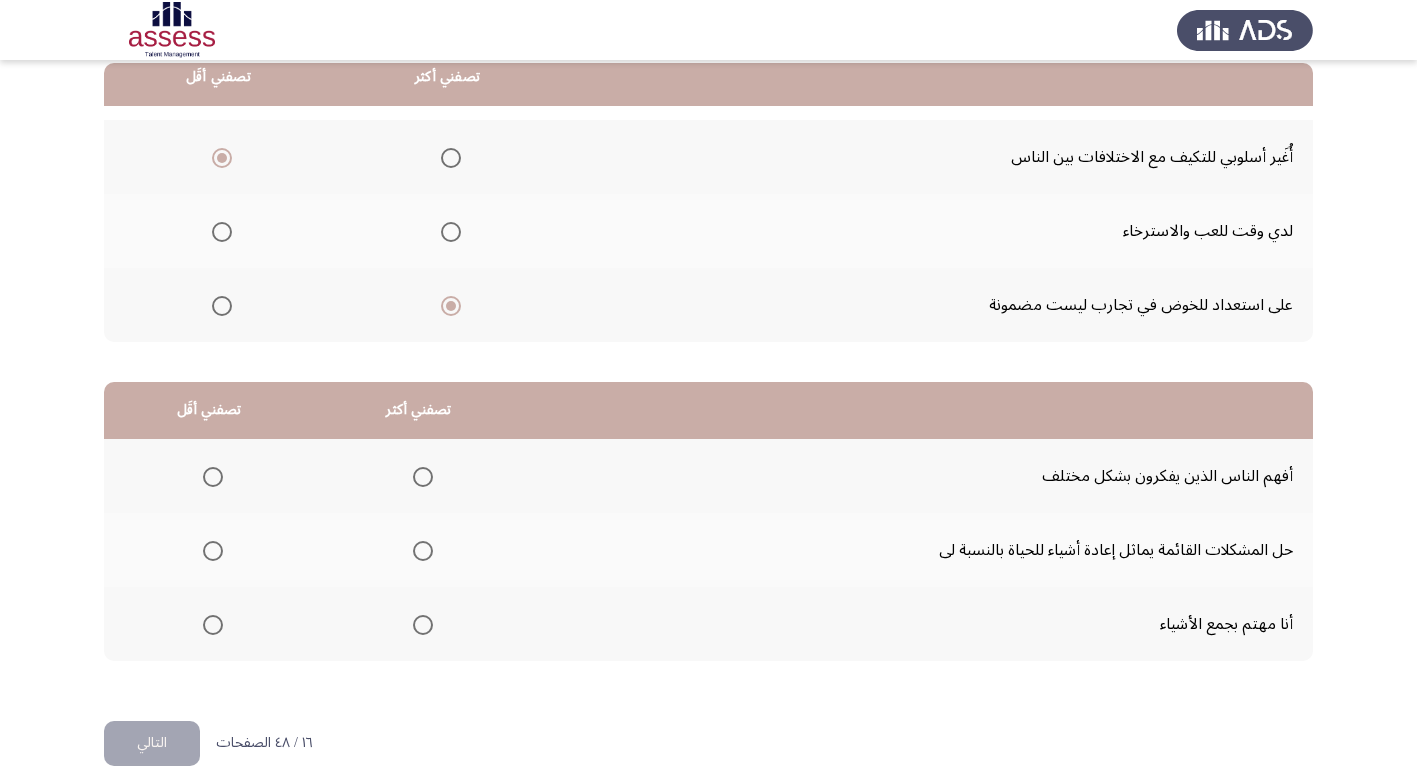 scroll, scrollTop: 236, scrollLeft: 0, axis: vertical 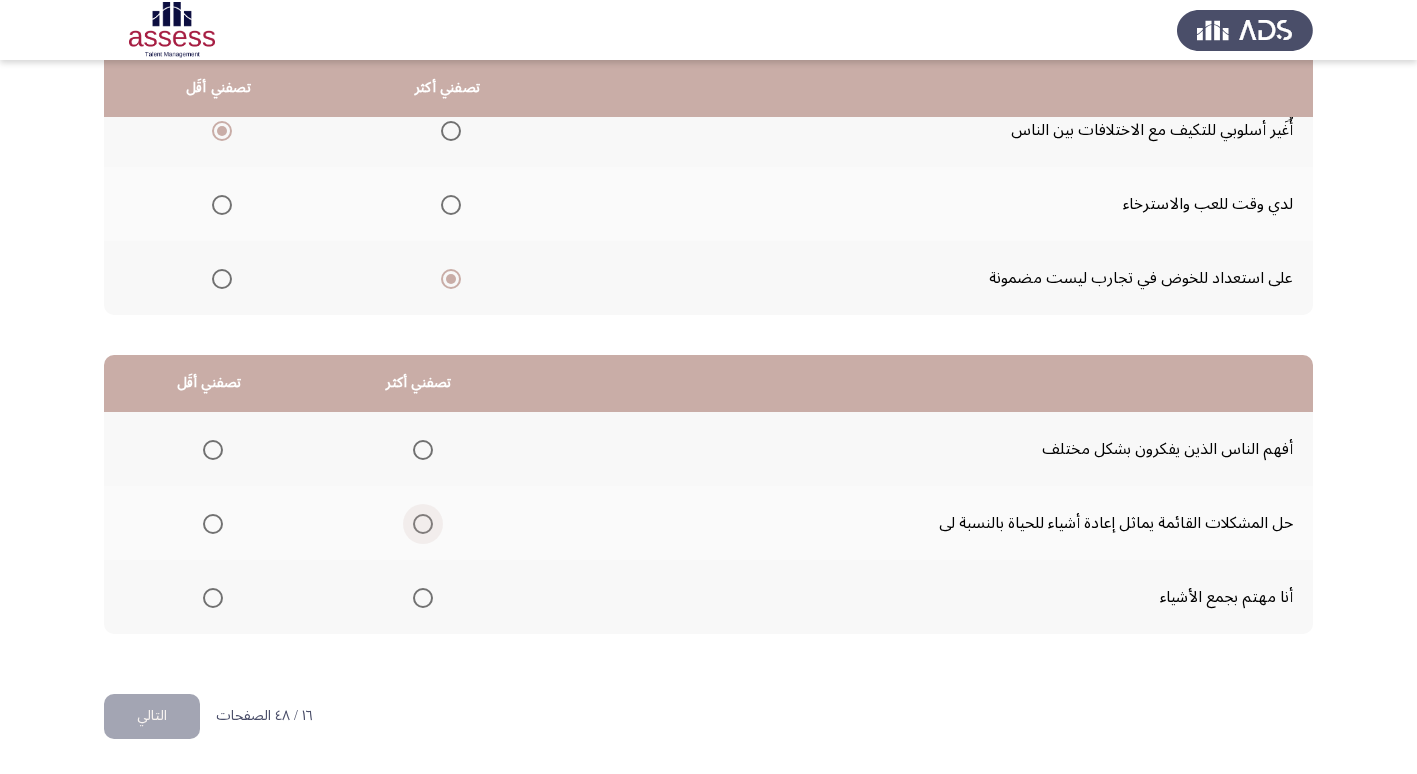 click at bounding box center [423, 524] 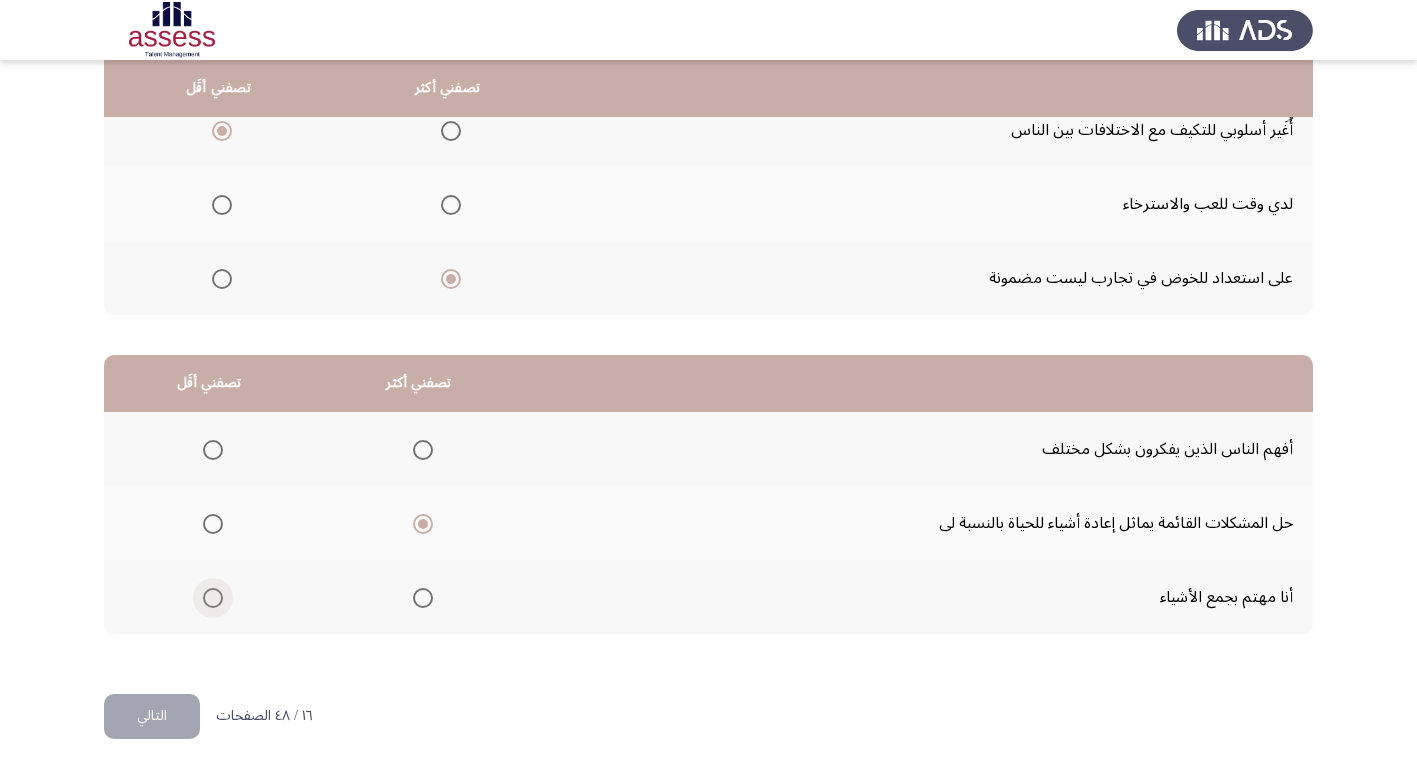 click at bounding box center [213, 598] 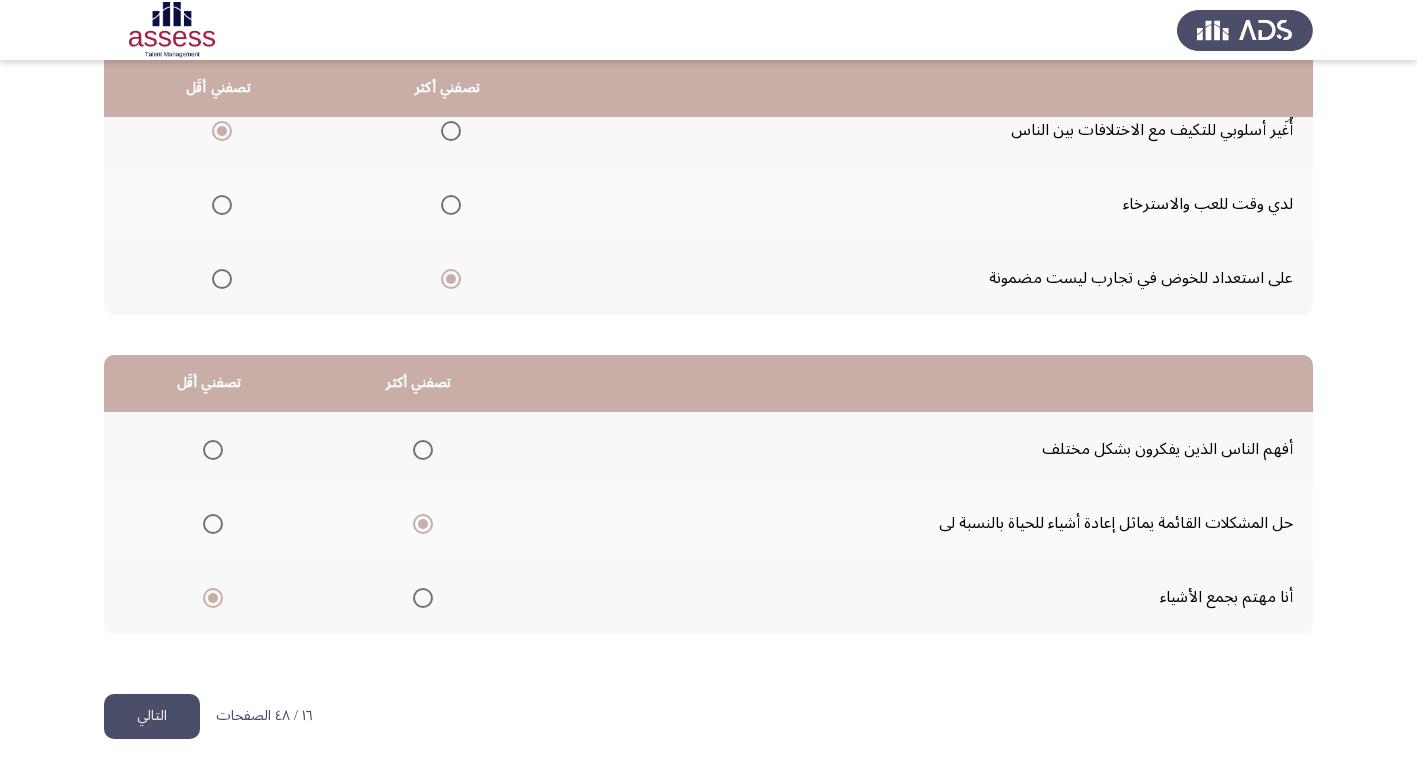click on "التالي" 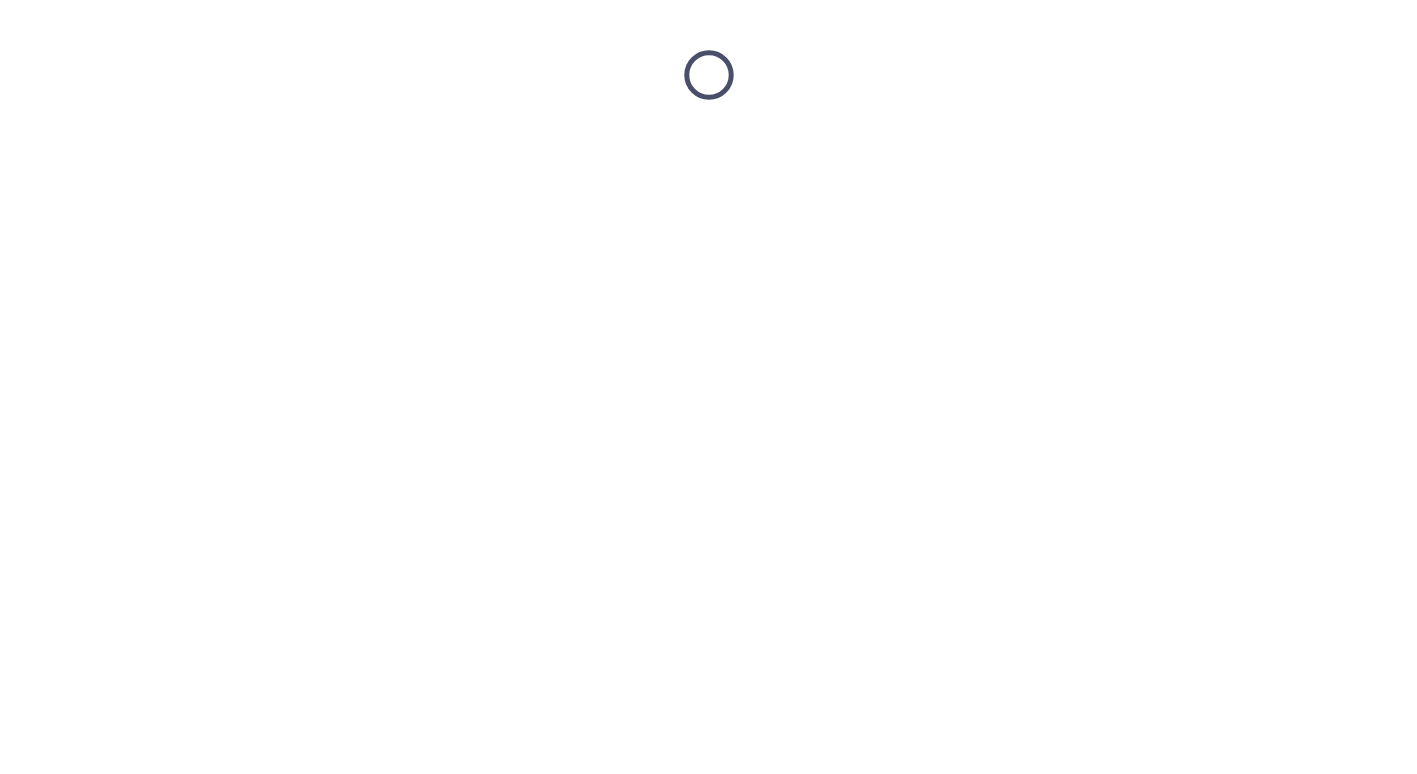 scroll, scrollTop: 0, scrollLeft: 0, axis: both 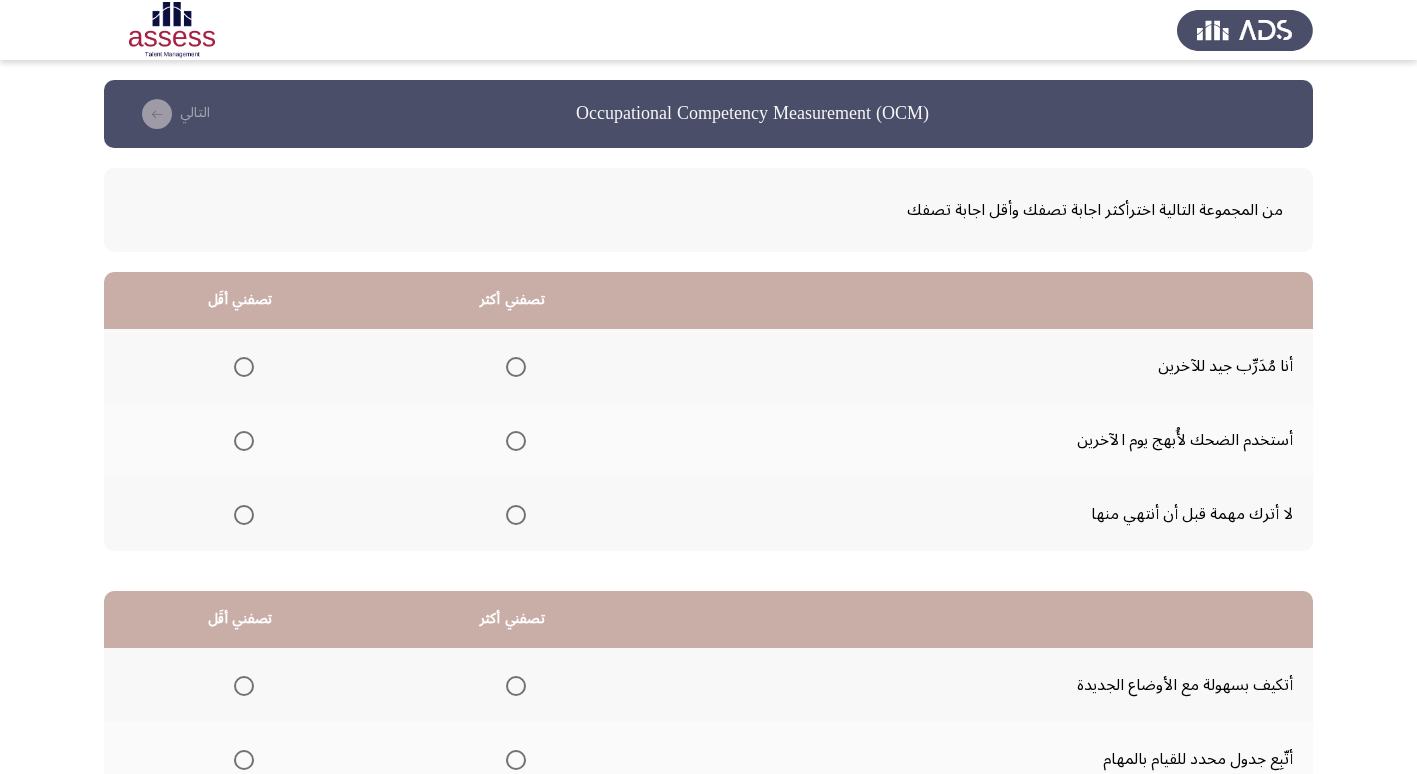 click at bounding box center (516, 515) 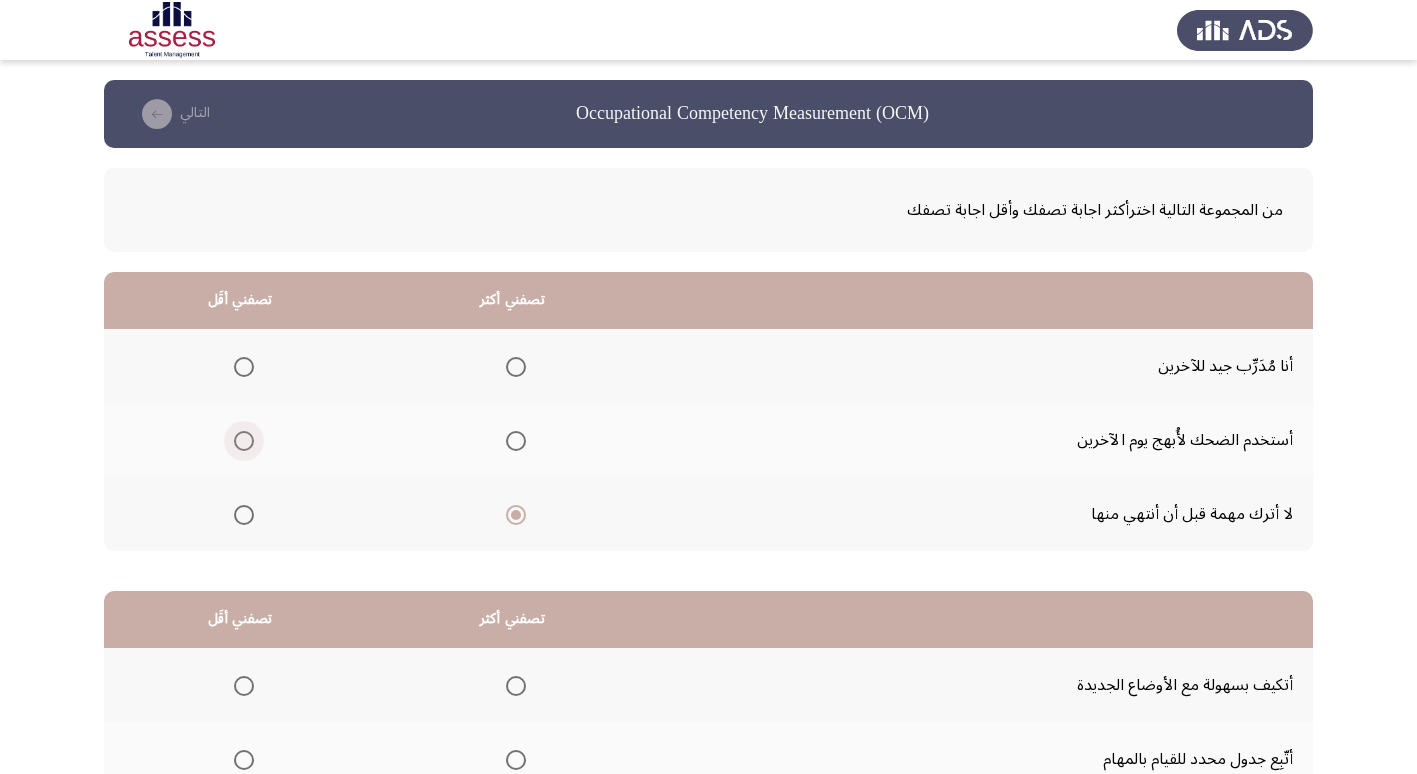 click at bounding box center (244, 441) 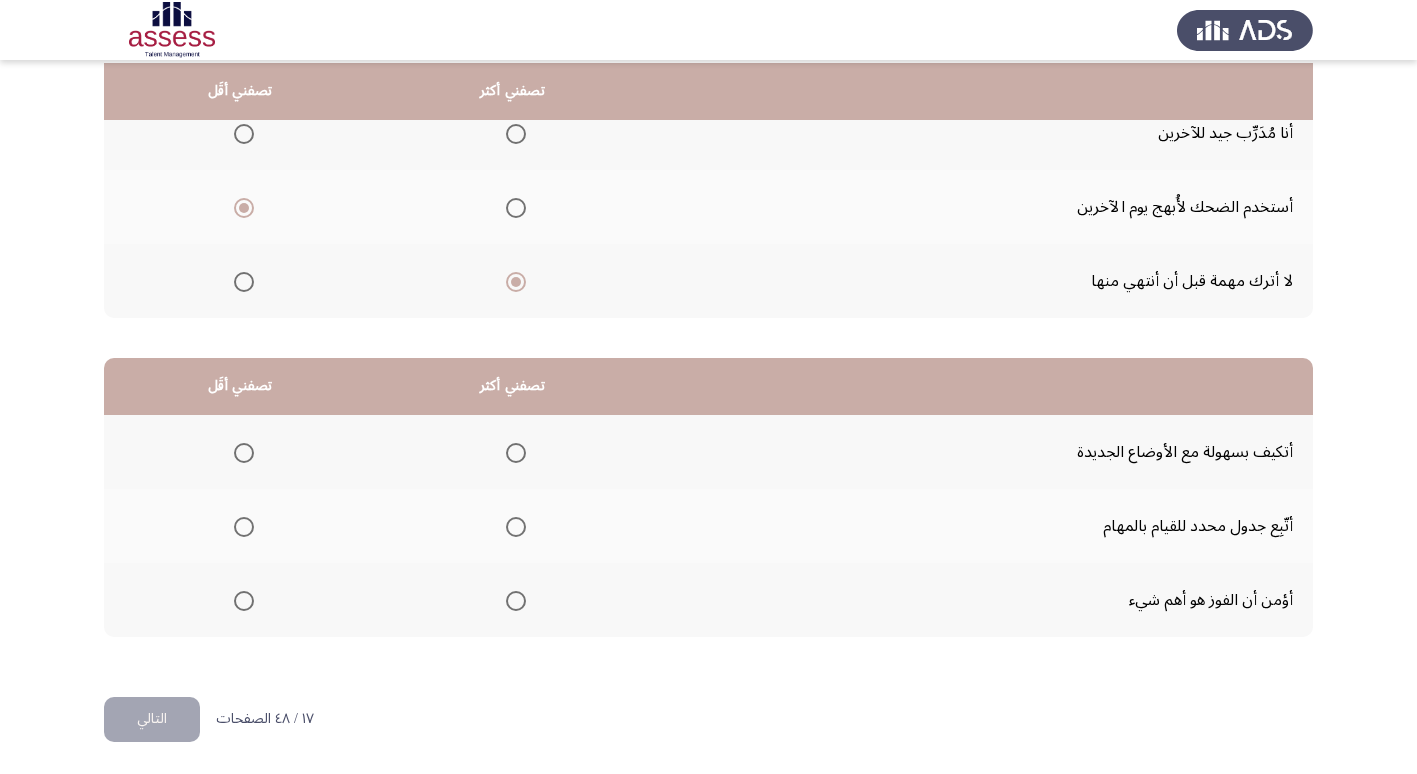 scroll, scrollTop: 236, scrollLeft: 0, axis: vertical 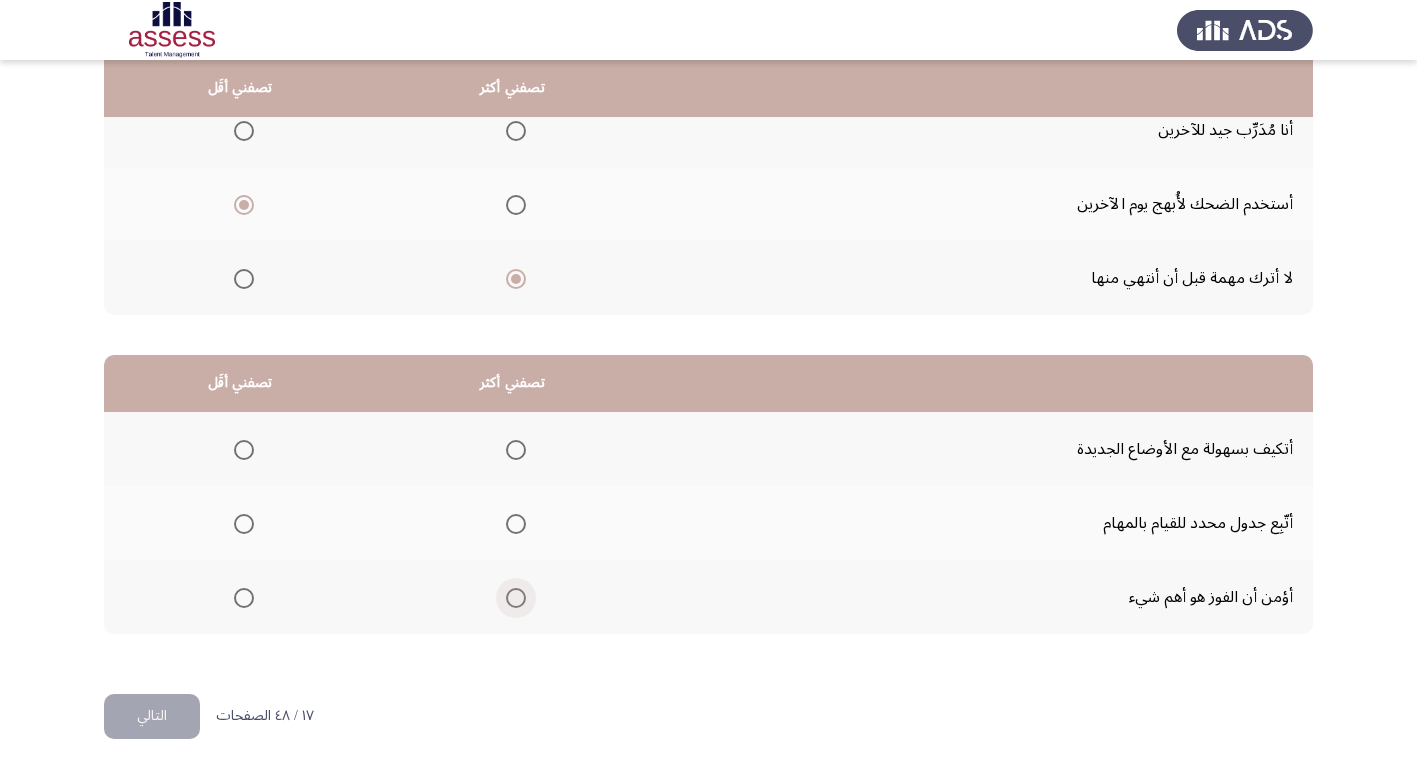 click at bounding box center [516, 598] 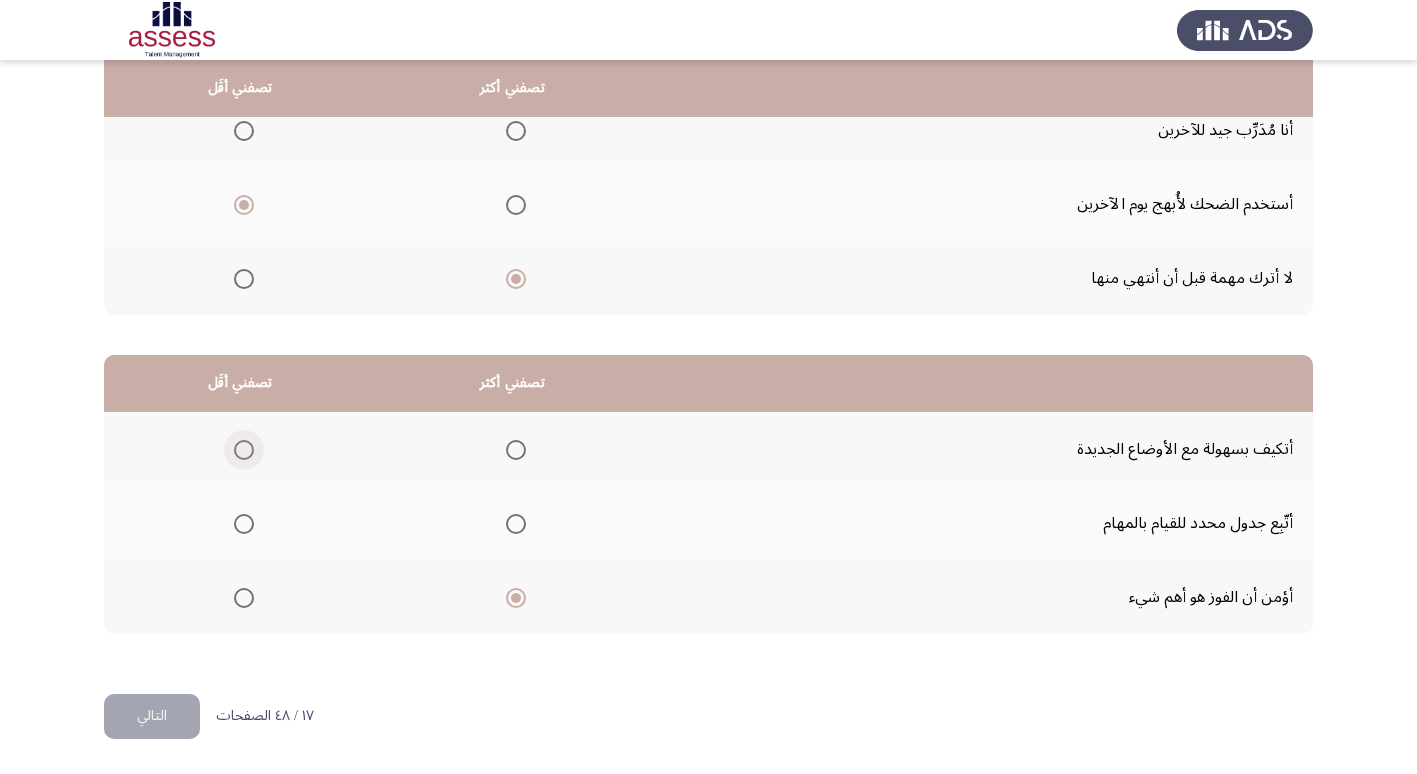 click at bounding box center [244, 450] 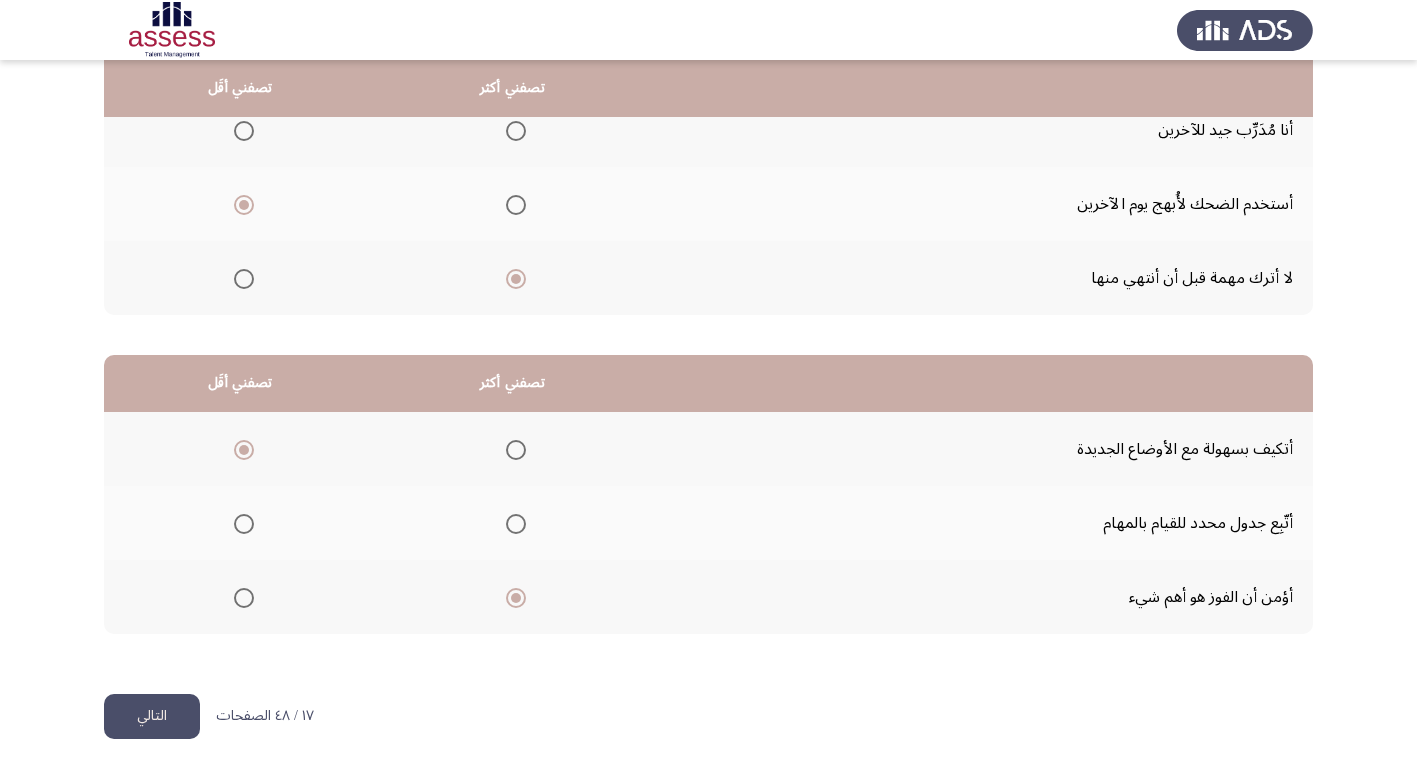 click on "التالي" 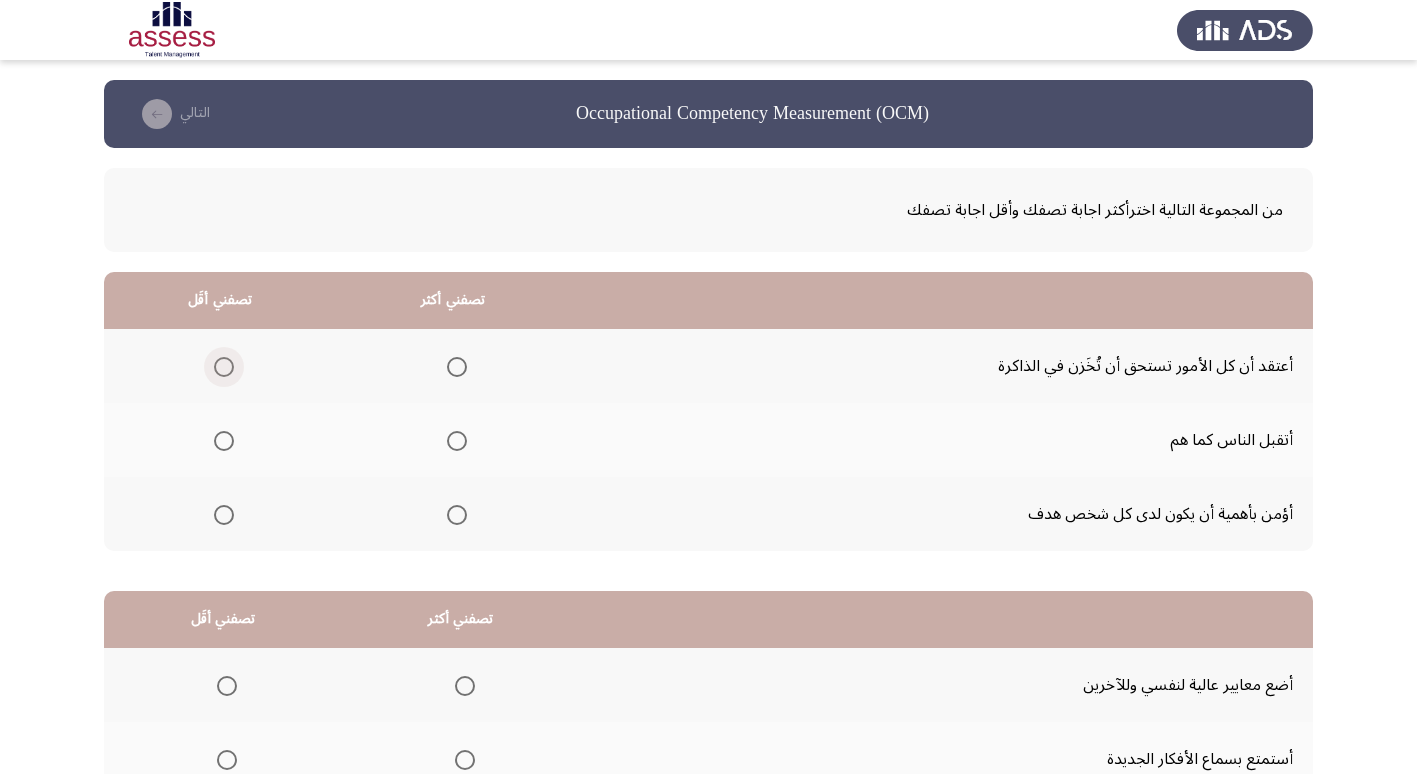click at bounding box center [224, 367] 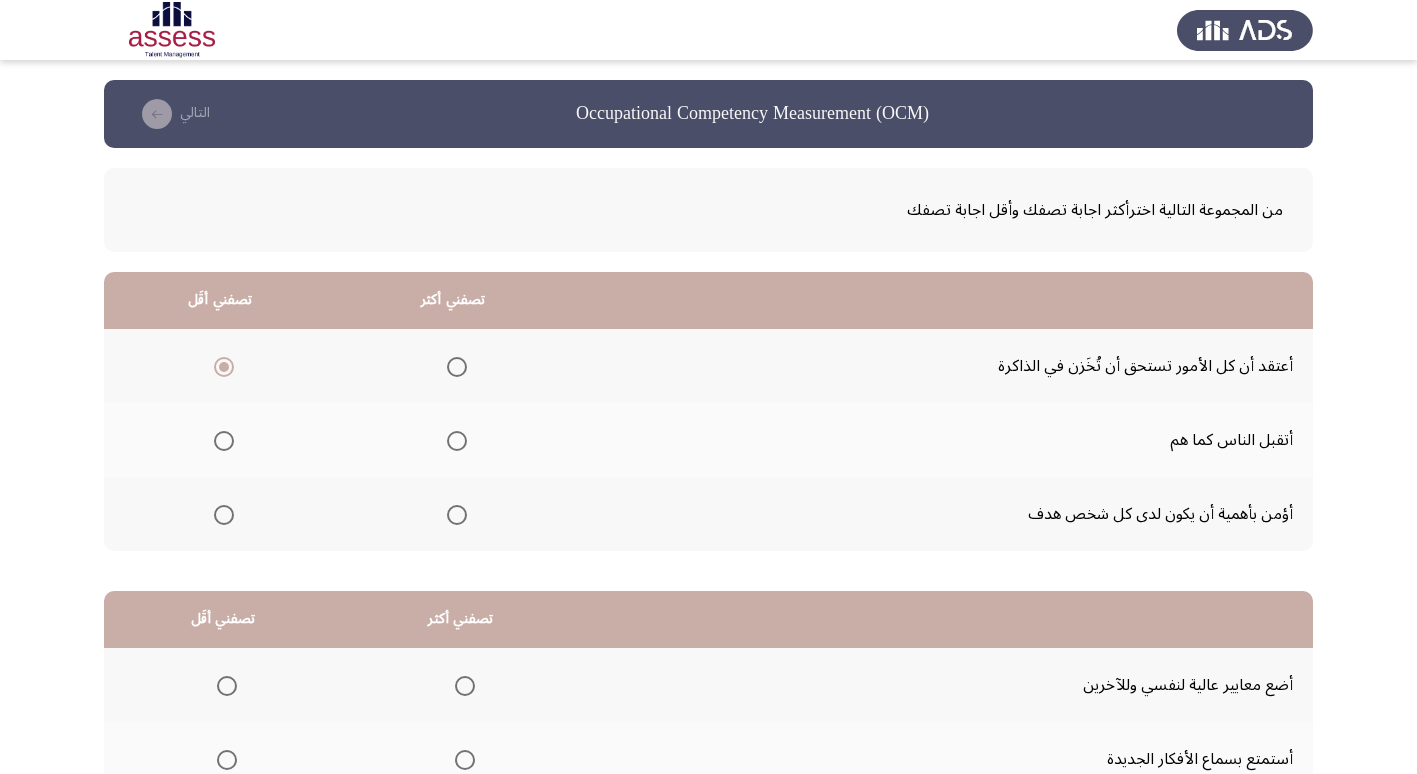 click at bounding box center (457, 515) 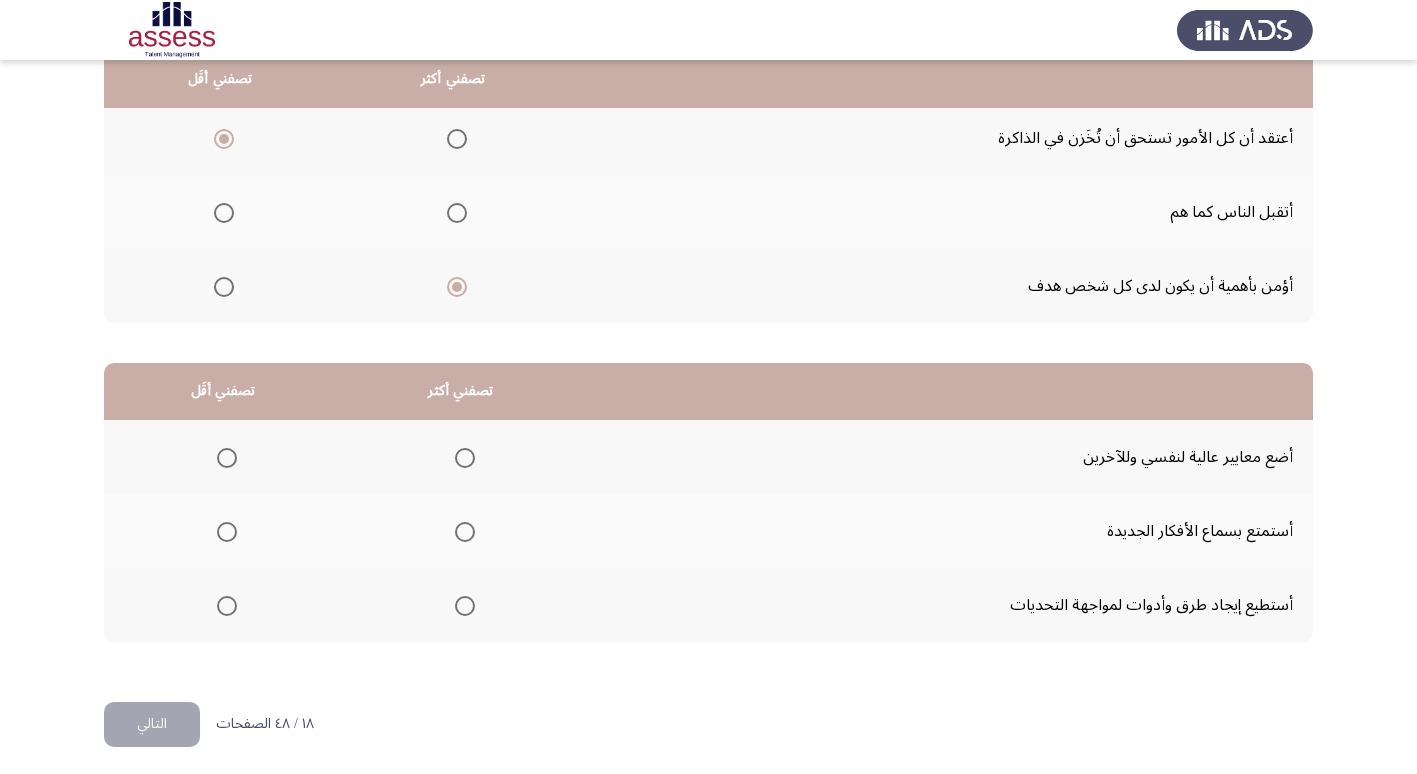 scroll, scrollTop: 236, scrollLeft: 0, axis: vertical 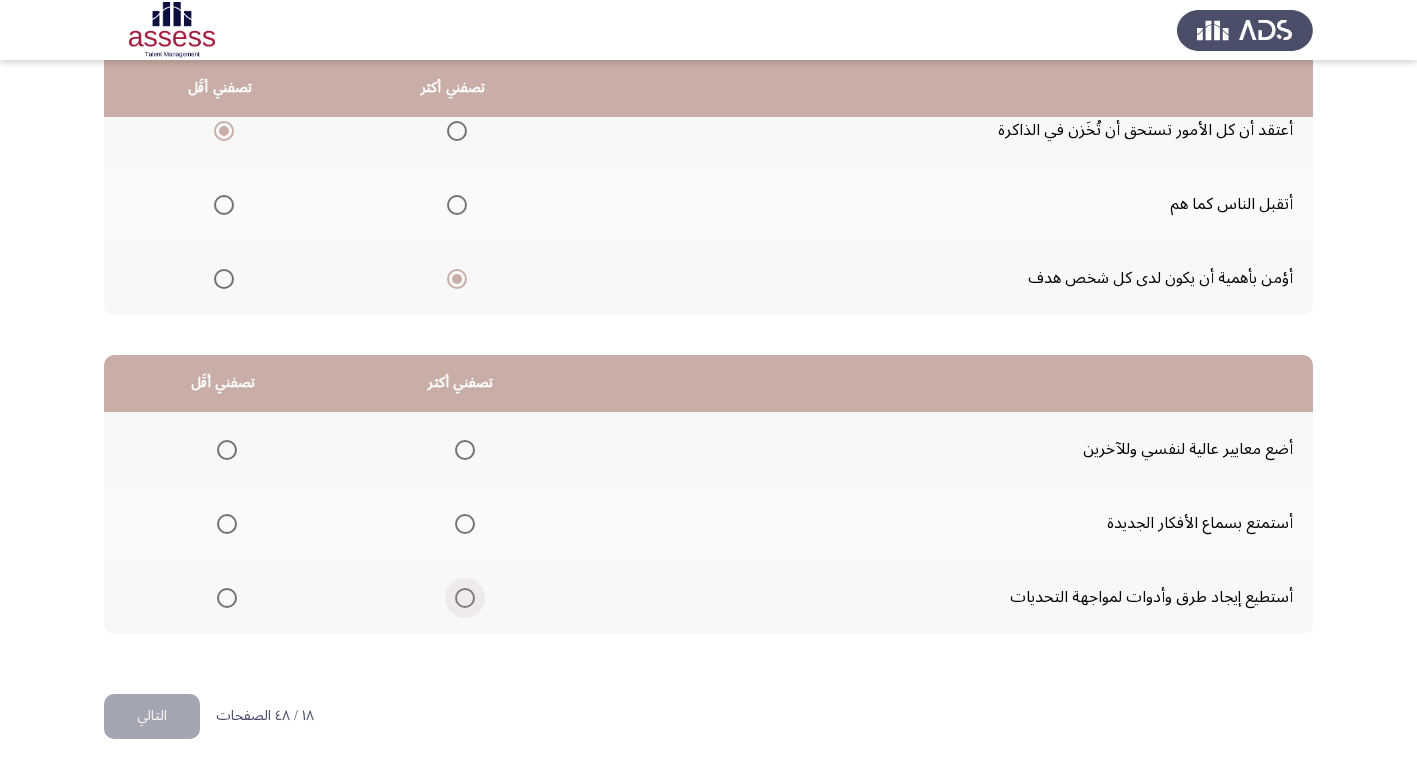 click at bounding box center [465, 598] 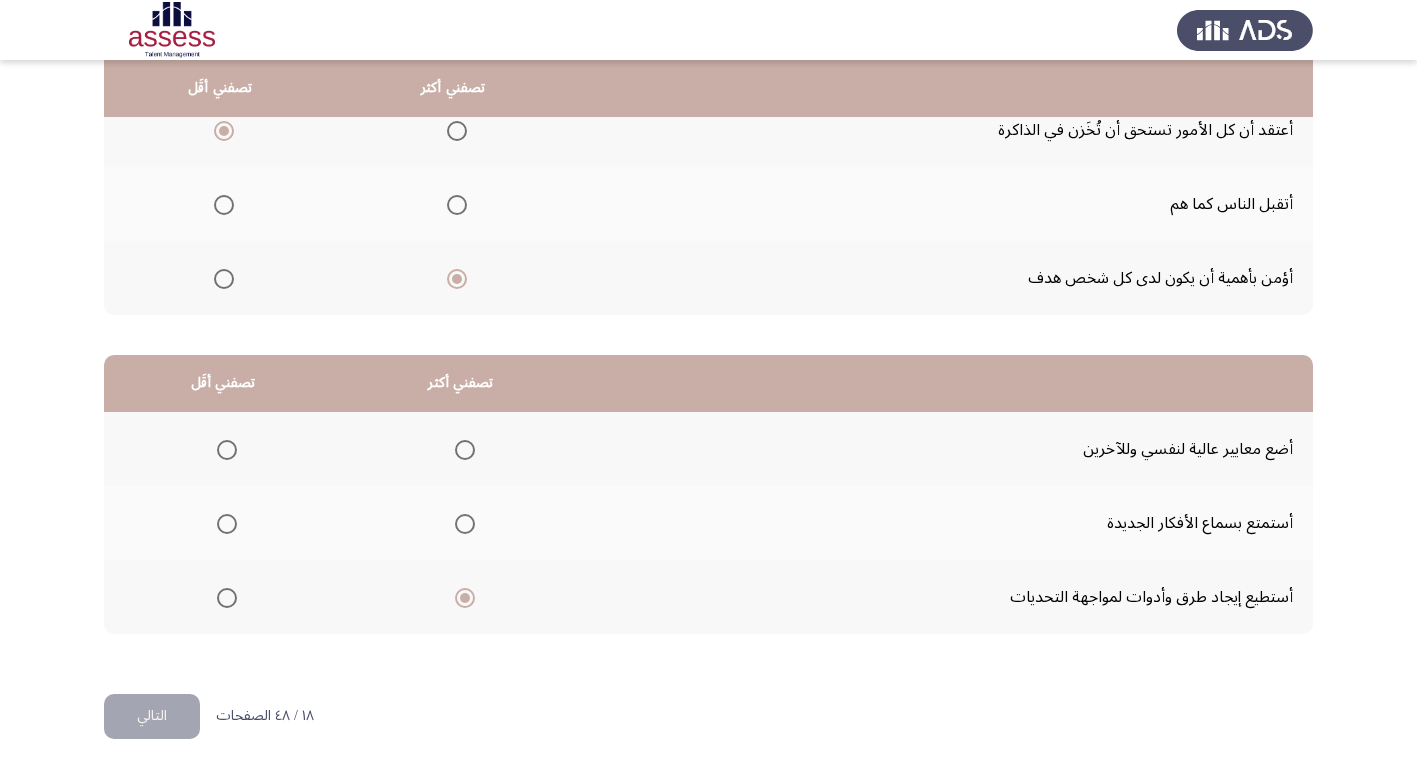 click at bounding box center (227, 450) 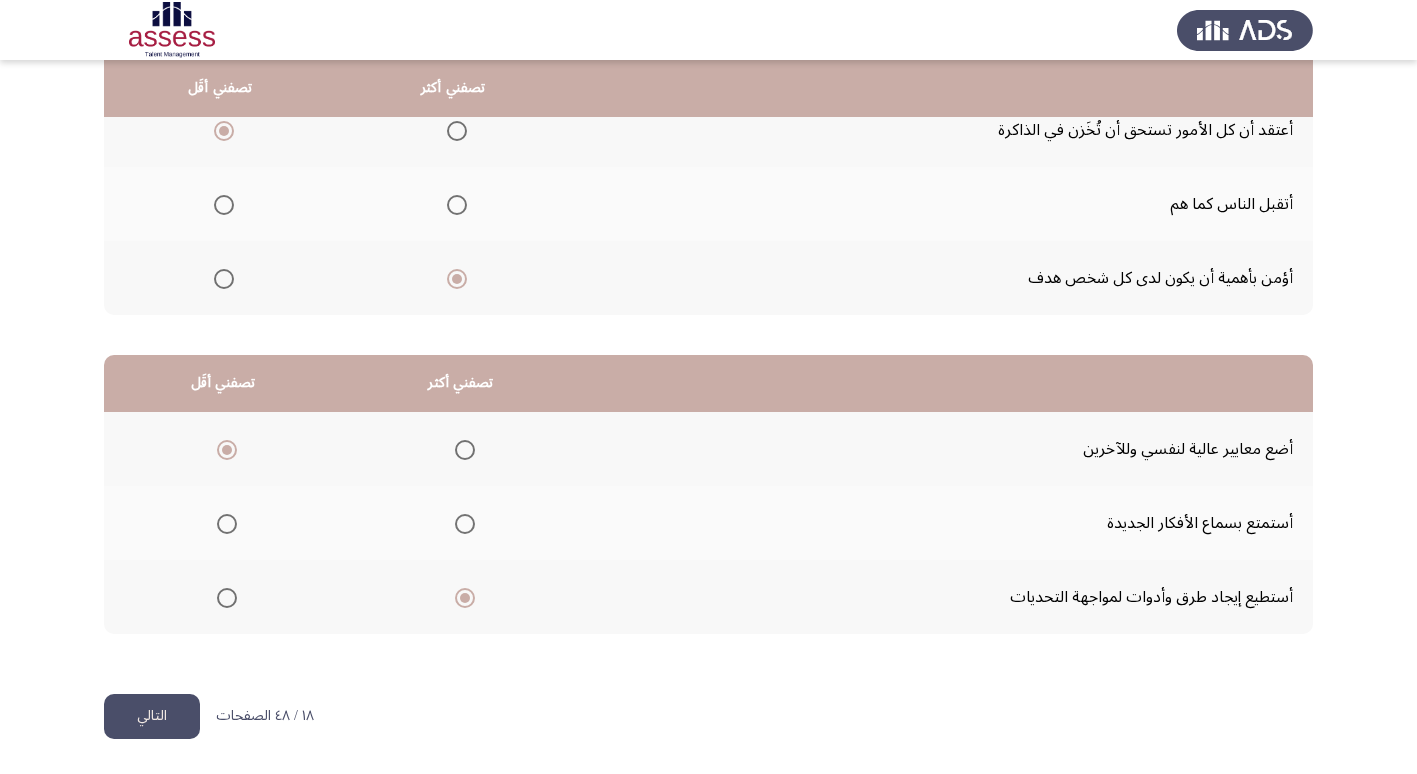 click on "التالي" 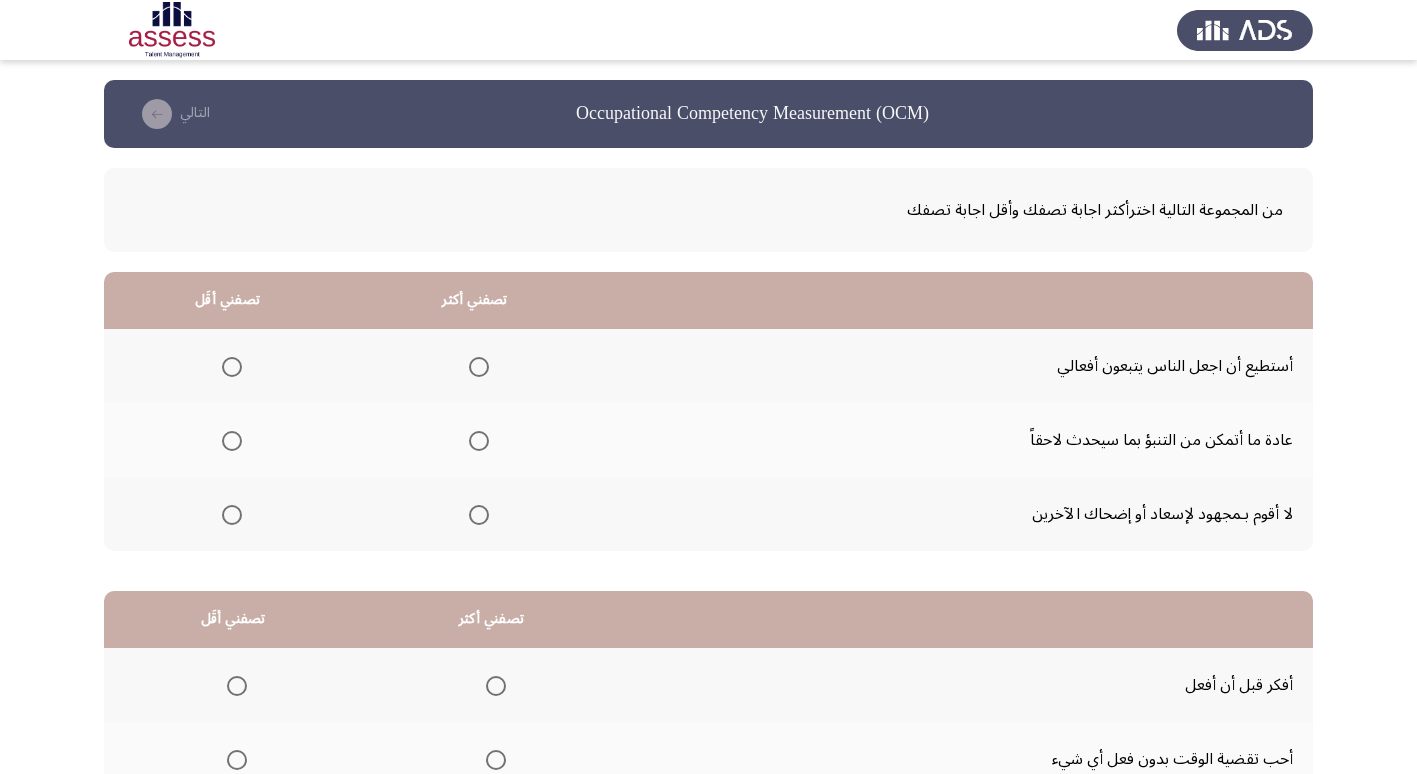 scroll, scrollTop: 100, scrollLeft: 0, axis: vertical 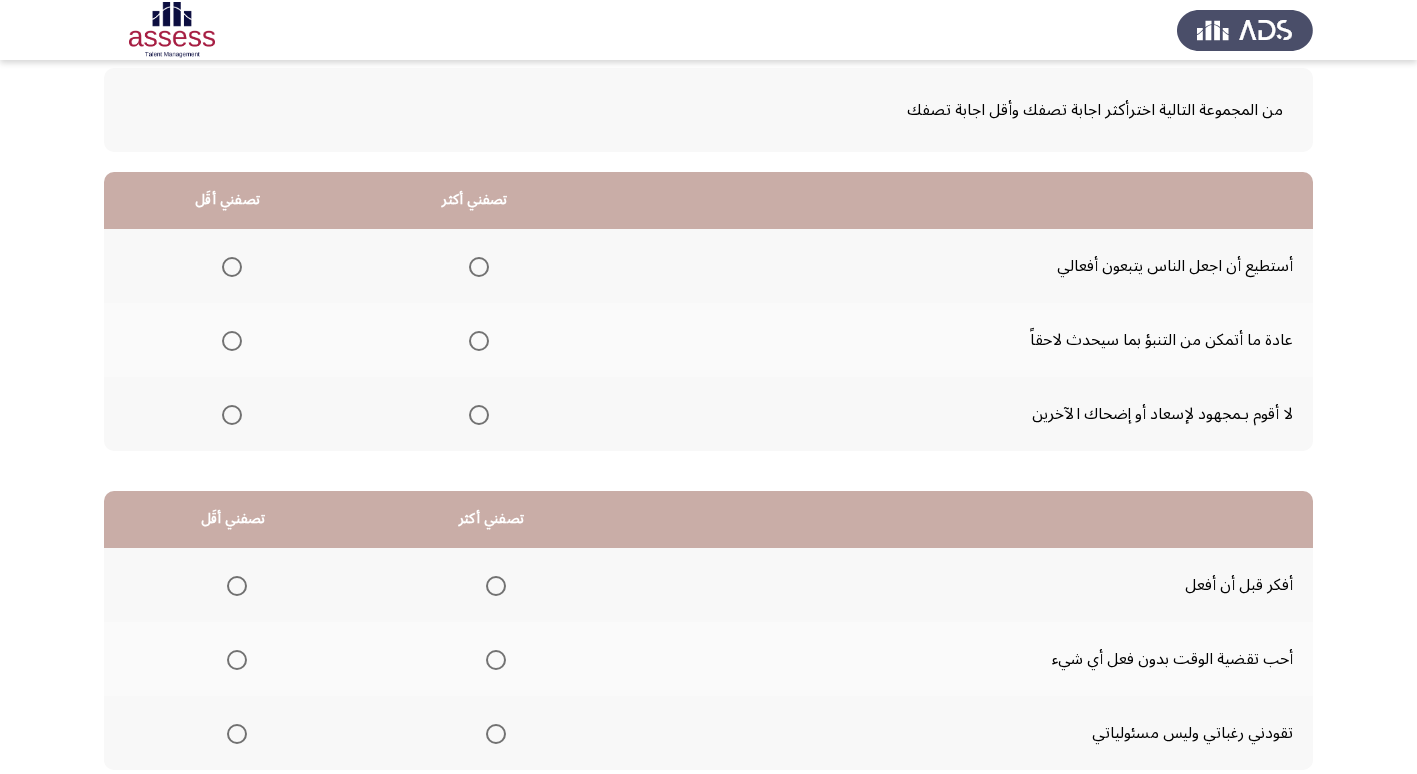 click at bounding box center (232, 415) 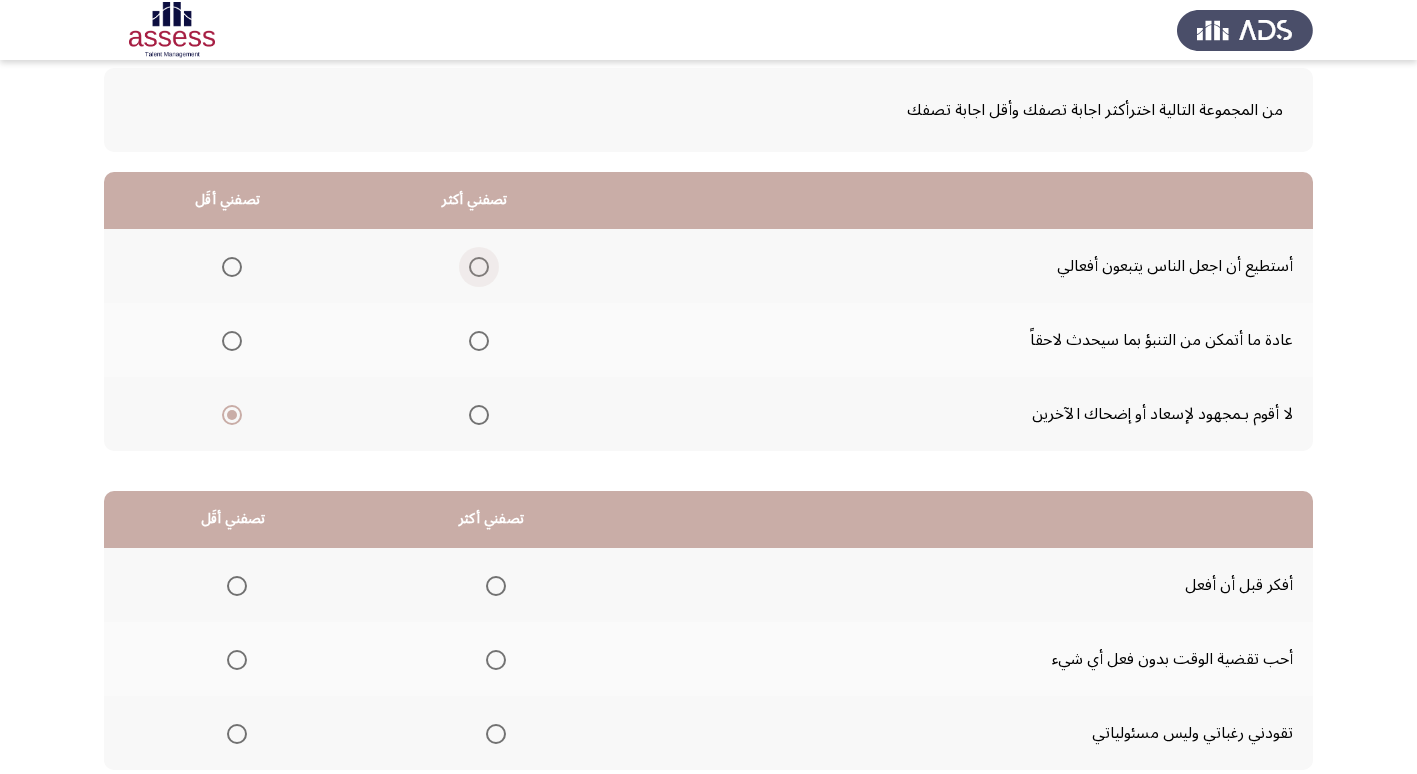 click at bounding box center [479, 267] 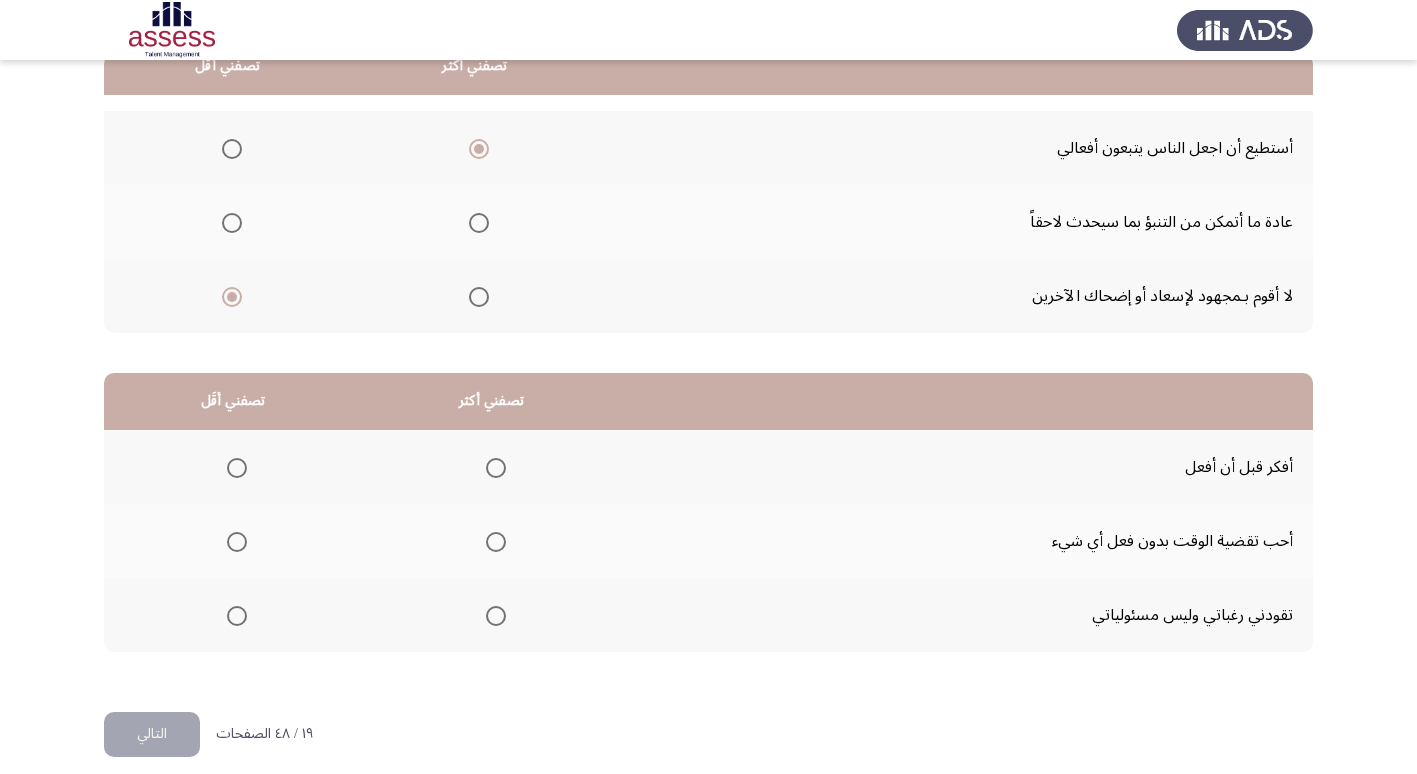 scroll, scrollTop: 236, scrollLeft: 0, axis: vertical 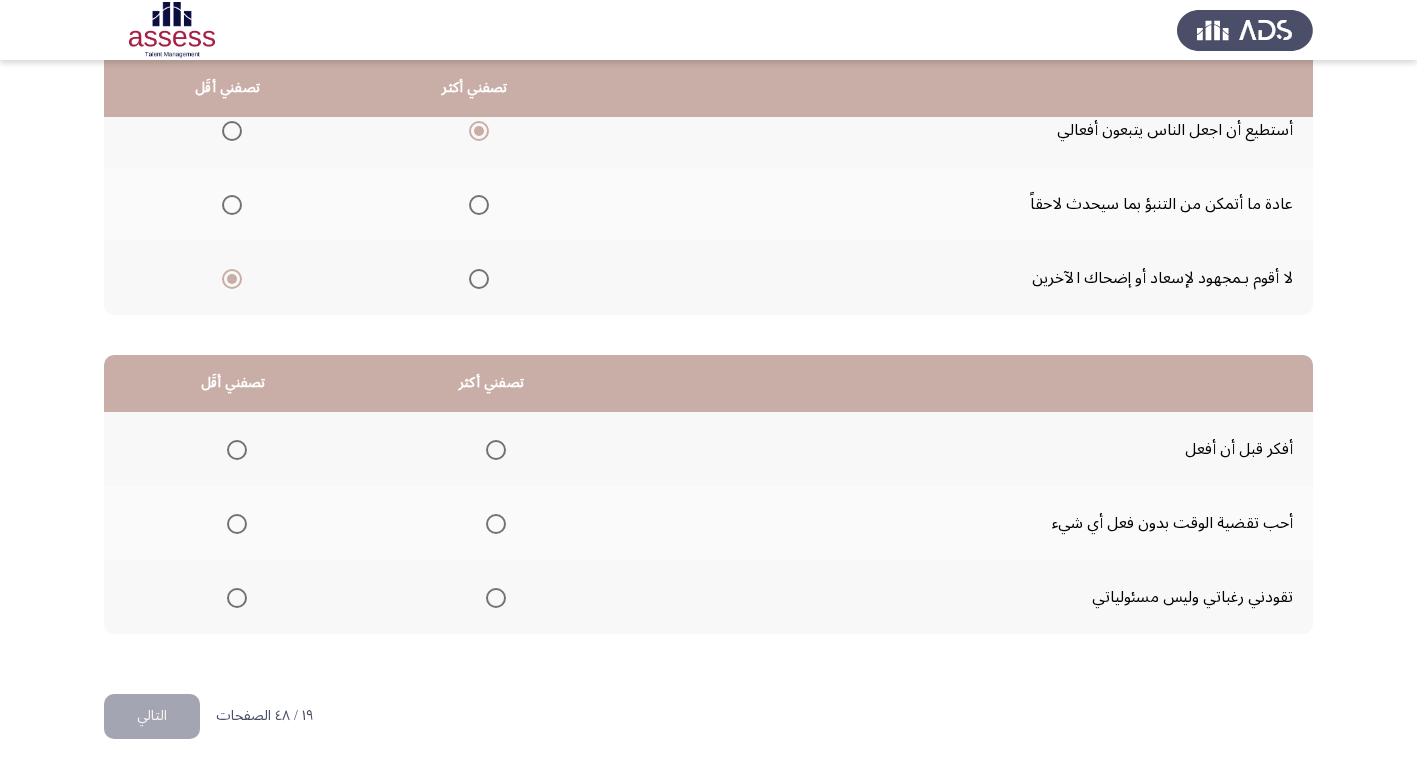 click at bounding box center (496, 450) 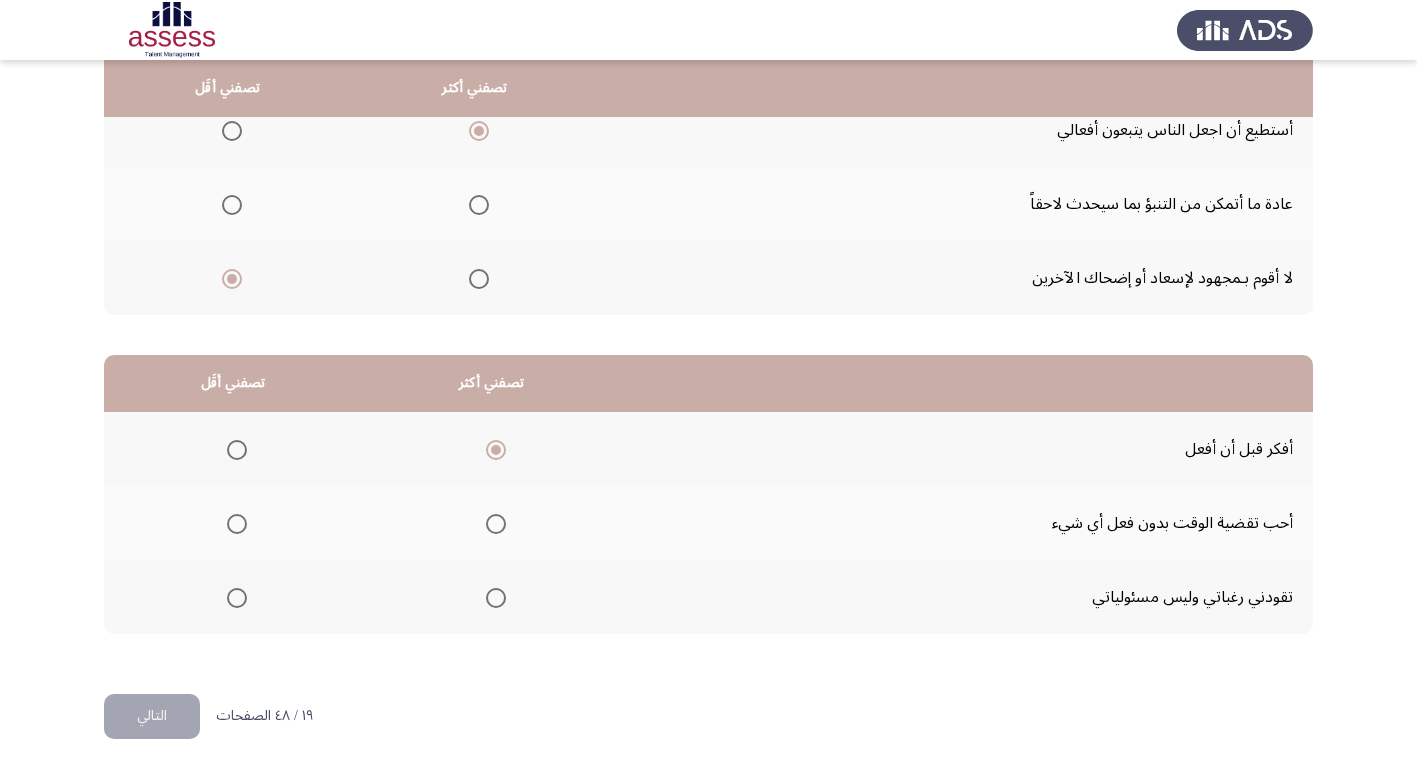 click at bounding box center (237, 598) 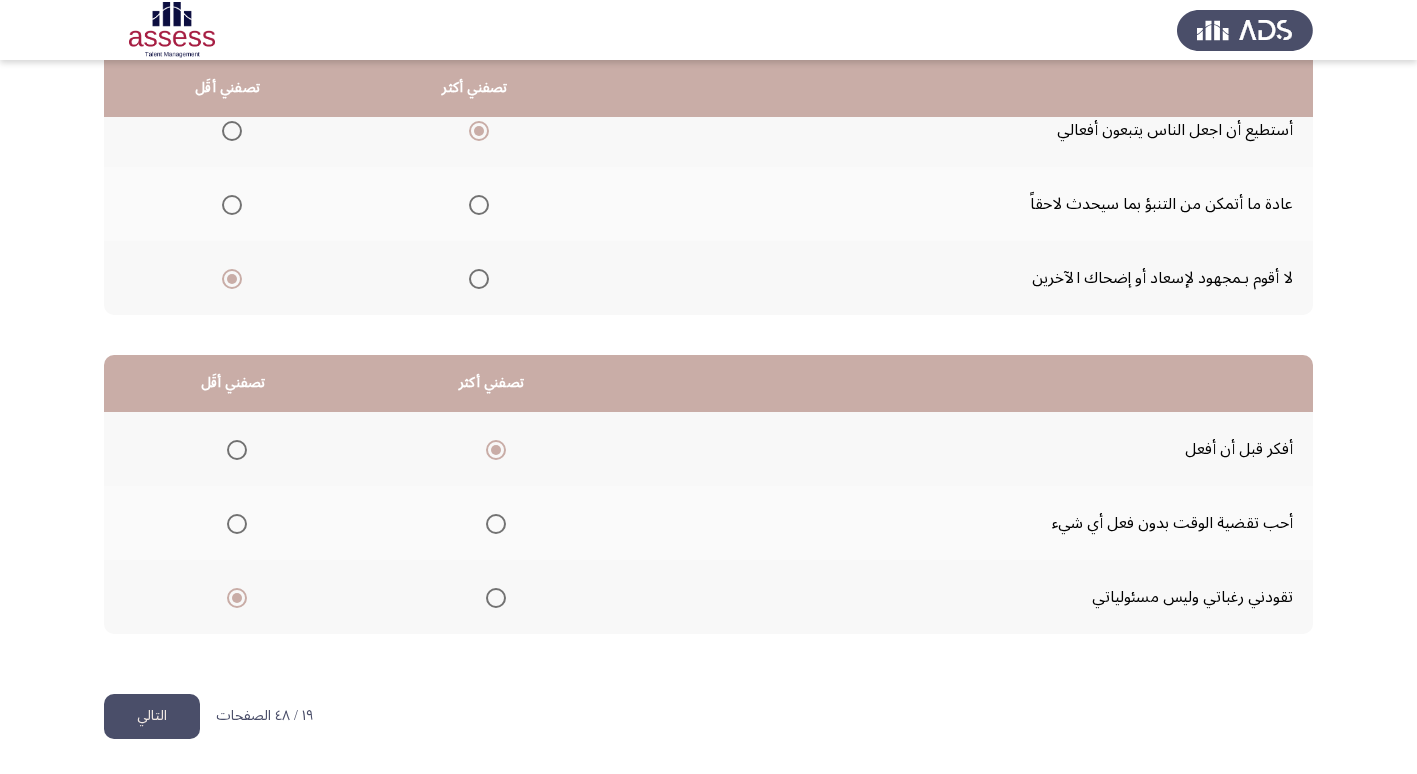 click on "التالي" 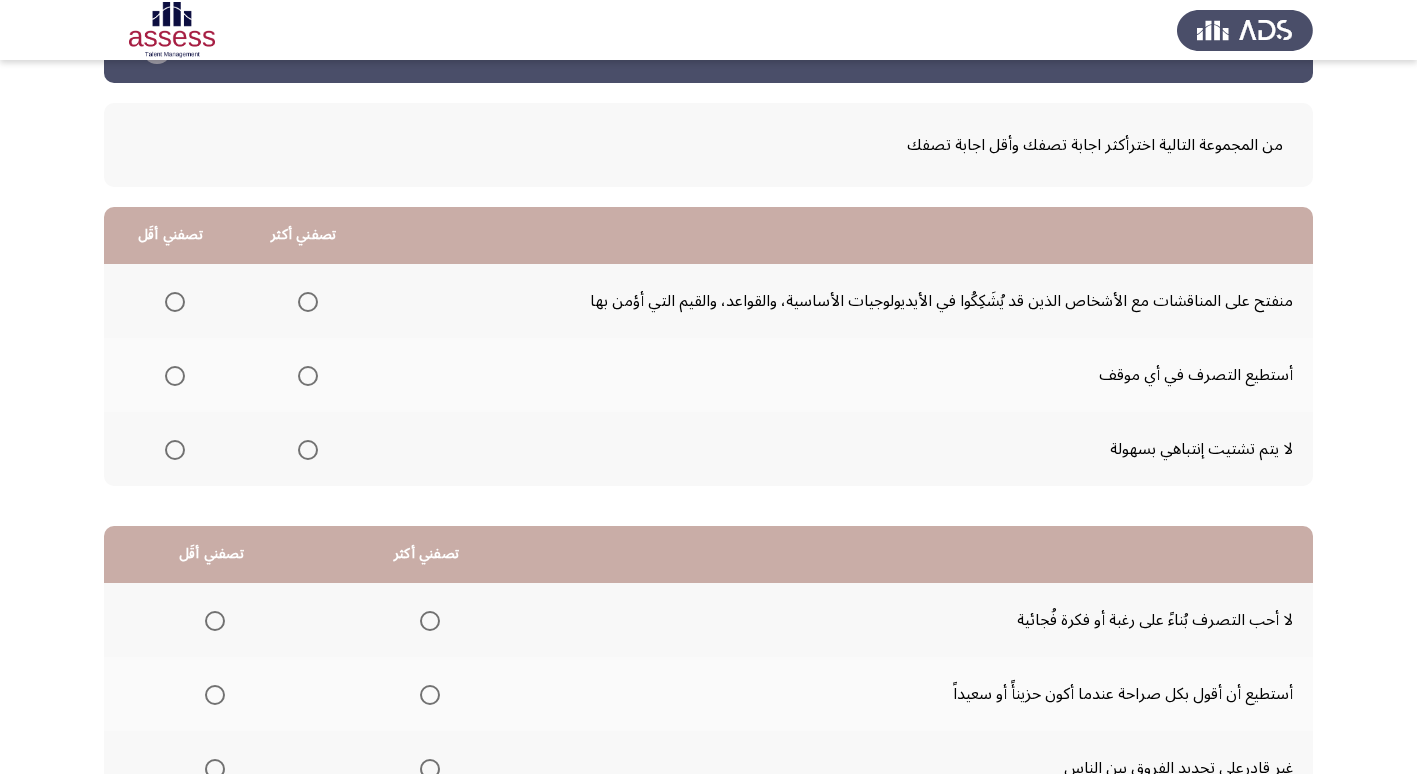 scroll, scrollTop: 100, scrollLeft: 0, axis: vertical 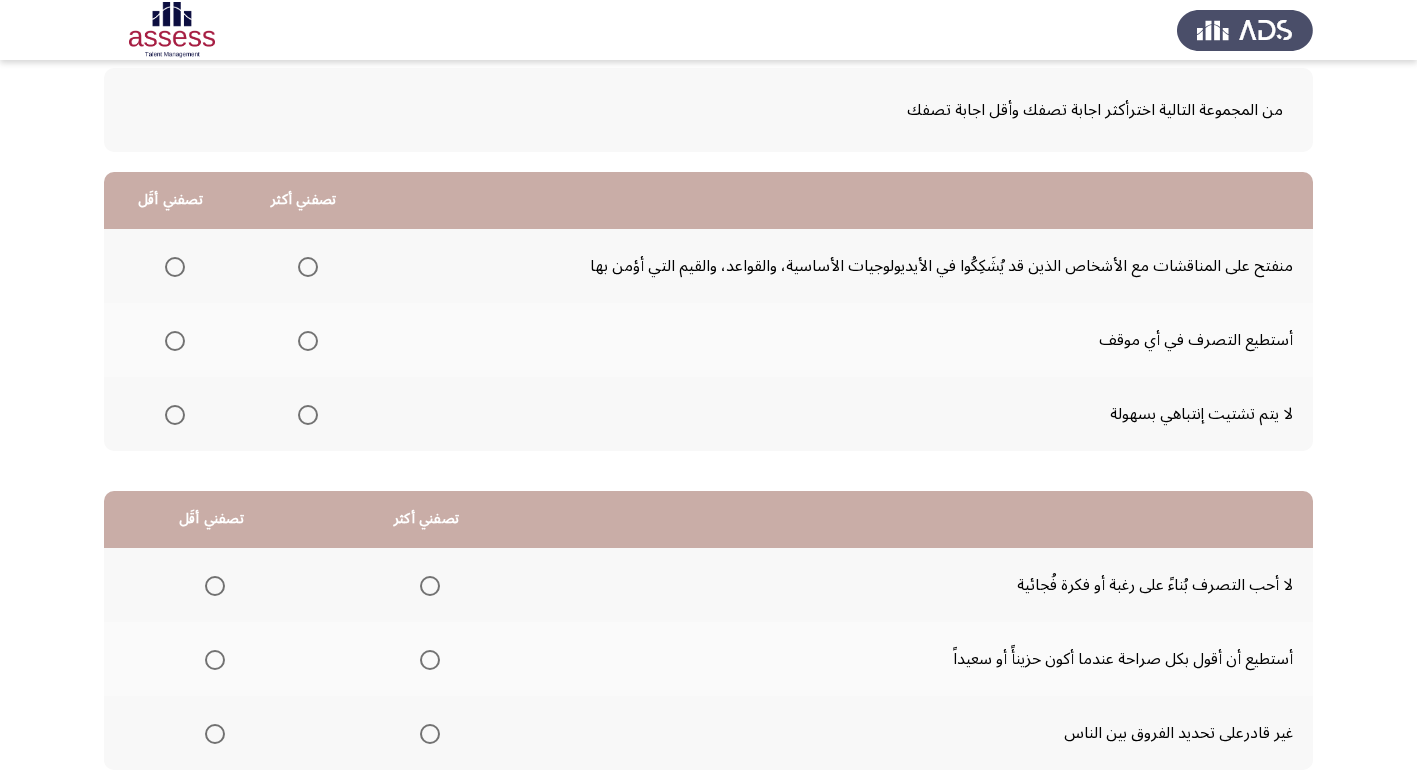 click 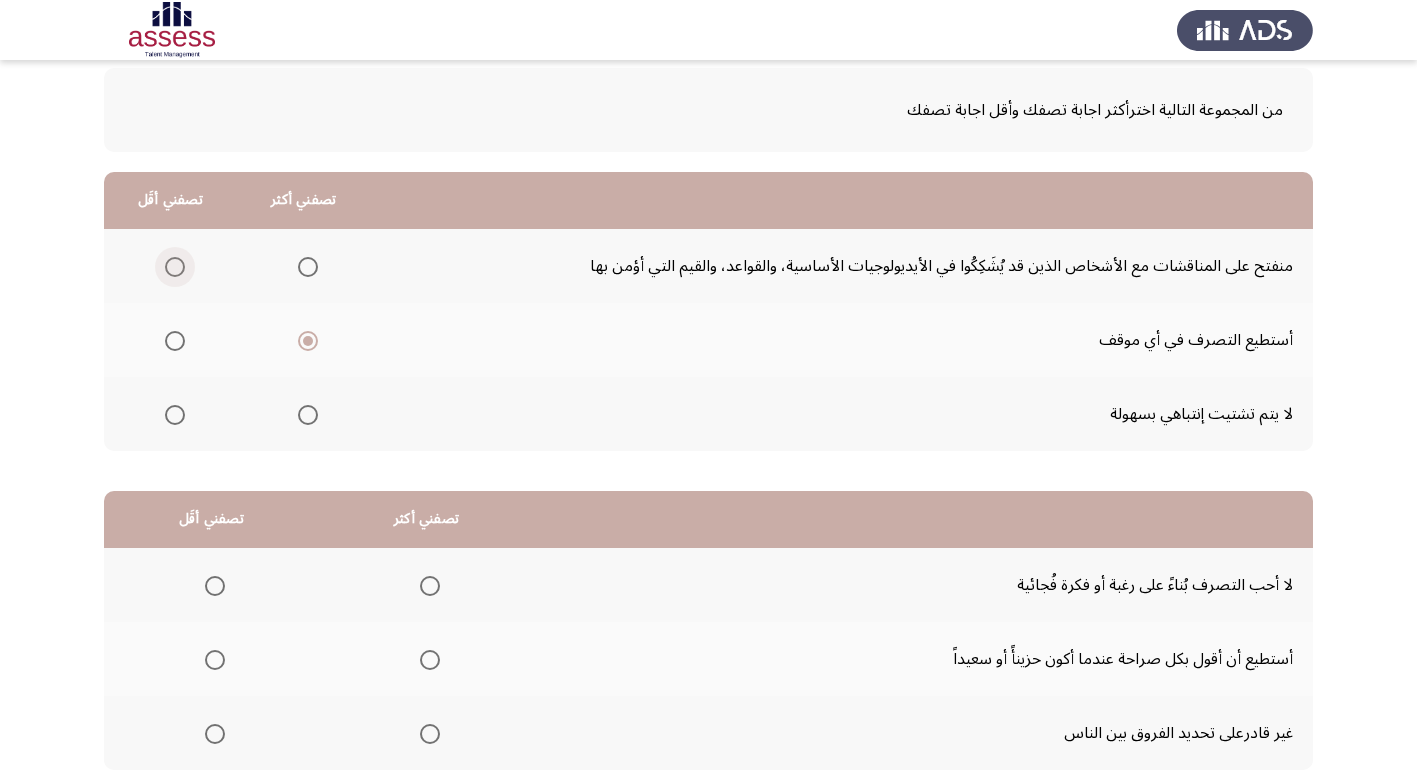click at bounding box center [175, 267] 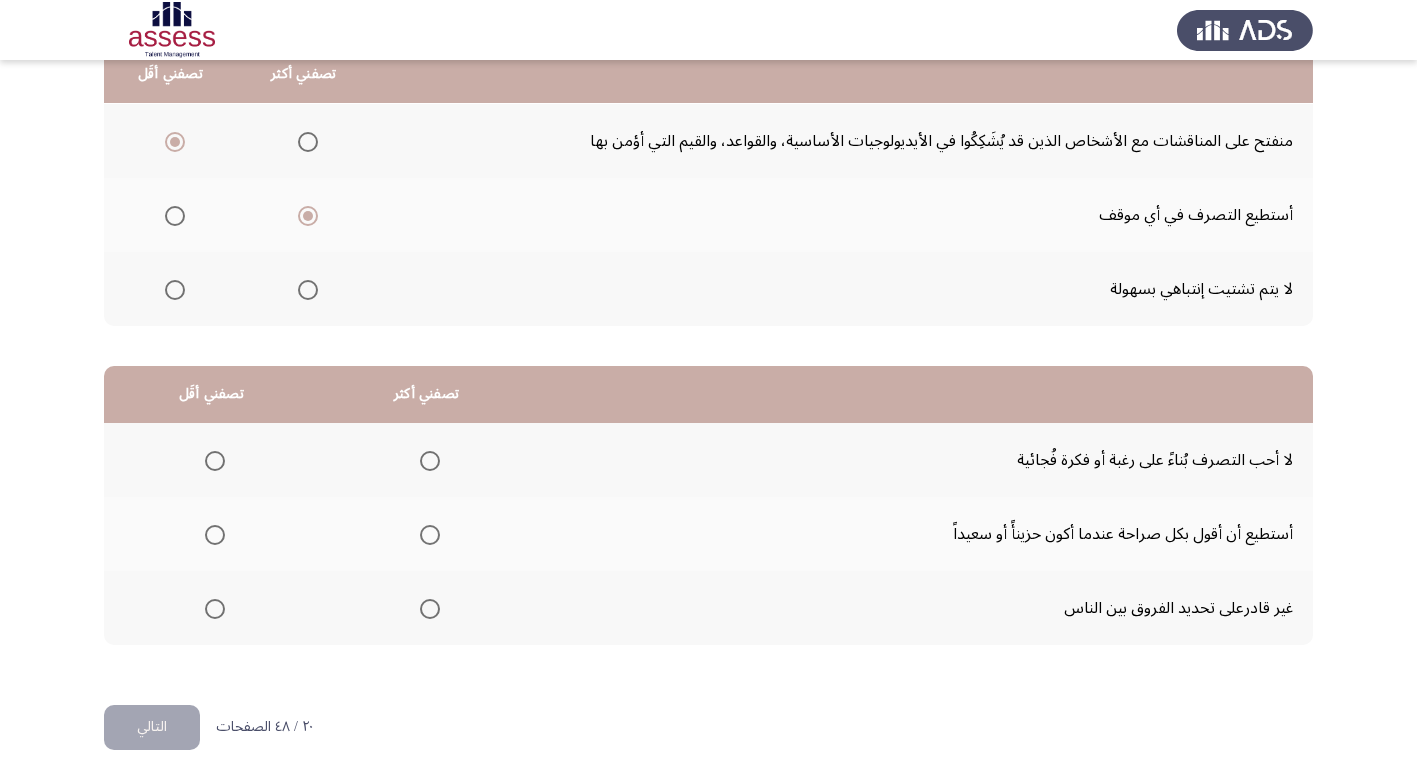 scroll, scrollTop: 236, scrollLeft: 0, axis: vertical 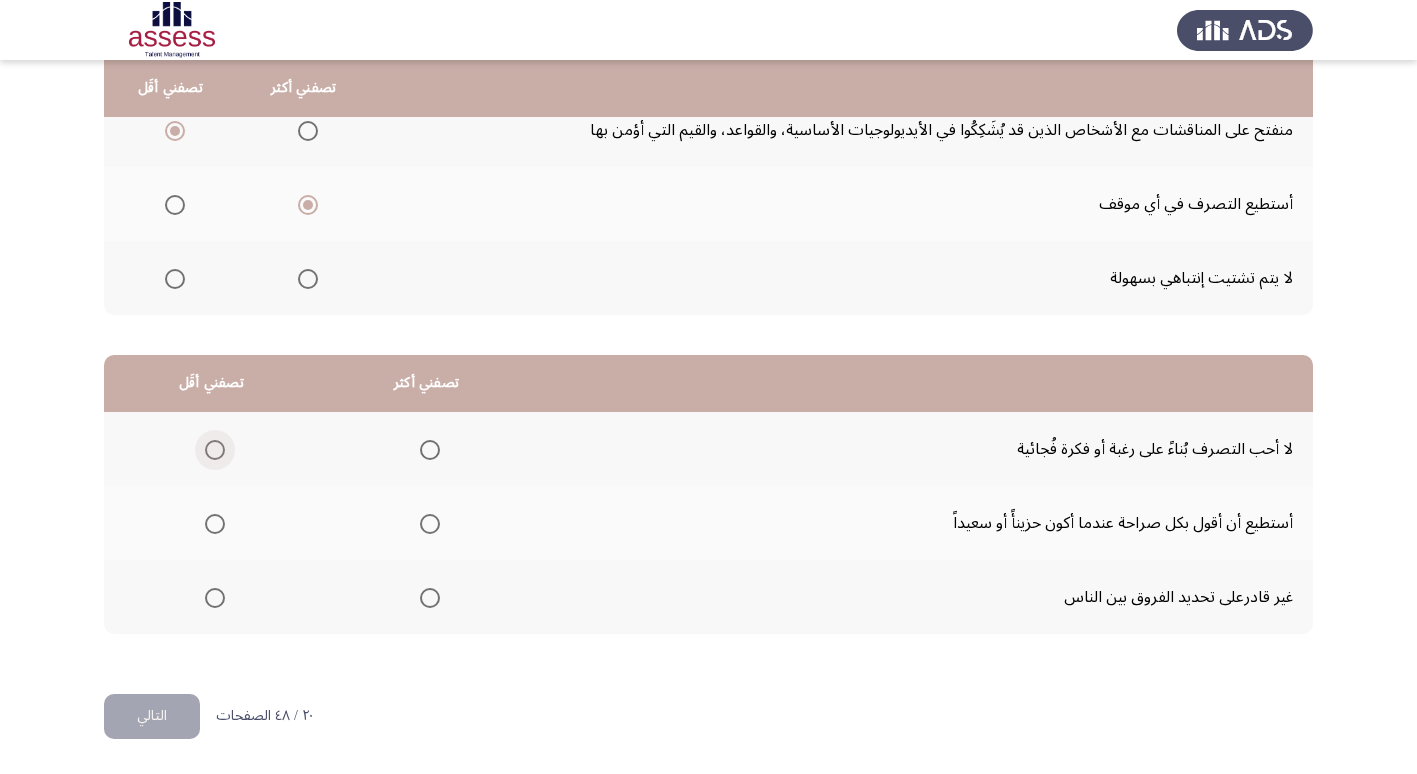 click at bounding box center (215, 450) 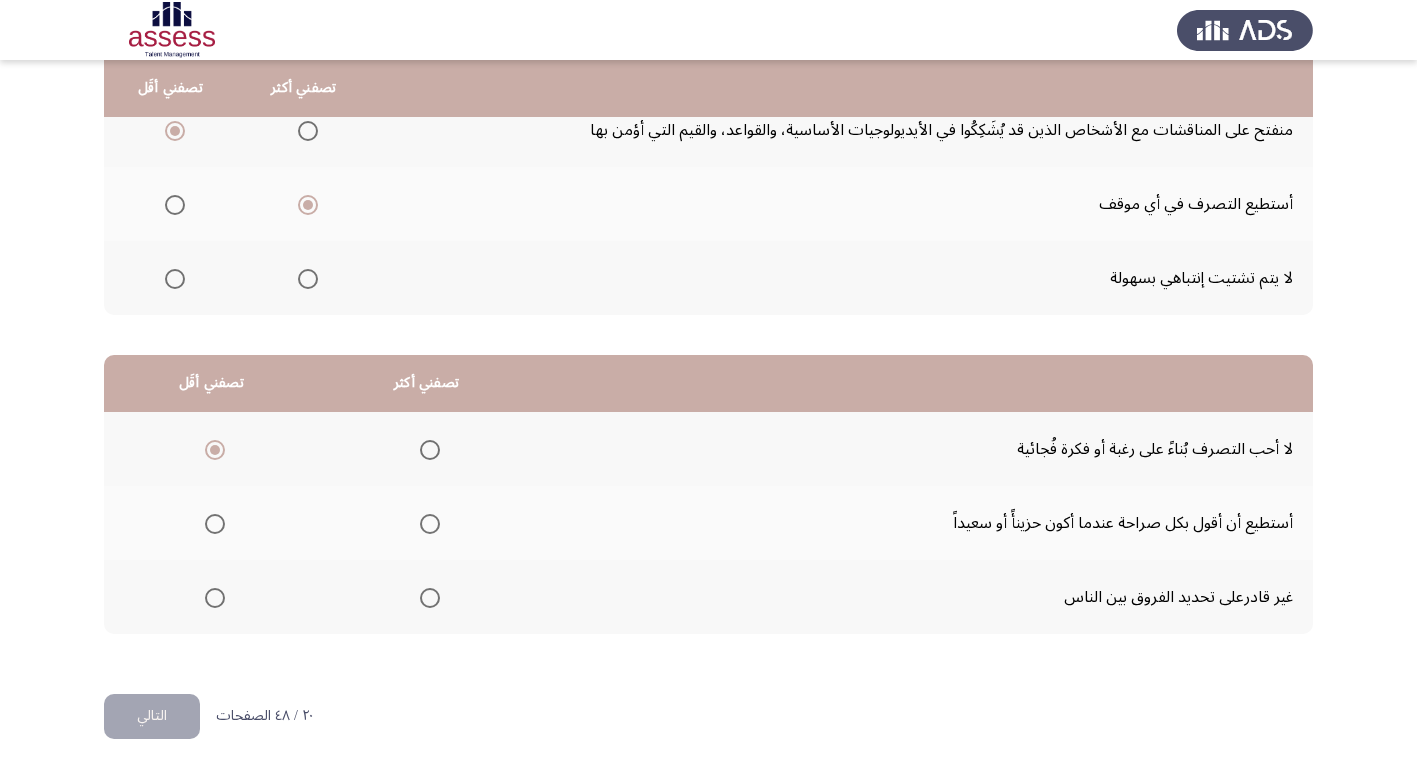 click at bounding box center (430, 524) 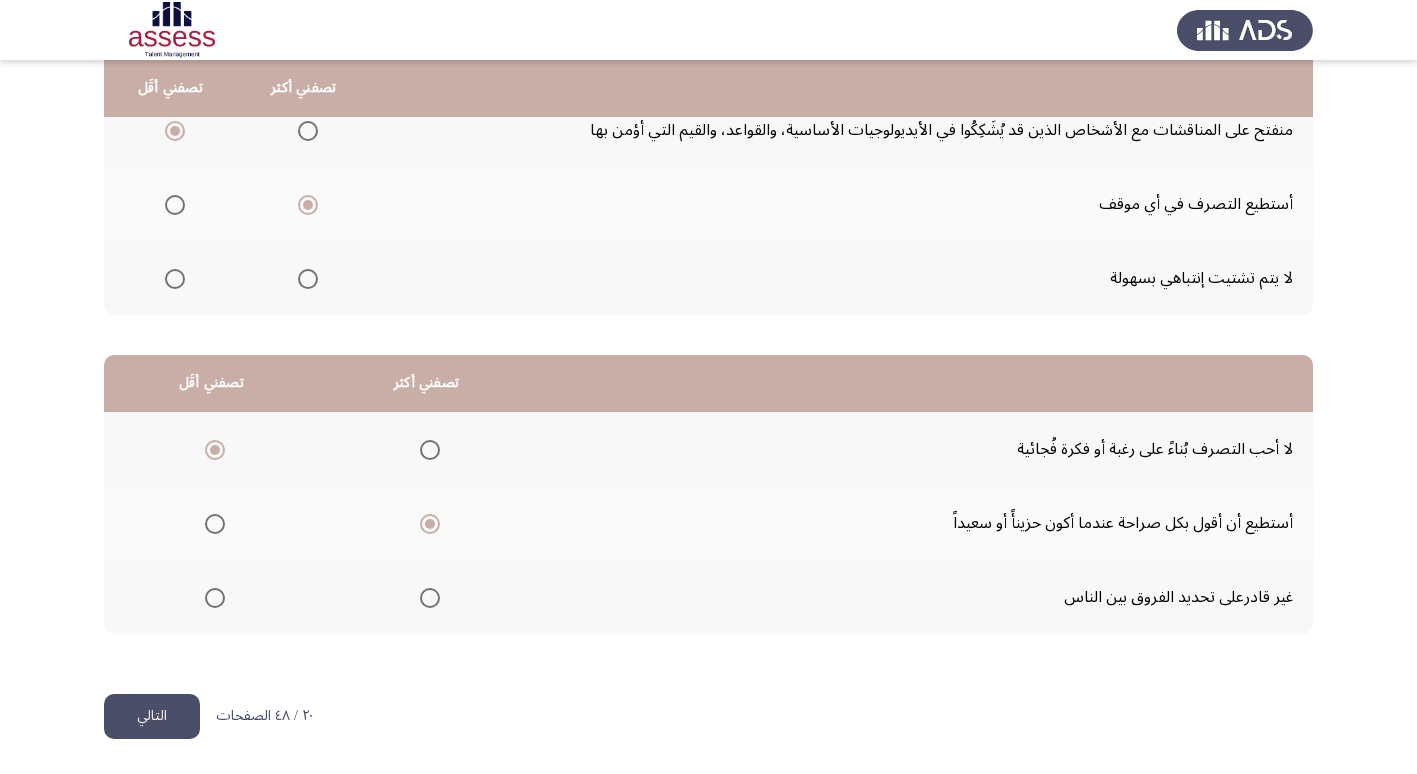 click at bounding box center [215, 598] 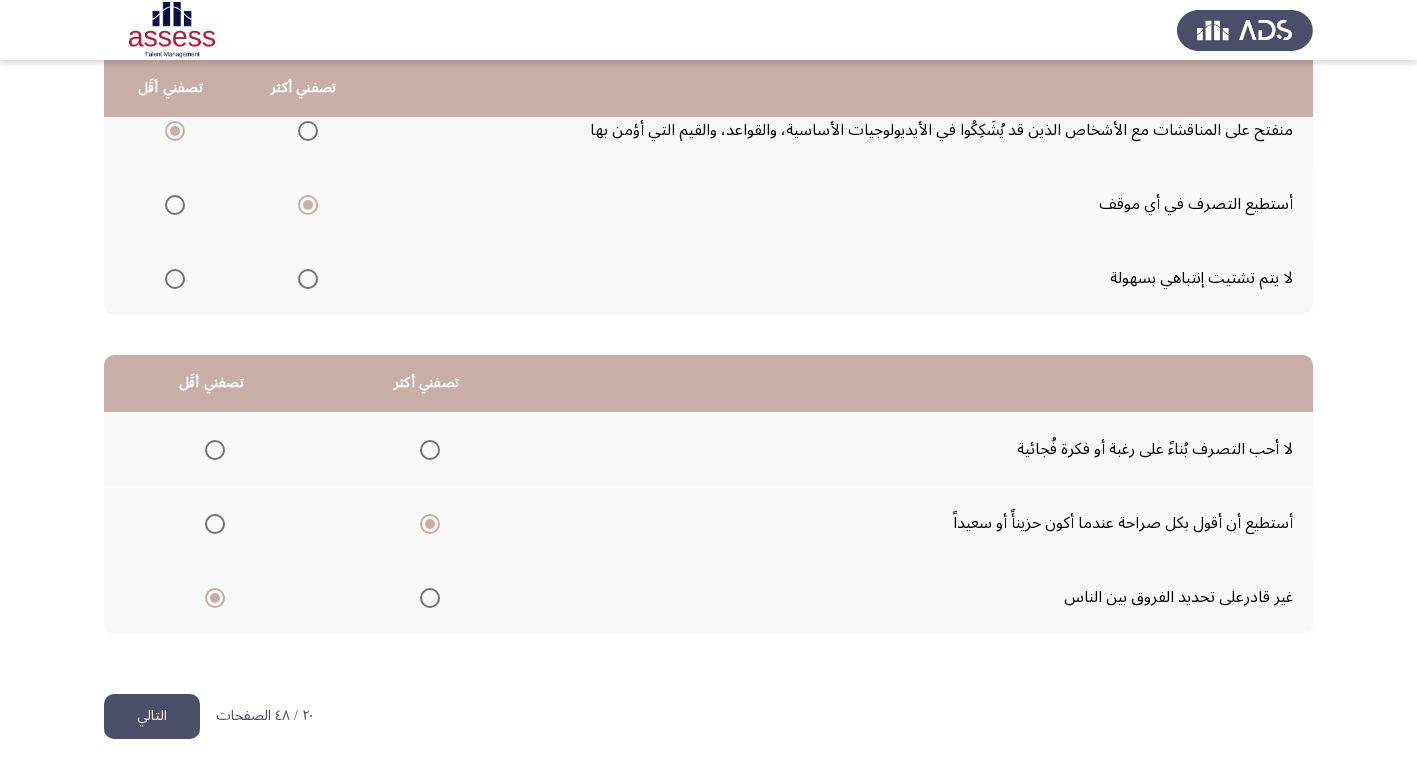 click on "التالي" 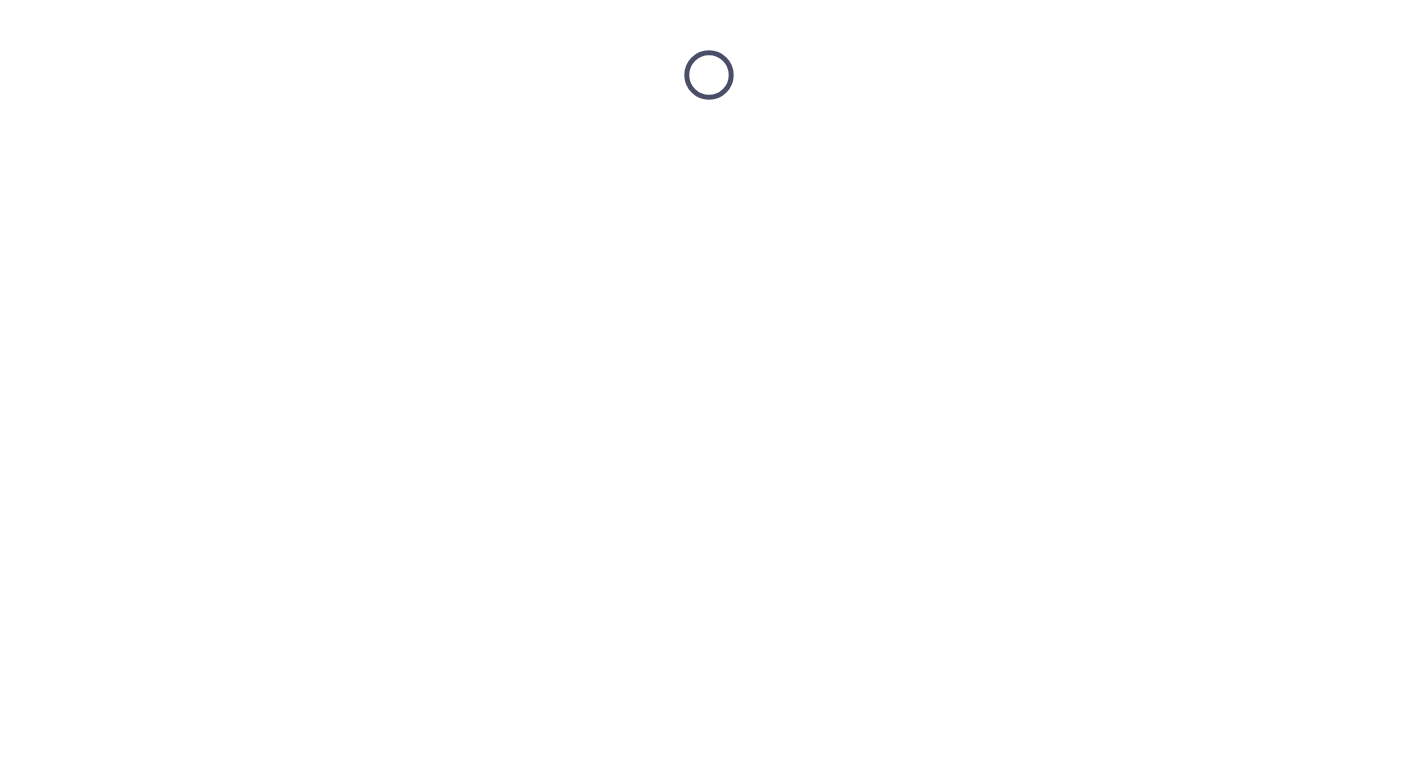 scroll, scrollTop: 0, scrollLeft: 0, axis: both 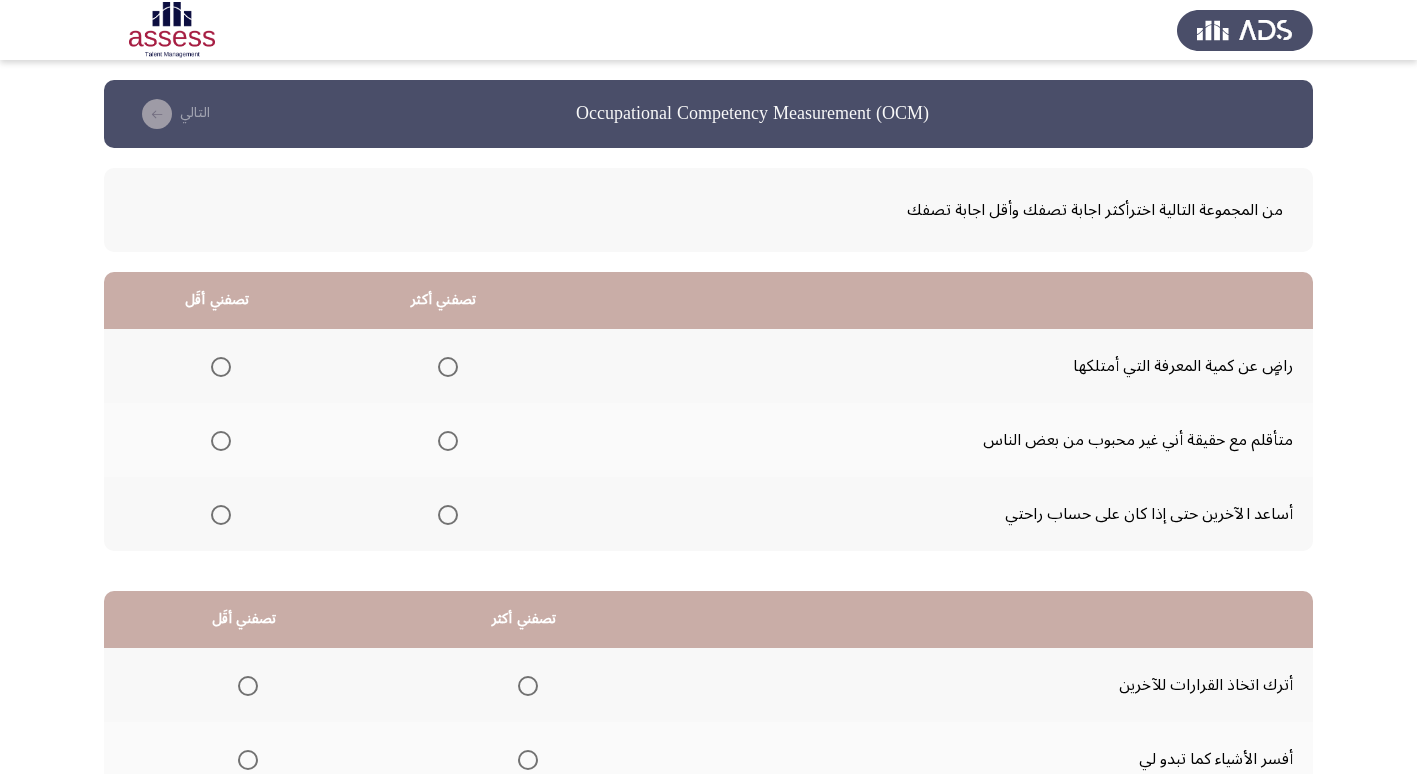 click at bounding box center (221, 441) 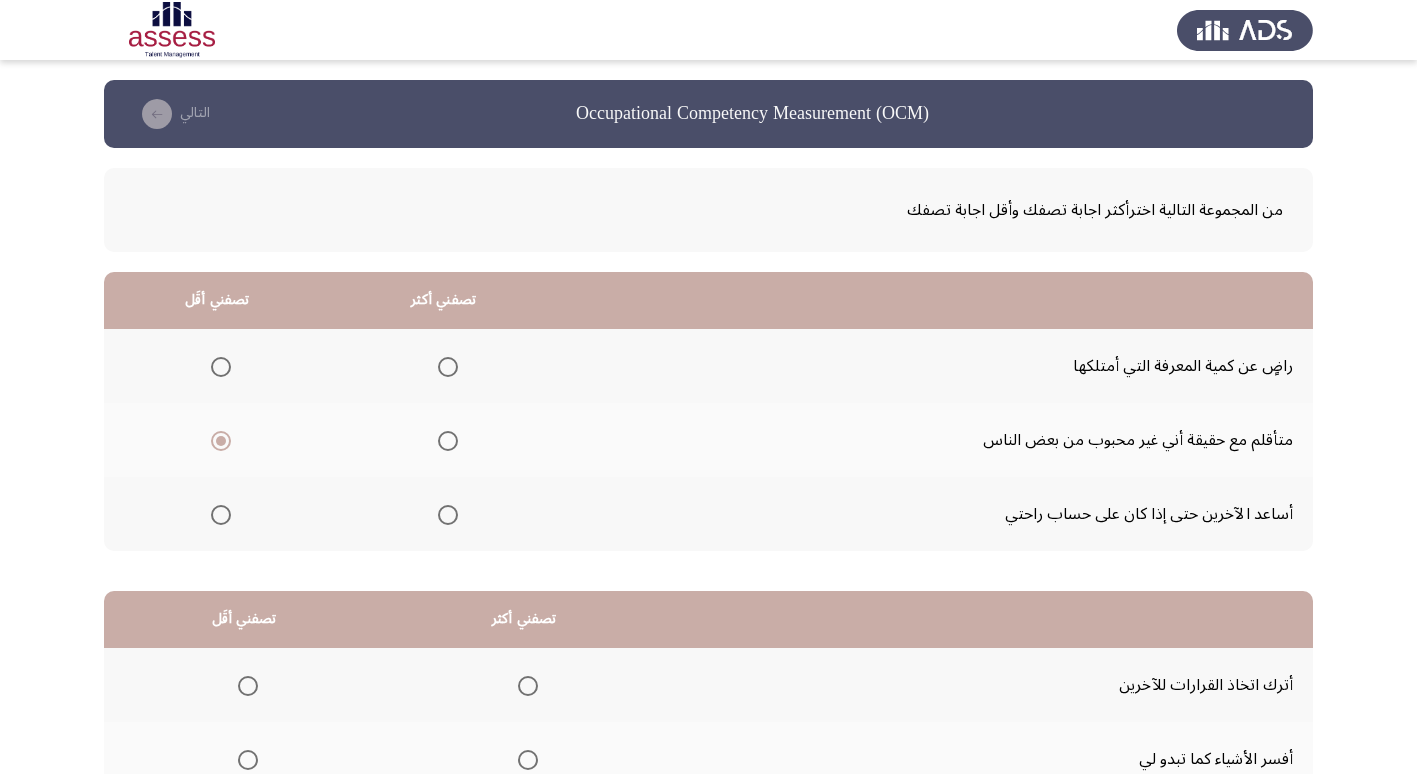 click at bounding box center [448, 367] 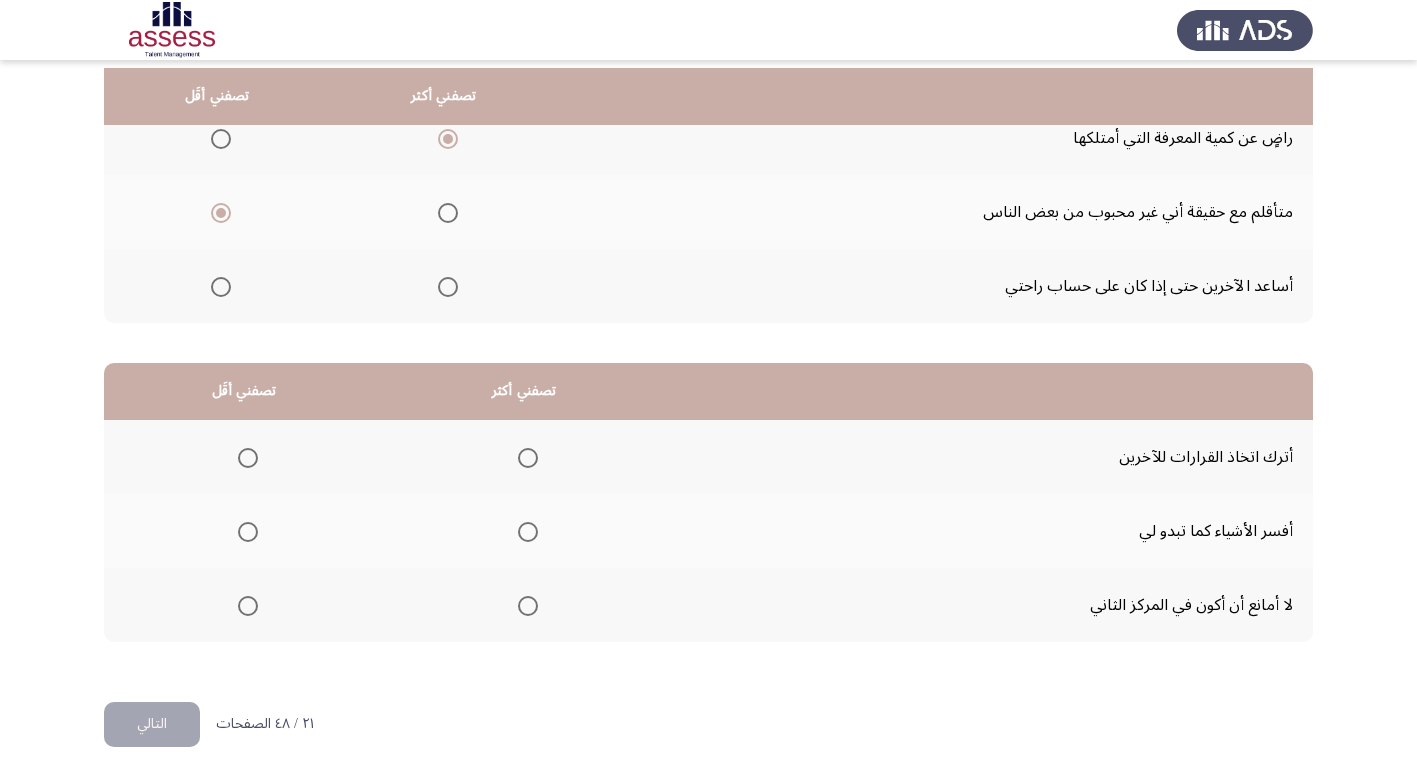 scroll, scrollTop: 236, scrollLeft: 0, axis: vertical 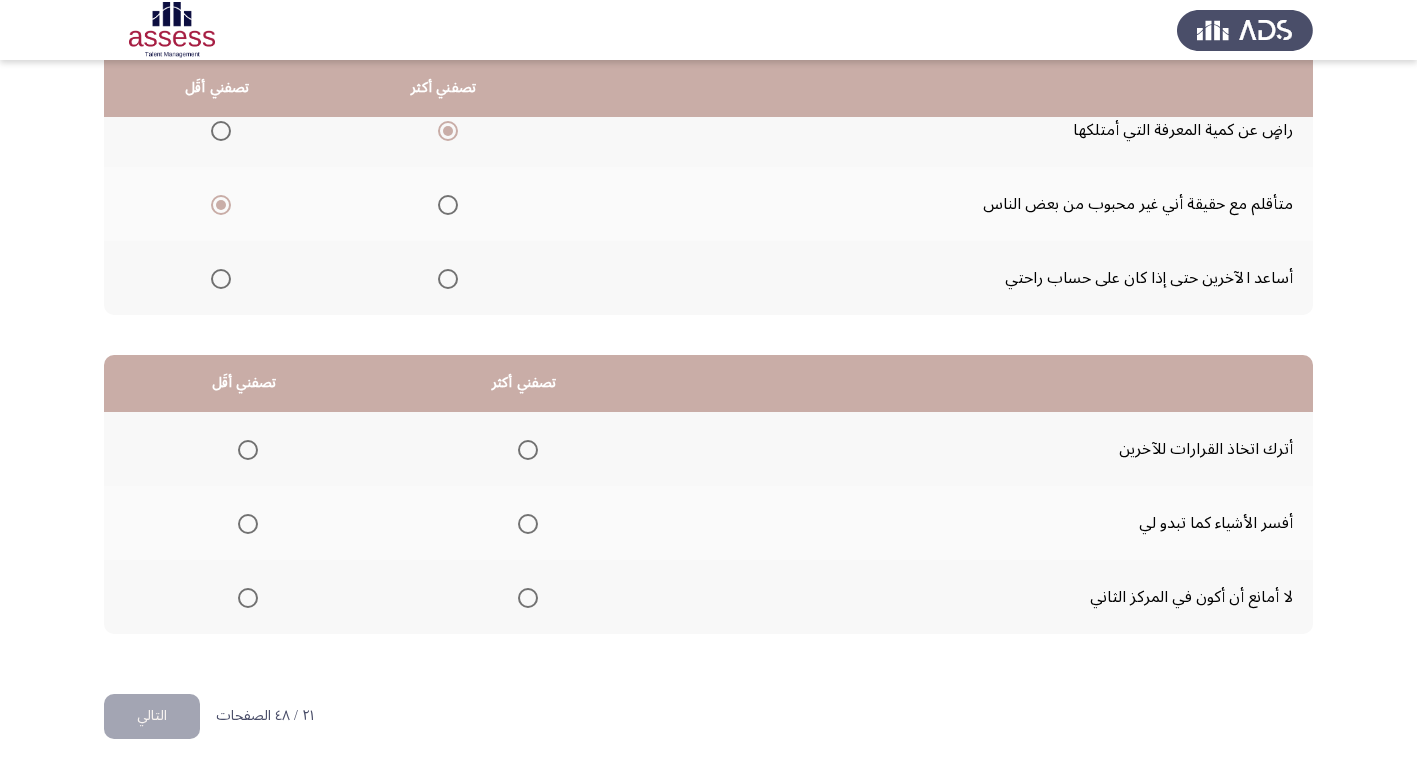 click at bounding box center (248, 450) 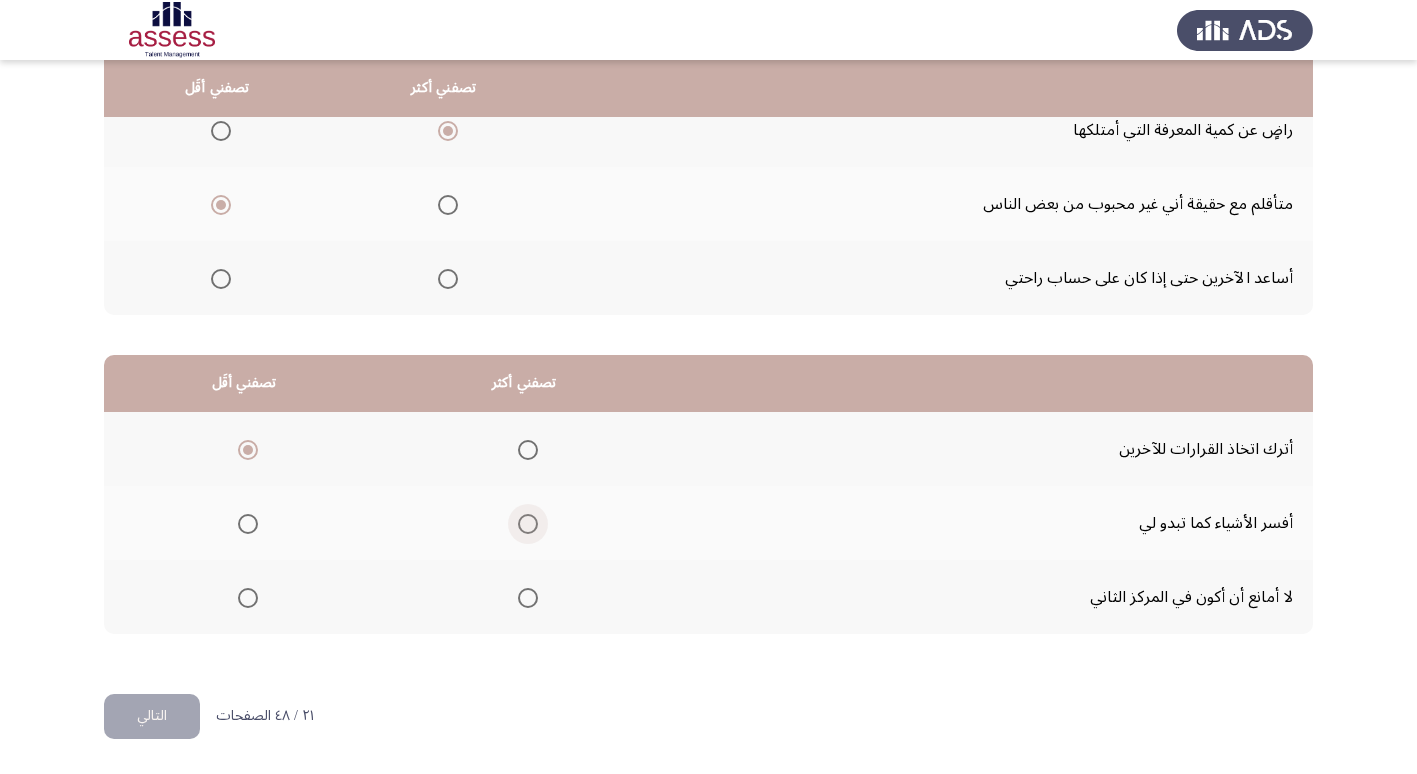 click at bounding box center (528, 524) 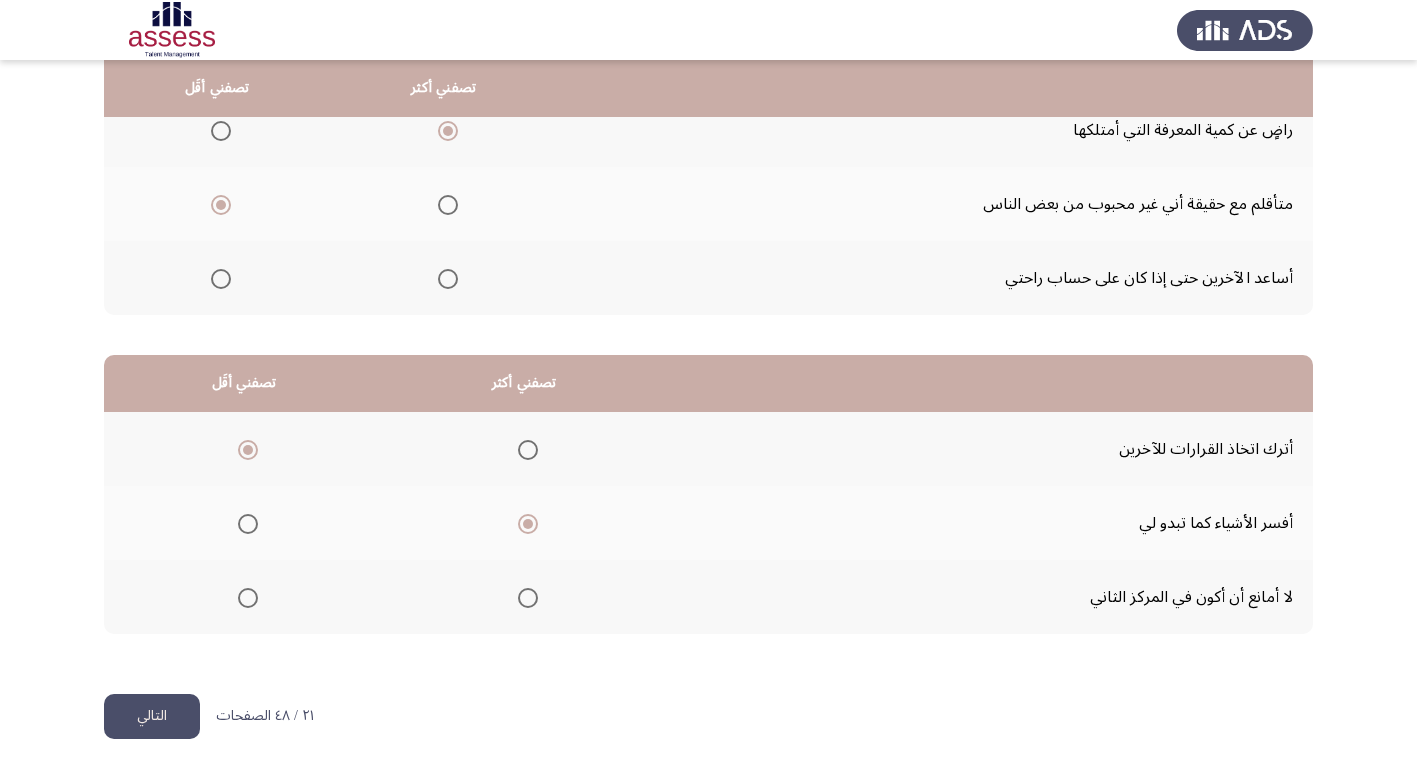 click on "التالي" 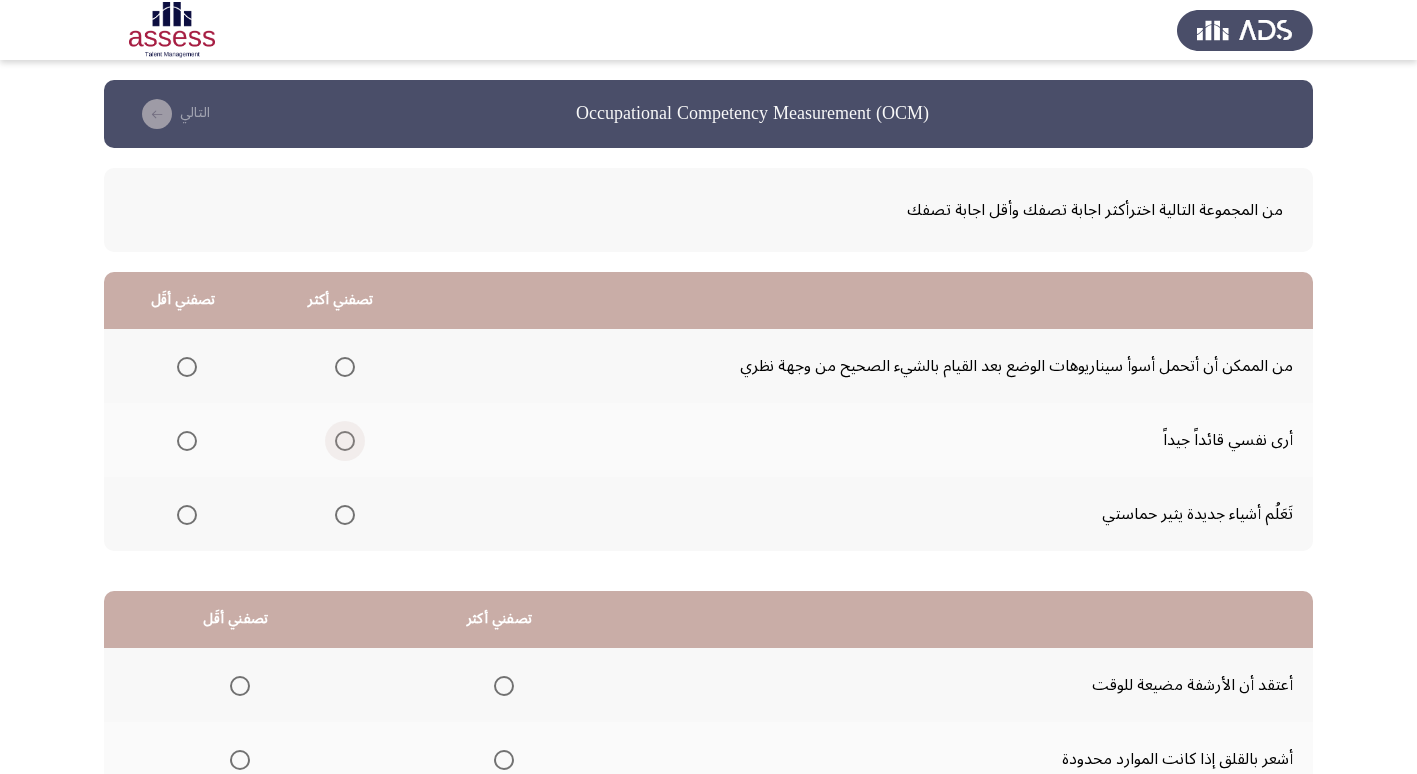 click at bounding box center [345, 441] 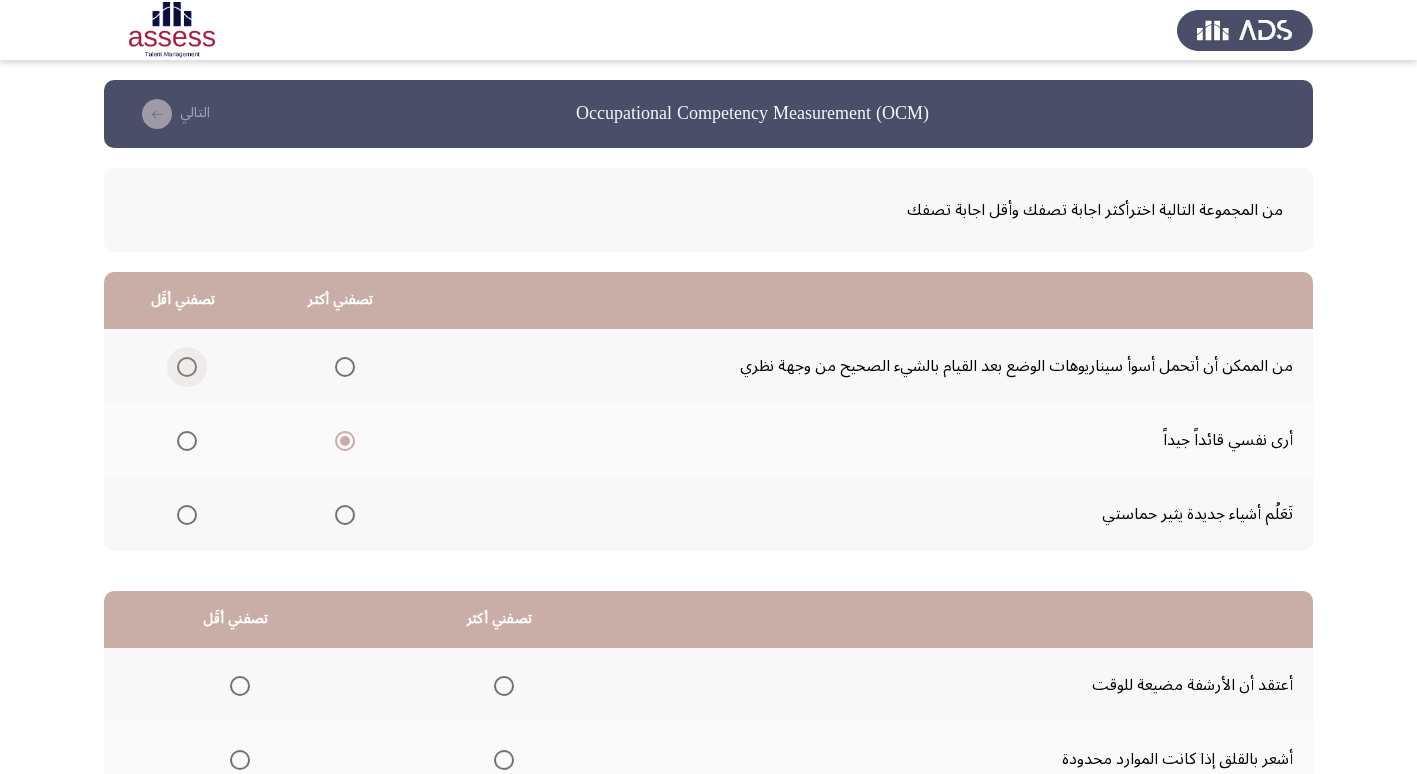 click at bounding box center [187, 367] 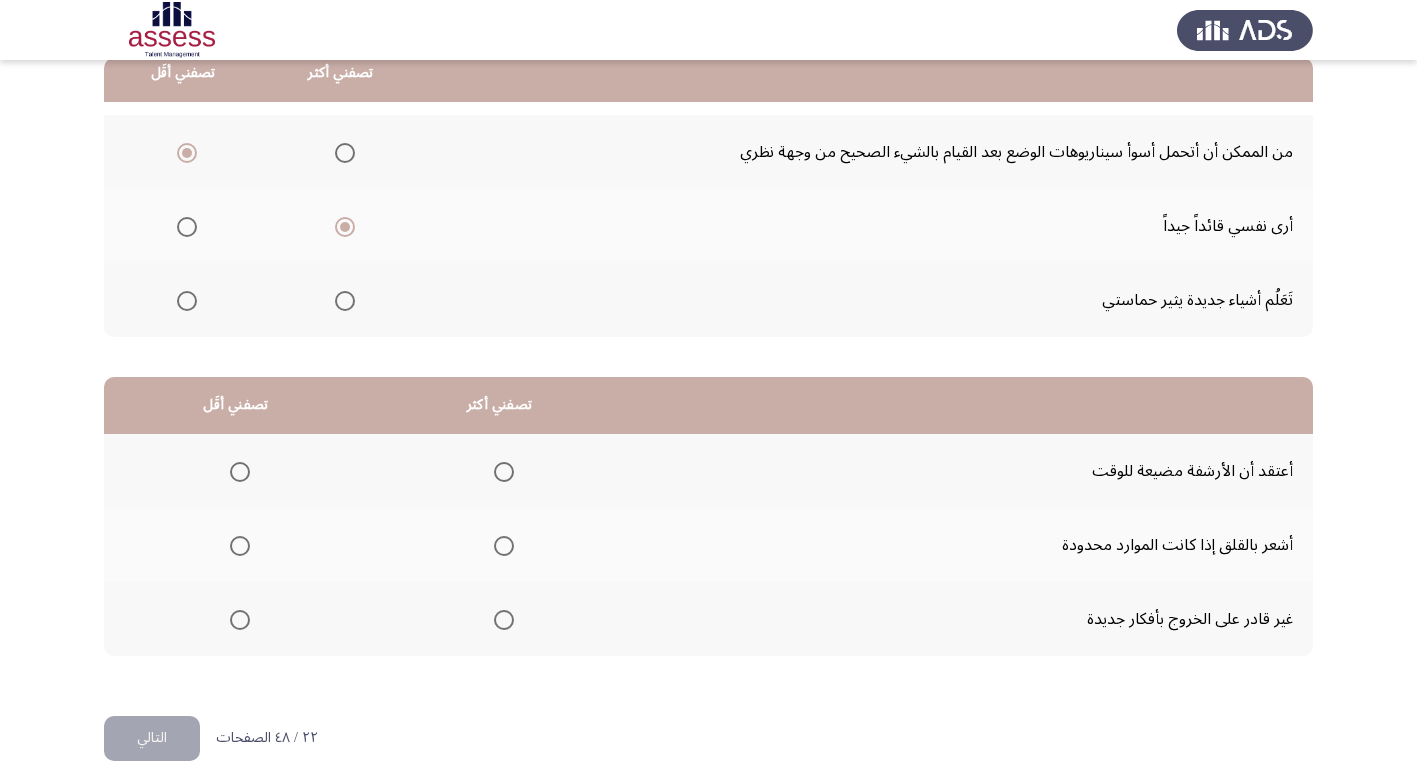 scroll, scrollTop: 236, scrollLeft: 0, axis: vertical 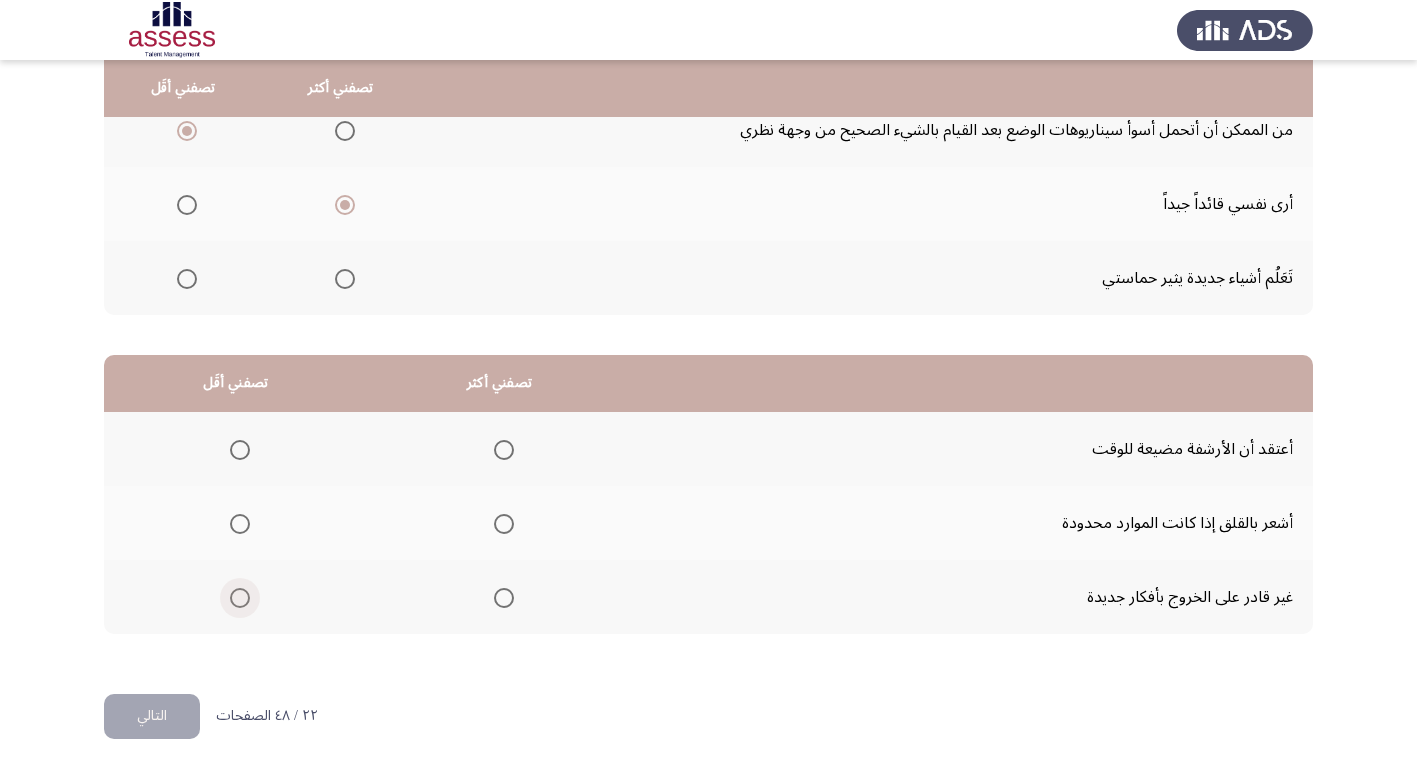 click at bounding box center [240, 598] 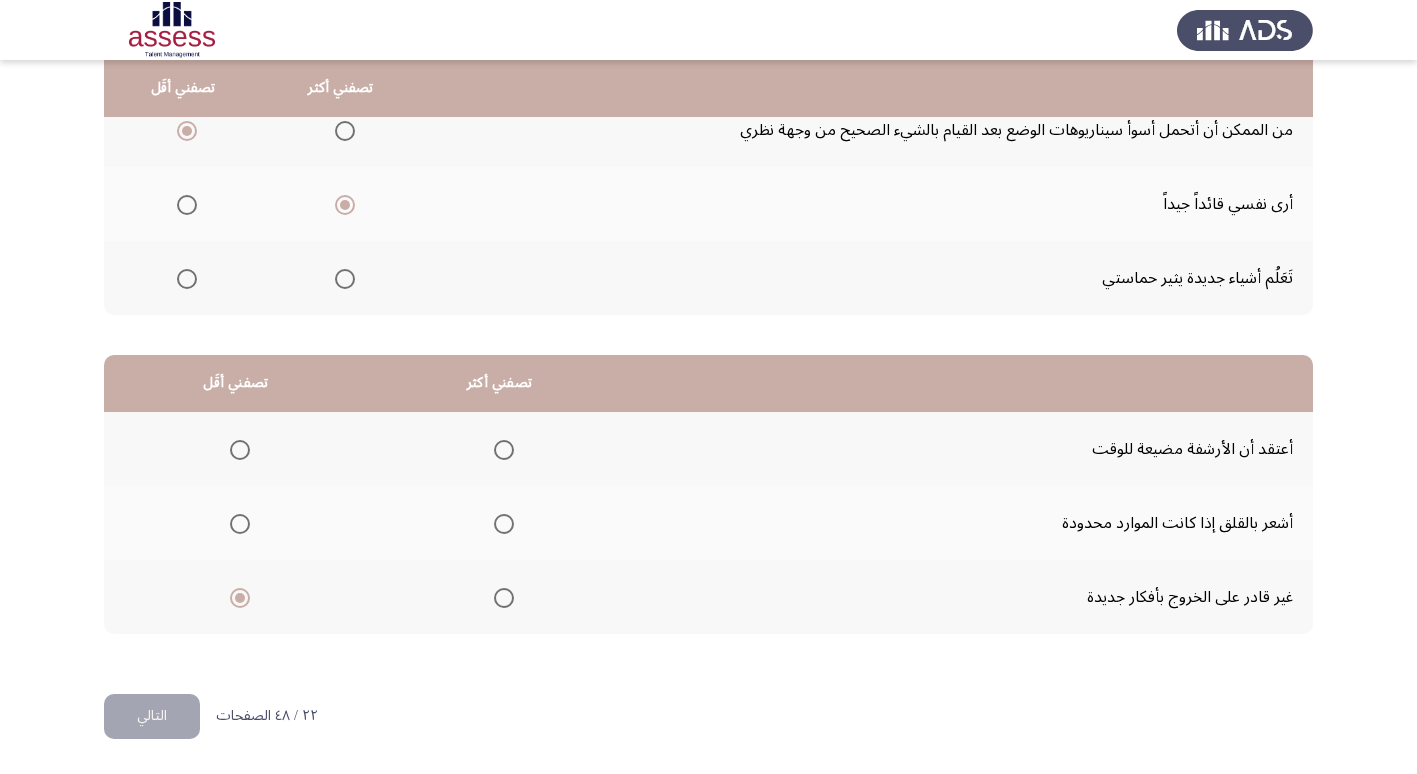 click at bounding box center [240, 524] 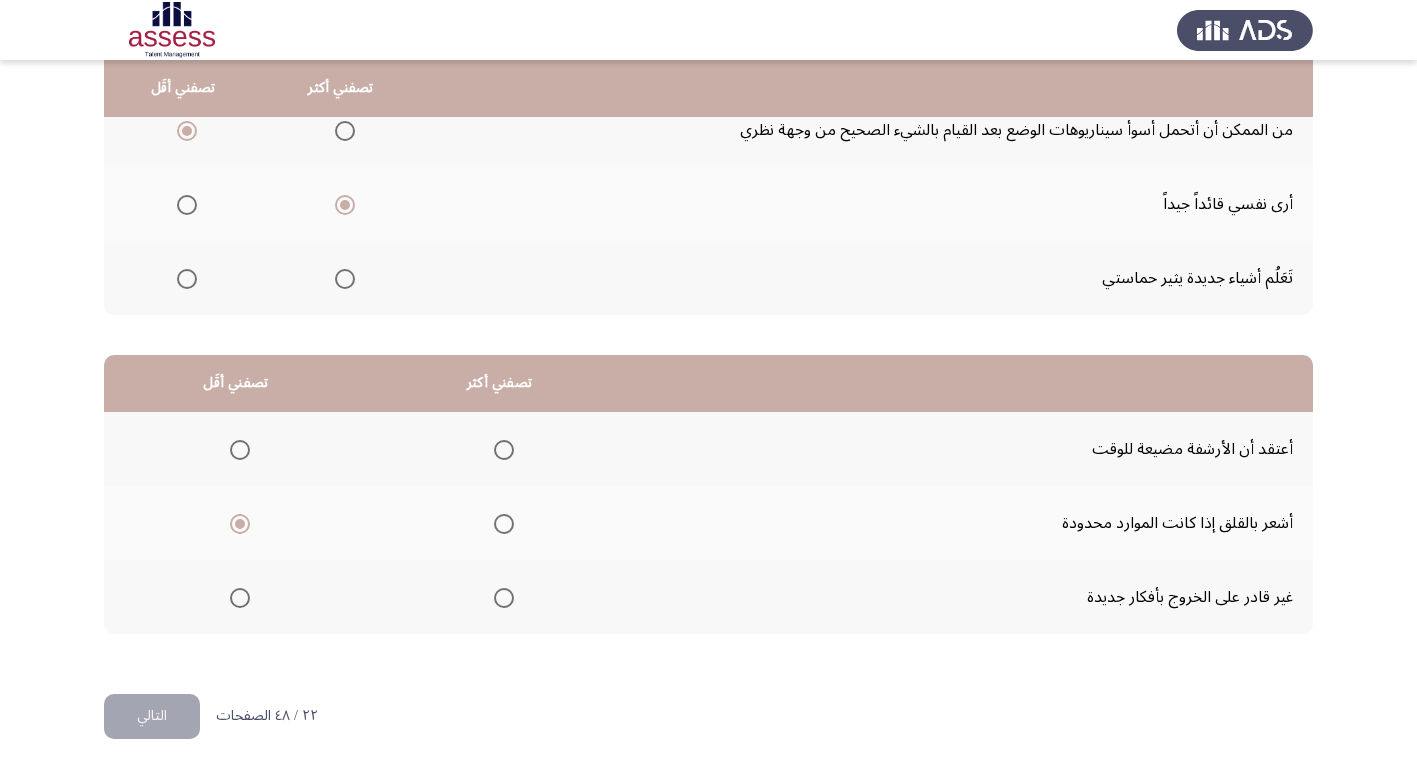click 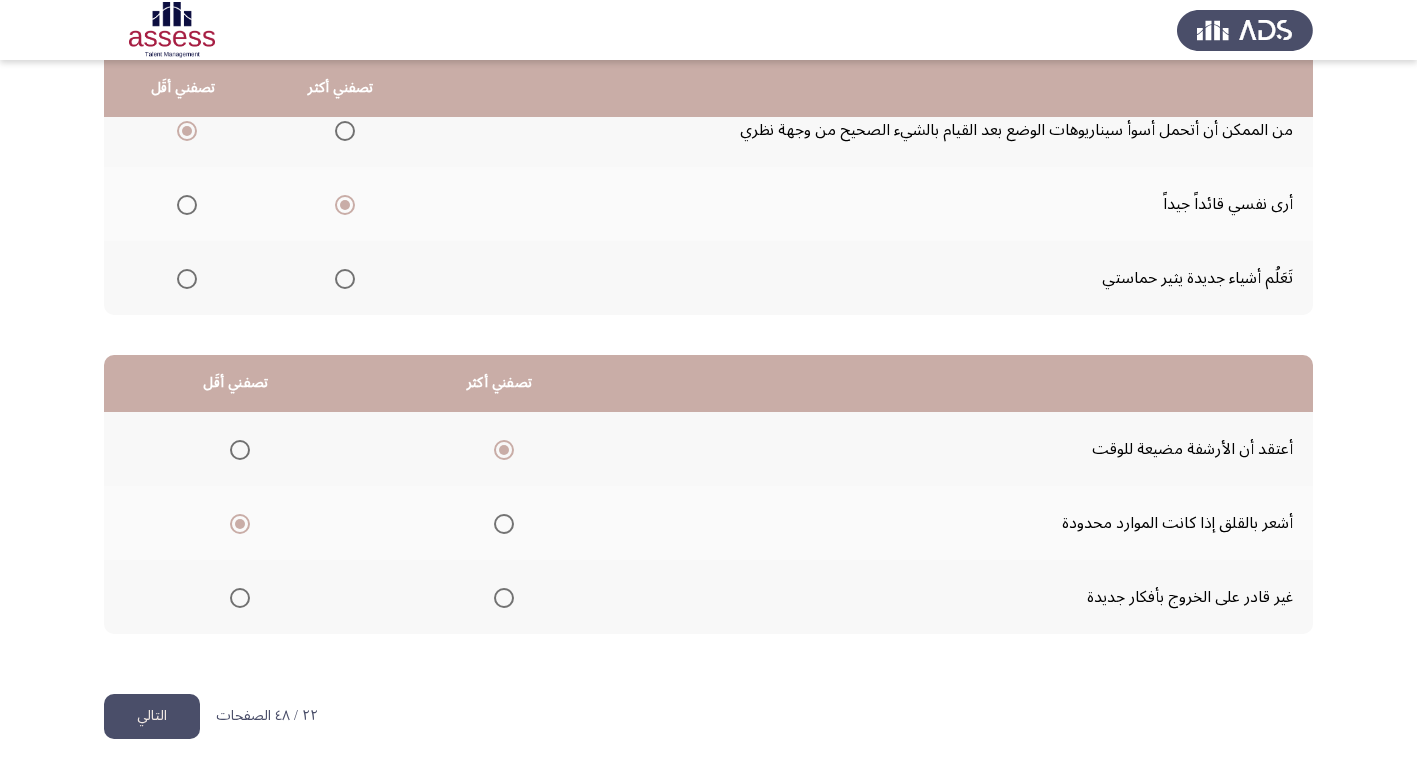 click on "التالي" 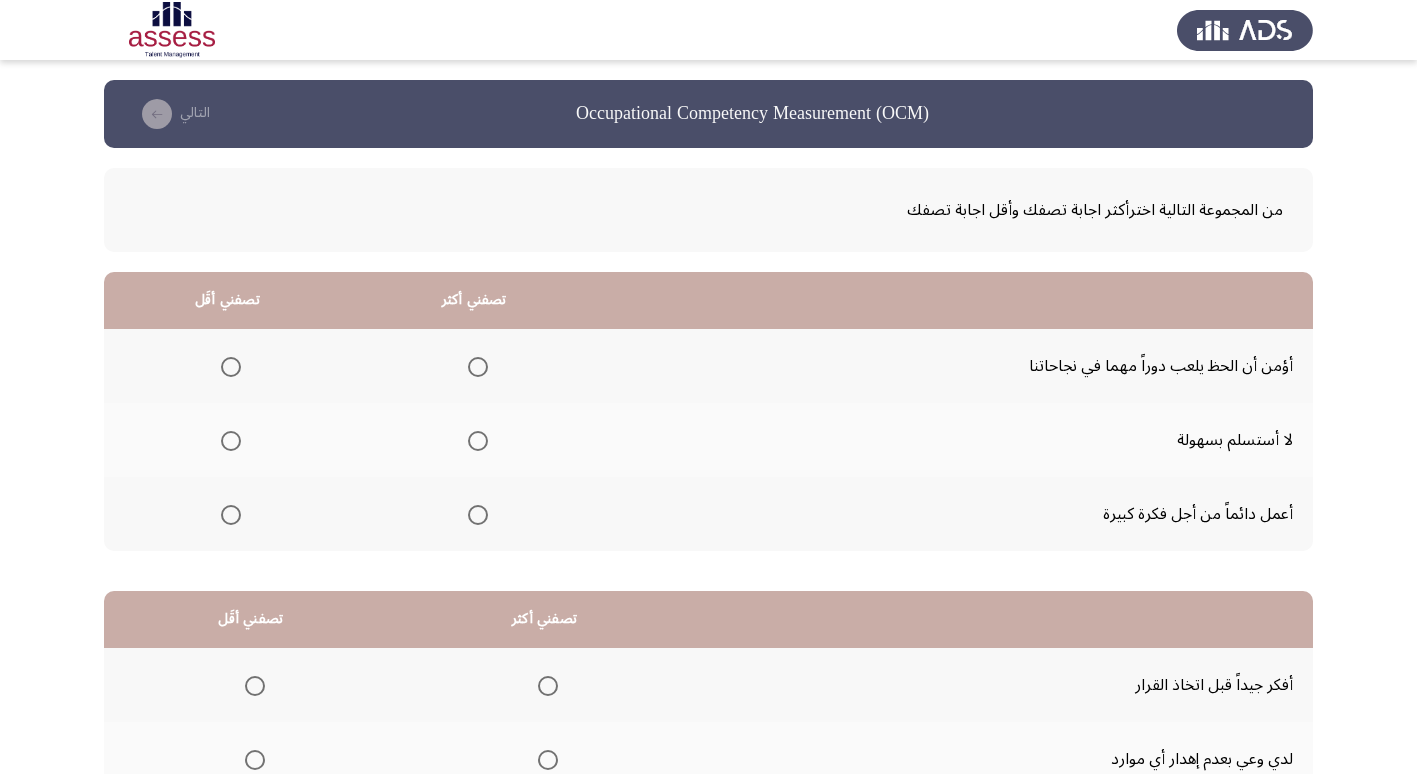 click at bounding box center (478, 441) 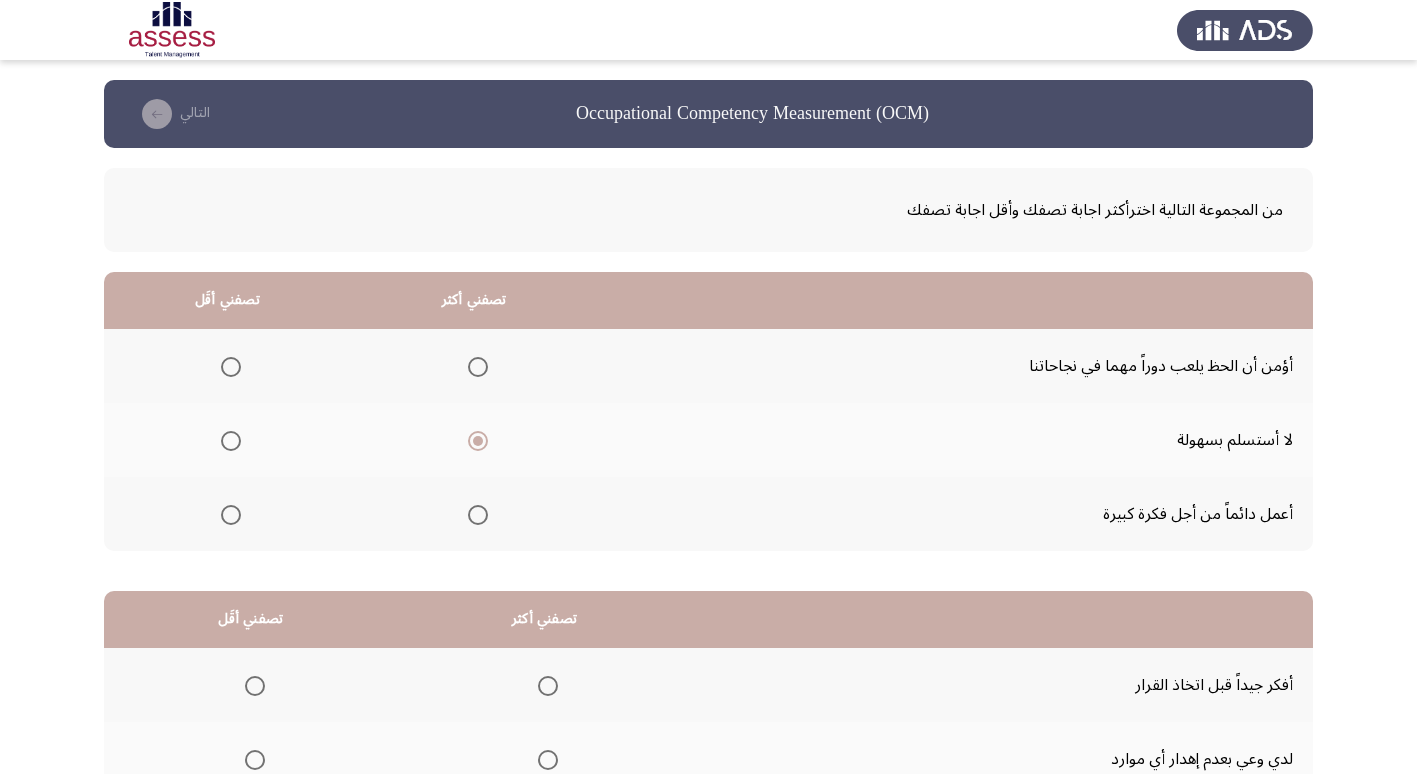 click at bounding box center [231, 367] 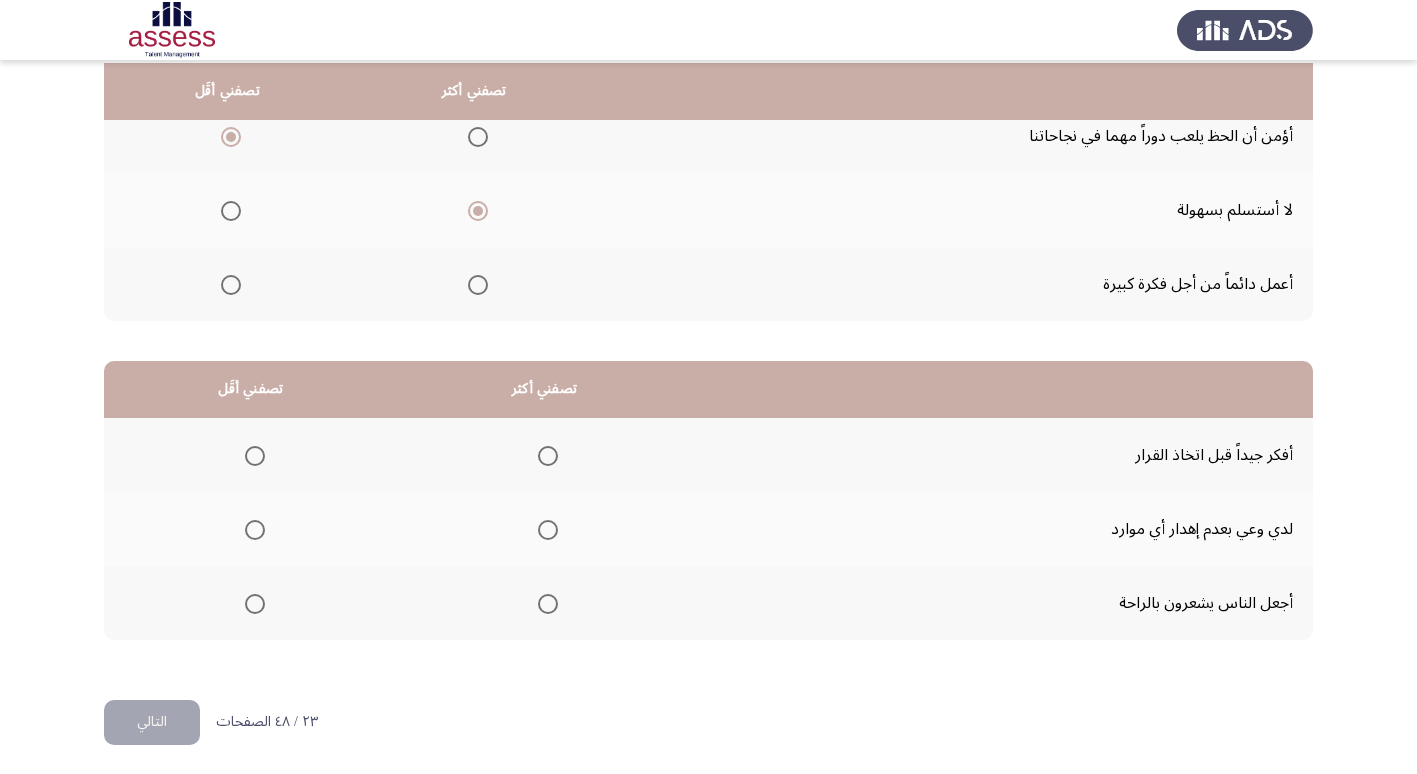 scroll, scrollTop: 236, scrollLeft: 0, axis: vertical 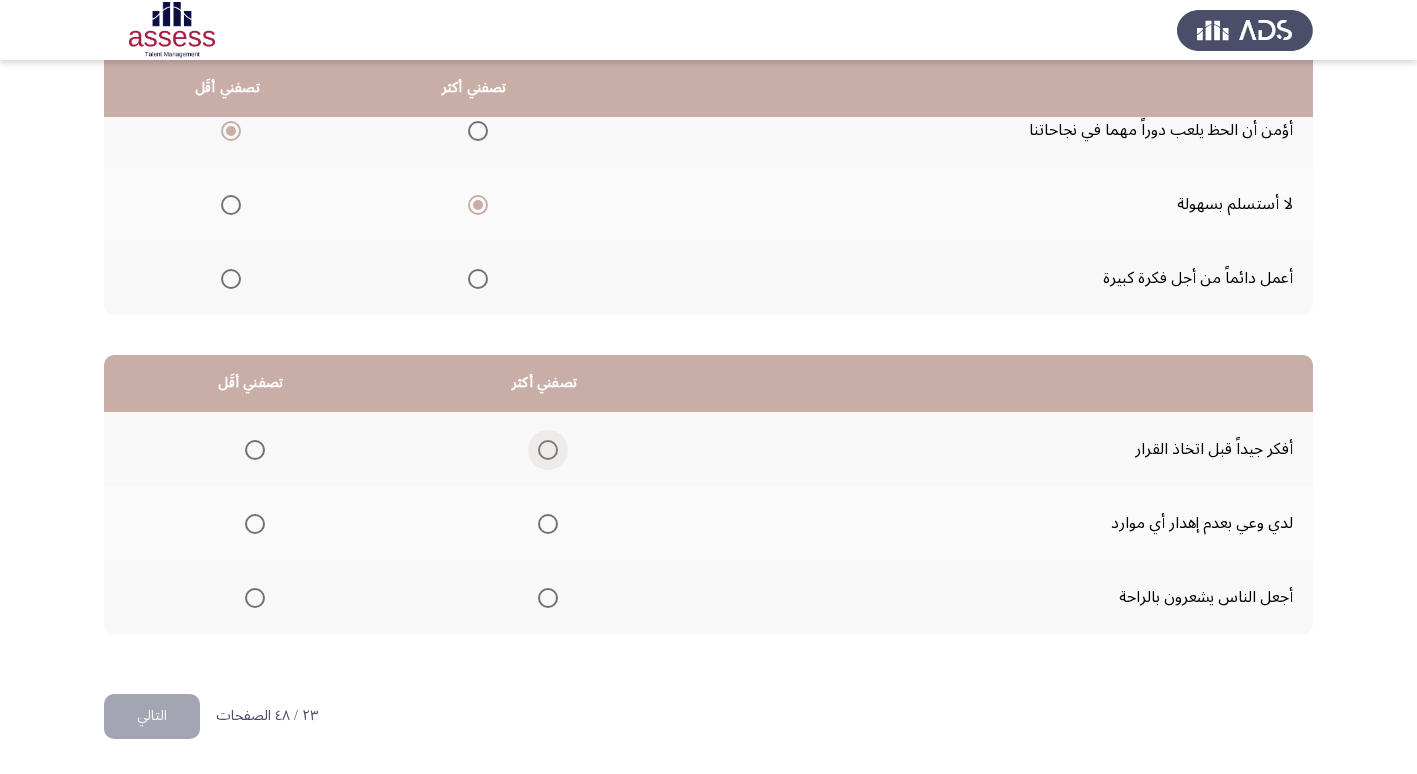 click at bounding box center (548, 450) 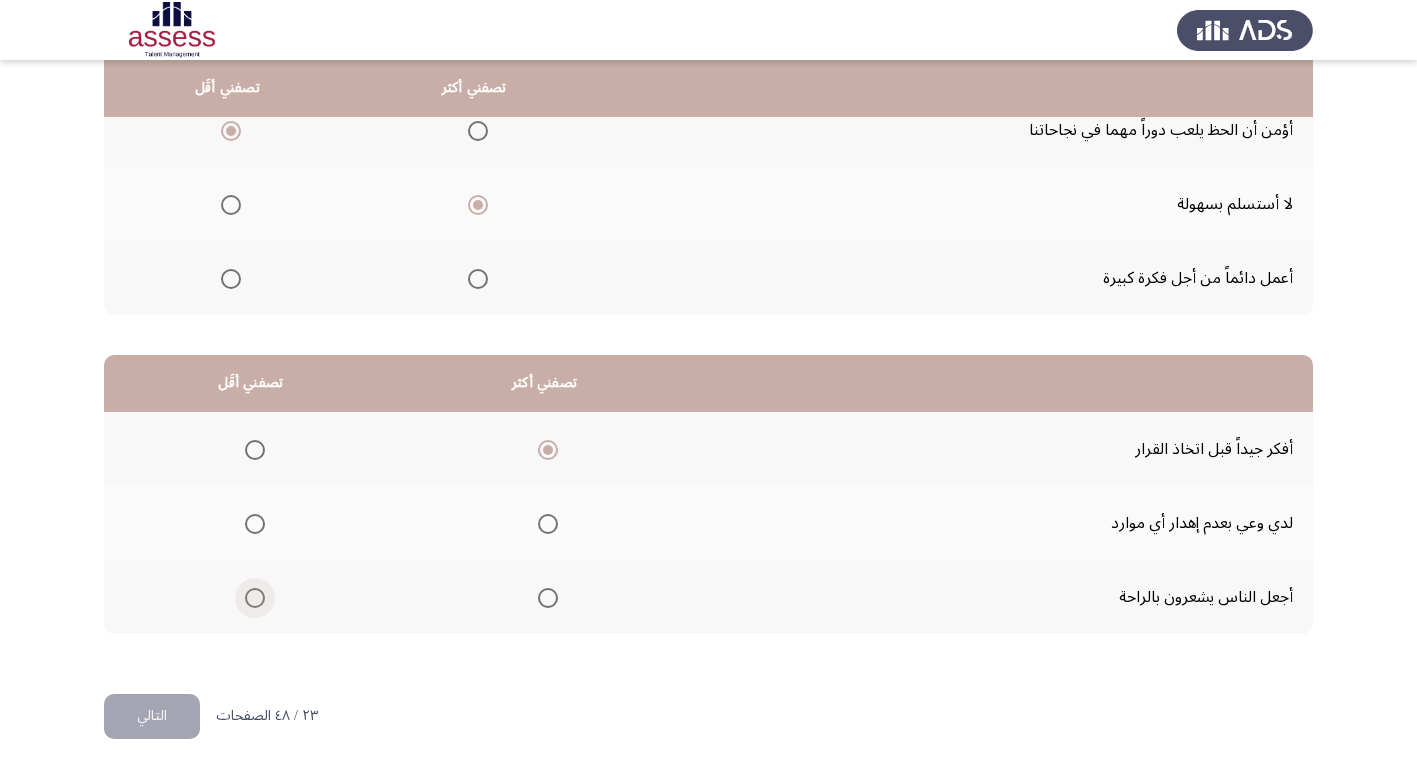 click at bounding box center [255, 598] 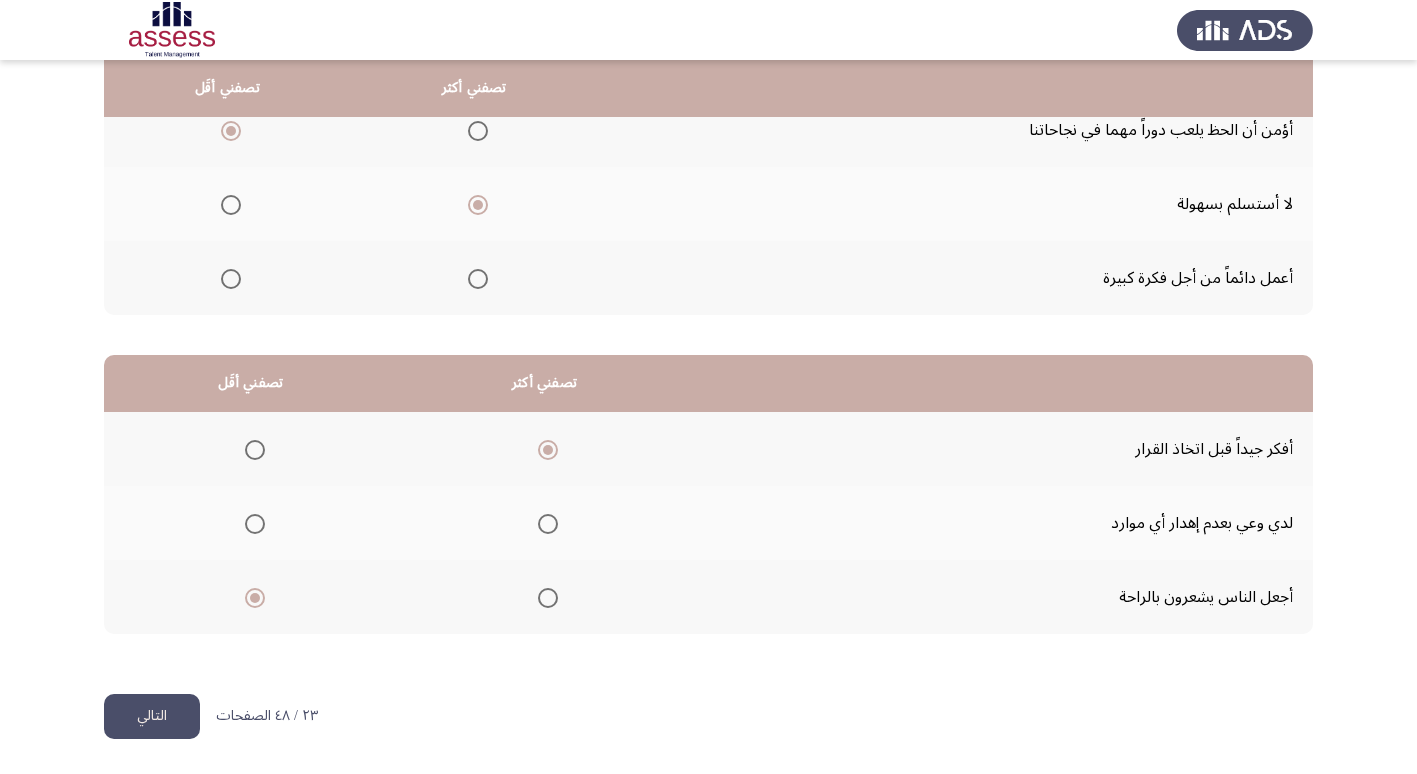click on "التالي" 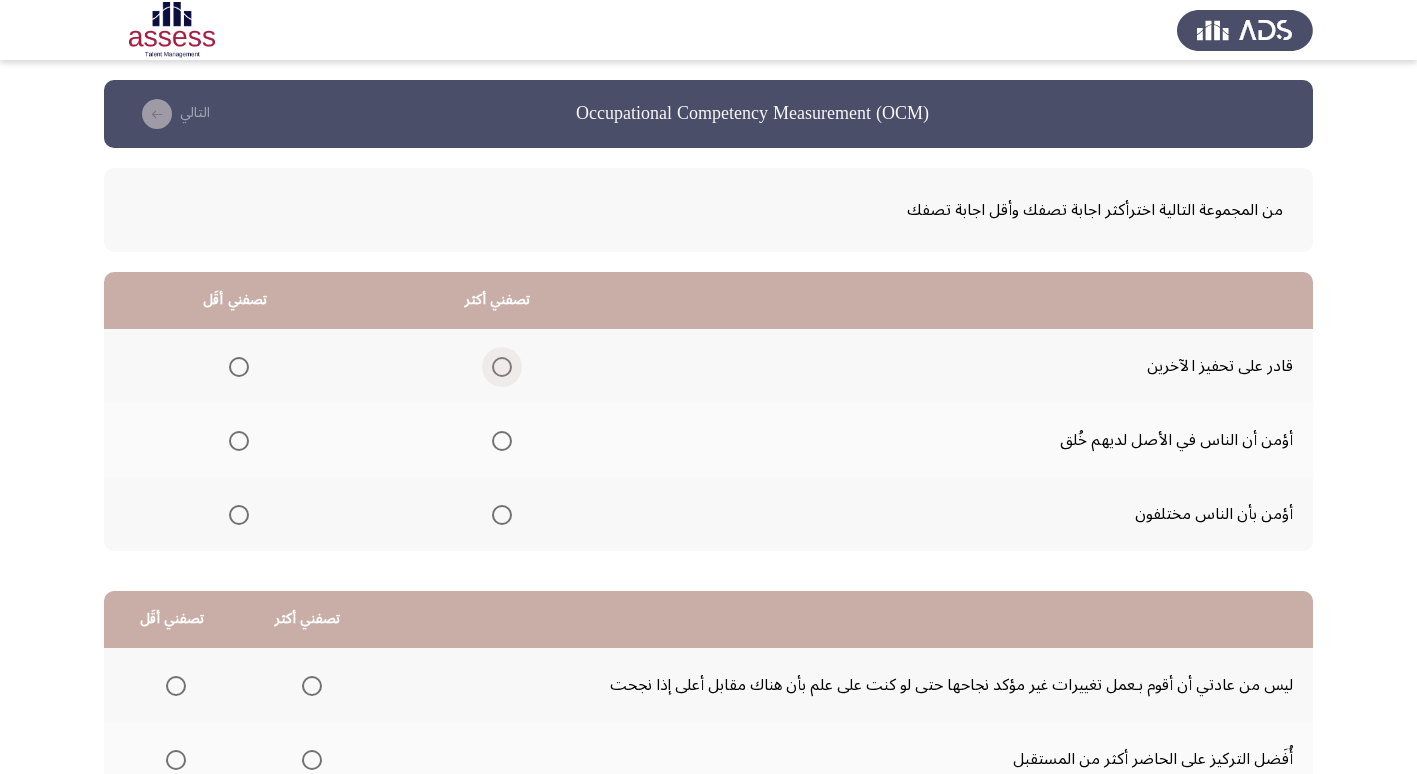 click at bounding box center [502, 367] 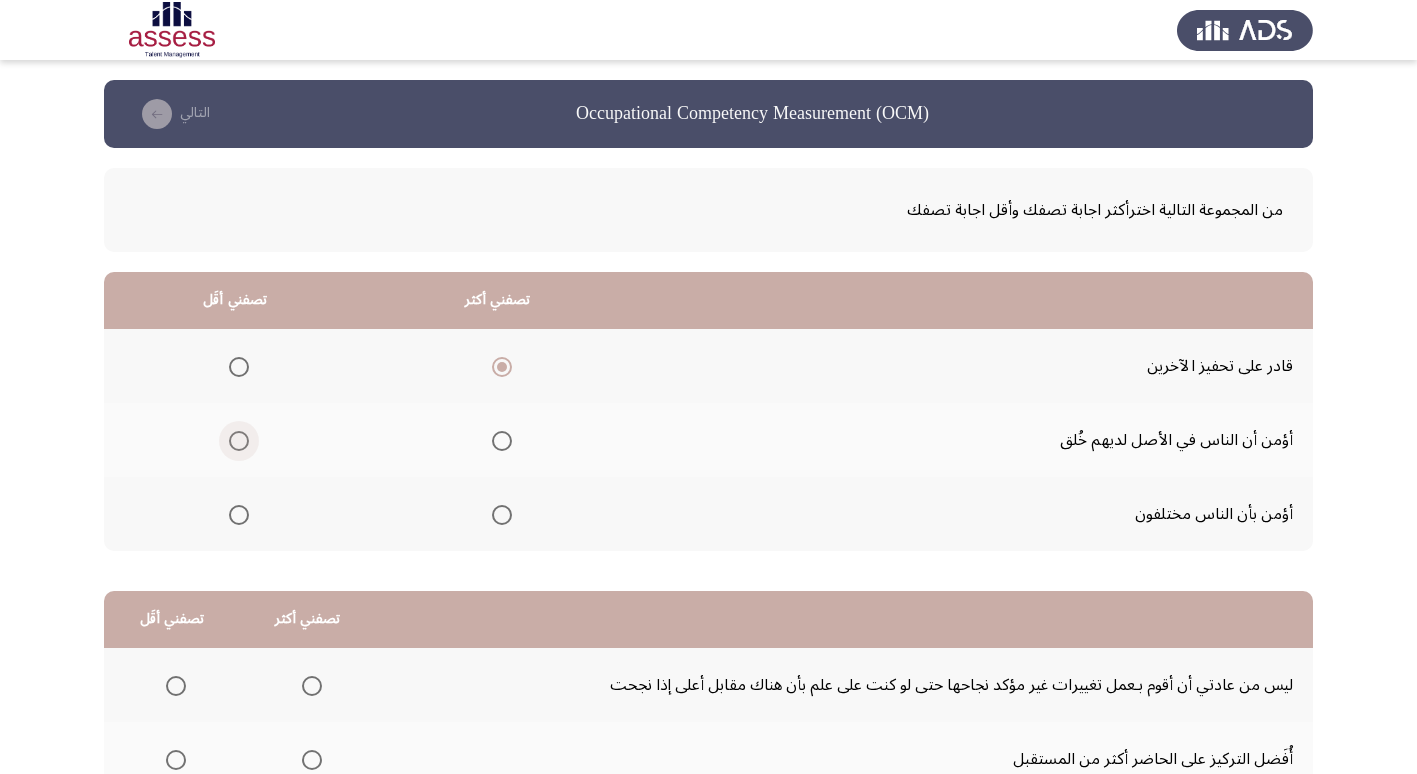 click at bounding box center [239, 441] 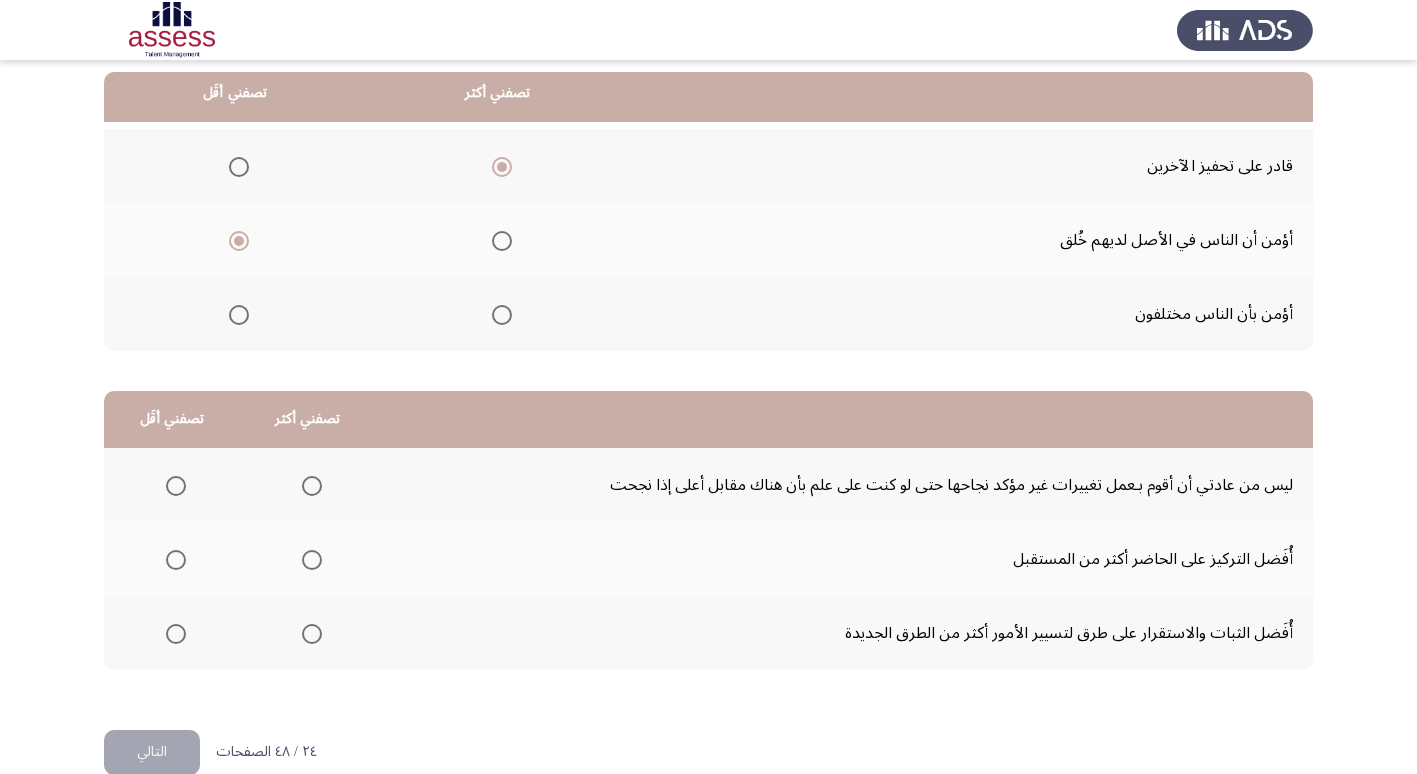 scroll, scrollTop: 236, scrollLeft: 0, axis: vertical 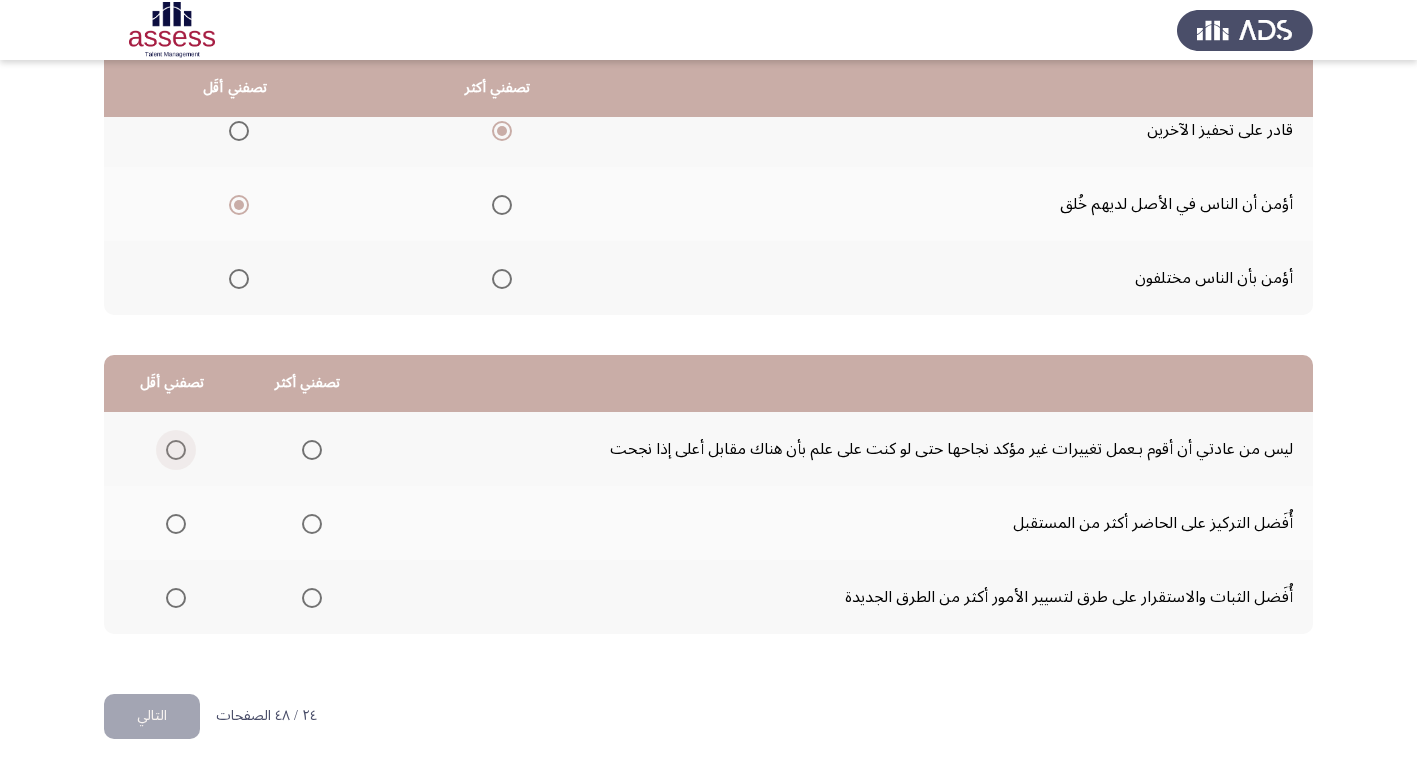 click at bounding box center [176, 450] 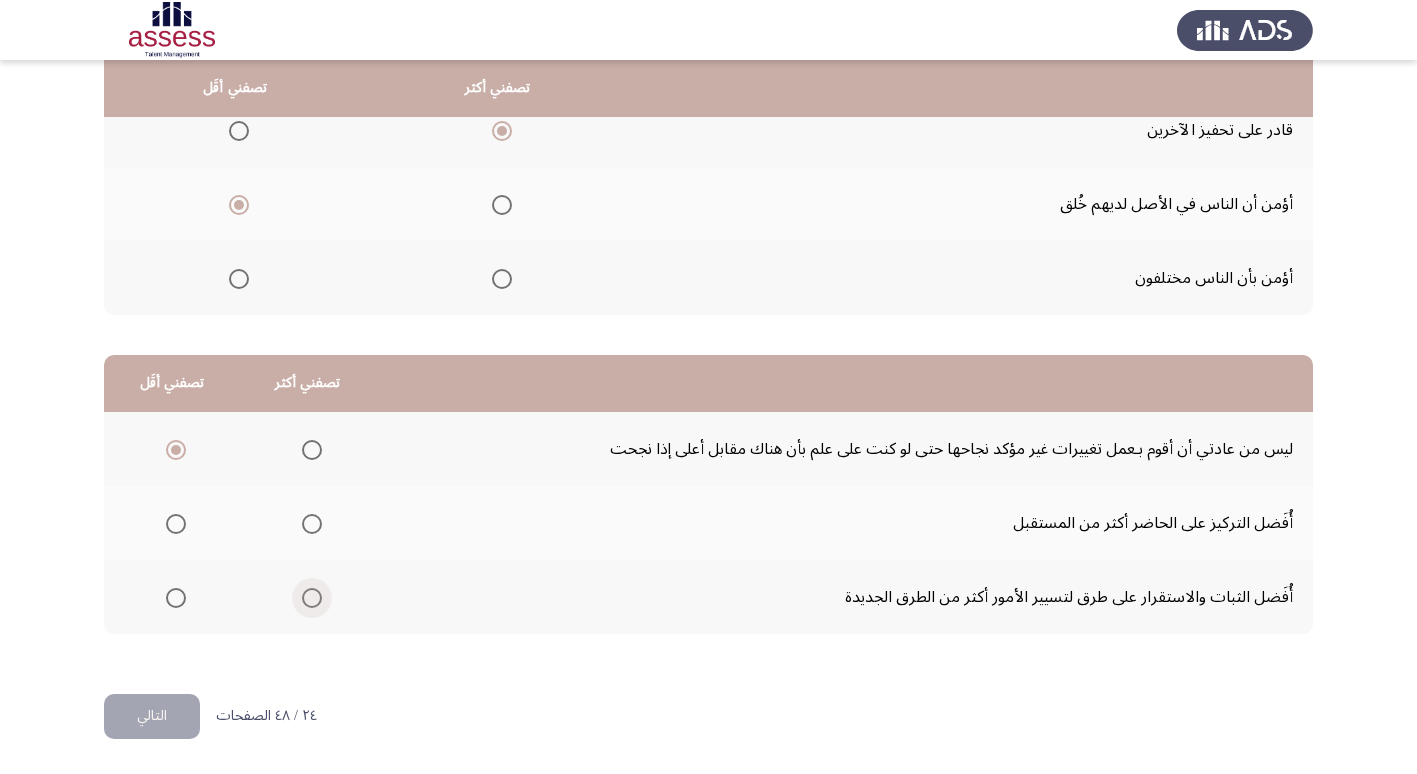 drag, startPoint x: 304, startPoint y: 588, endPoint x: 218, endPoint y: 648, distance: 104.86182 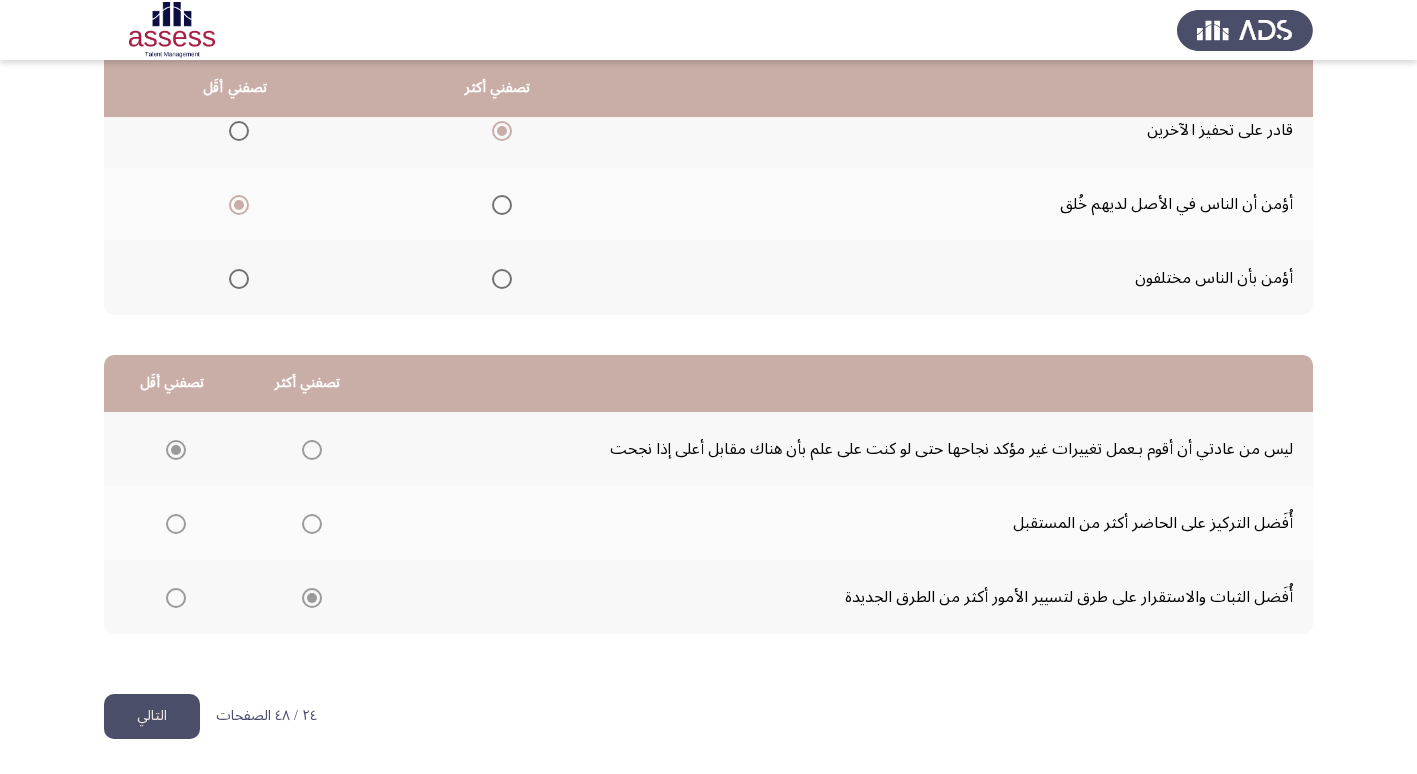 click on "التالي" 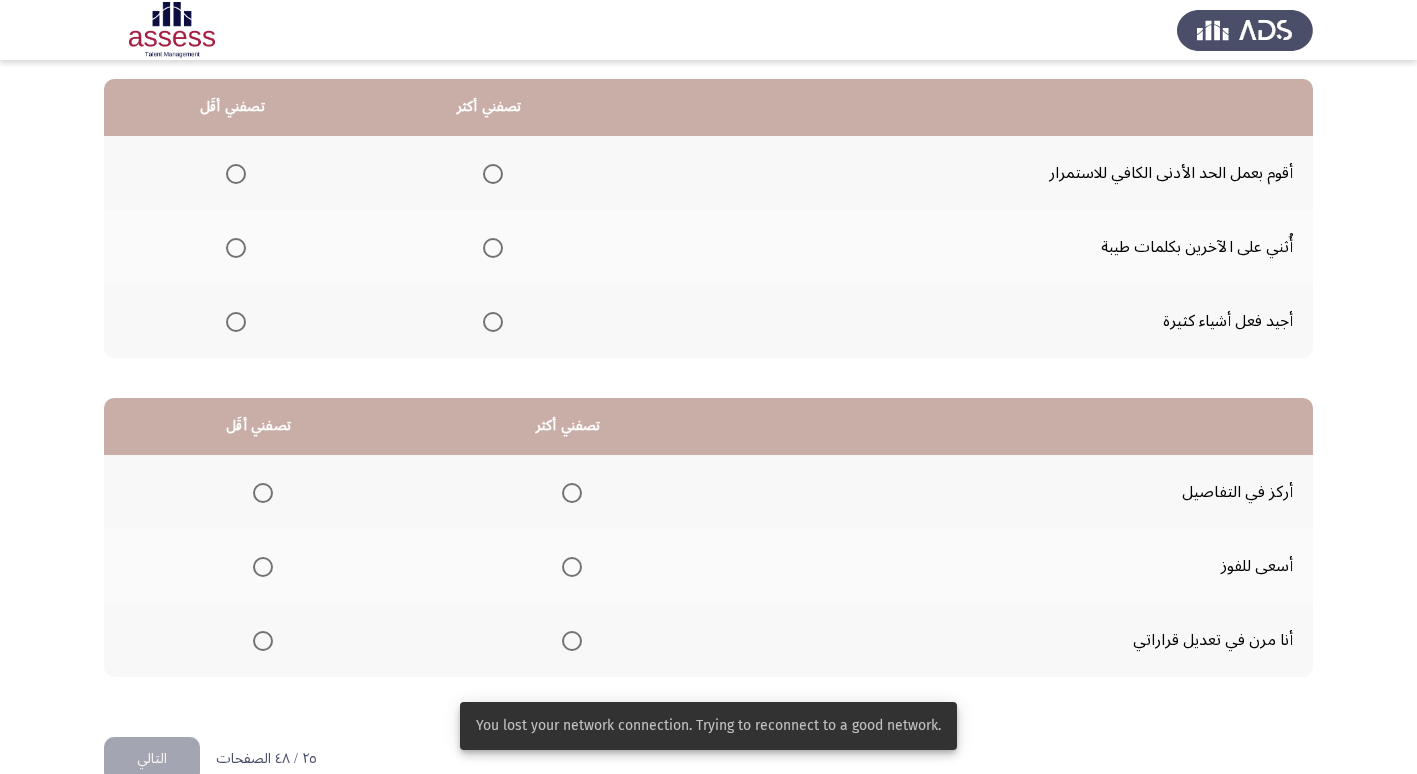 scroll, scrollTop: 200, scrollLeft: 0, axis: vertical 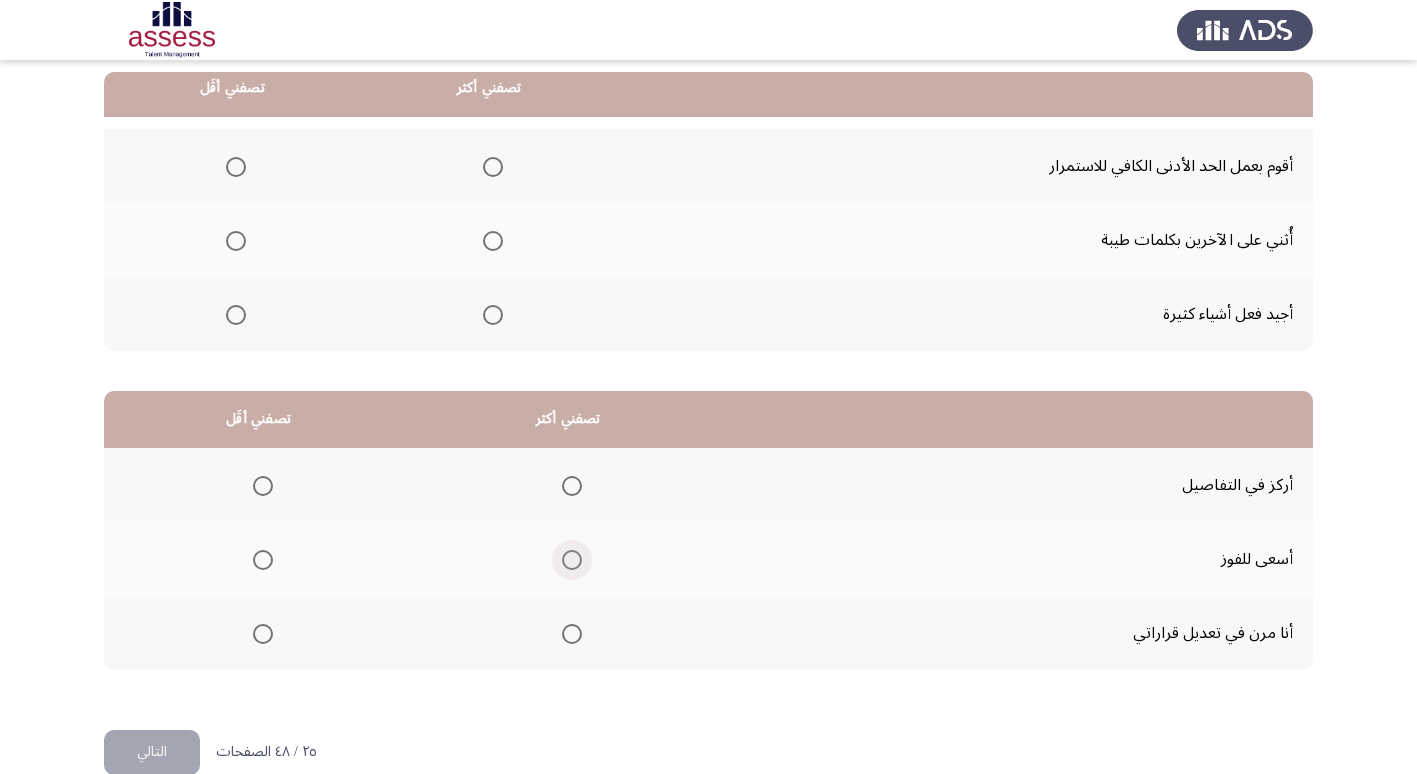 click at bounding box center (572, 560) 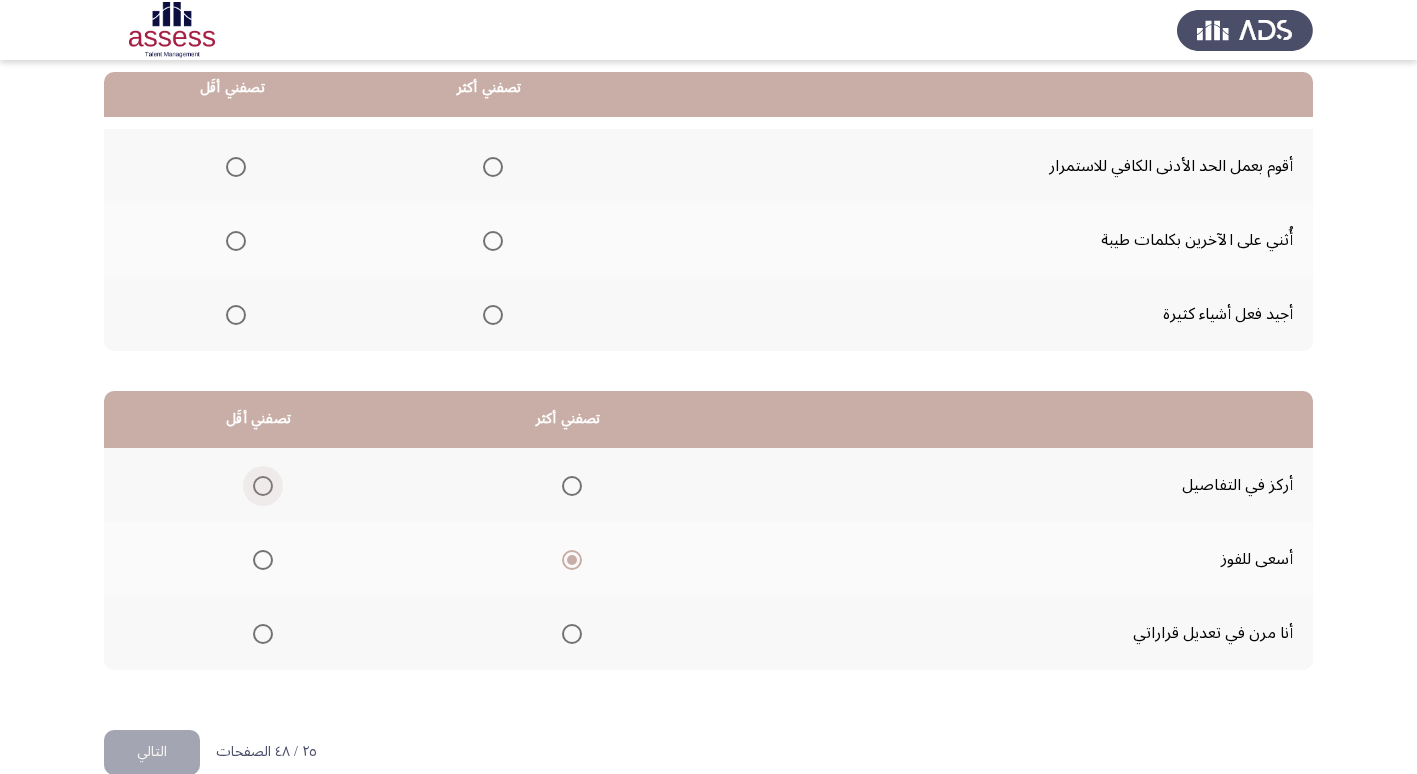 click at bounding box center [263, 486] 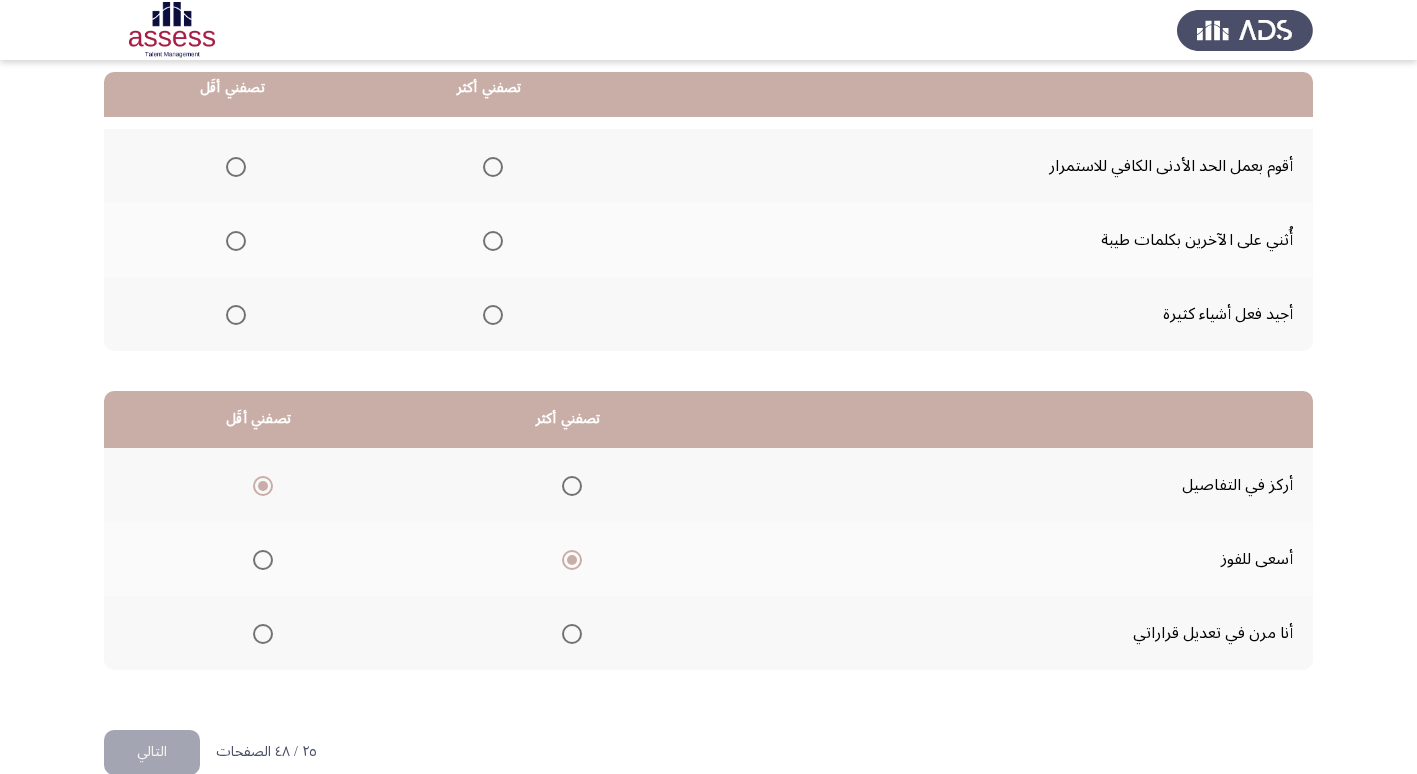 click at bounding box center [493, 315] 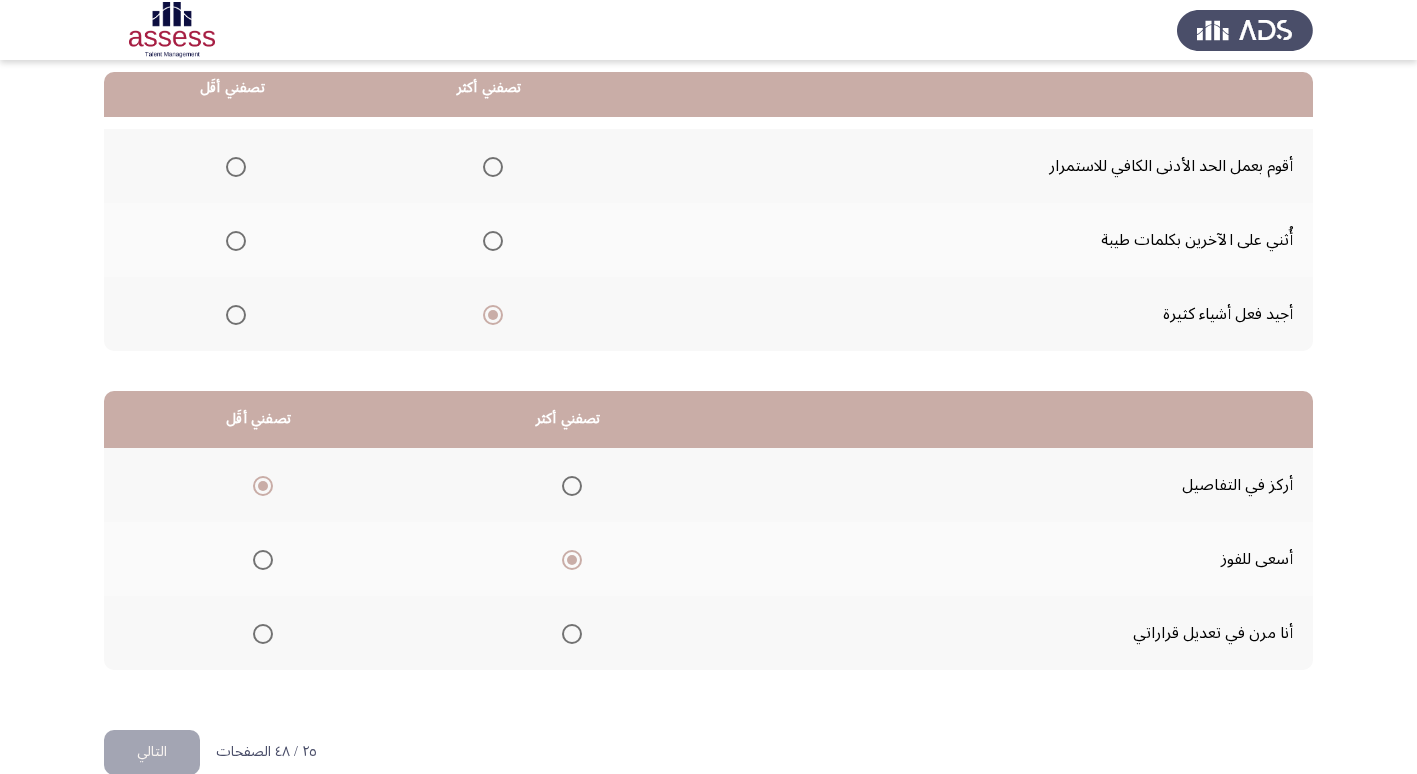 click at bounding box center [236, 167] 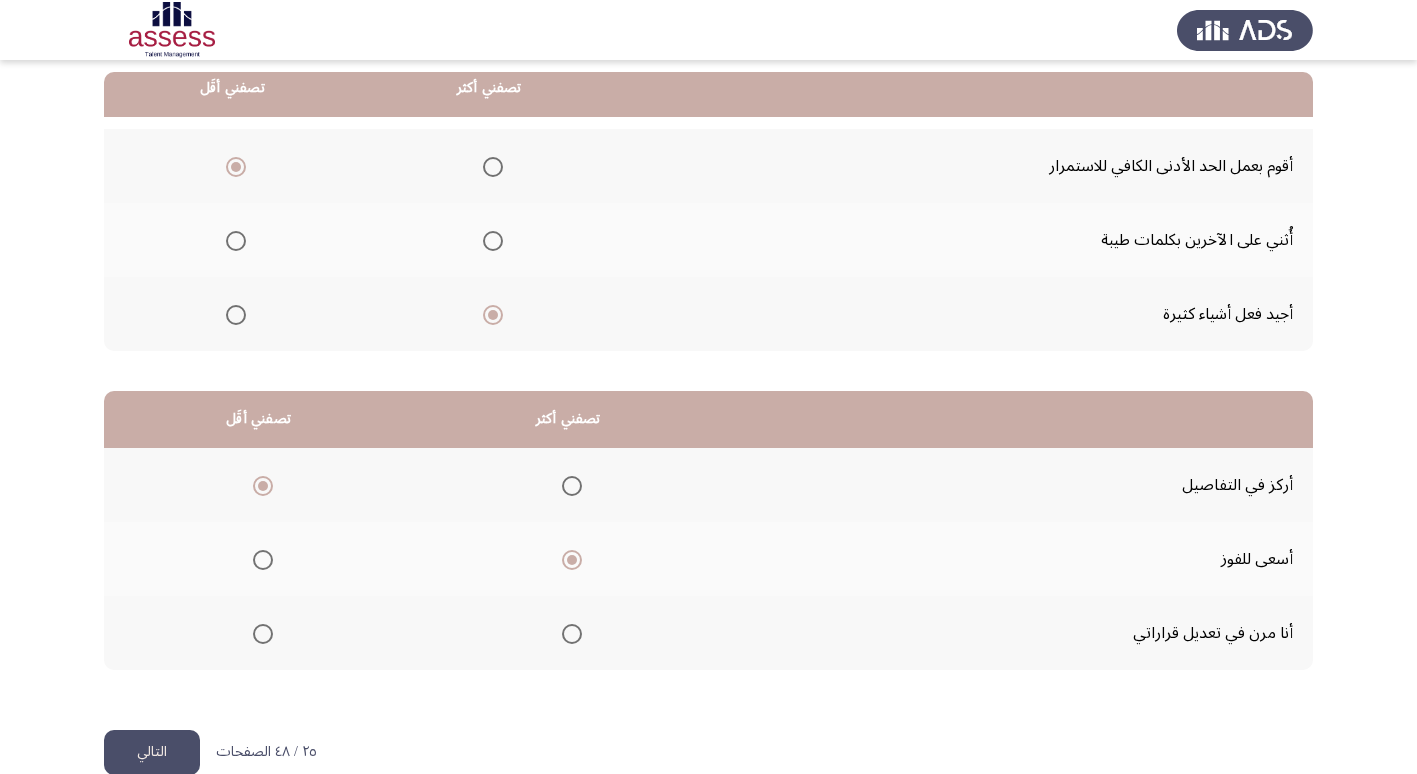click on "التالي" 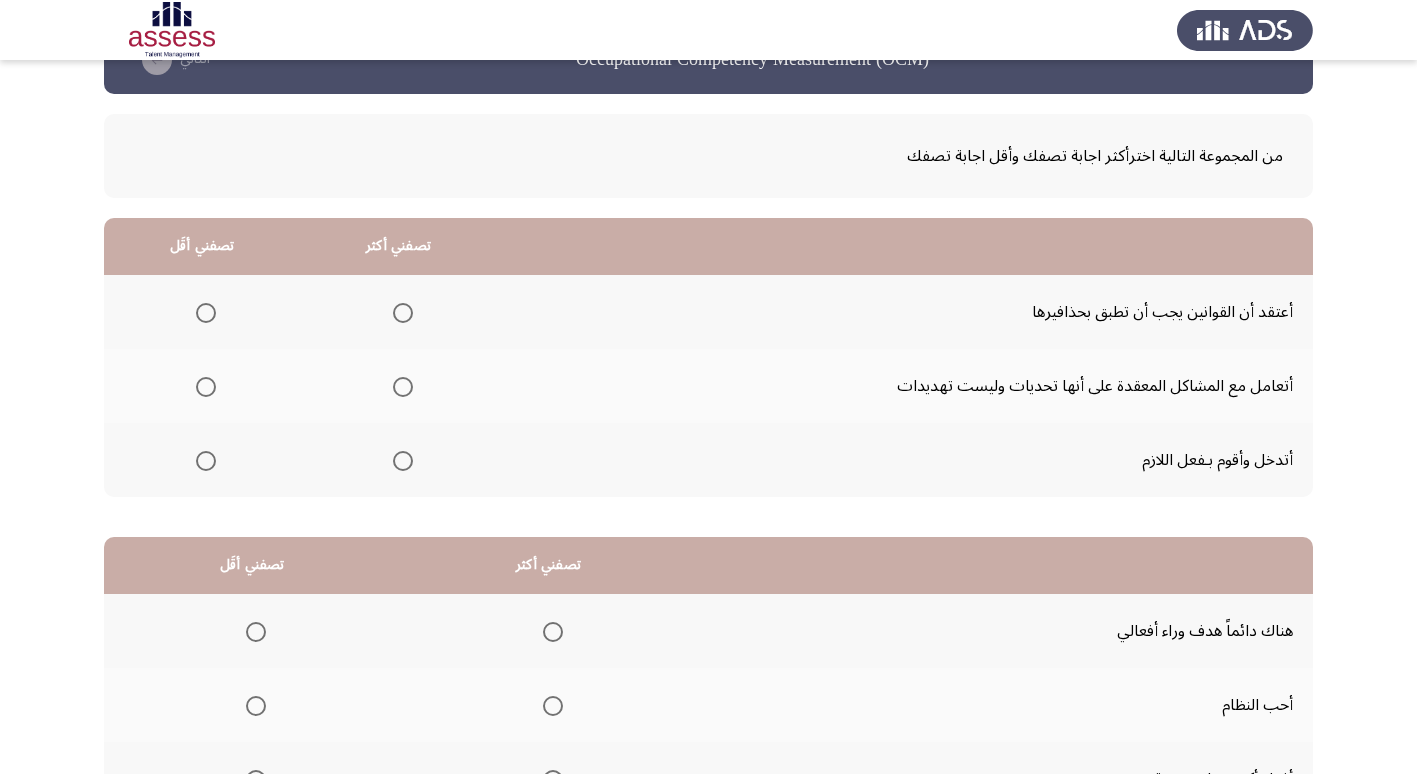 scroll, scrollTop: 100, scrollLeft: 0, axis: vertical 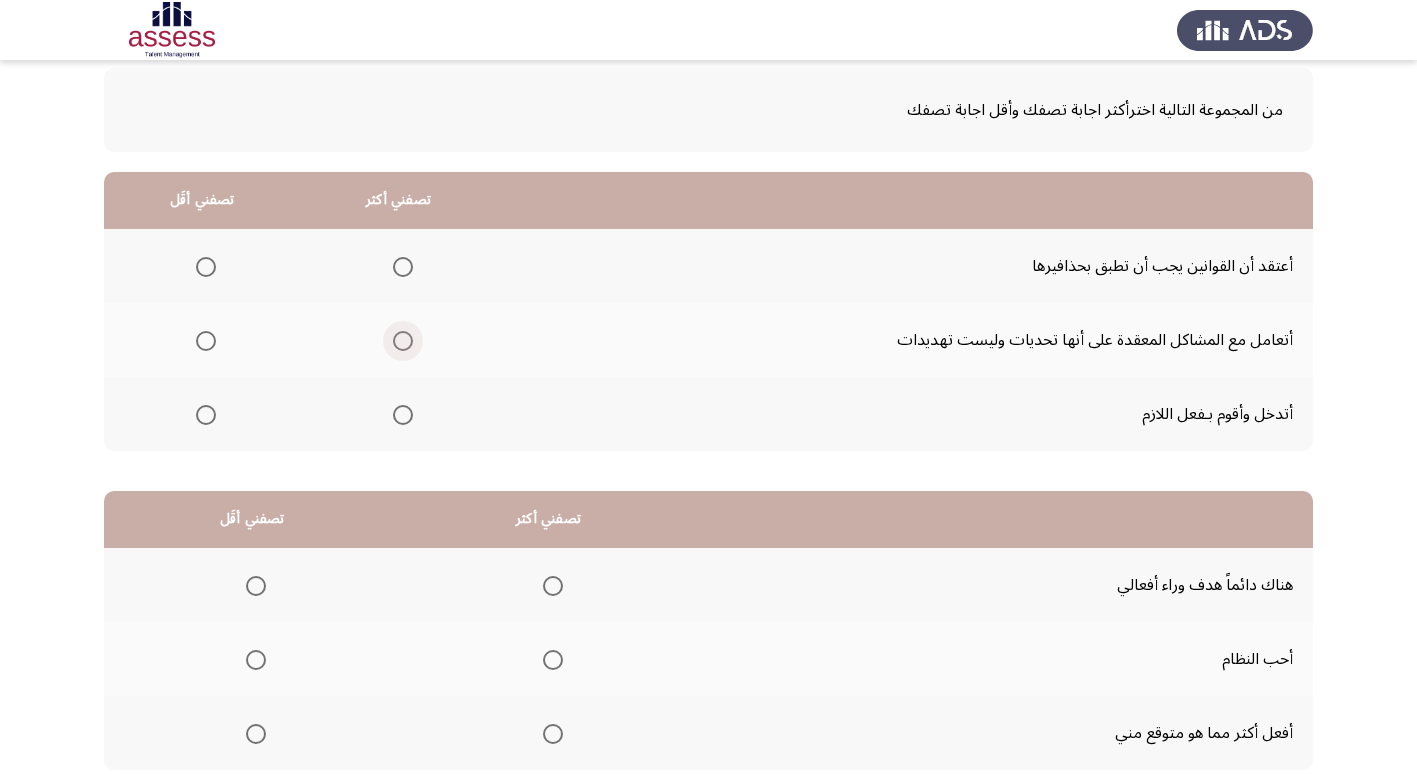 click at bounding box center (403, 341) 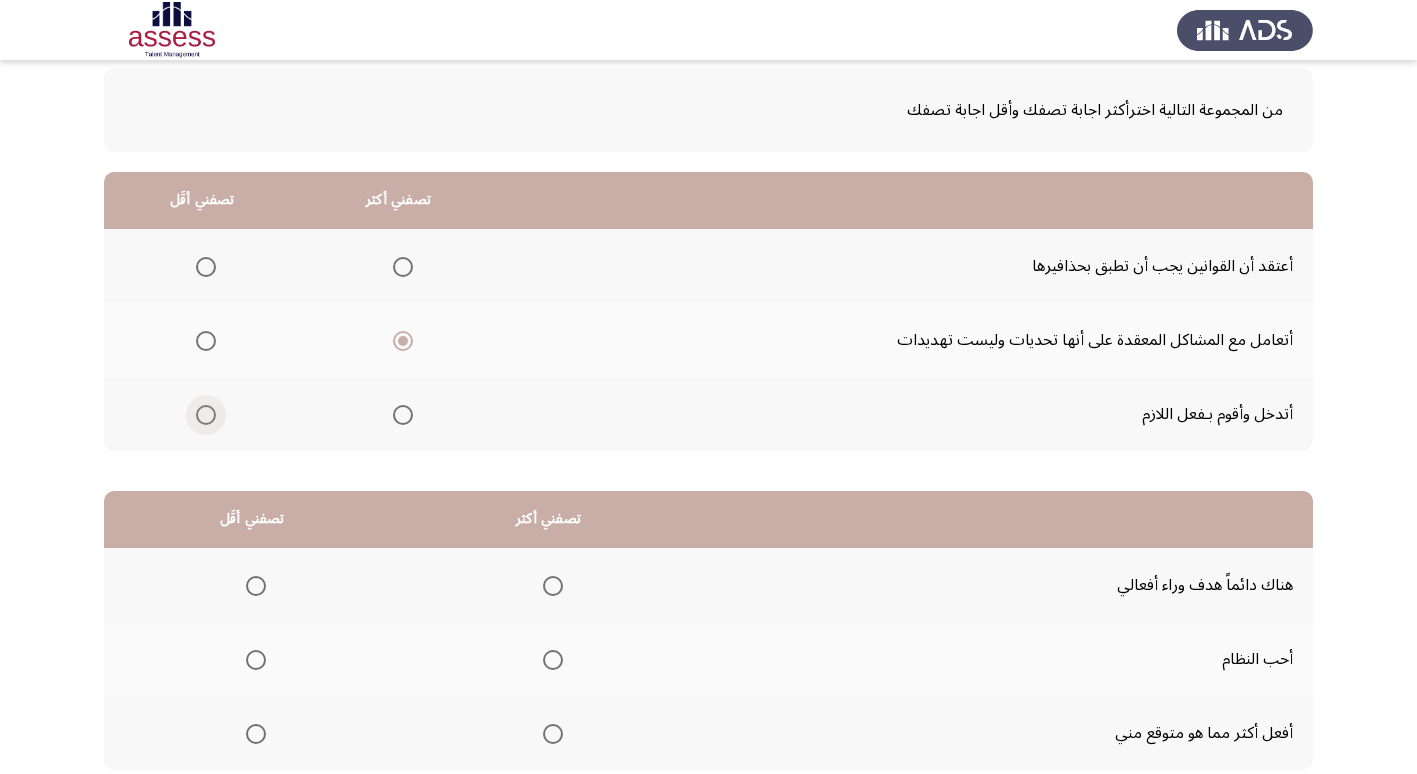 click at bounding box center [206, 415] 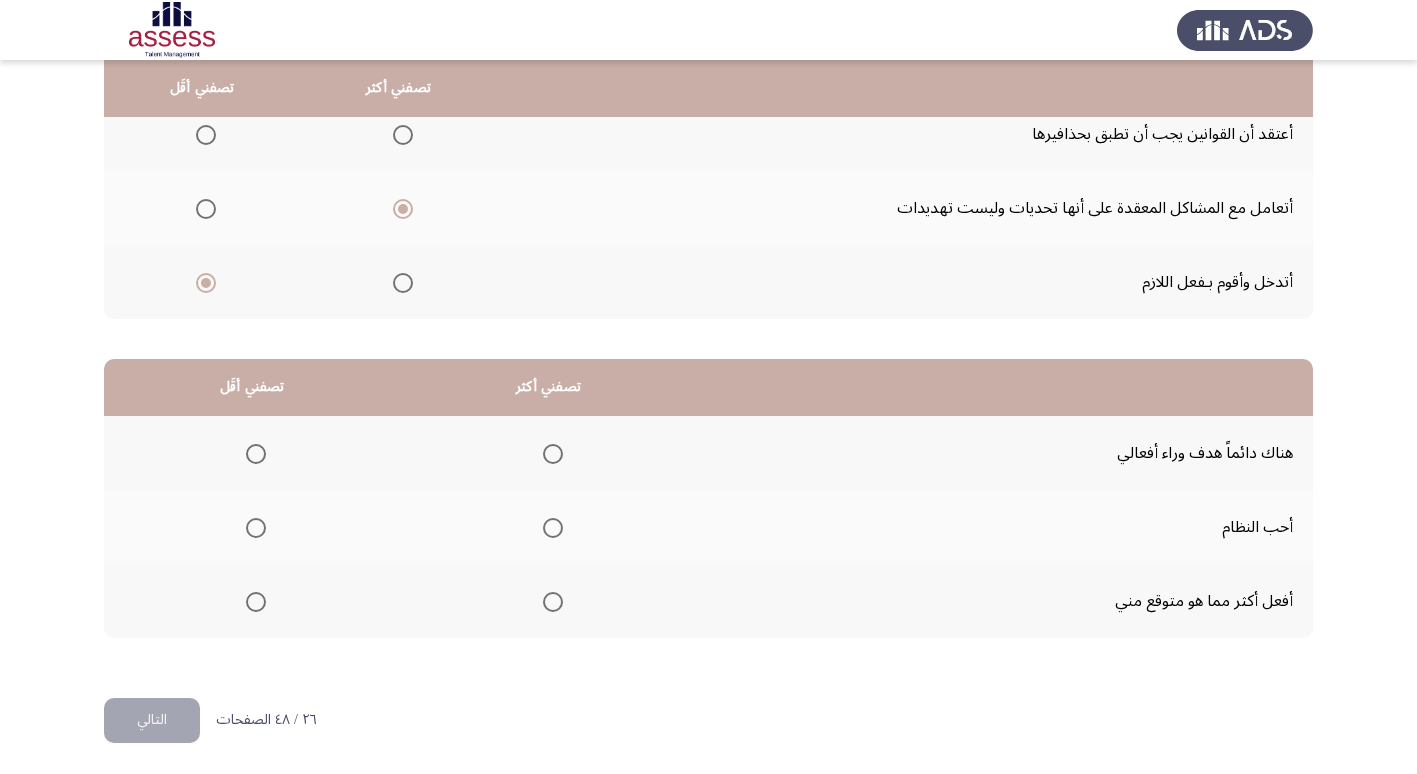 scroll, scrollTop: 236, scrollLeft: 0, axis: vertical 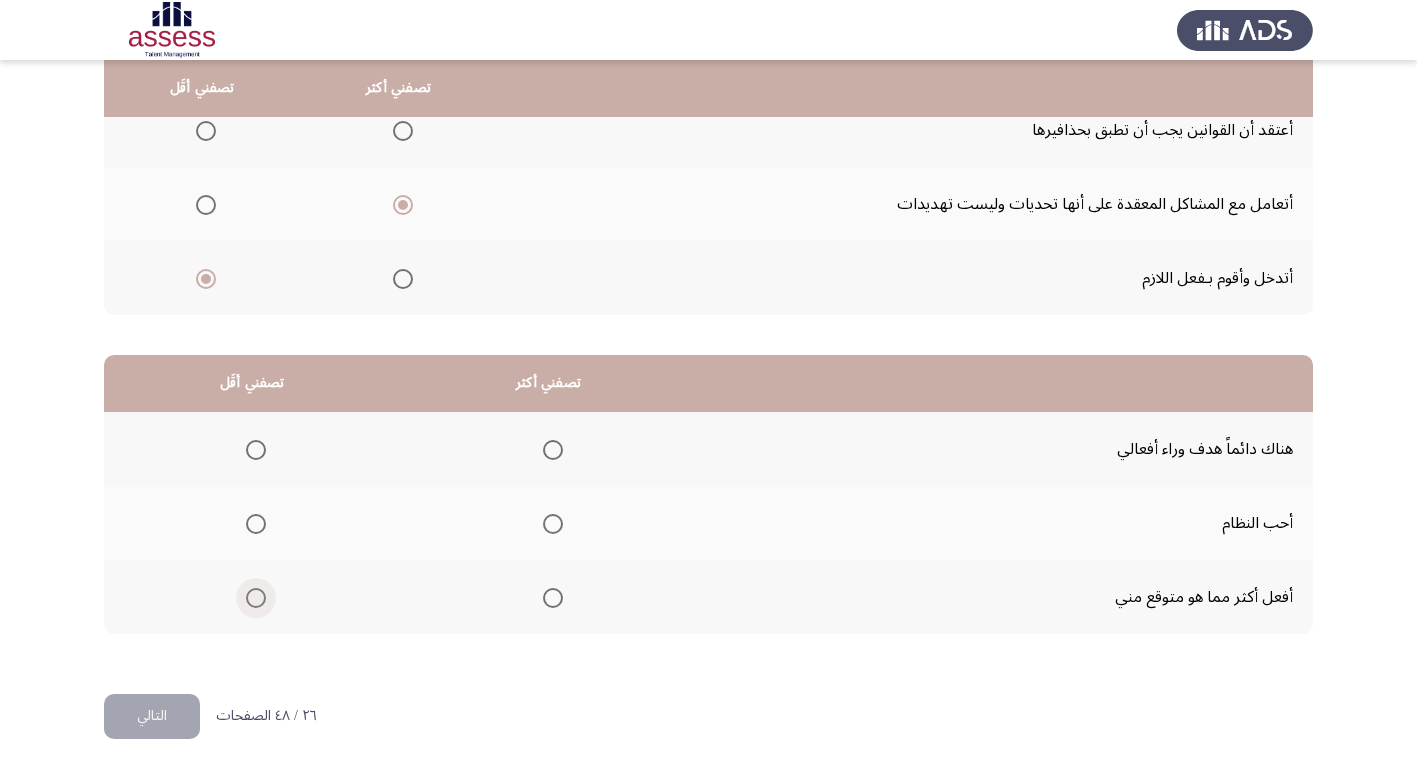 click at bounding box center [256, 598] 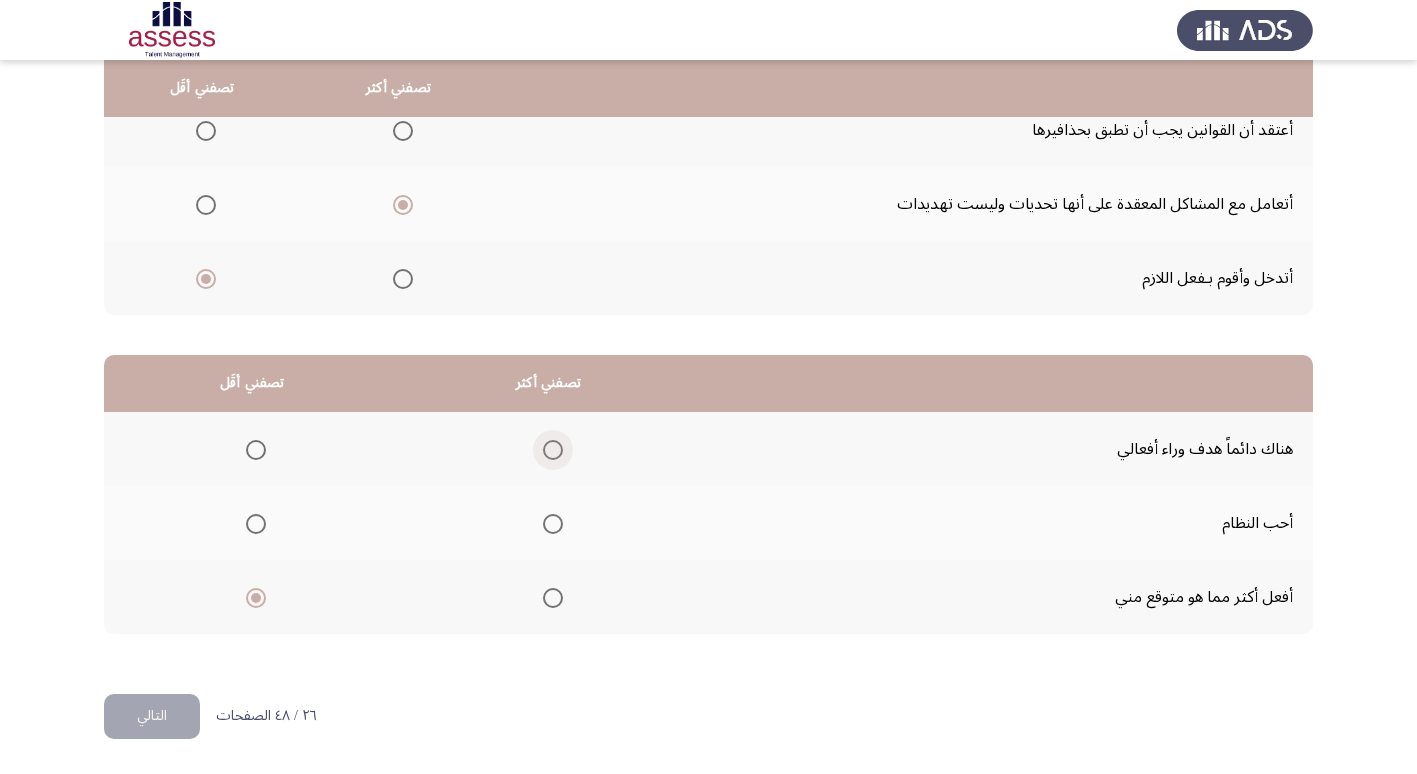 click at bounding box center (553, 450) 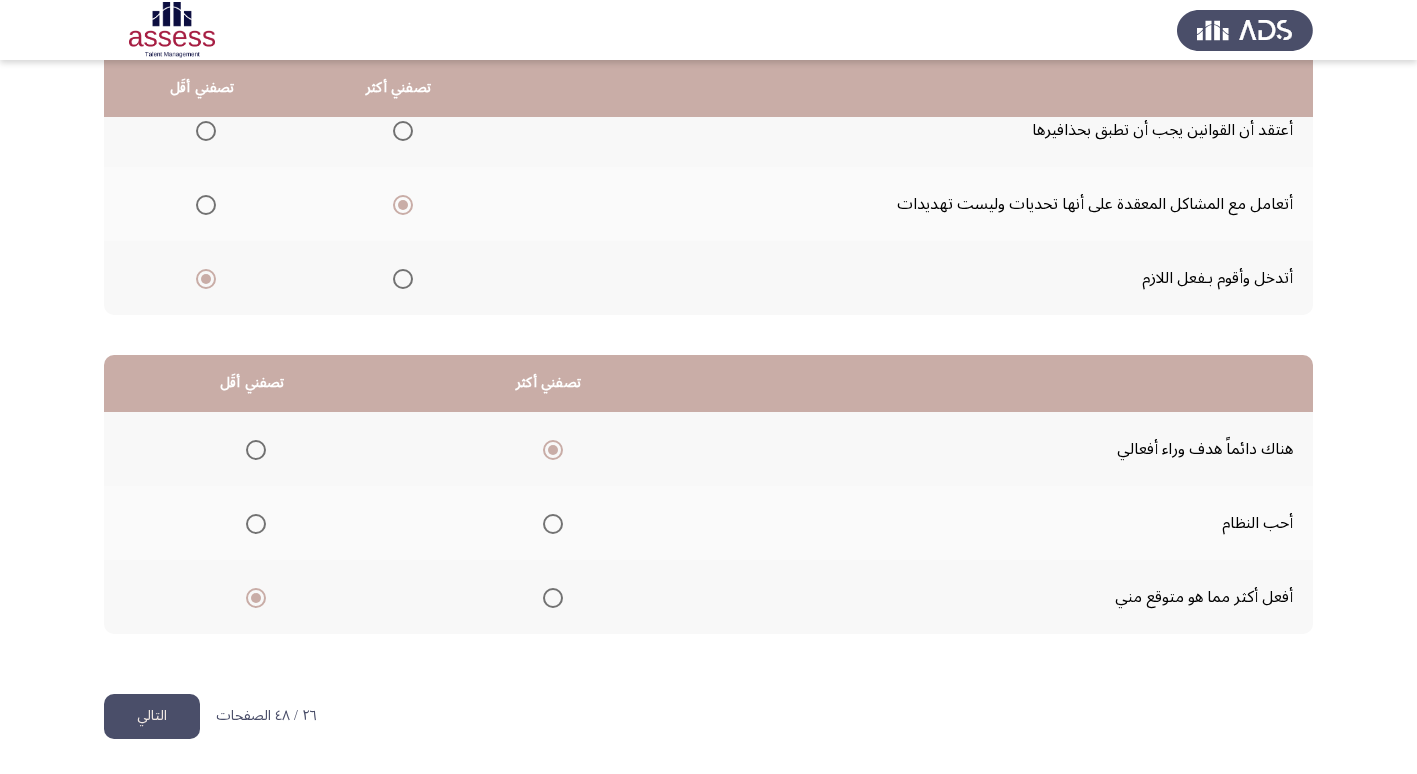 click on "التالي" 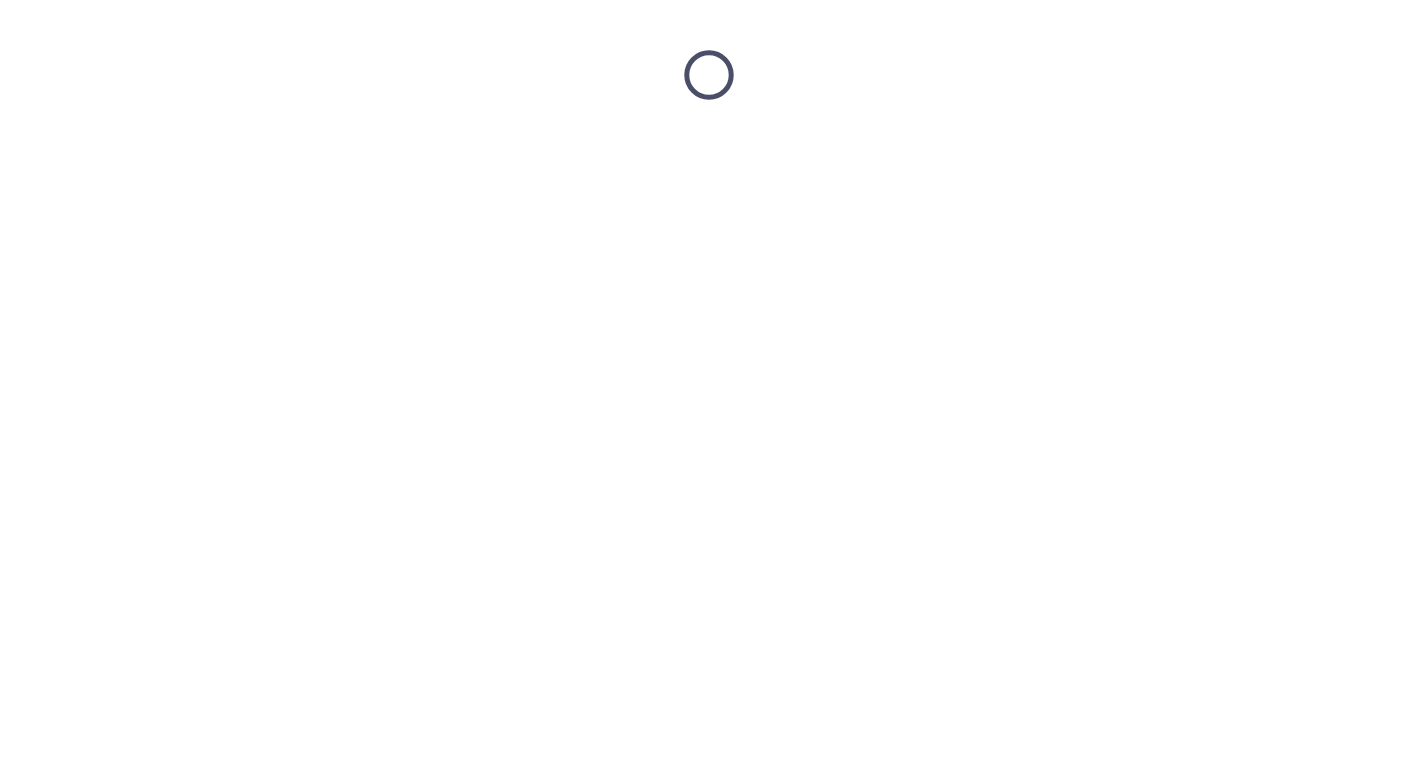 scroll, scrollTop: 0, scrollLeft: 0, axis: both 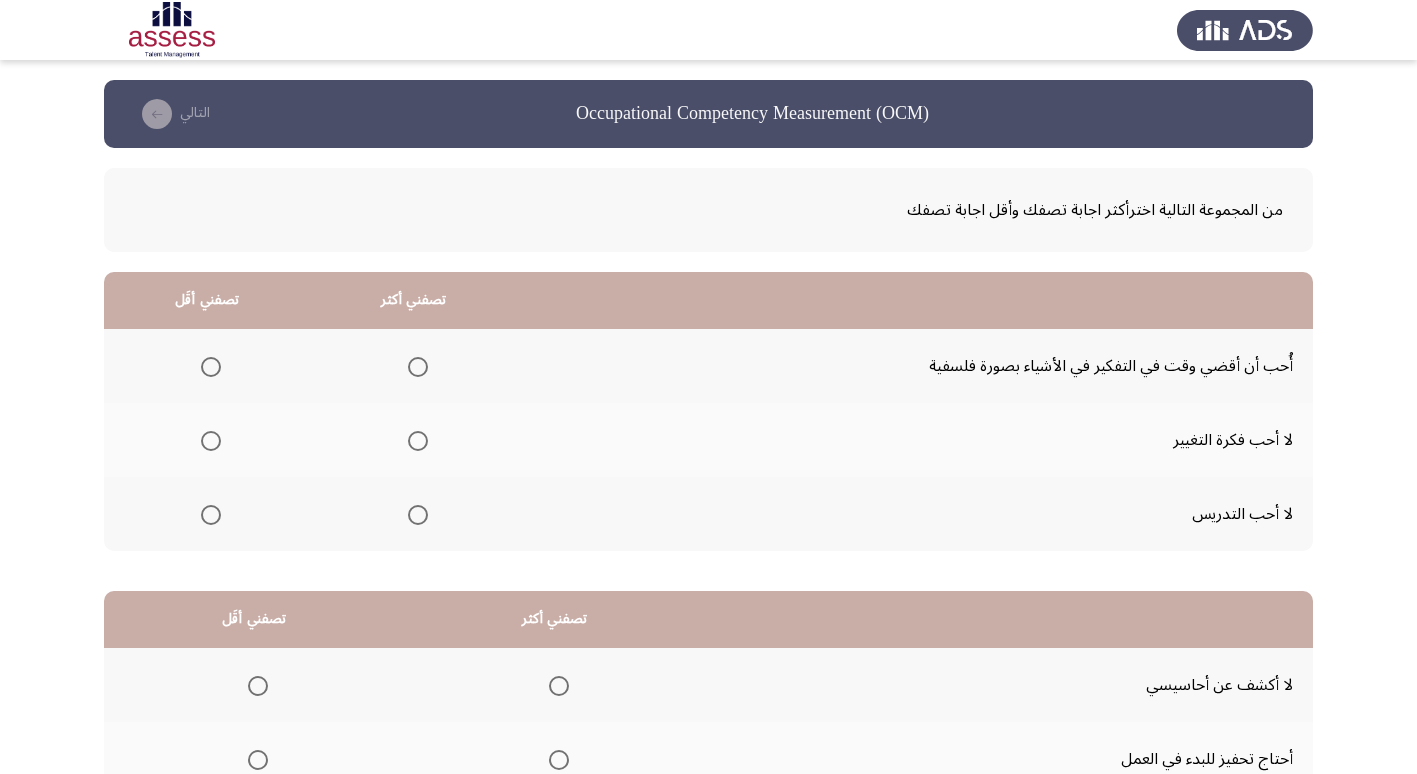 click at bounding box center [418, 367] 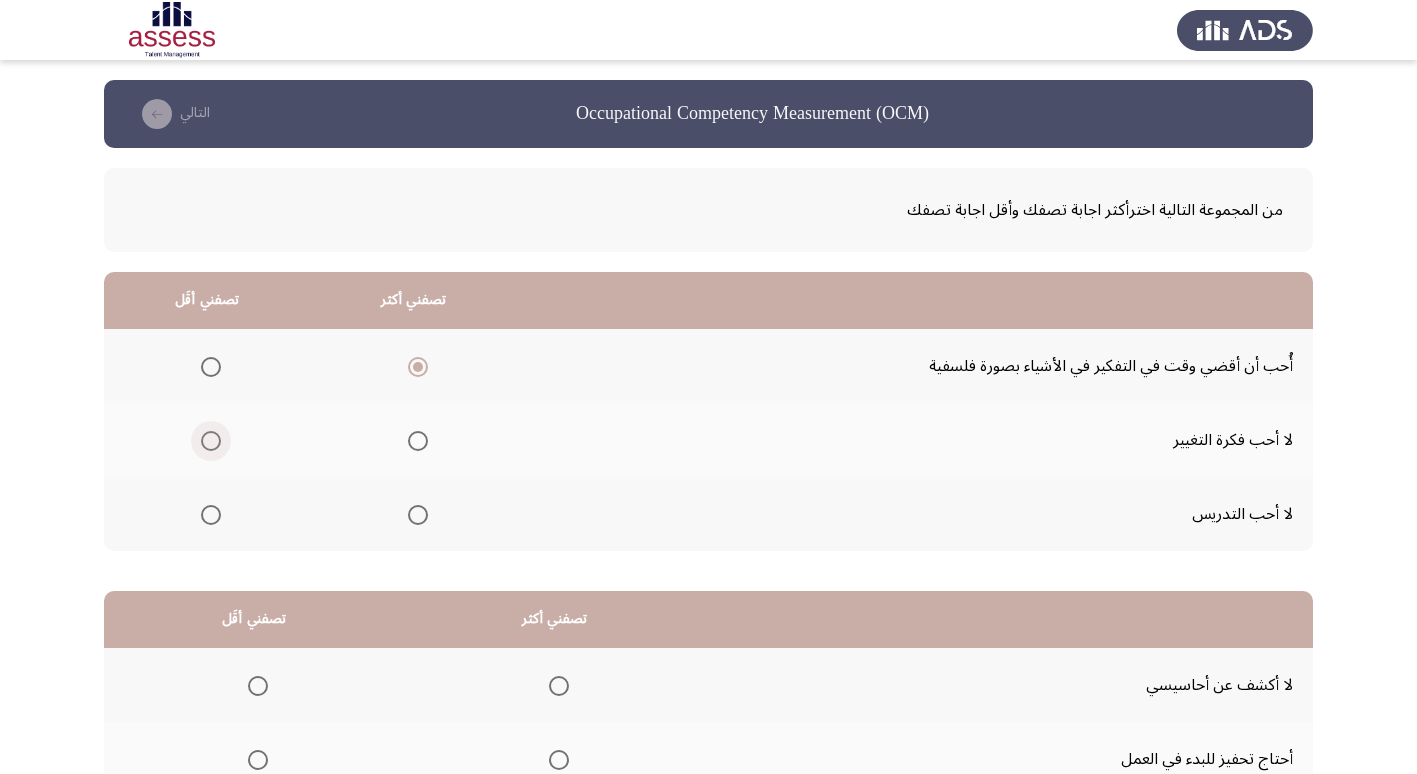click at bounding box center (211, 441) 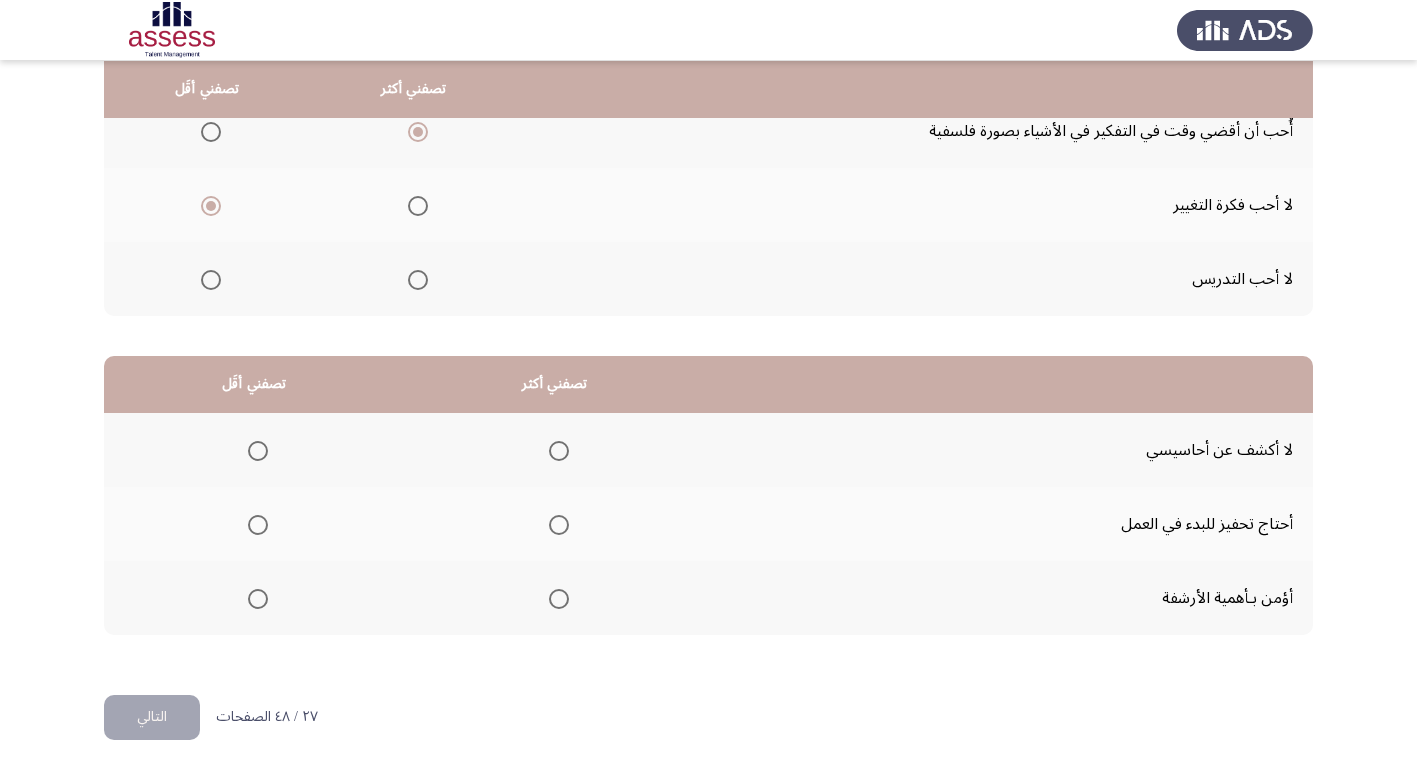 scroll, scrollTop: 236, scrollLeft: 0, axis: vertical 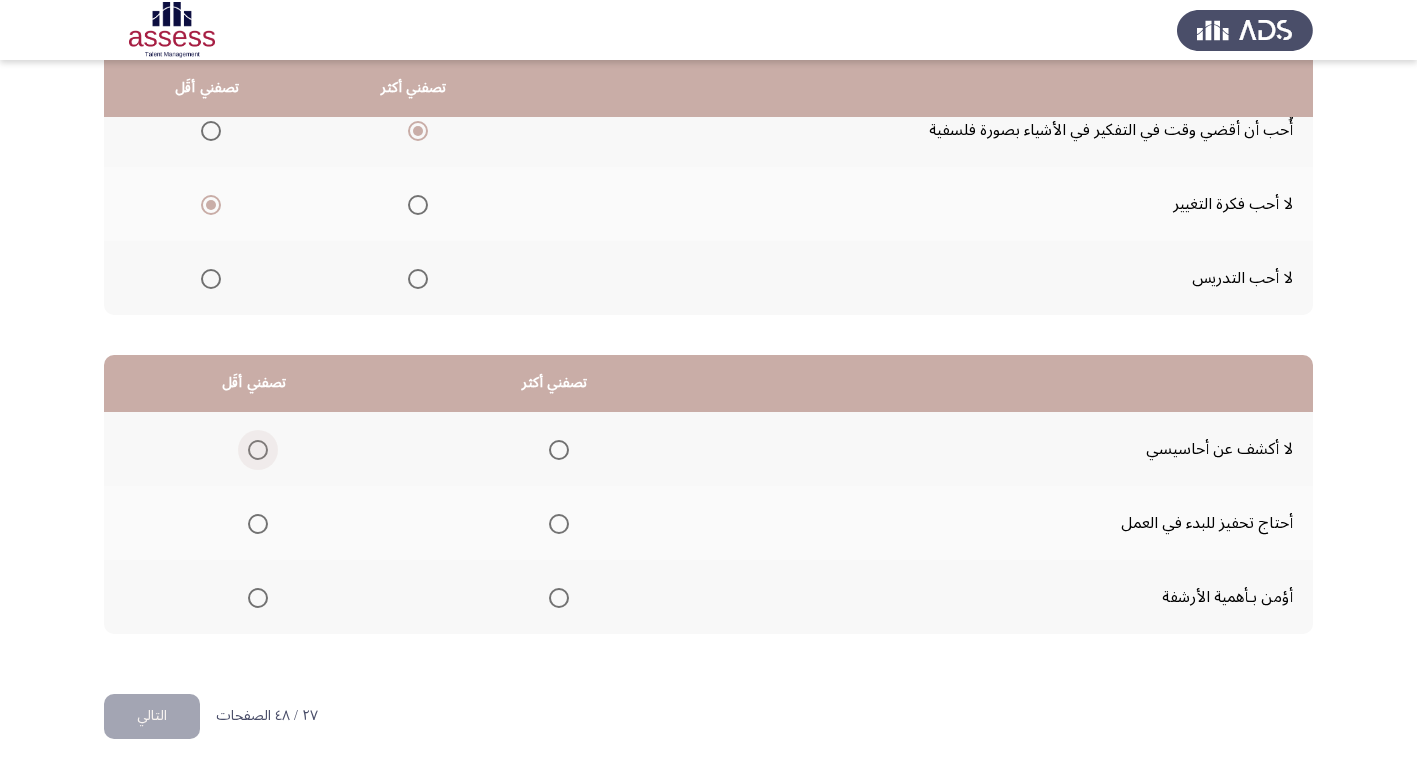 click at bounding box center [258, 450] 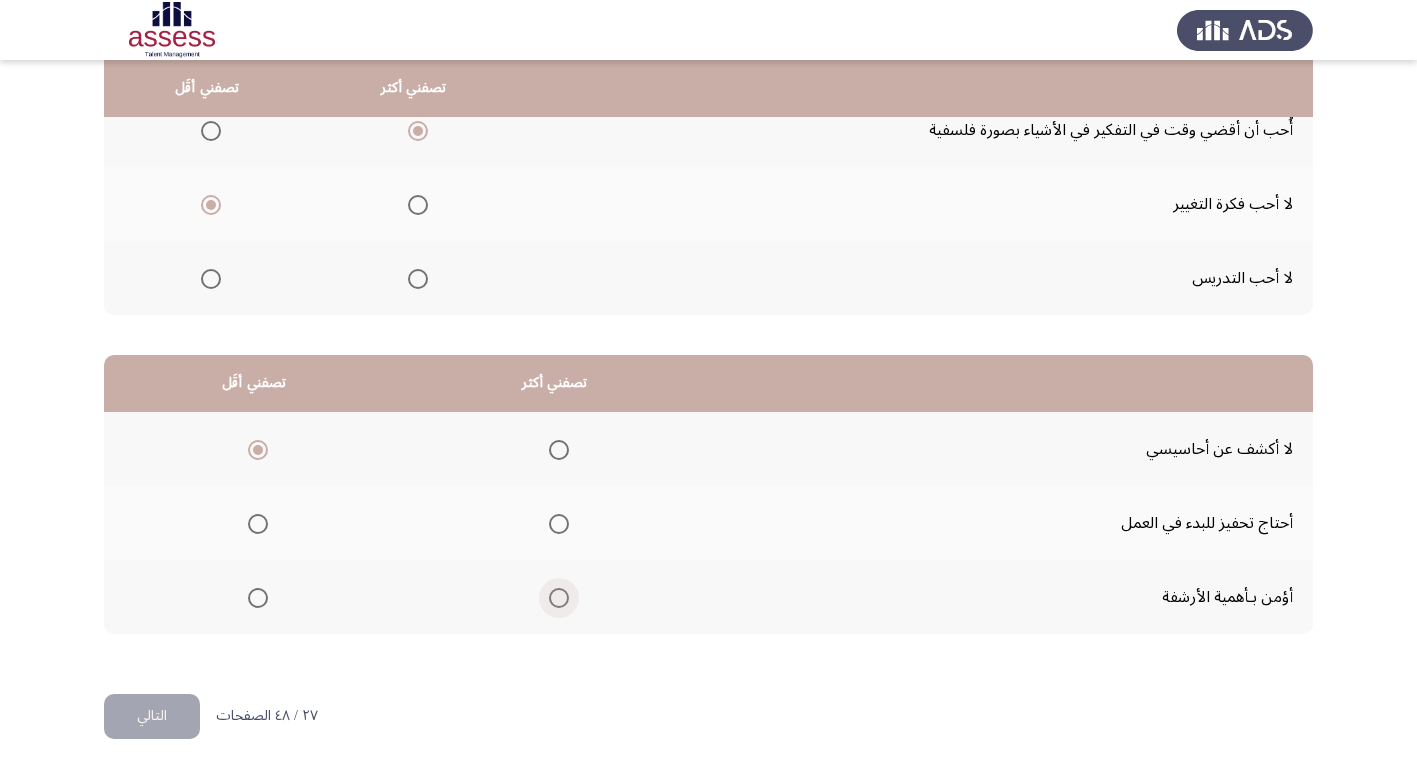 click at bounding box center [559, 598] 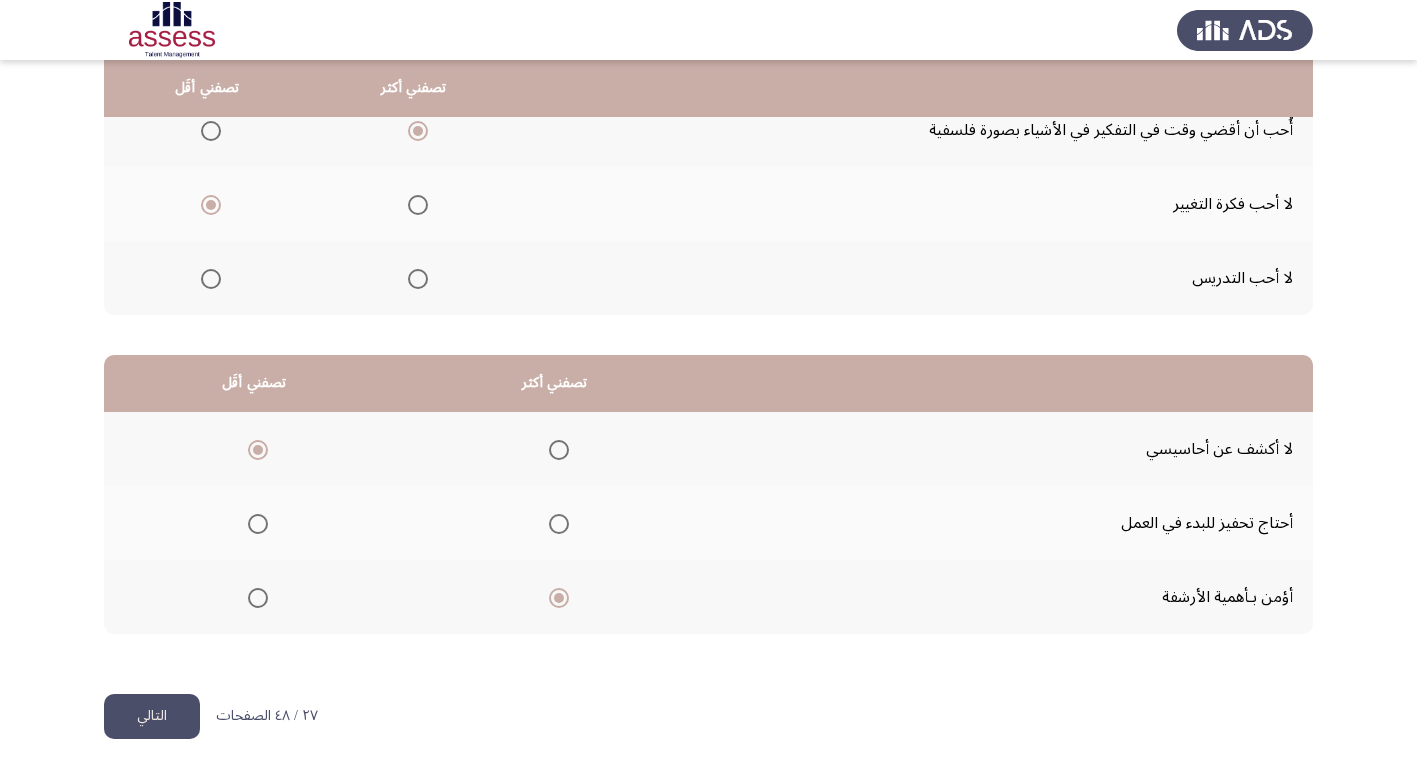 click on "التالي" 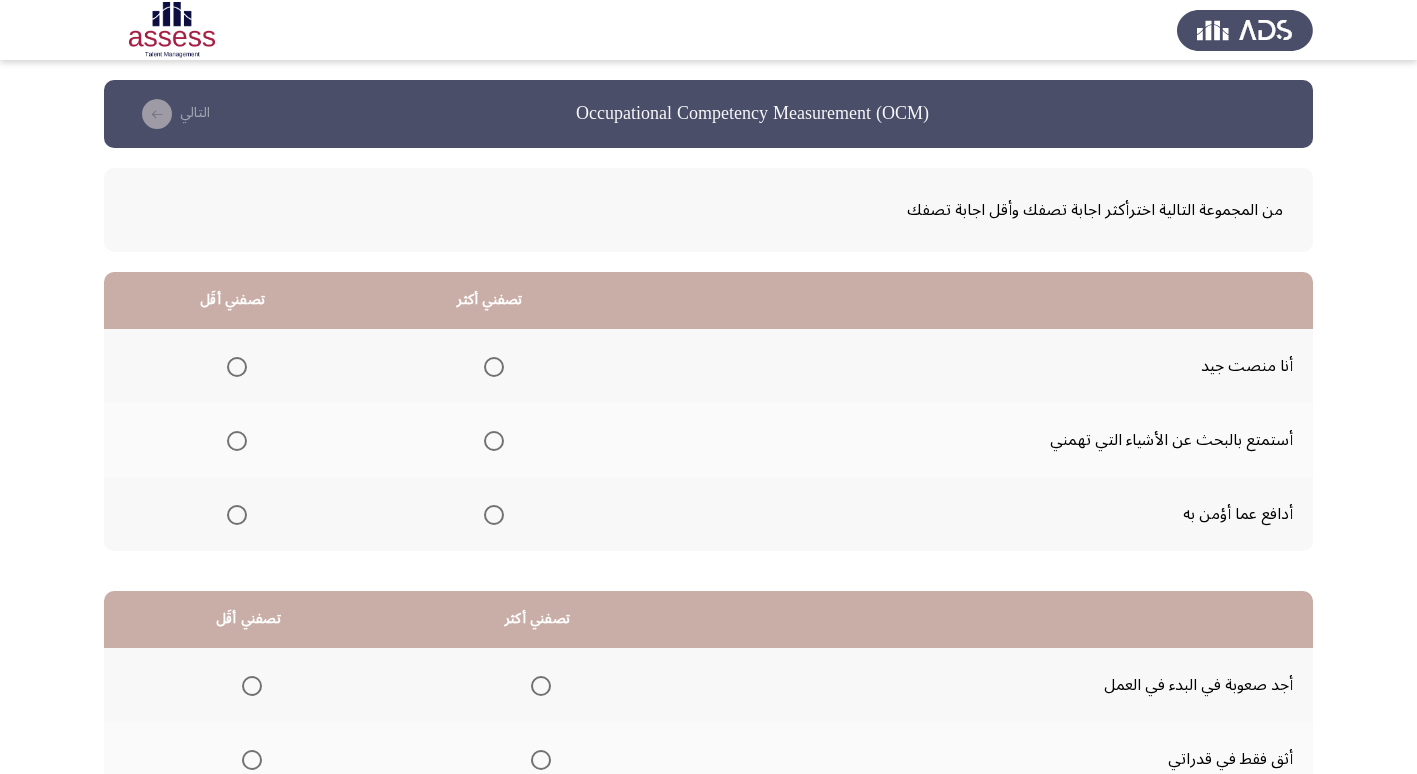 click at bounding box center (494, 515) 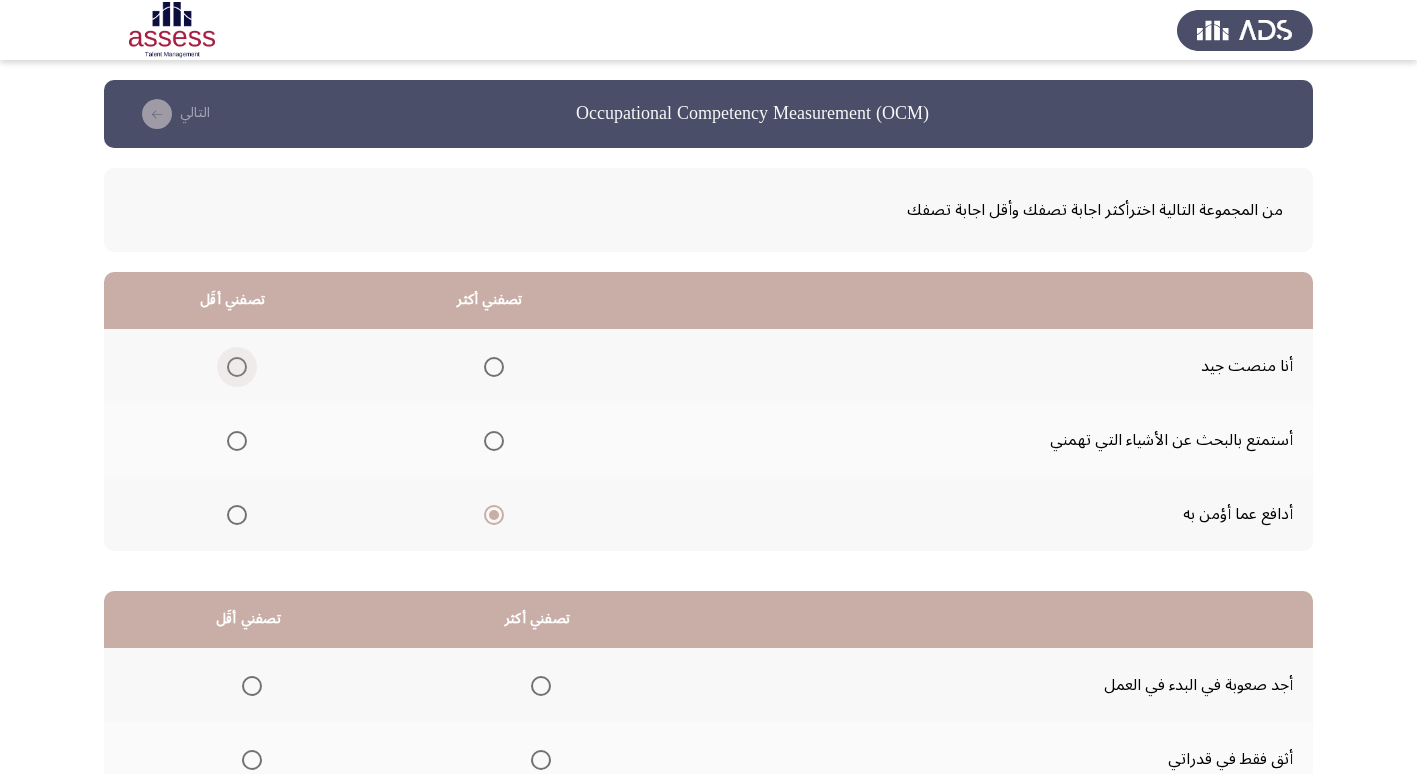 click at bounding box center (237, 367) 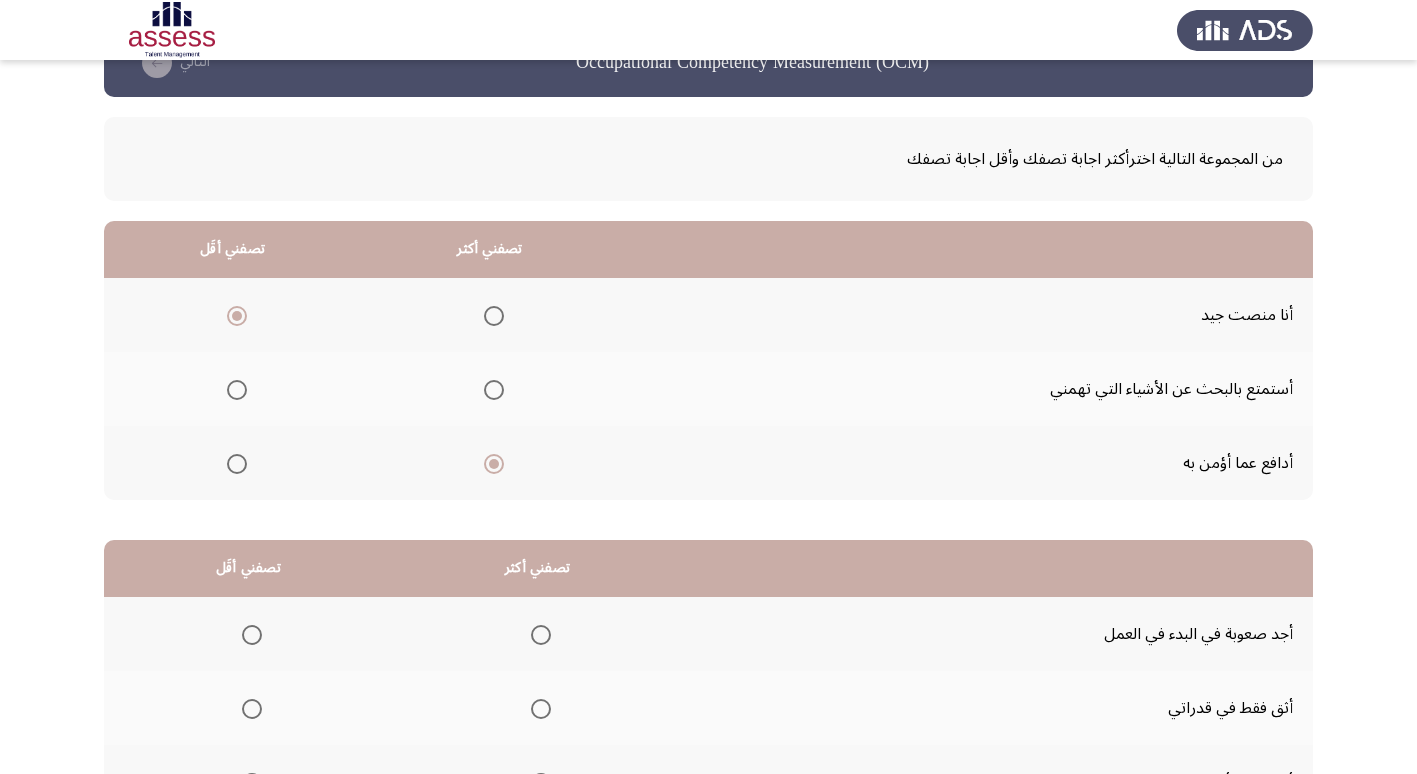 scroll, scrollTop: 36, scrollLeft: 0, axis: vertical 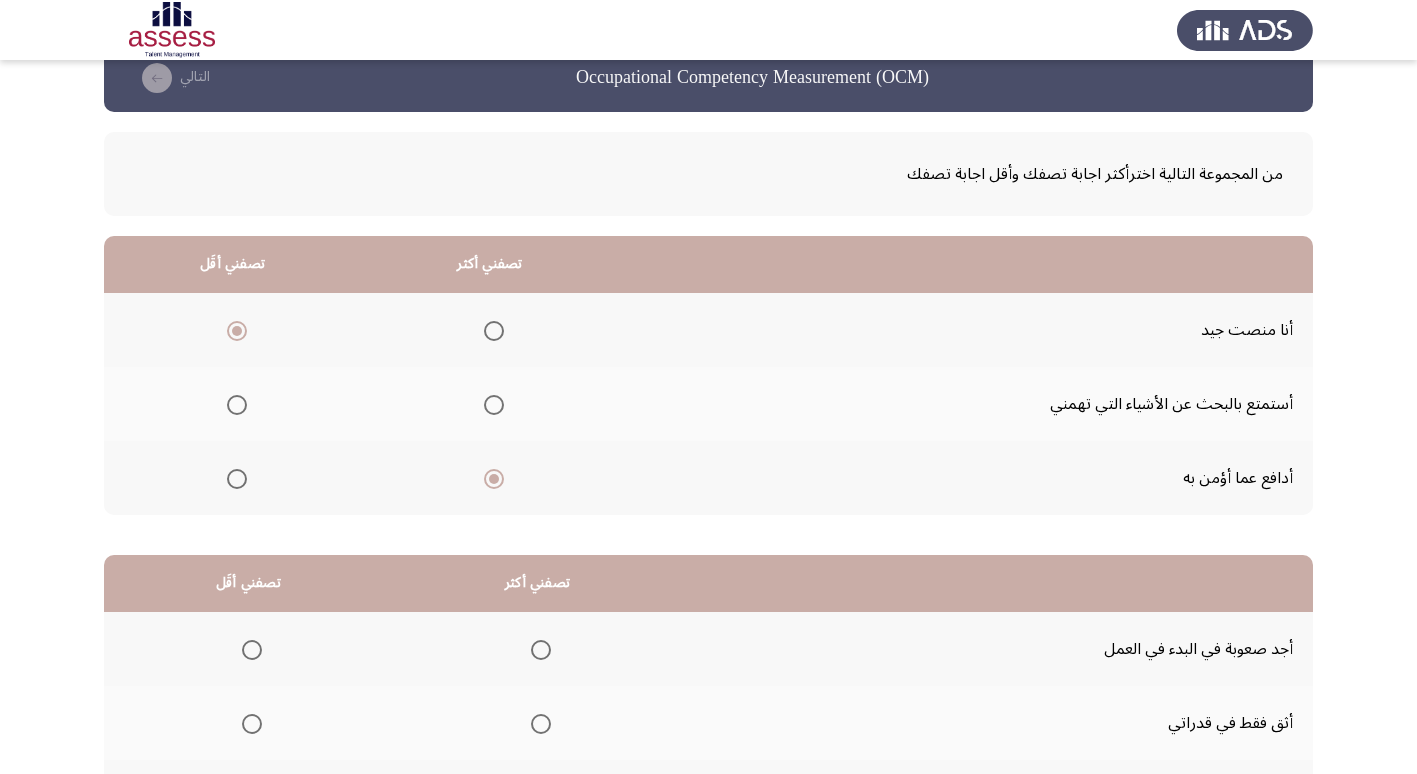 click at bounding box center (237, 405) 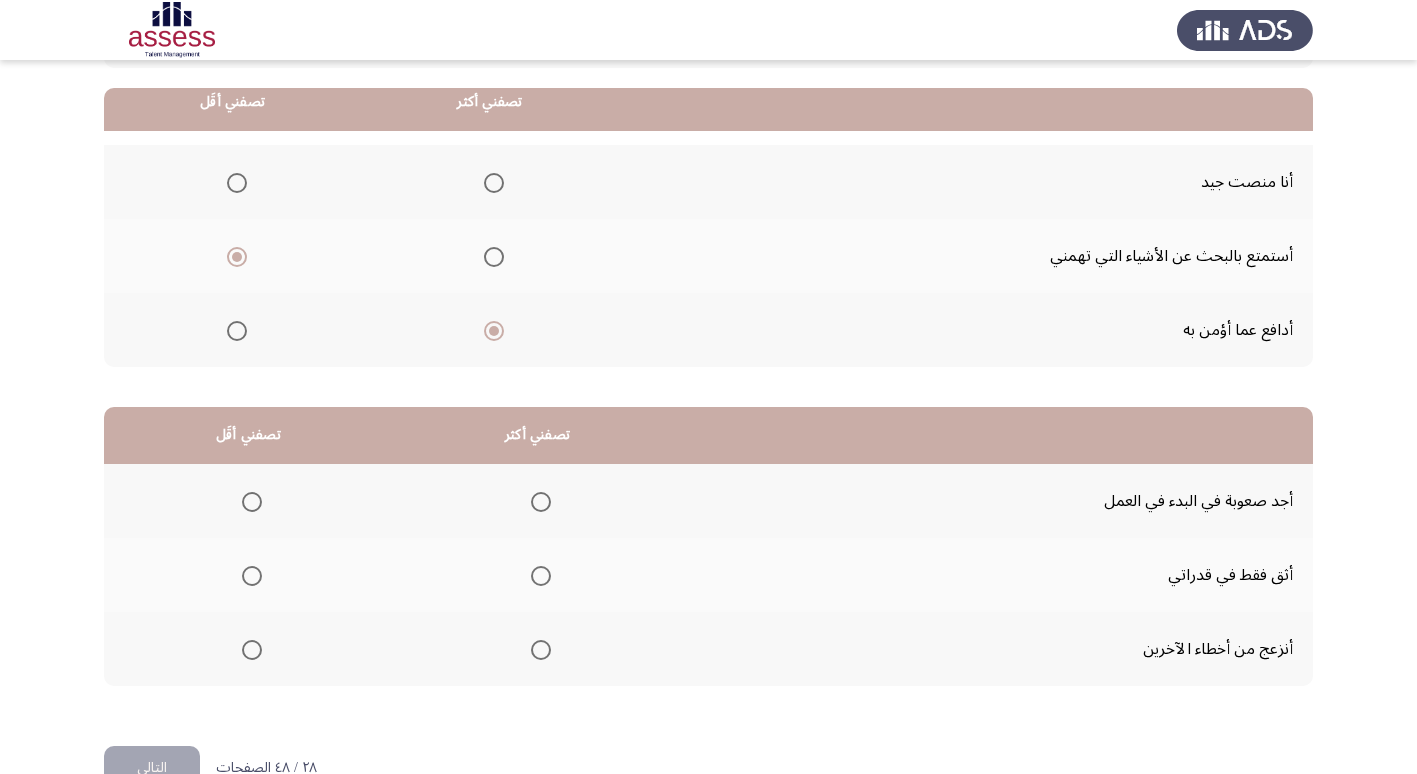scroll, scrollTop: 236, scrollLeft: 0, axis: vertical 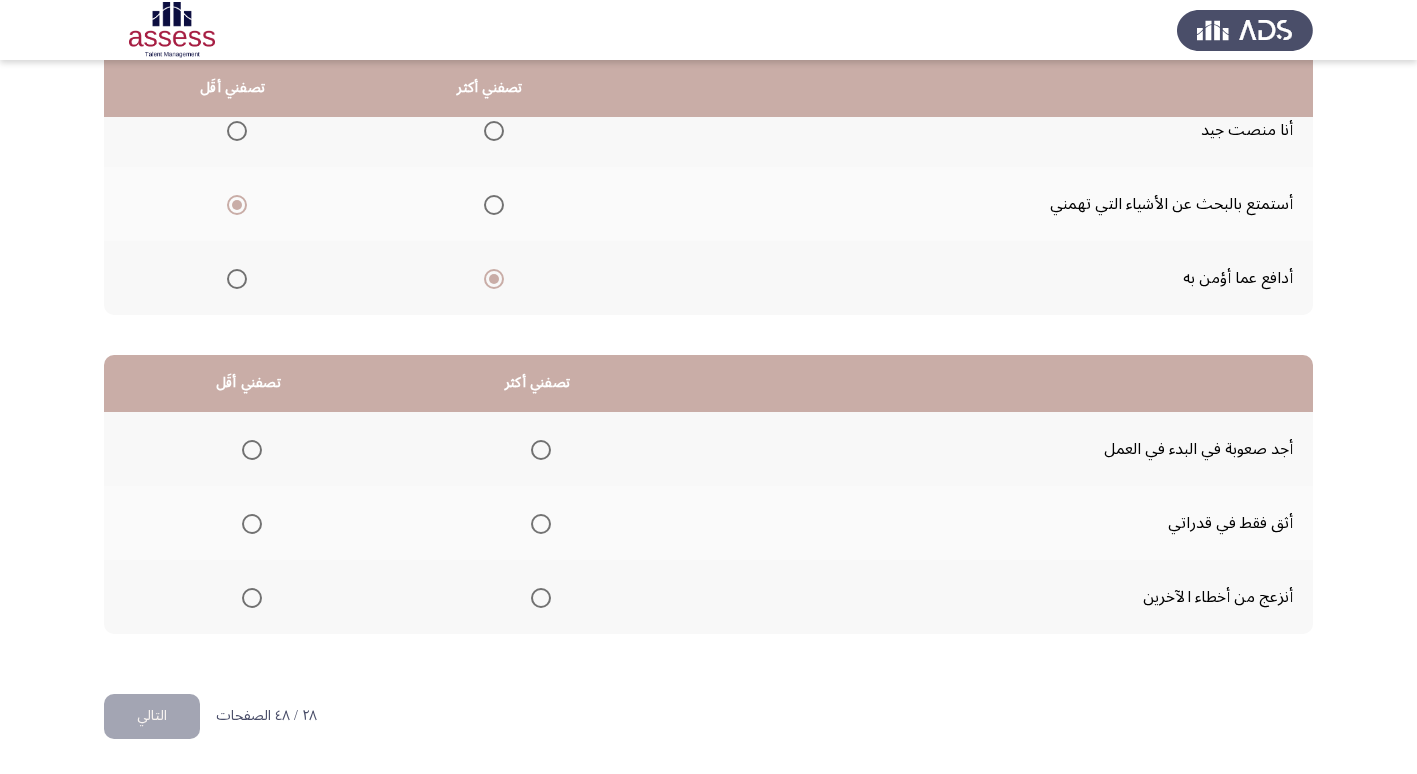 click at bounding box center [541, 598] 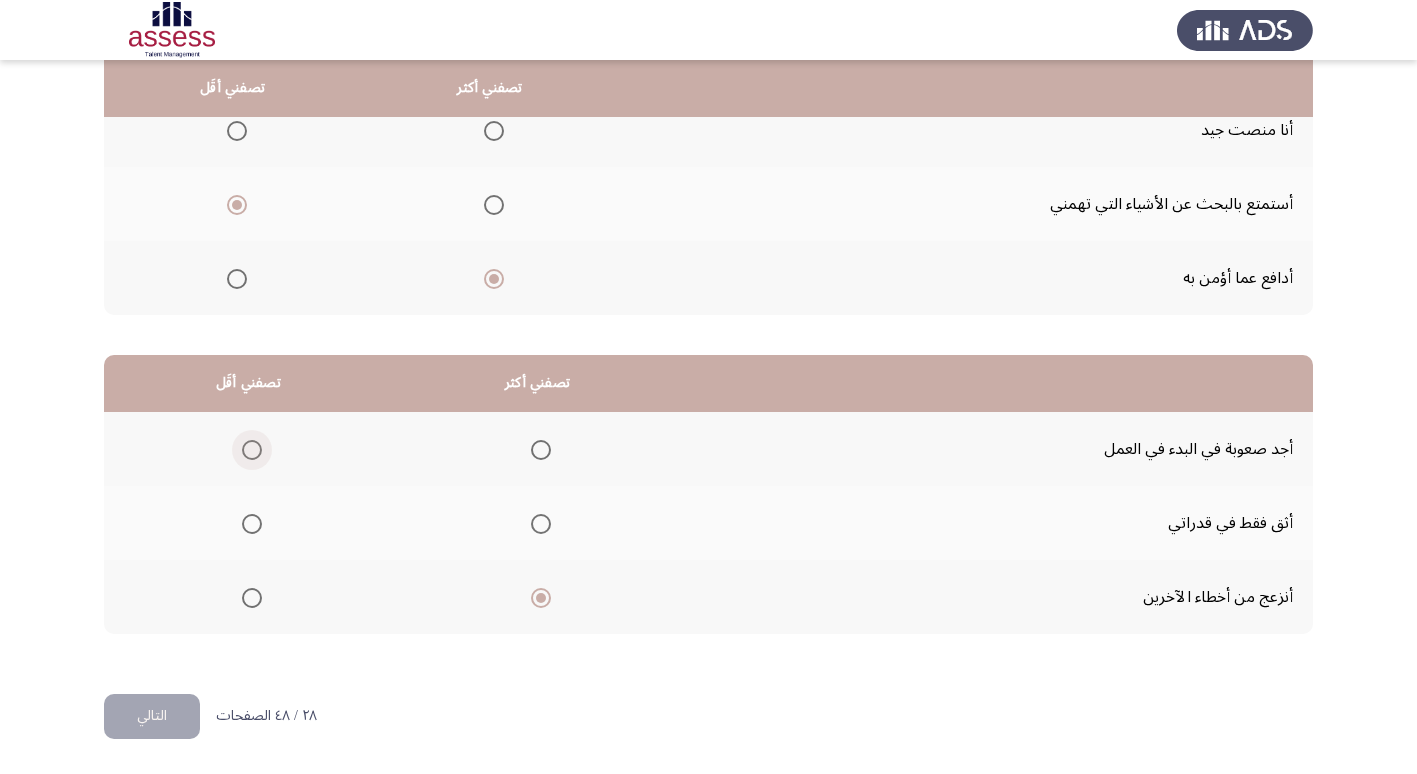 click at bounding box center (252, 450) 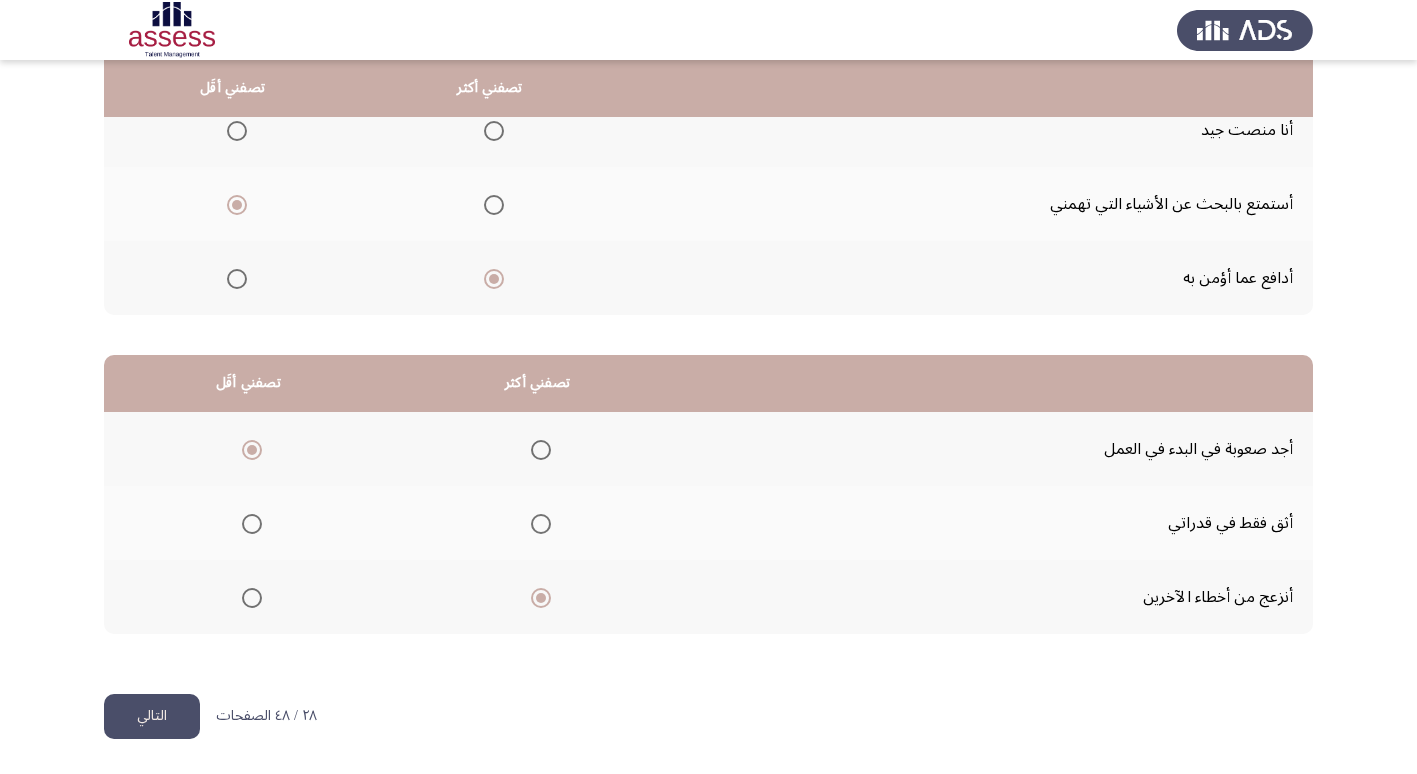 click on "التالي" 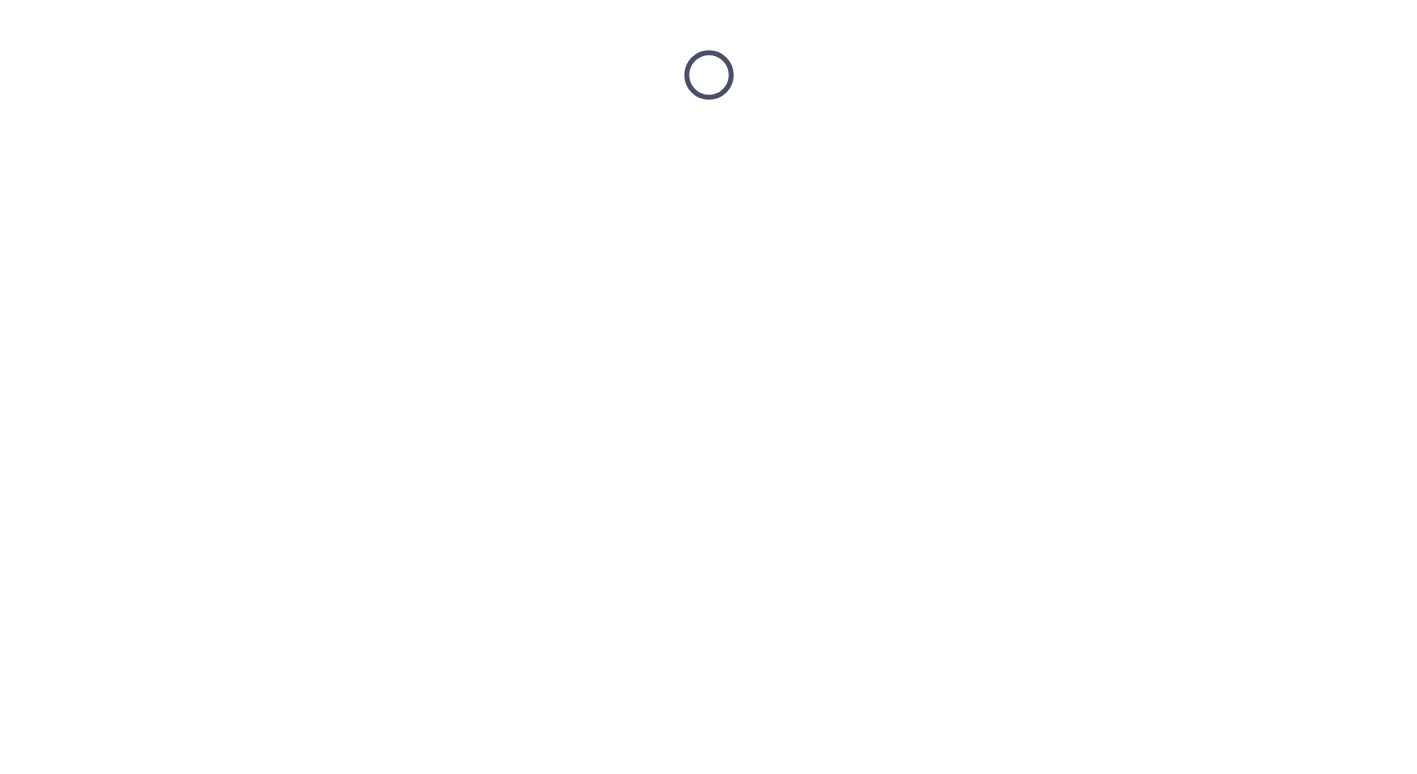 scroll, scrollTop: 0, scrollLeft: 0, axis: both 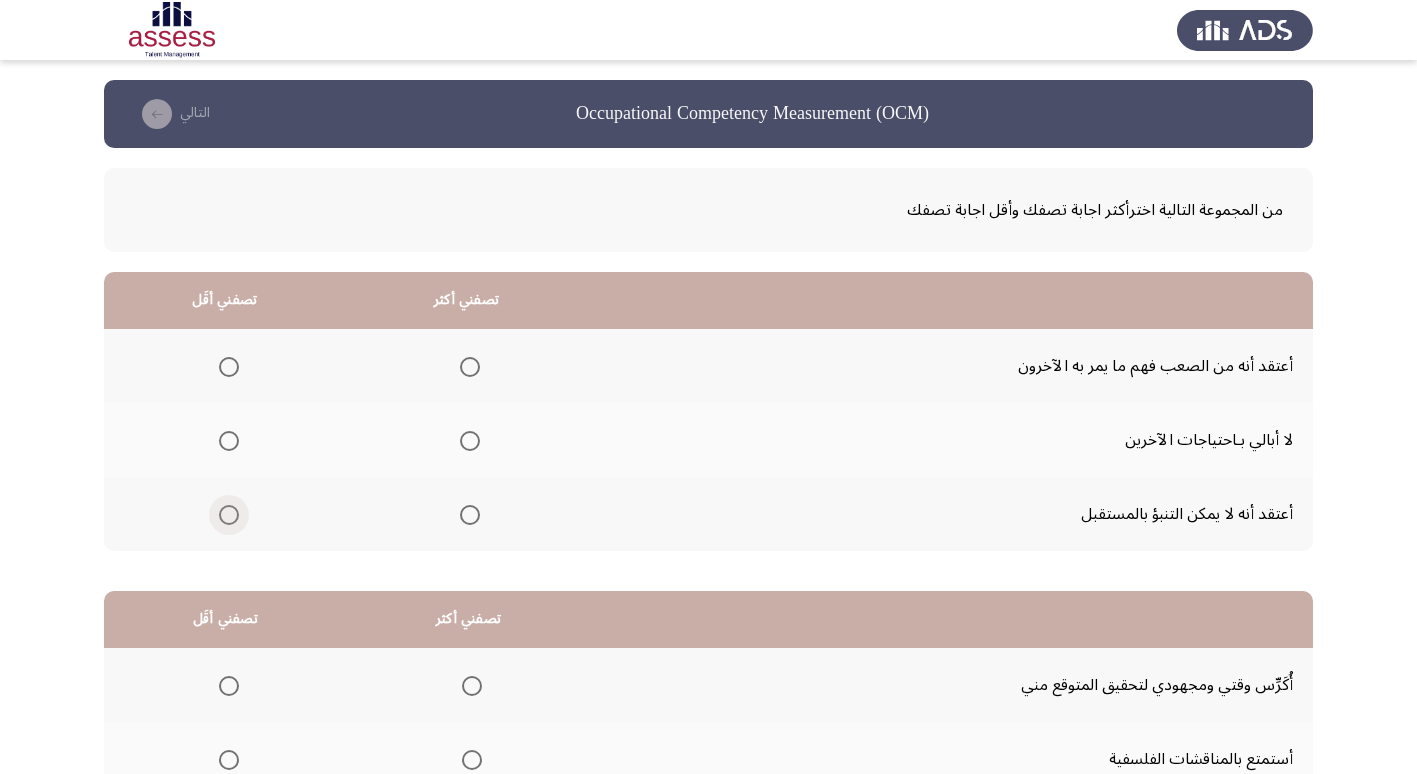 click at bounding box center [229, 515] 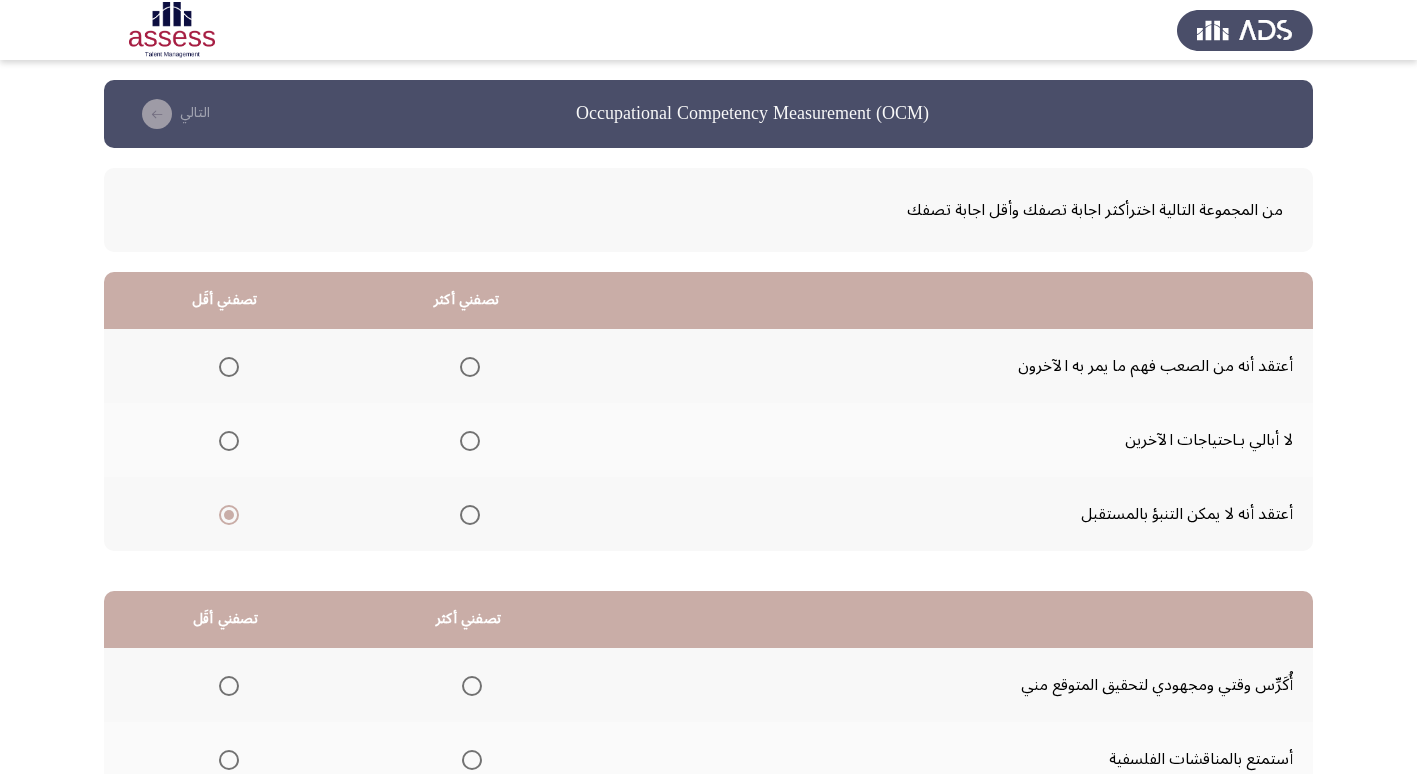 click at bounding box center (470, 441) 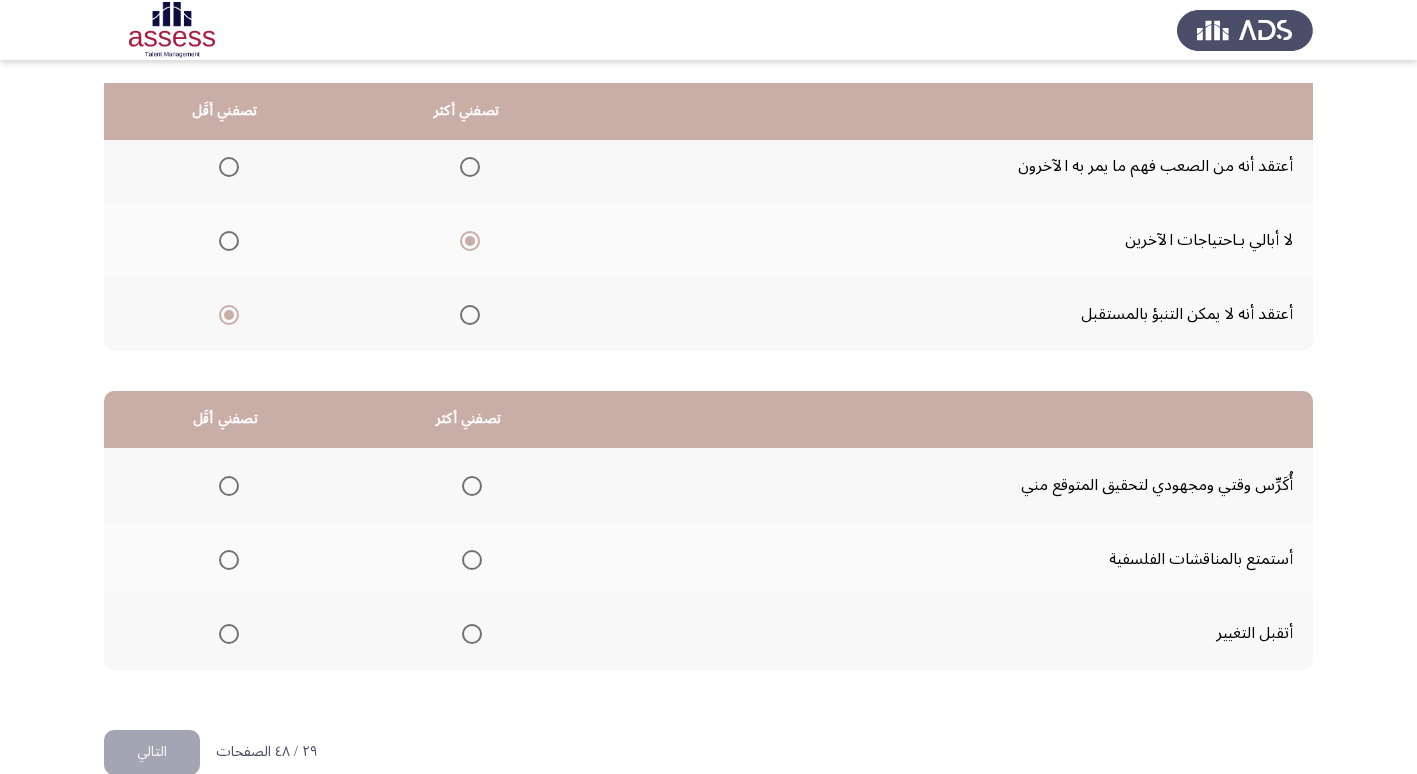 scroll, scrollTop: 236, scrollLeft: 0, axis: vertical 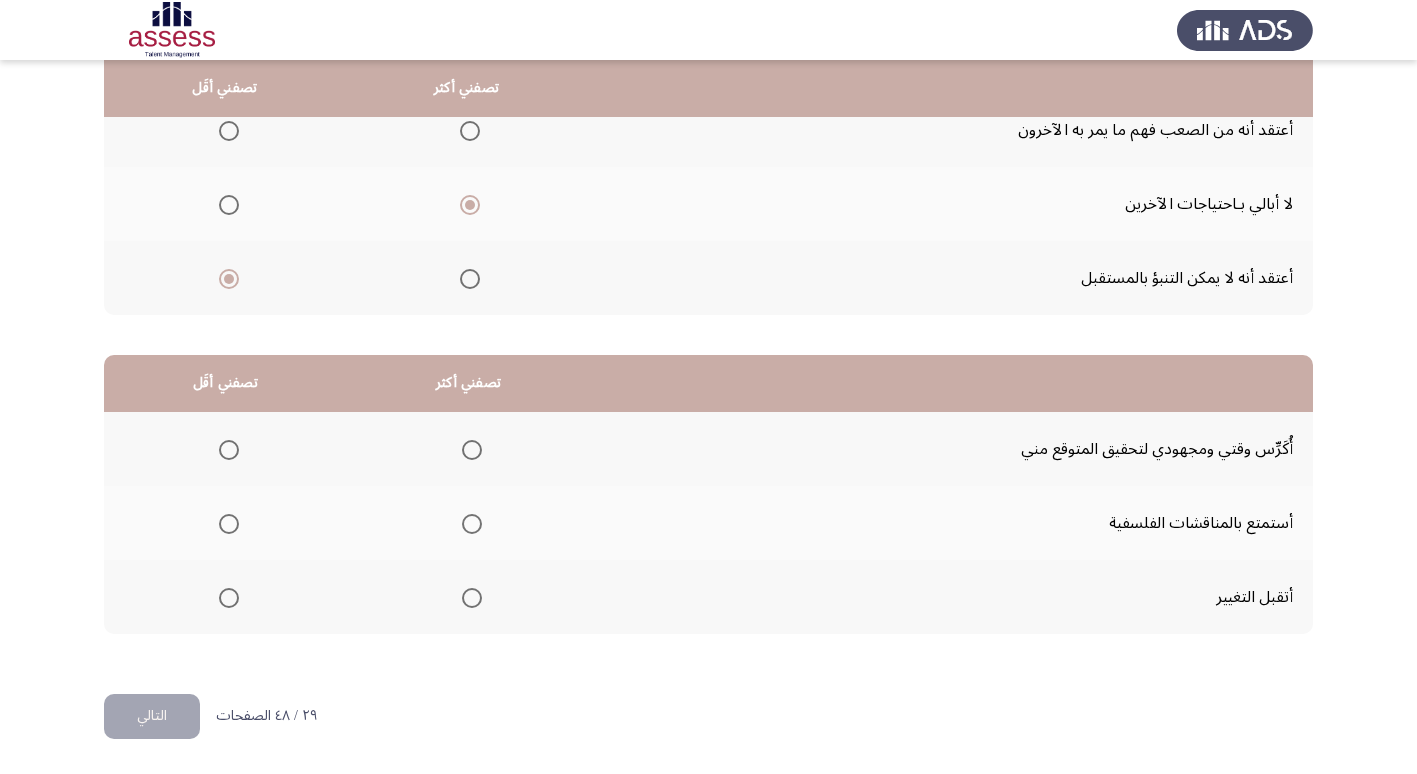 click at bounding box center (472, 598) 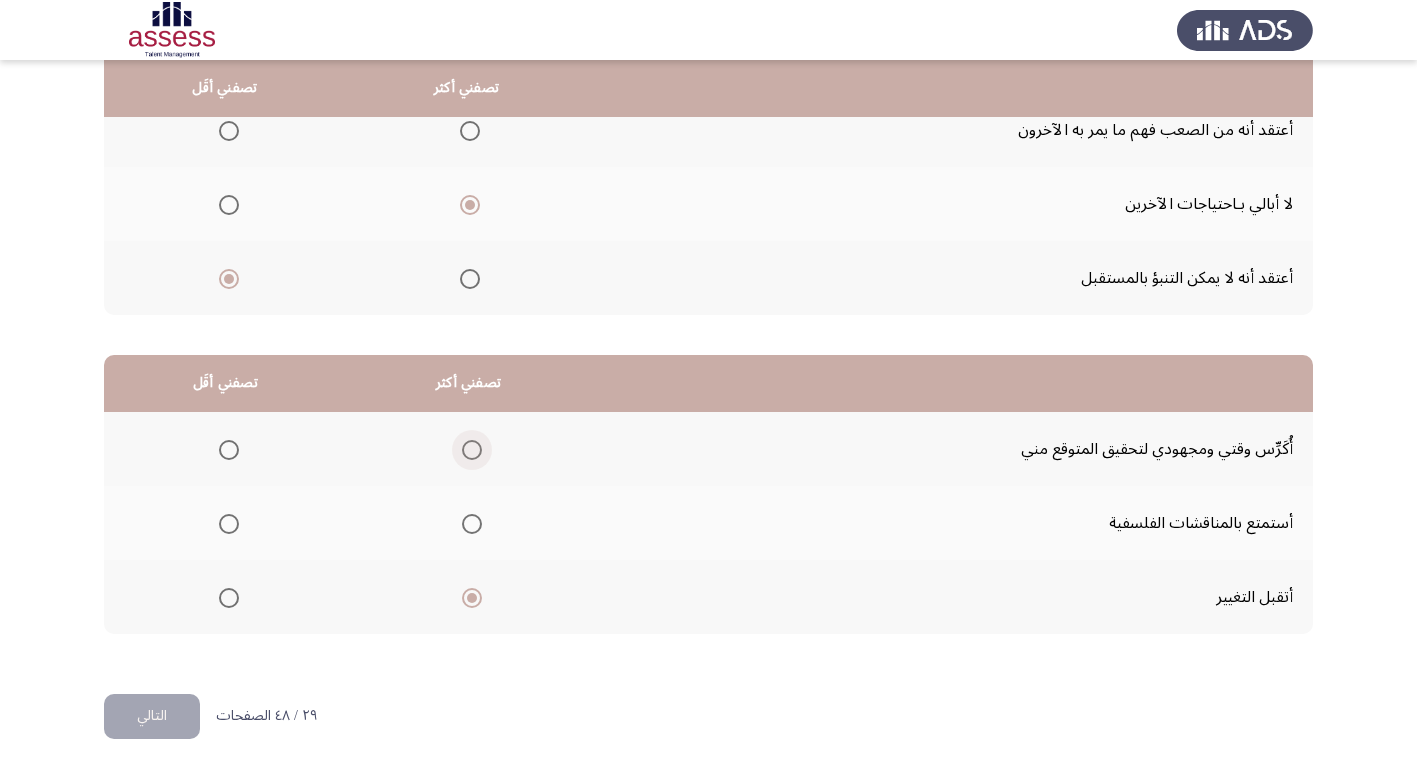 click at bounding box center (472, 450) 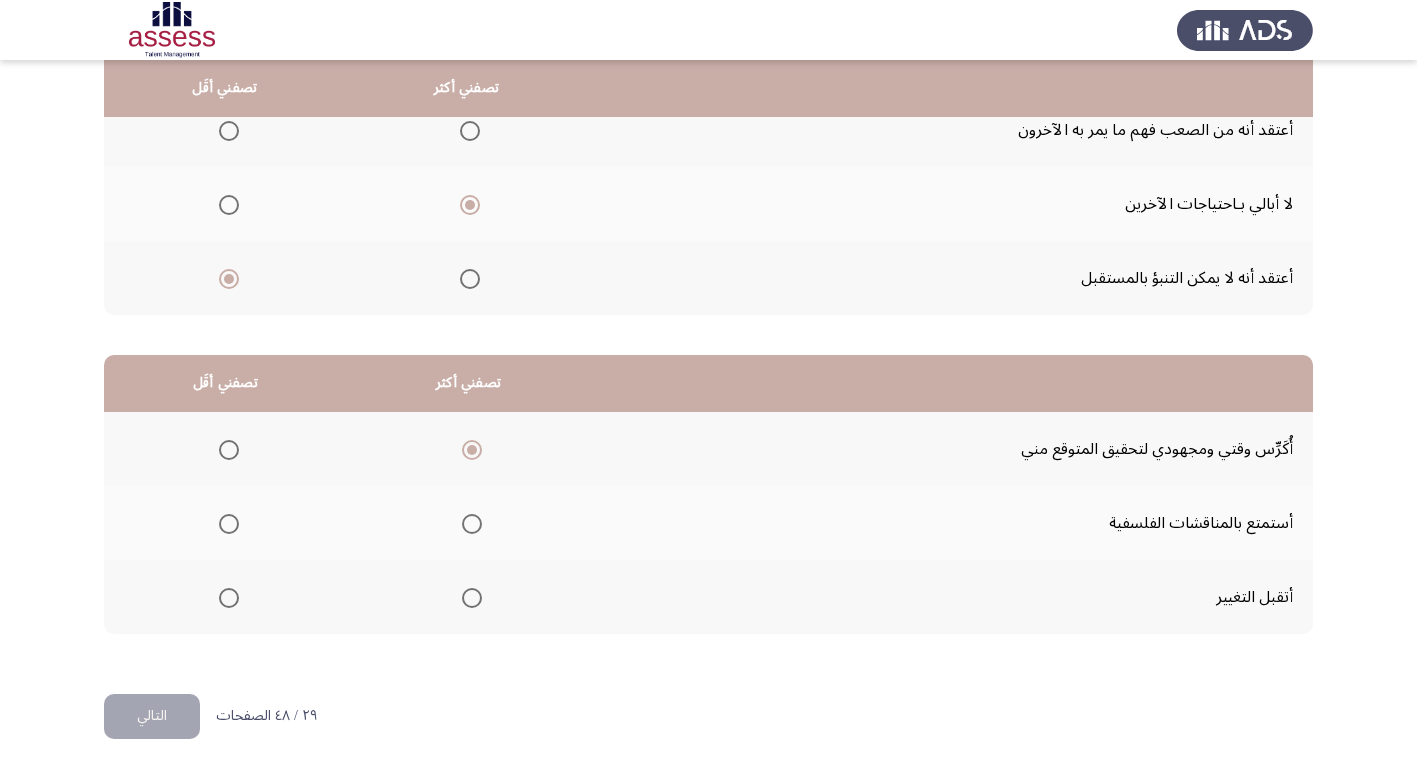 click at bounding box center (229, 524) 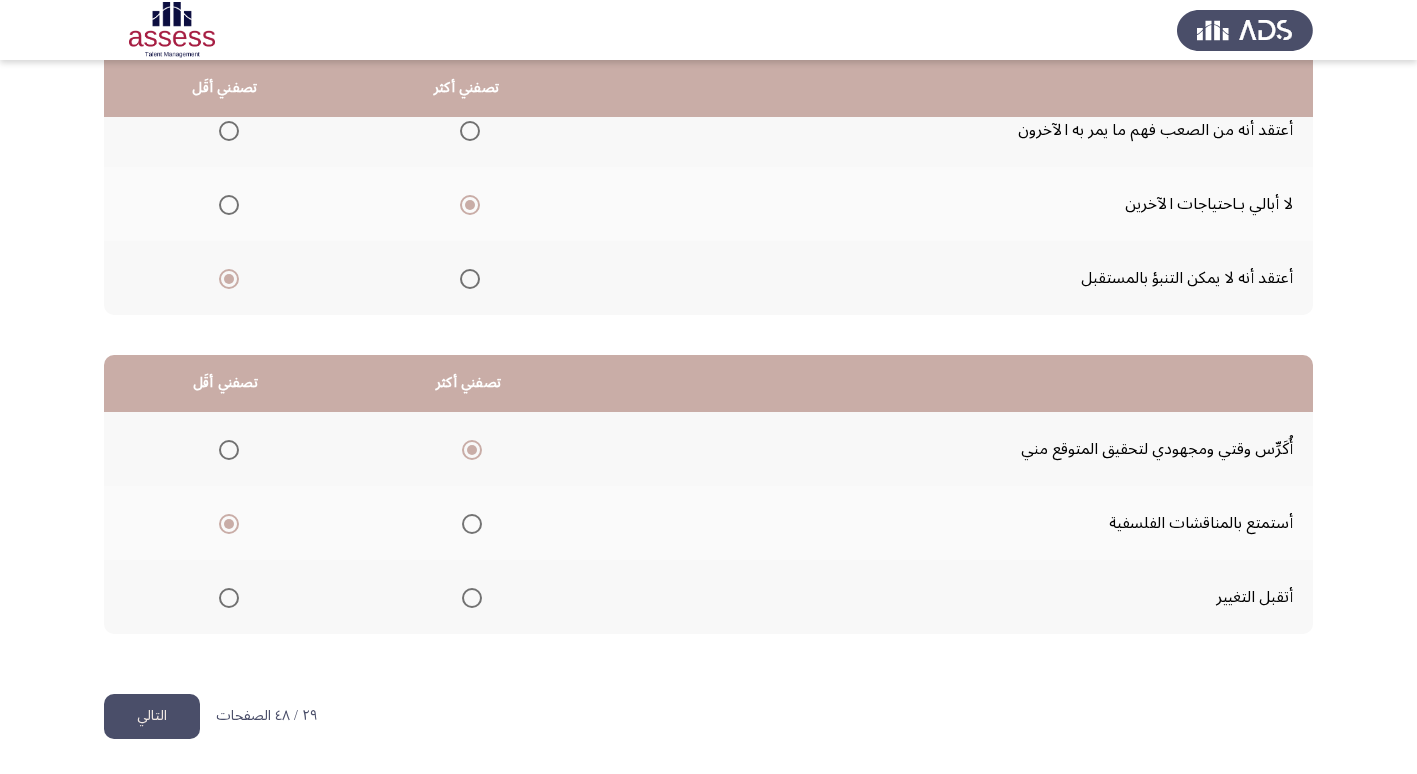 click on "التالي" 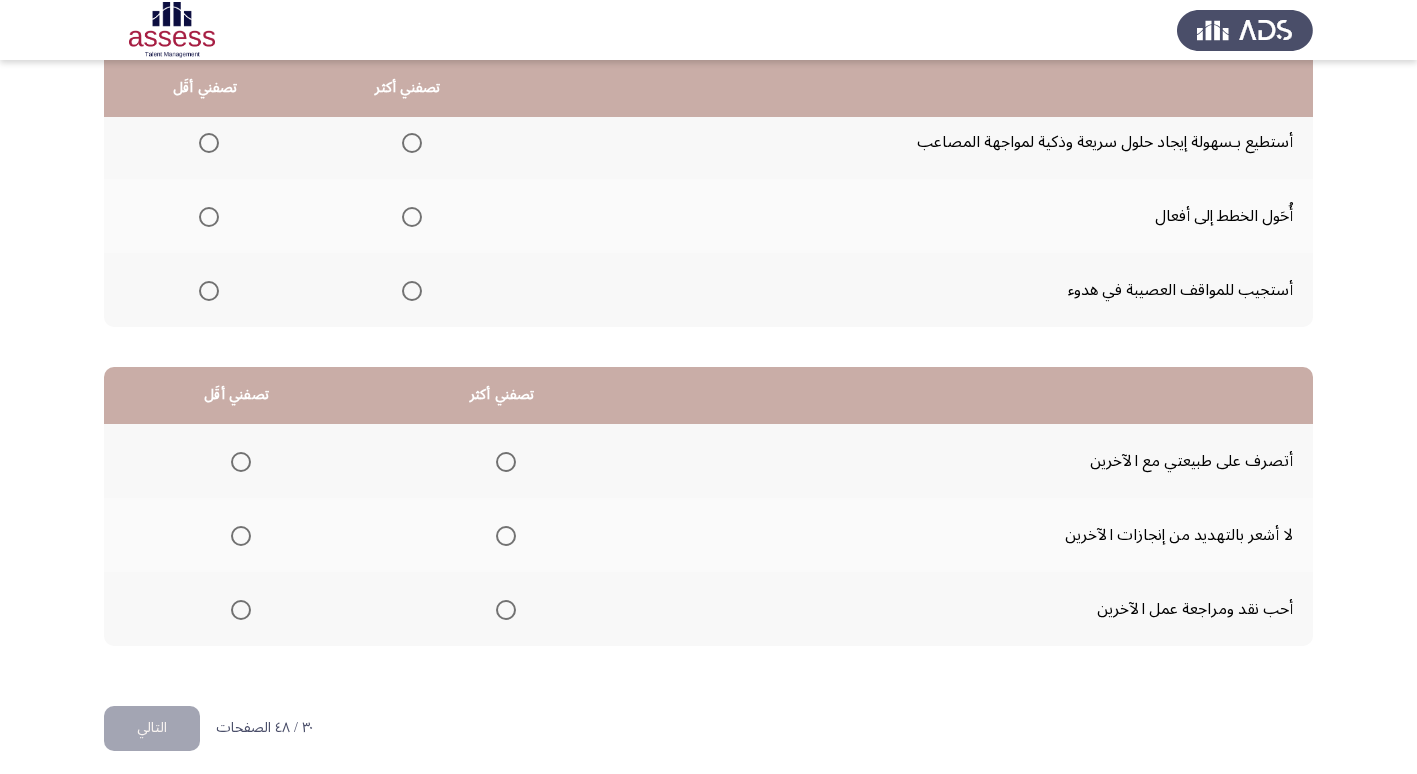 scroll, scrollTop: 236, scrollLeft: 0, axis: vertical 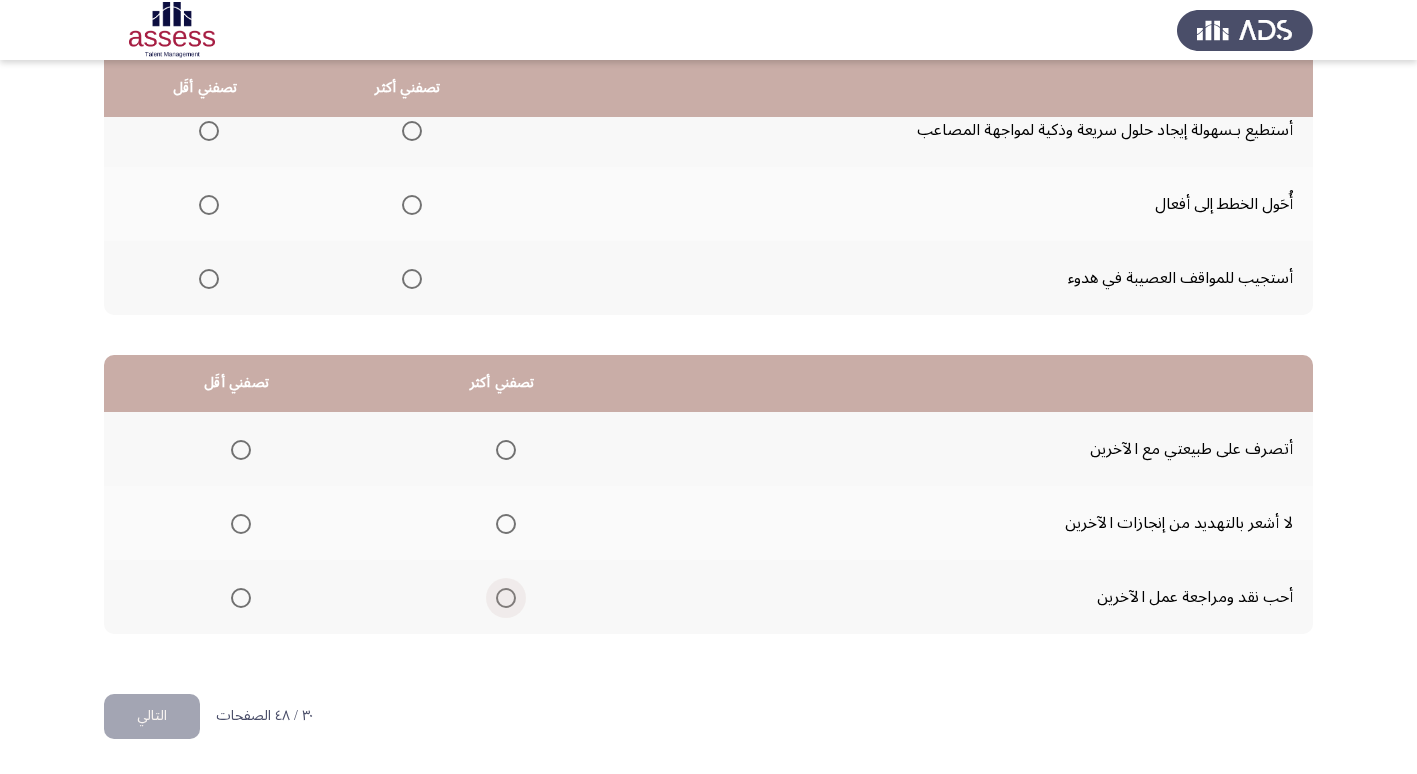 click at bounding box center (506, 598) 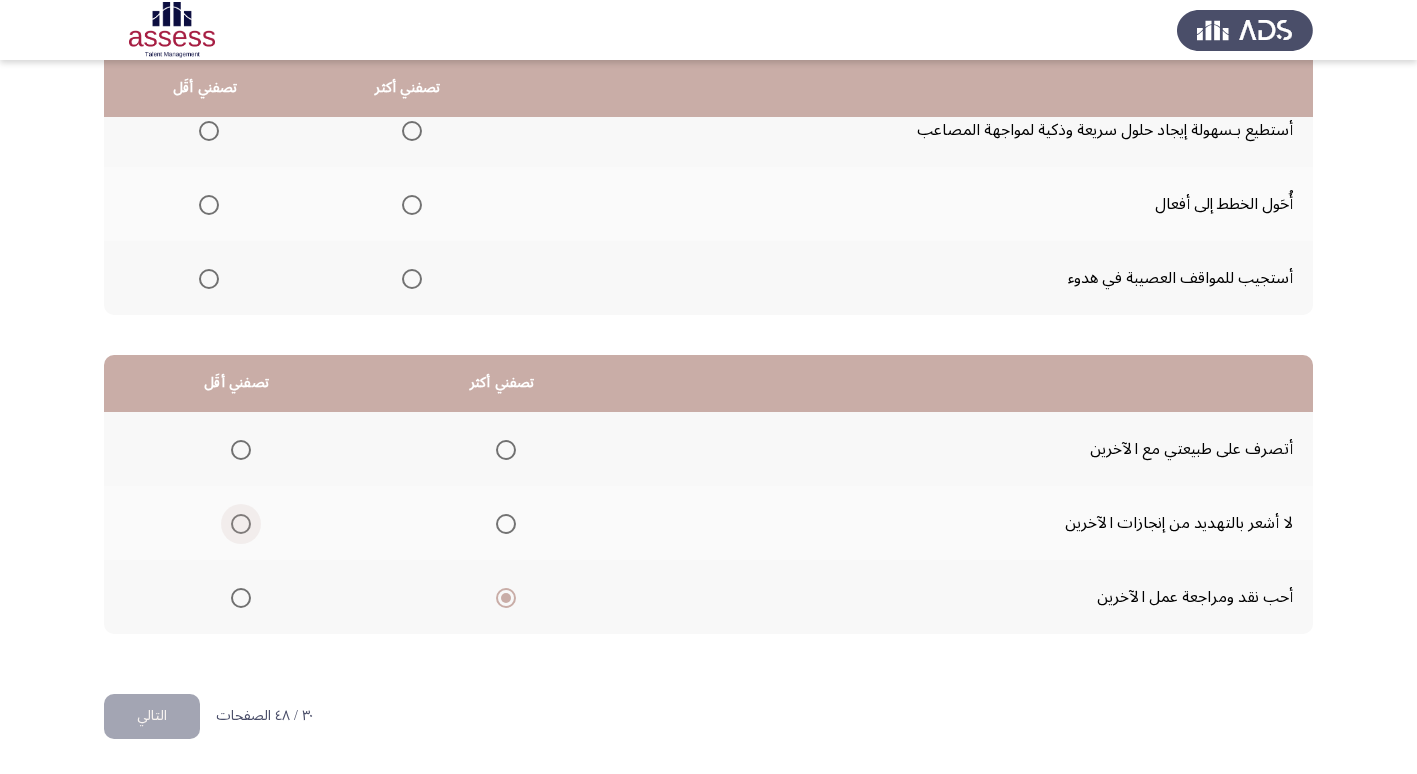 click at bounding box center [241, 524] 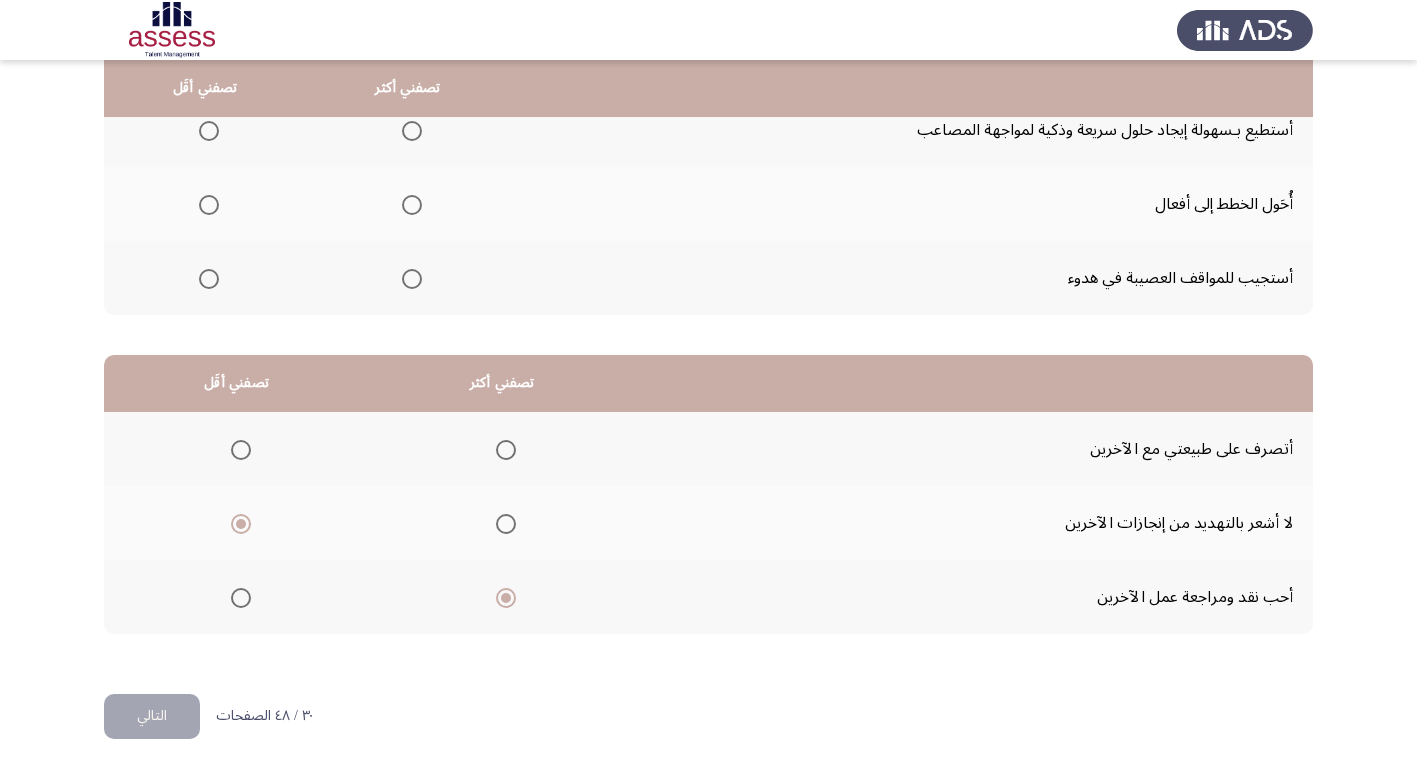 click at bounding box center (241, 450) 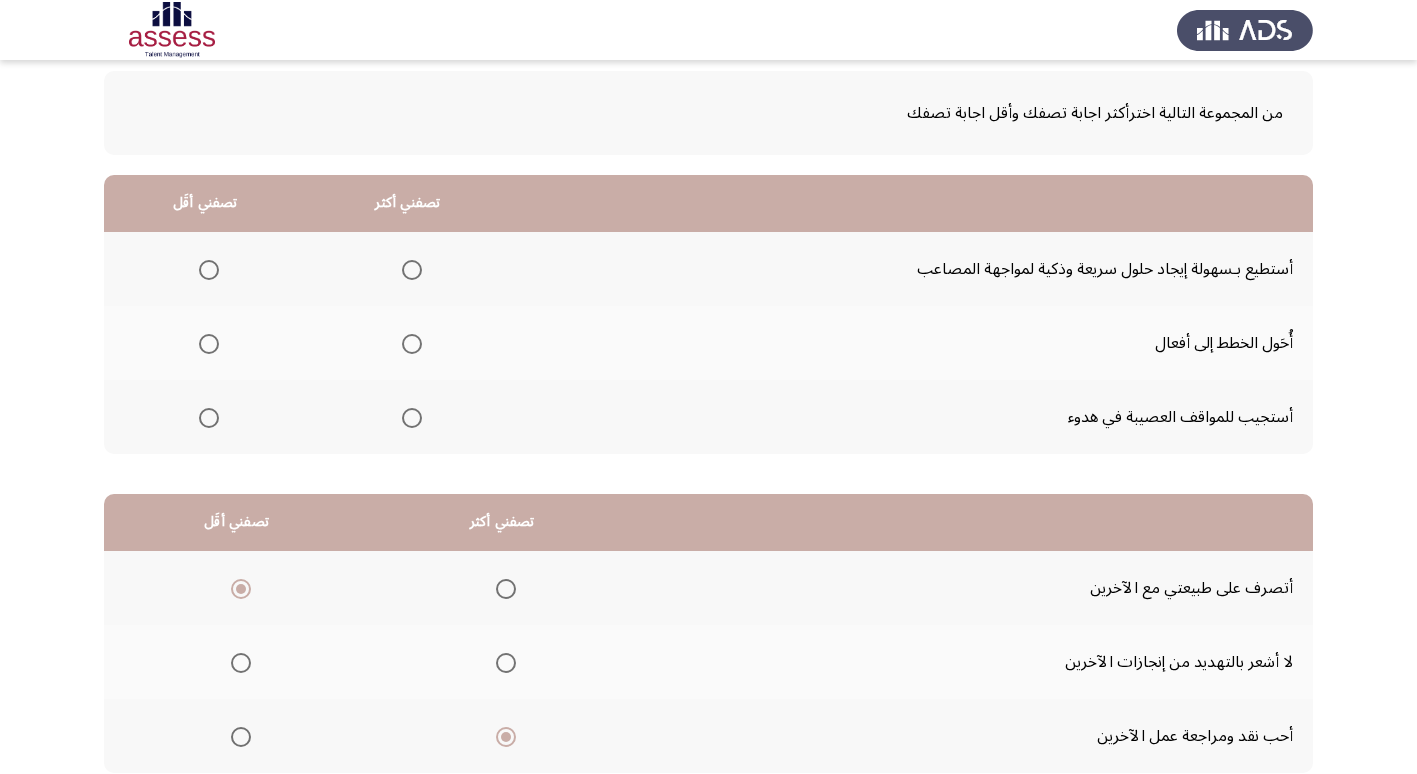 scroll, scrollTop: 36, scrollLeft: 0, axis: vertical 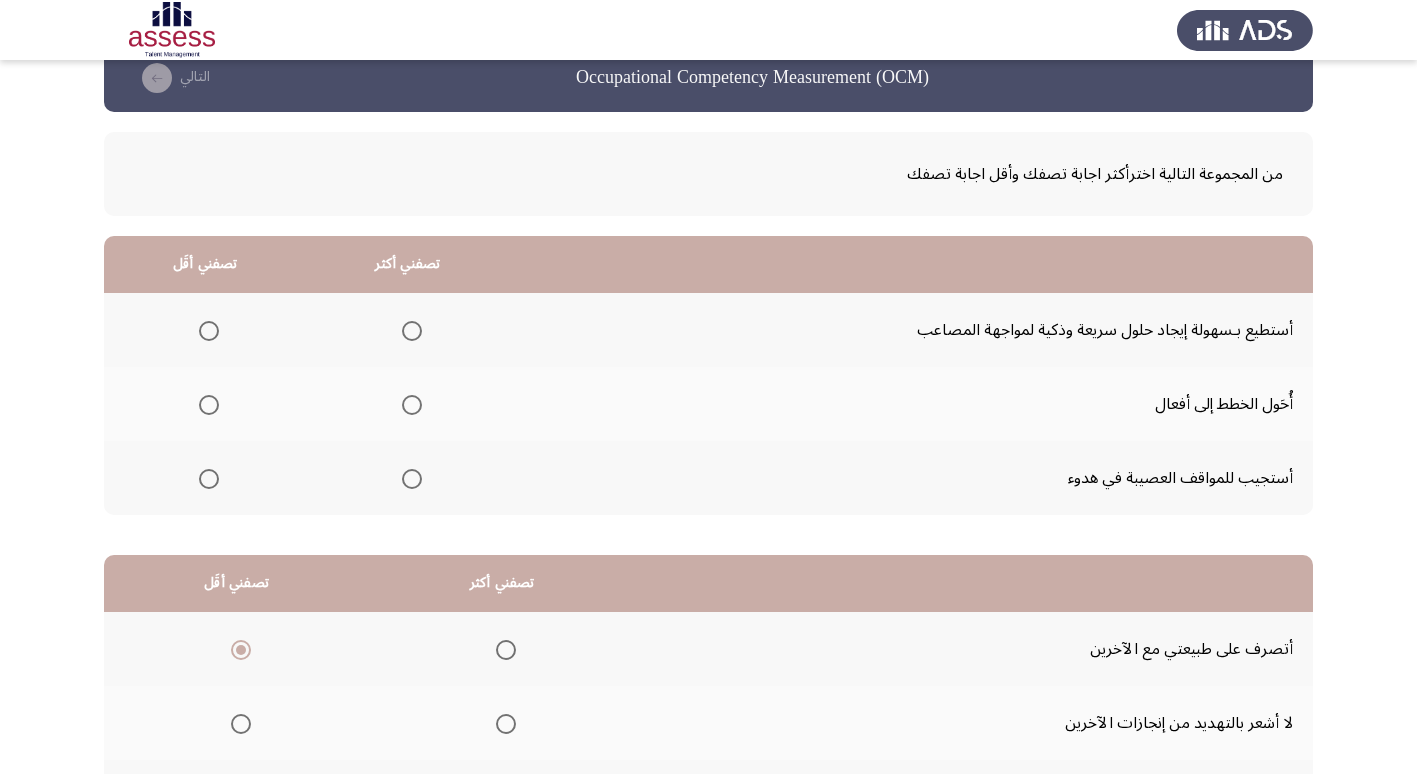 drag, startPoint x: 403, startPoint y: 356, endPoint x: 404, endPoint y: 382, distance: 26.019224 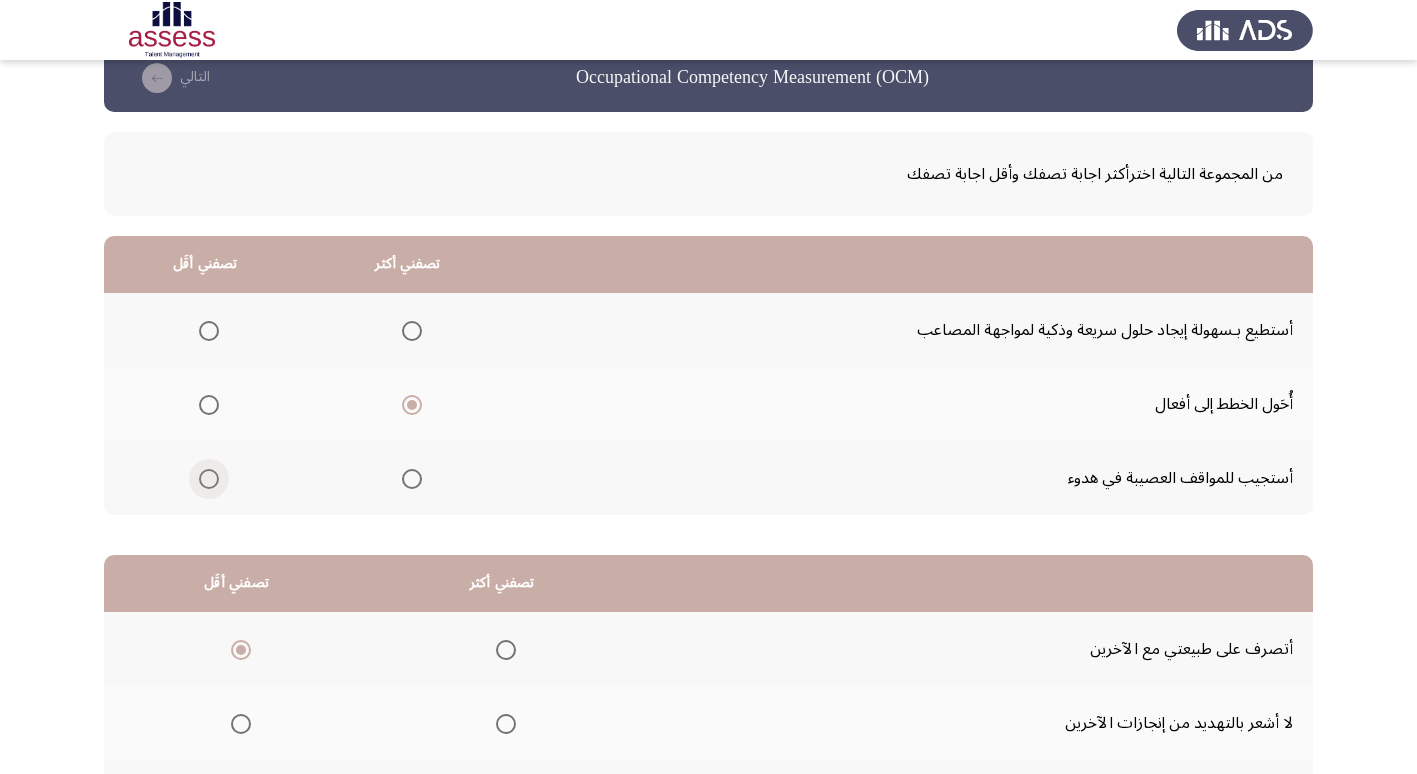 click at bounding box center (209, 479) 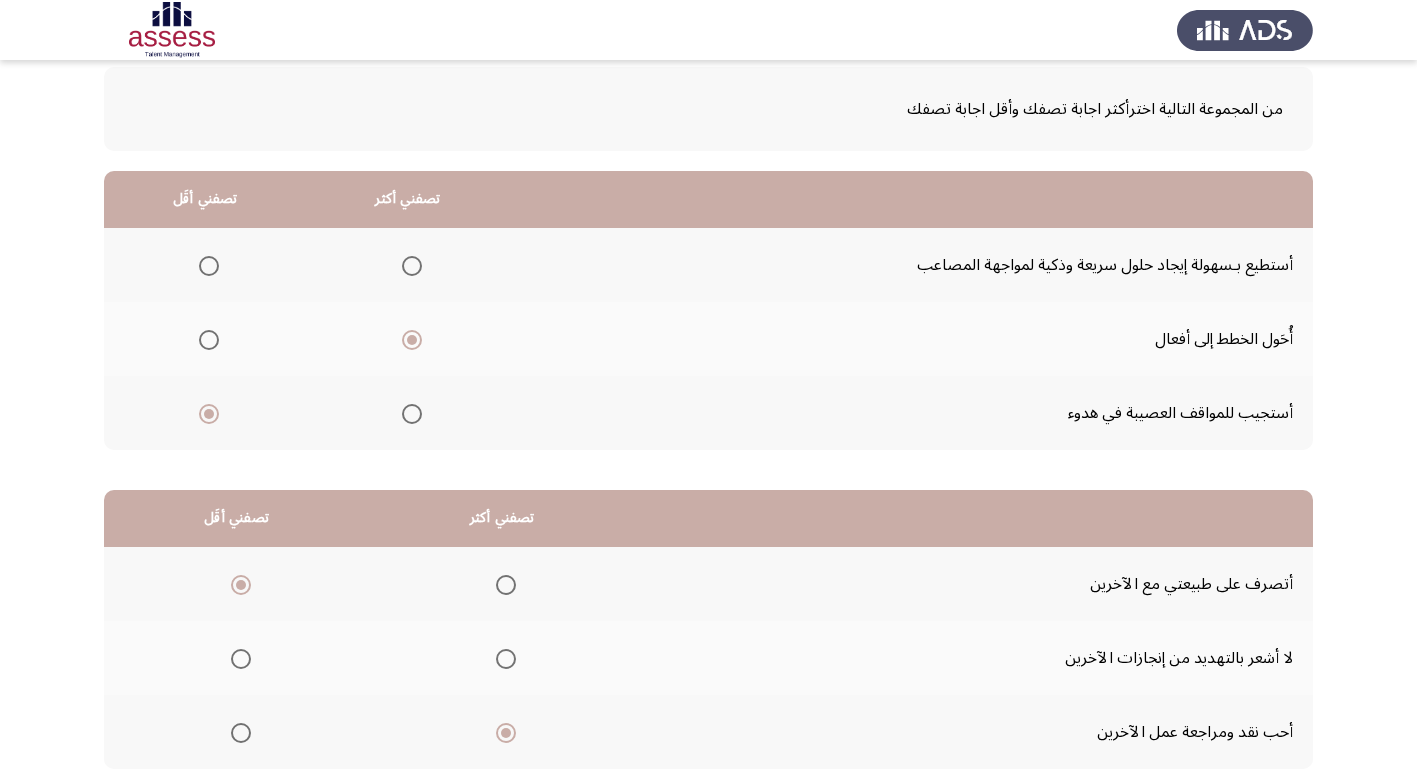 scroll, scrollTop: 236, scrollLeft: 0, axis: vertical 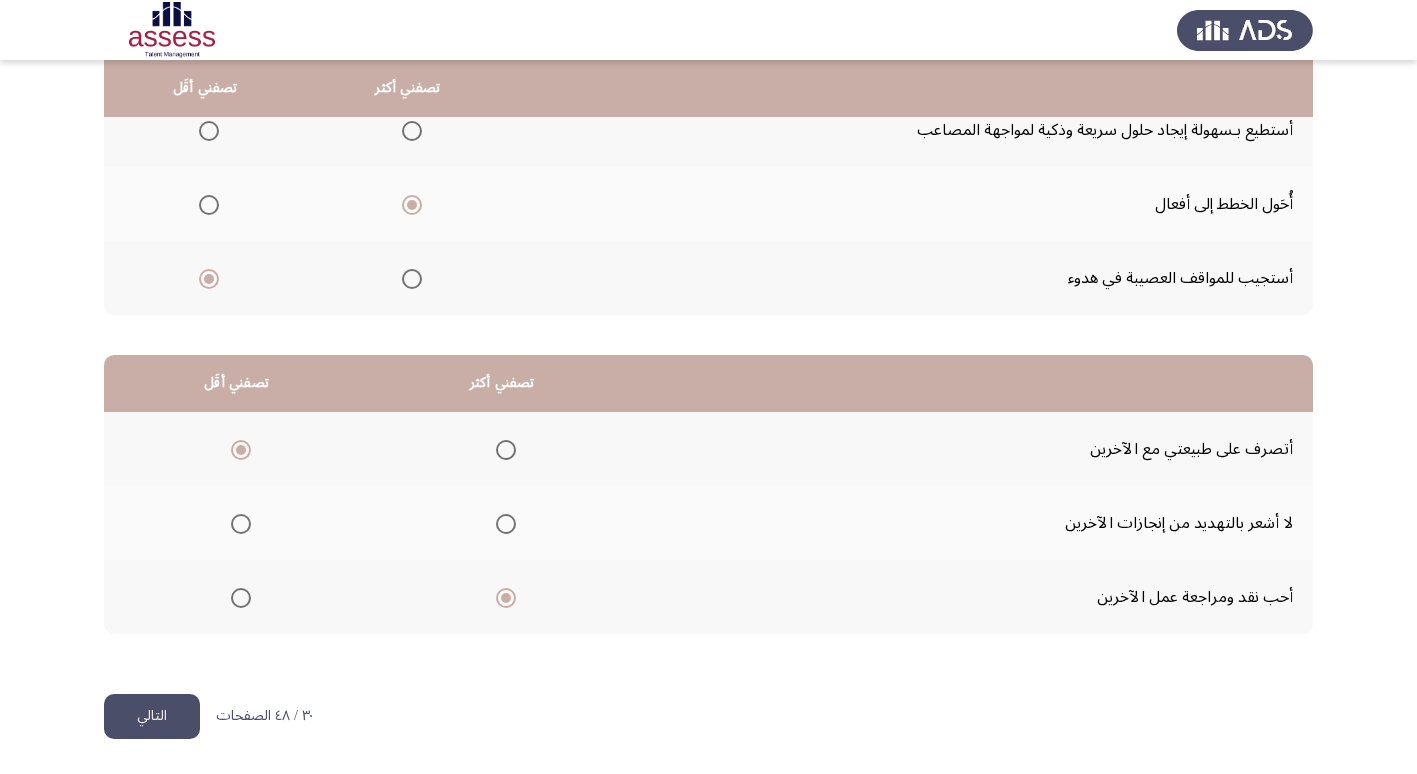 click on "التالي" 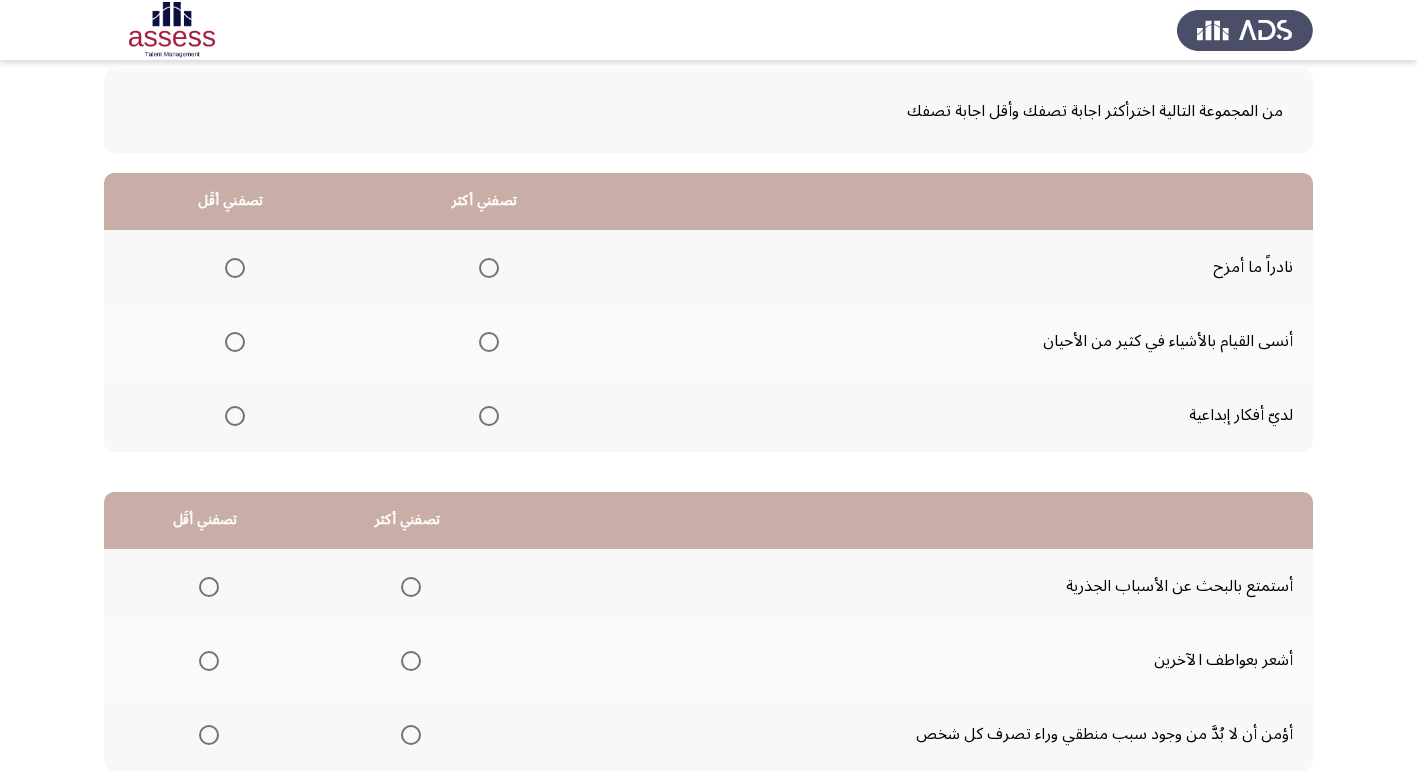 scroll, scrollTop: 100, scrollLeft: 0, axis: vertical 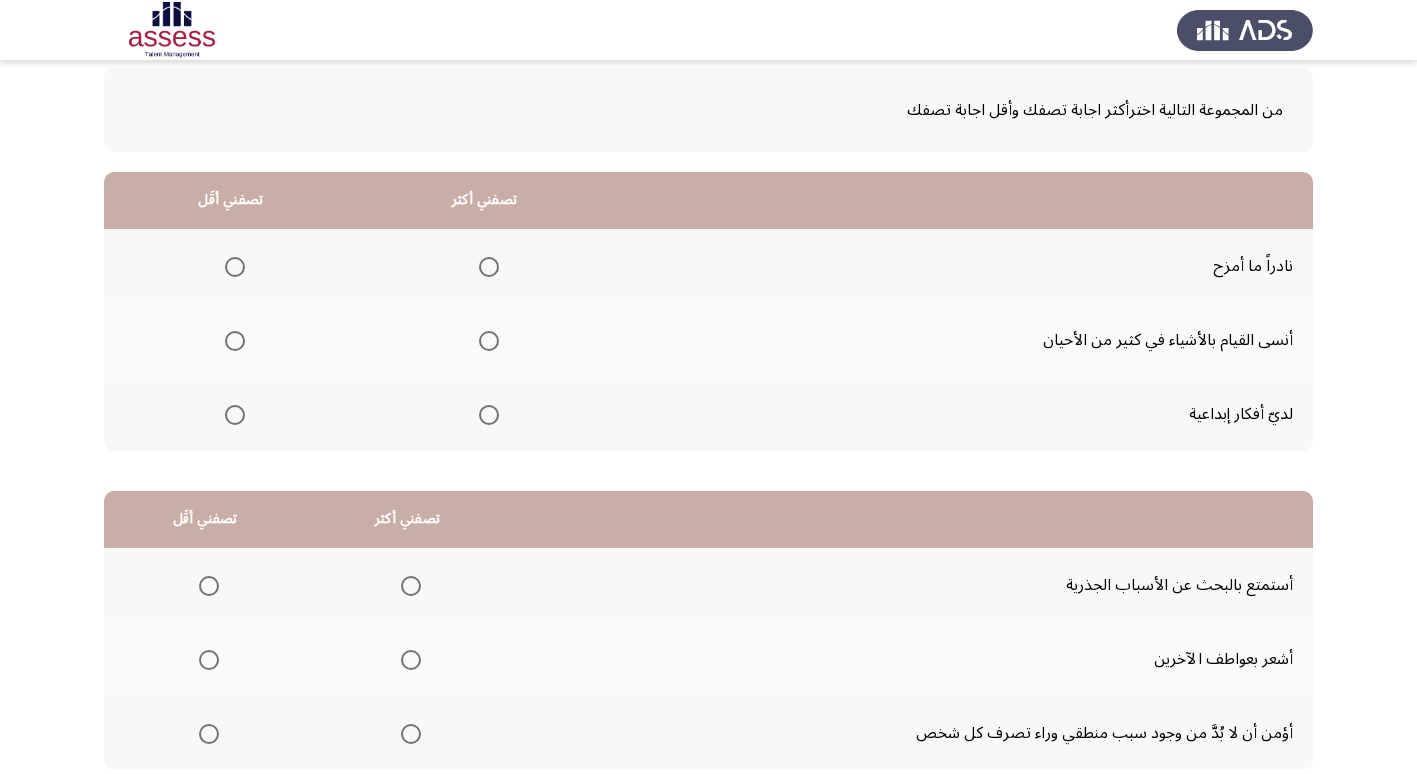 click at bounding box center (489, 267) 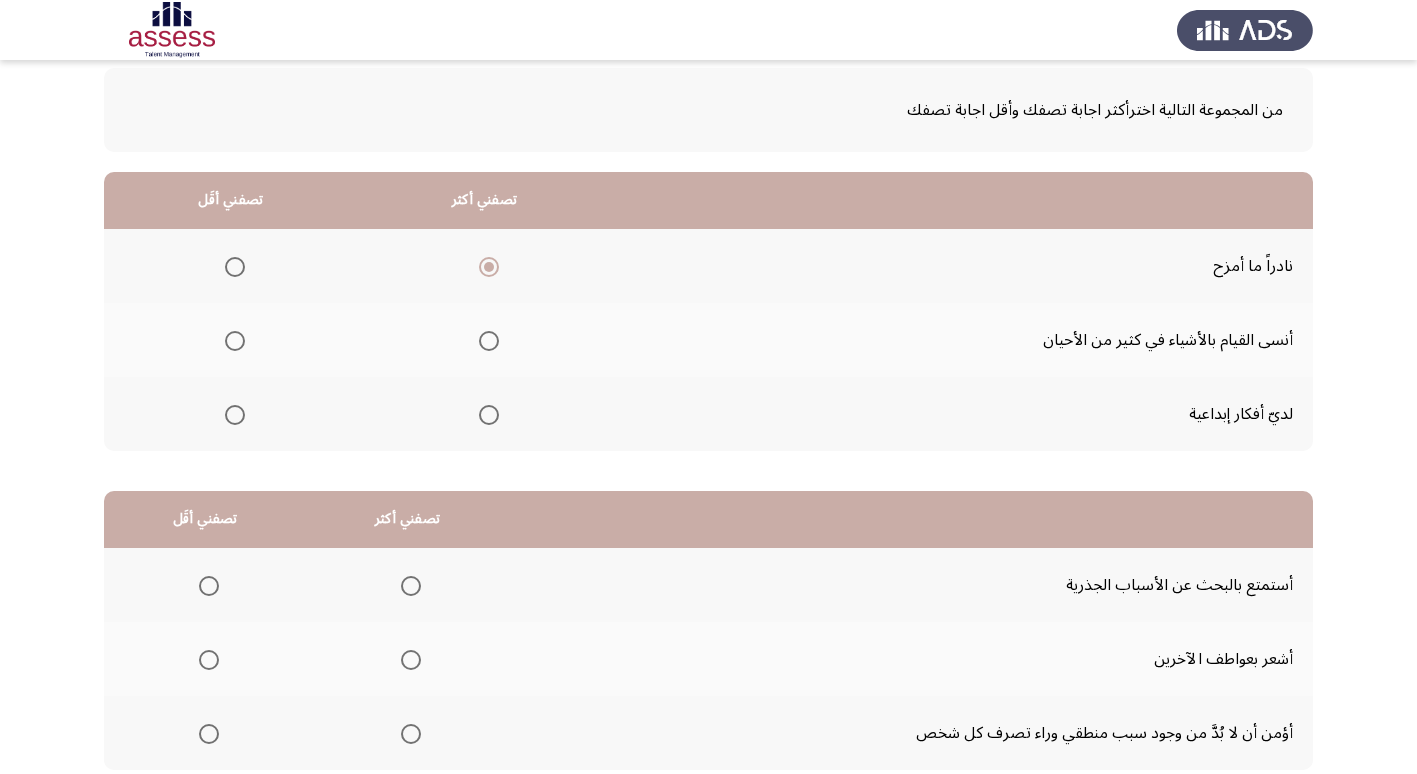 click at bounding box center [235, 341] 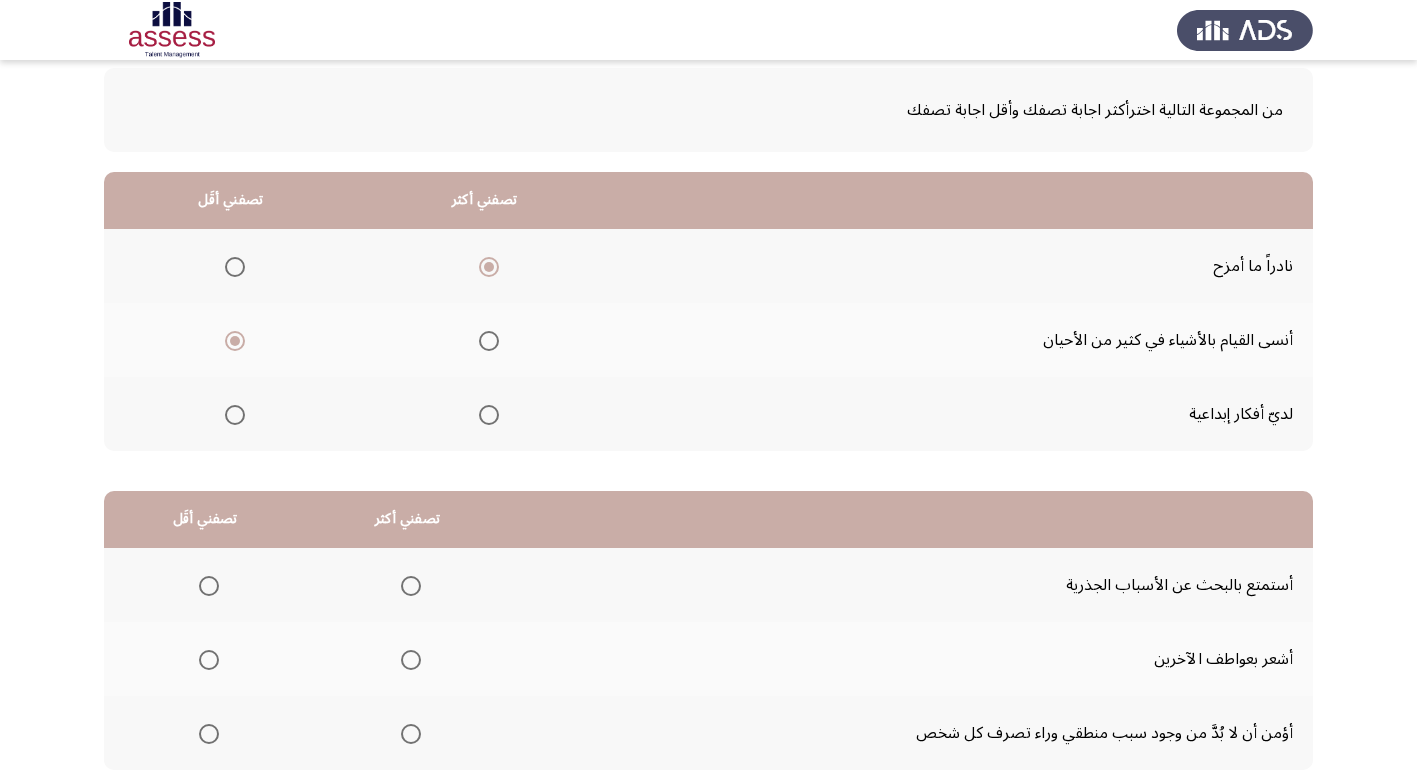 click at bounding box center (489, 415) 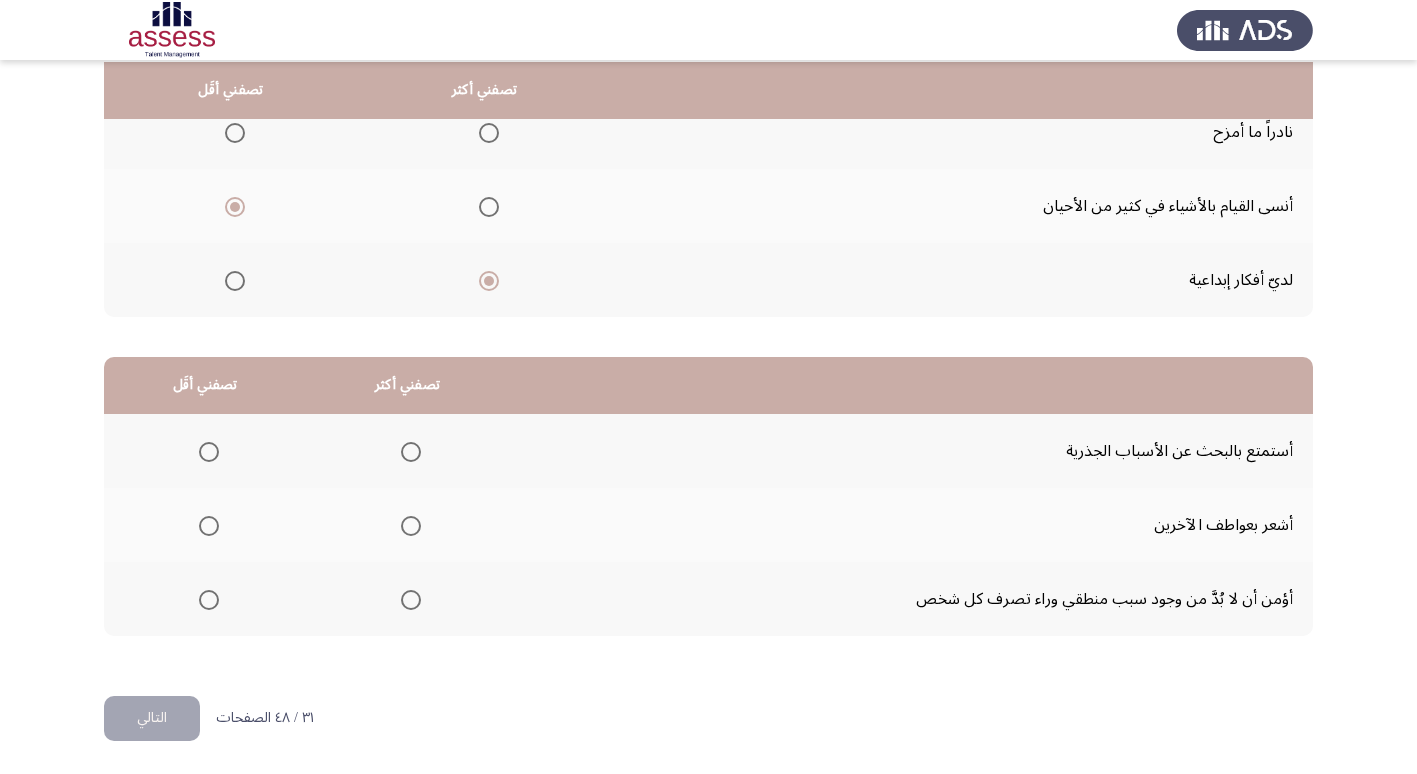 scroll, scrollTop: 236, scrollLeft: 0, axis: vertical 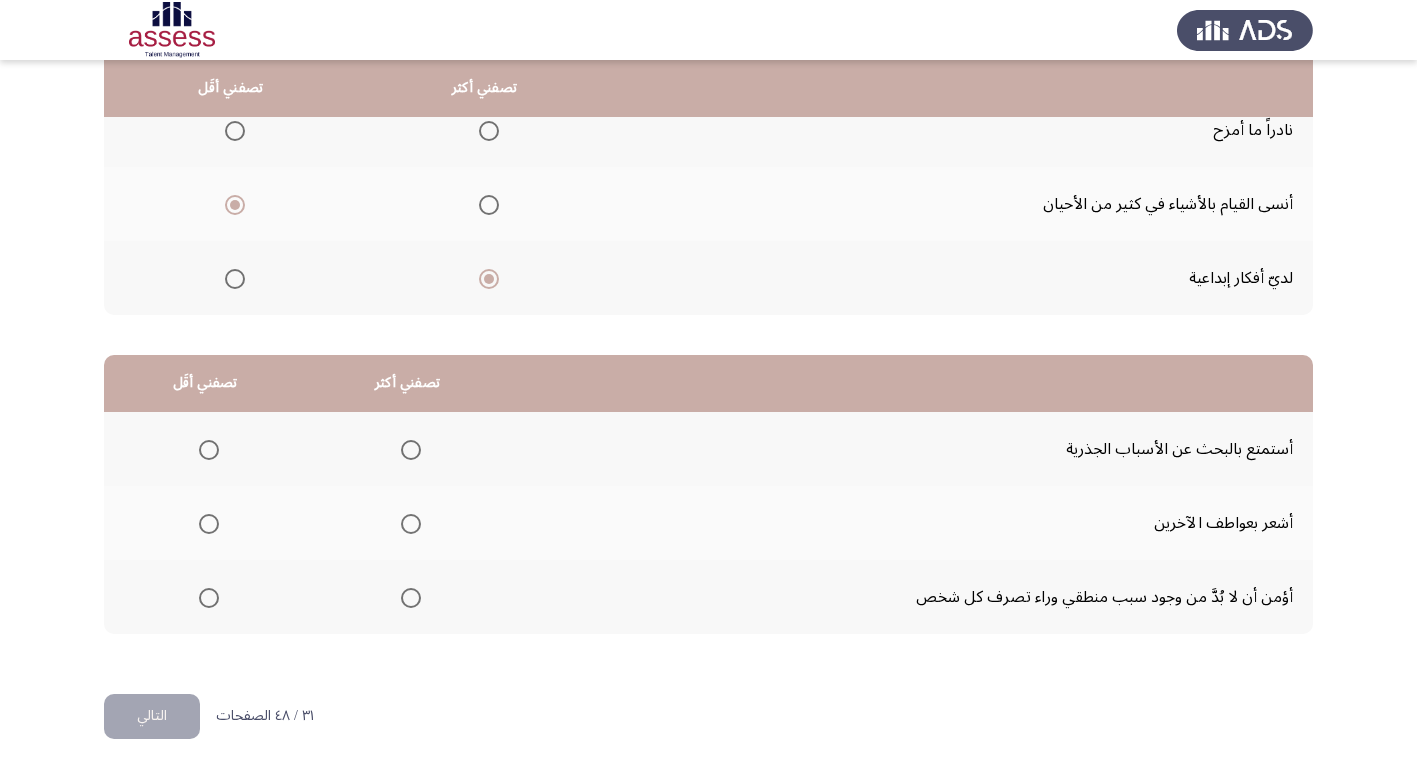 click at bounding box center (411, 450) 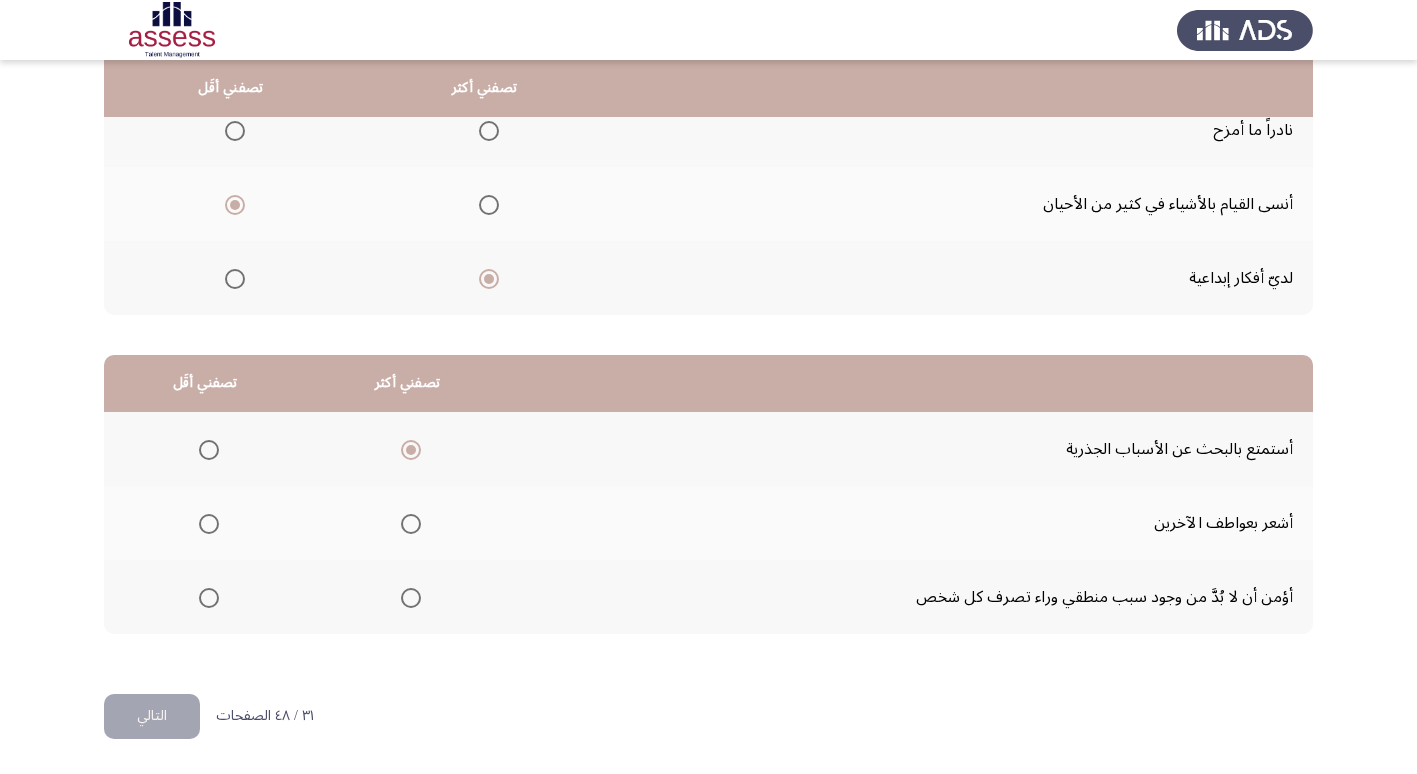 click at bounding box center (209, 524) 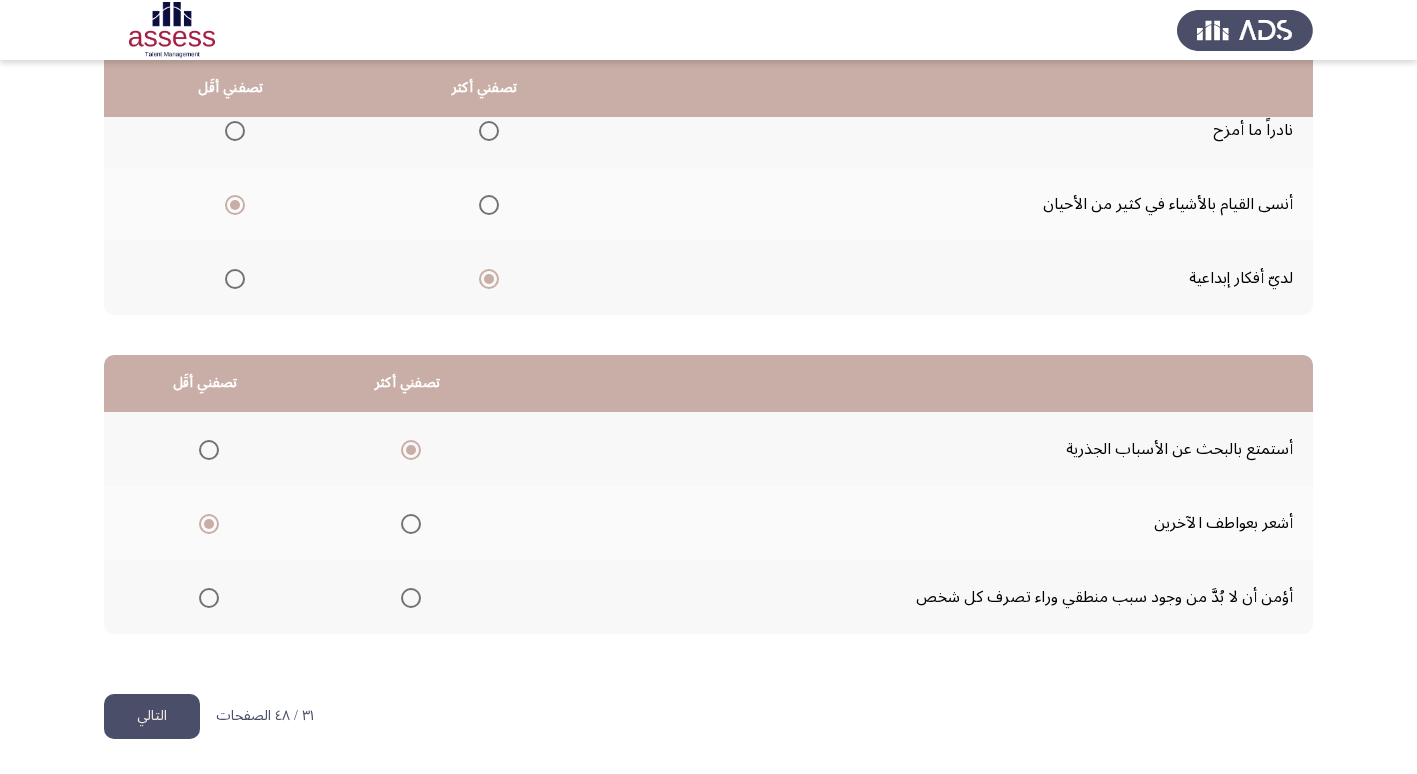 click on "التالي" 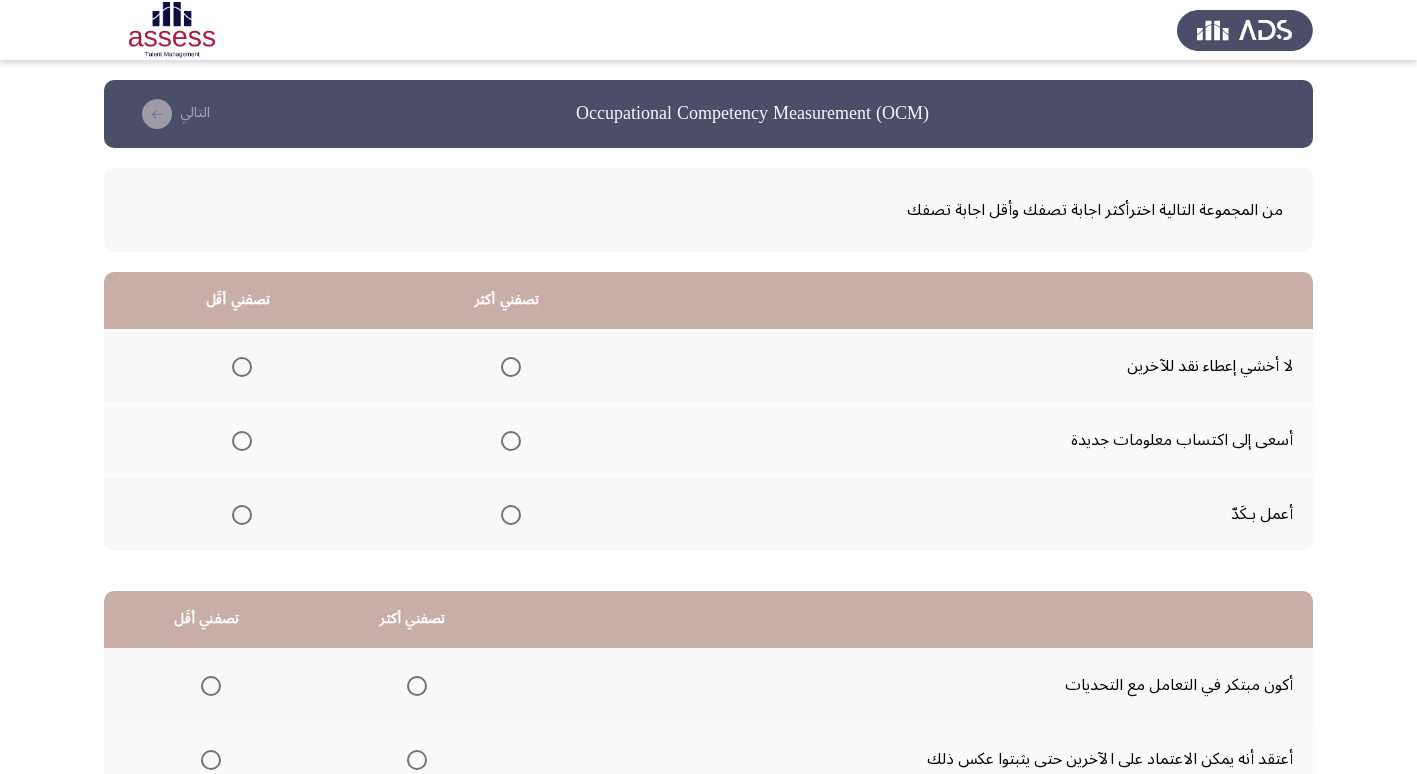 scroll, scrollTop: 100, scrollLeft: 0, axis: vertical 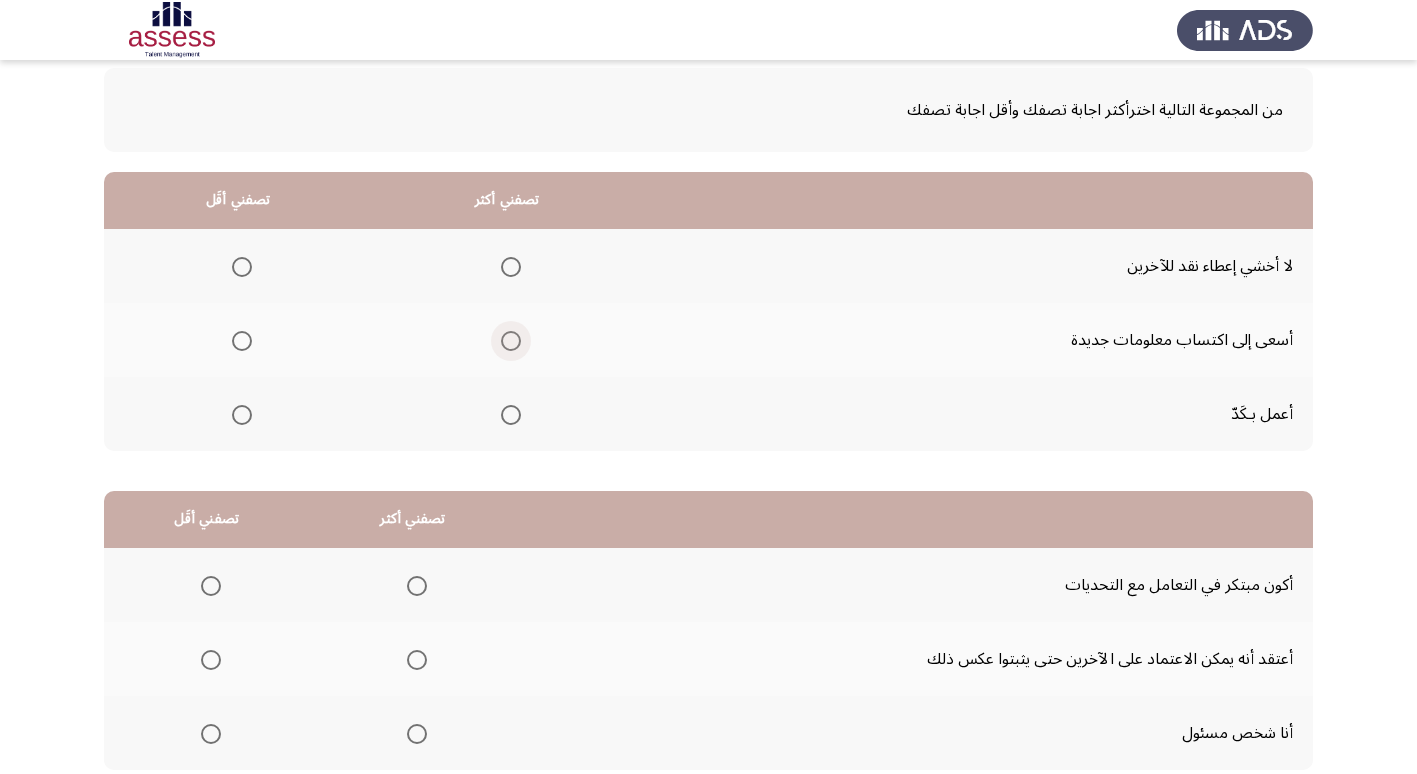 click at bounding box center [511, 341] 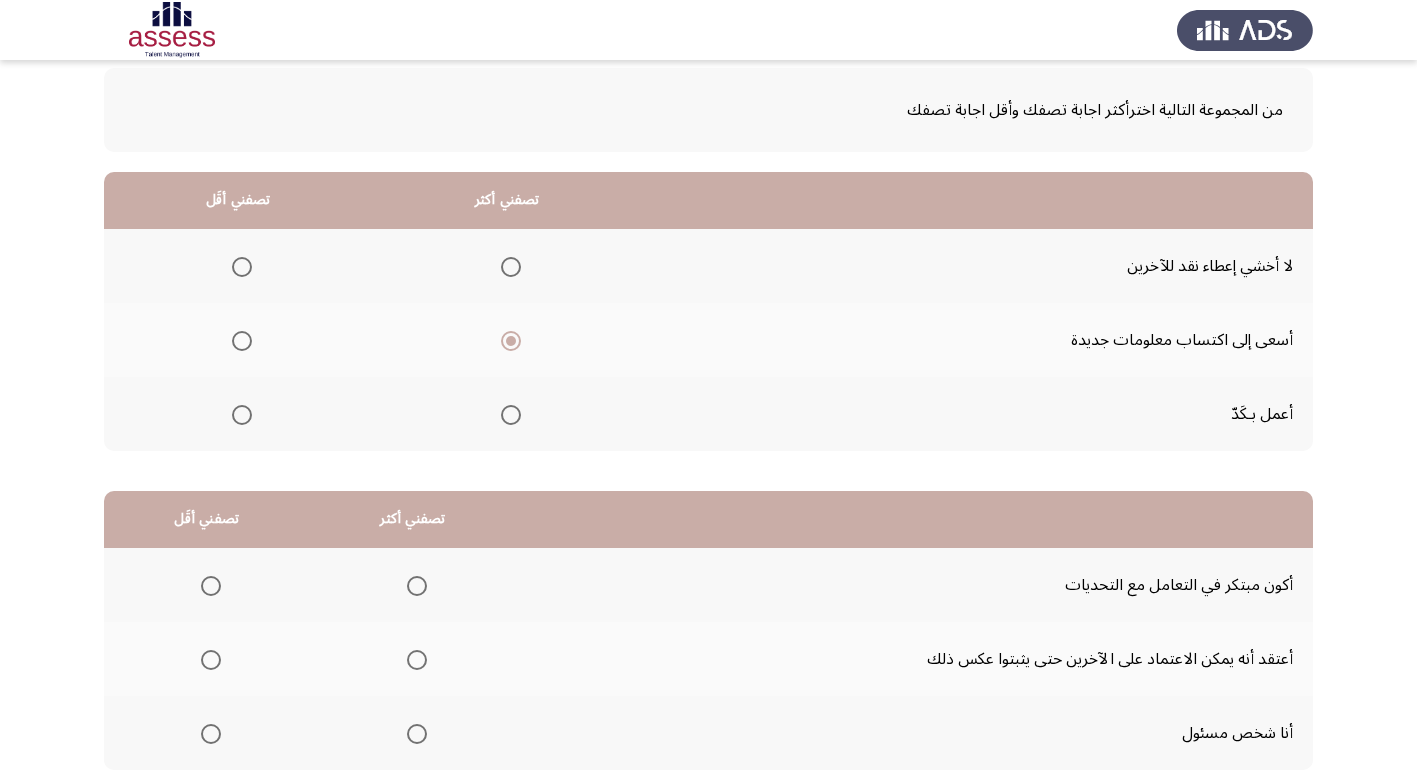 click at bounding box center (242, 267) 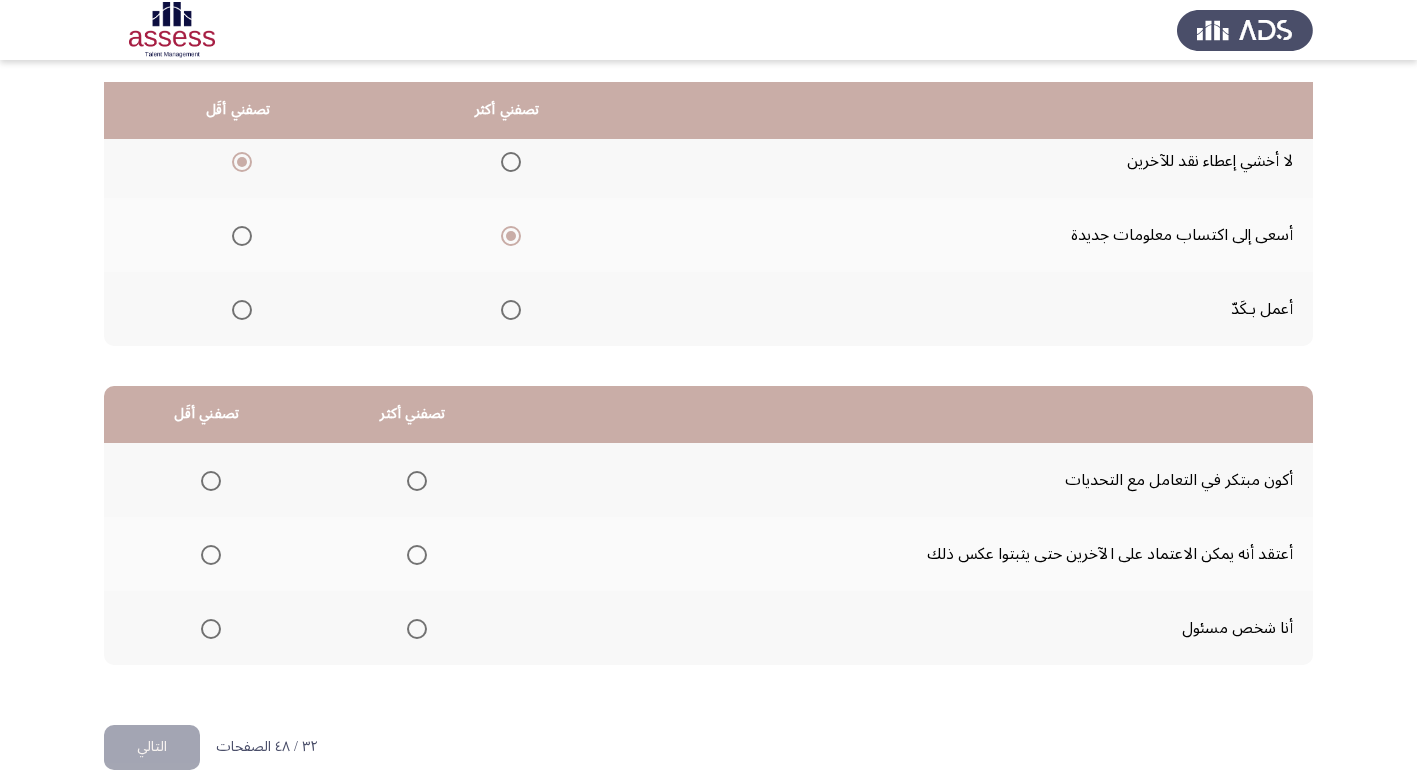 scroll, scrollTop: 236, scrollLeft: 0, axis: vertical 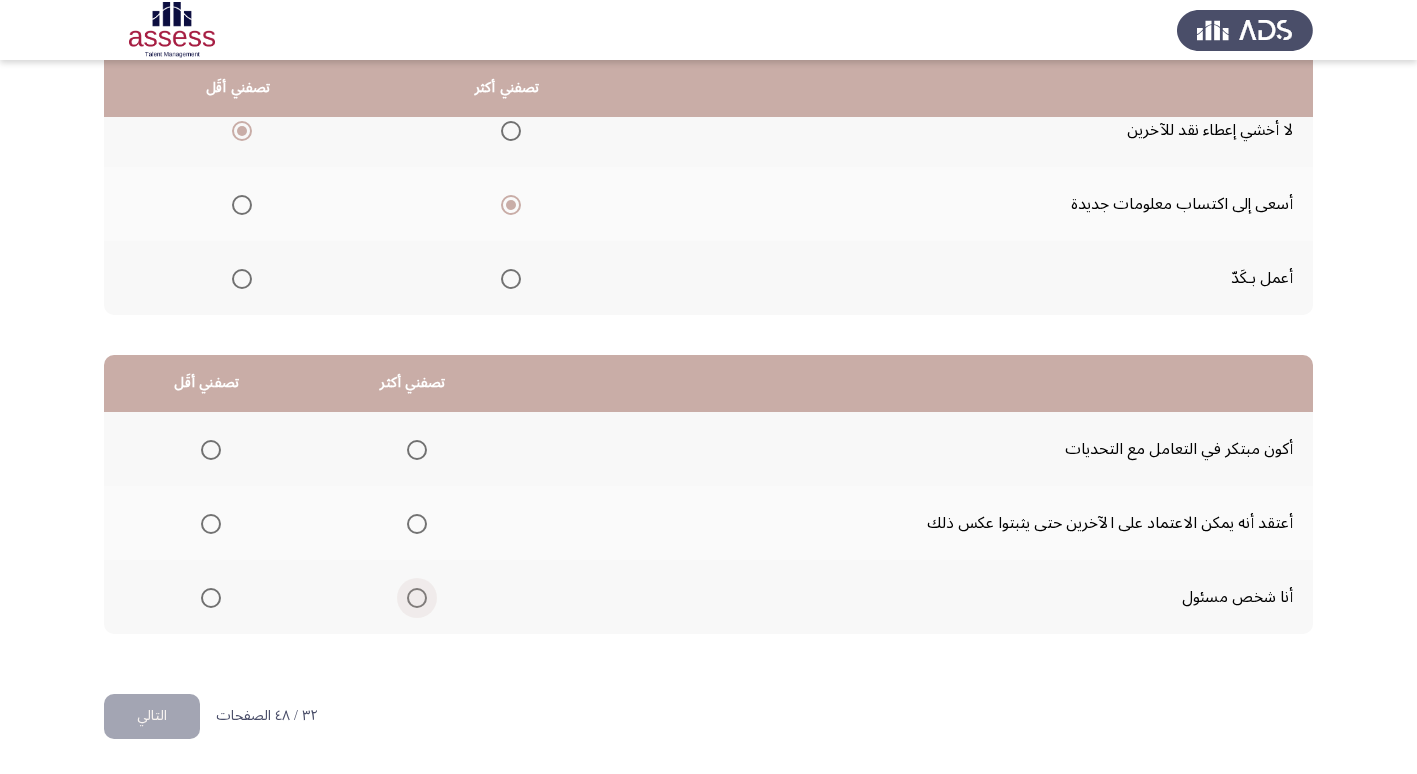 click at bounding box center (417, 598) 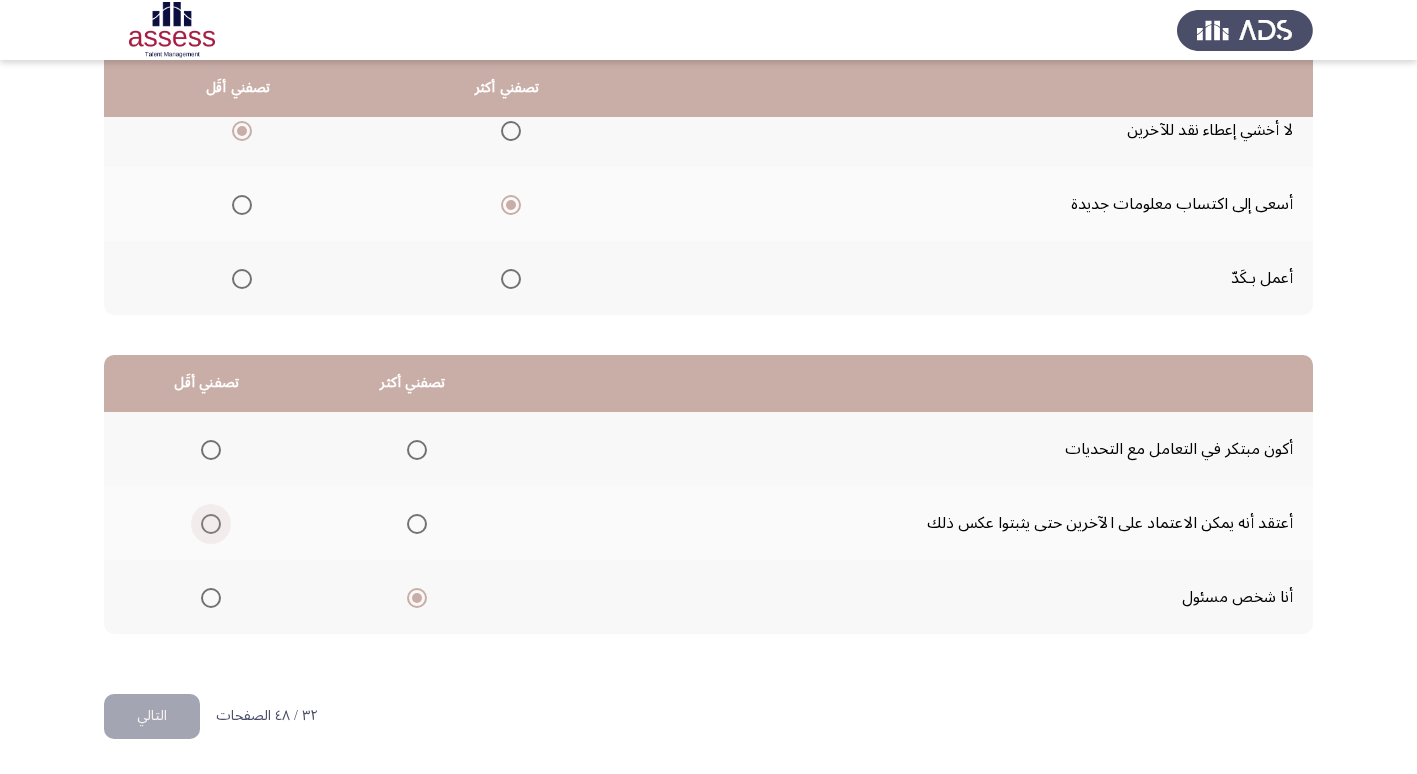 click at bounding box center (211, 524) 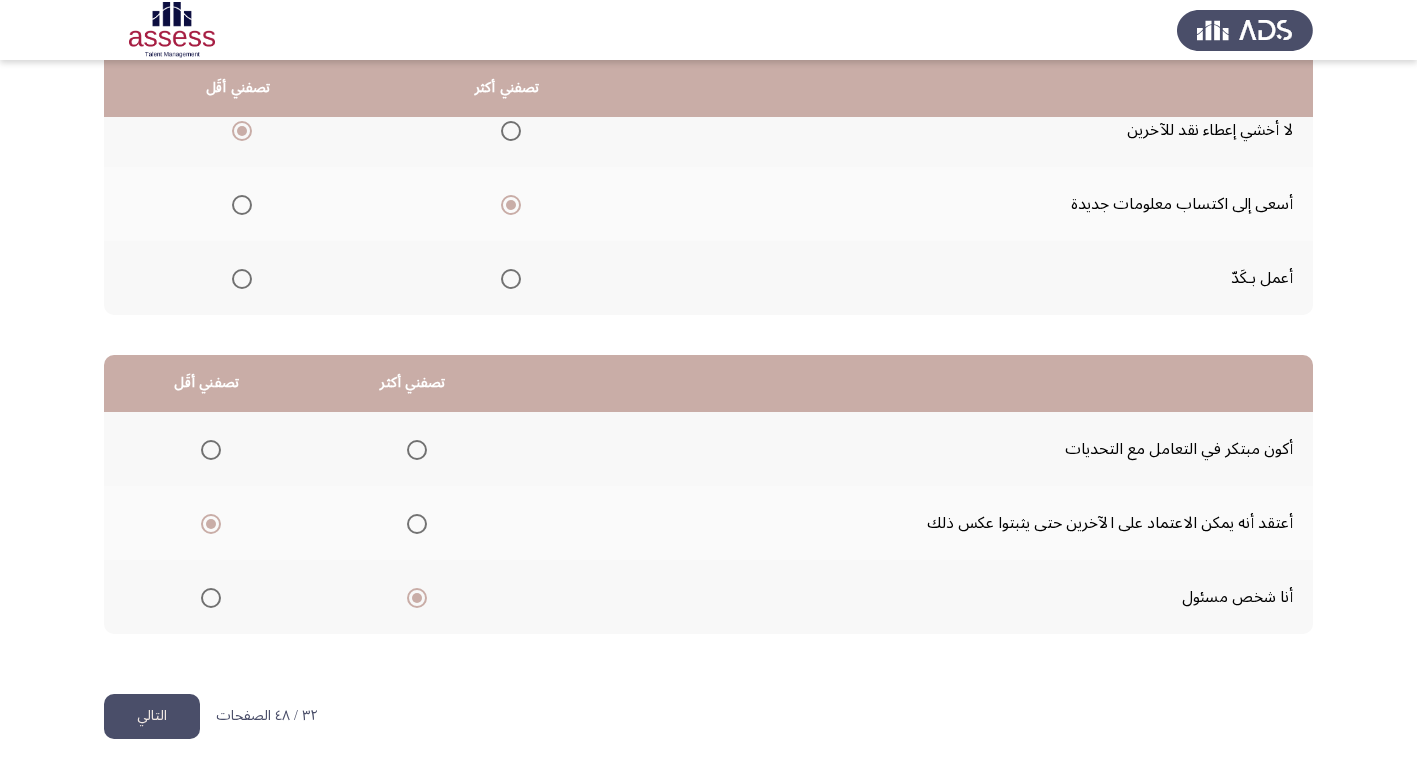 click on "التالي" 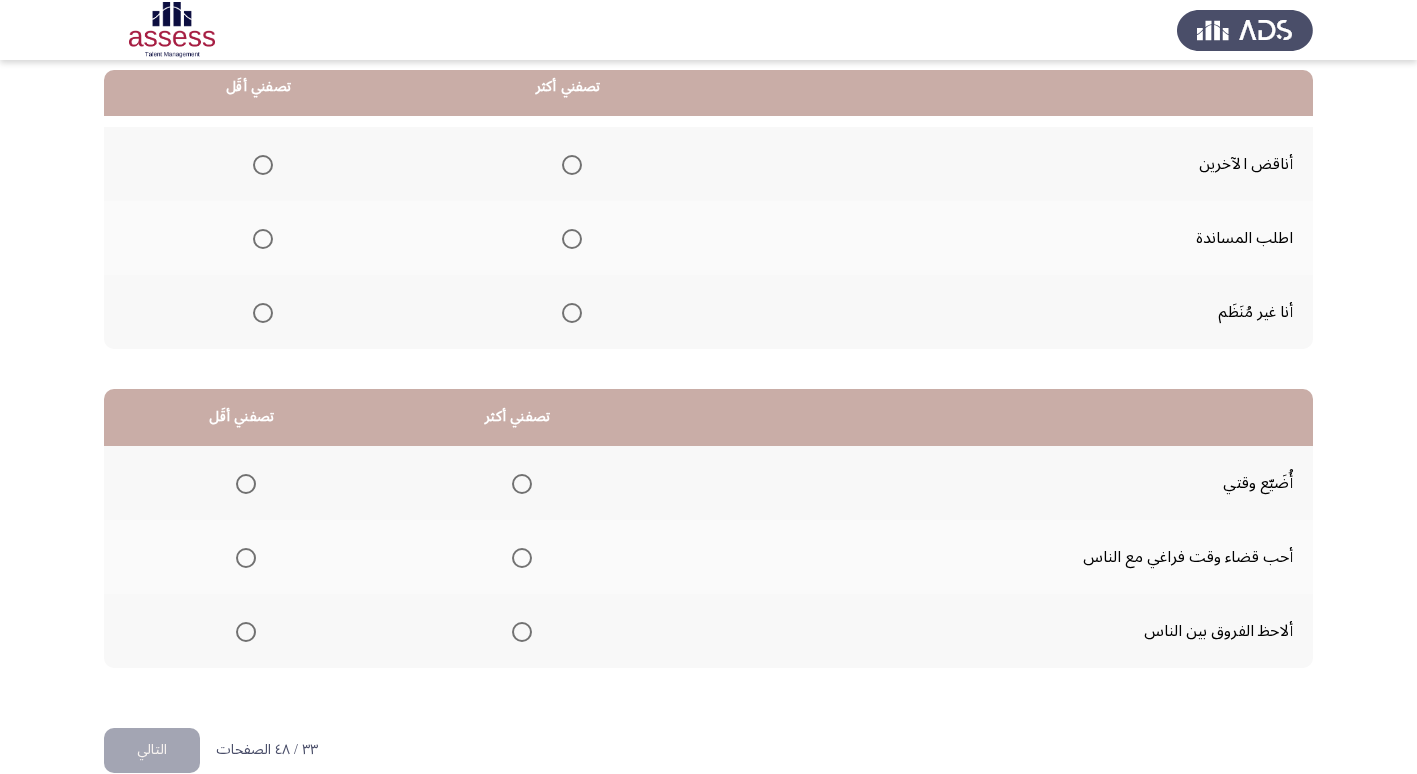 scroll, scrollTop: 236, scrollLeft: 0, axis: vertical 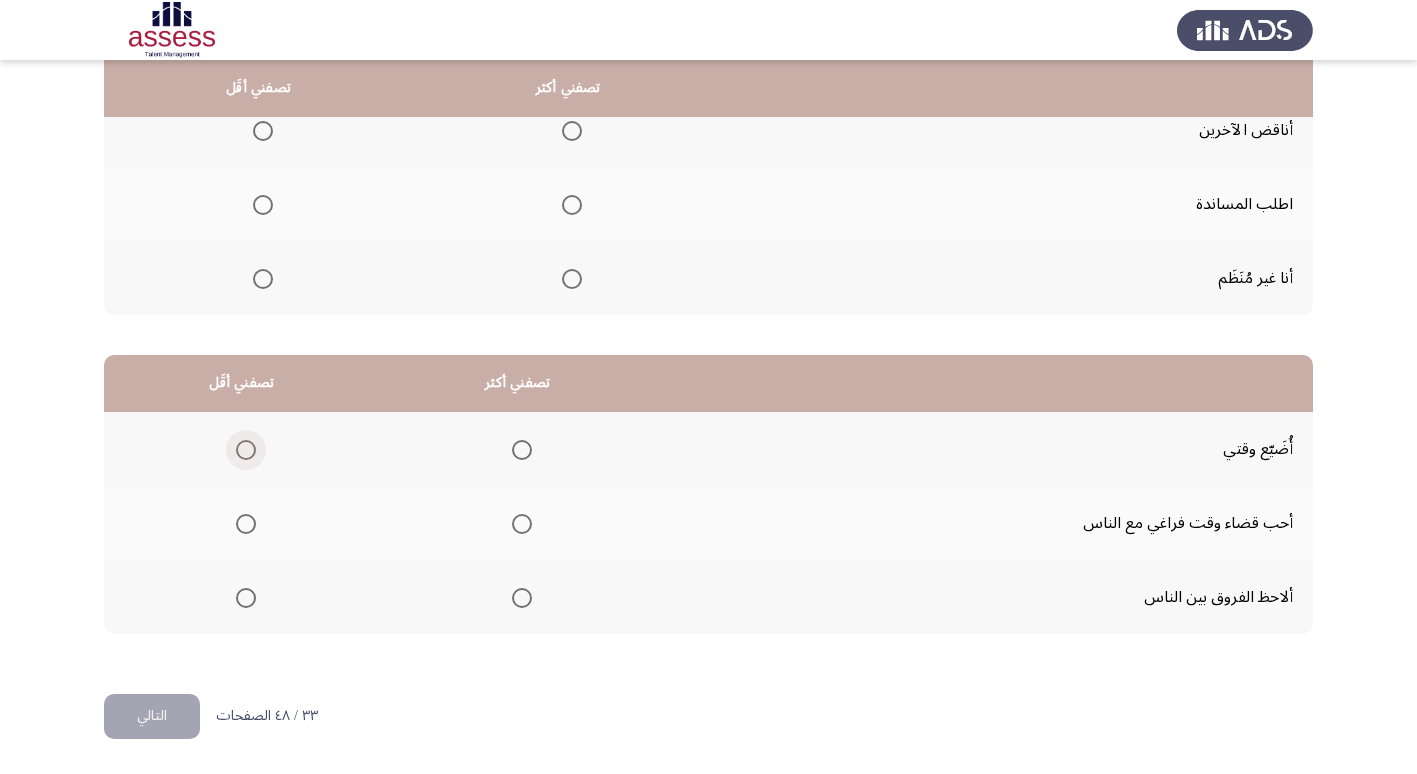 click at bounding box center [246, 450] 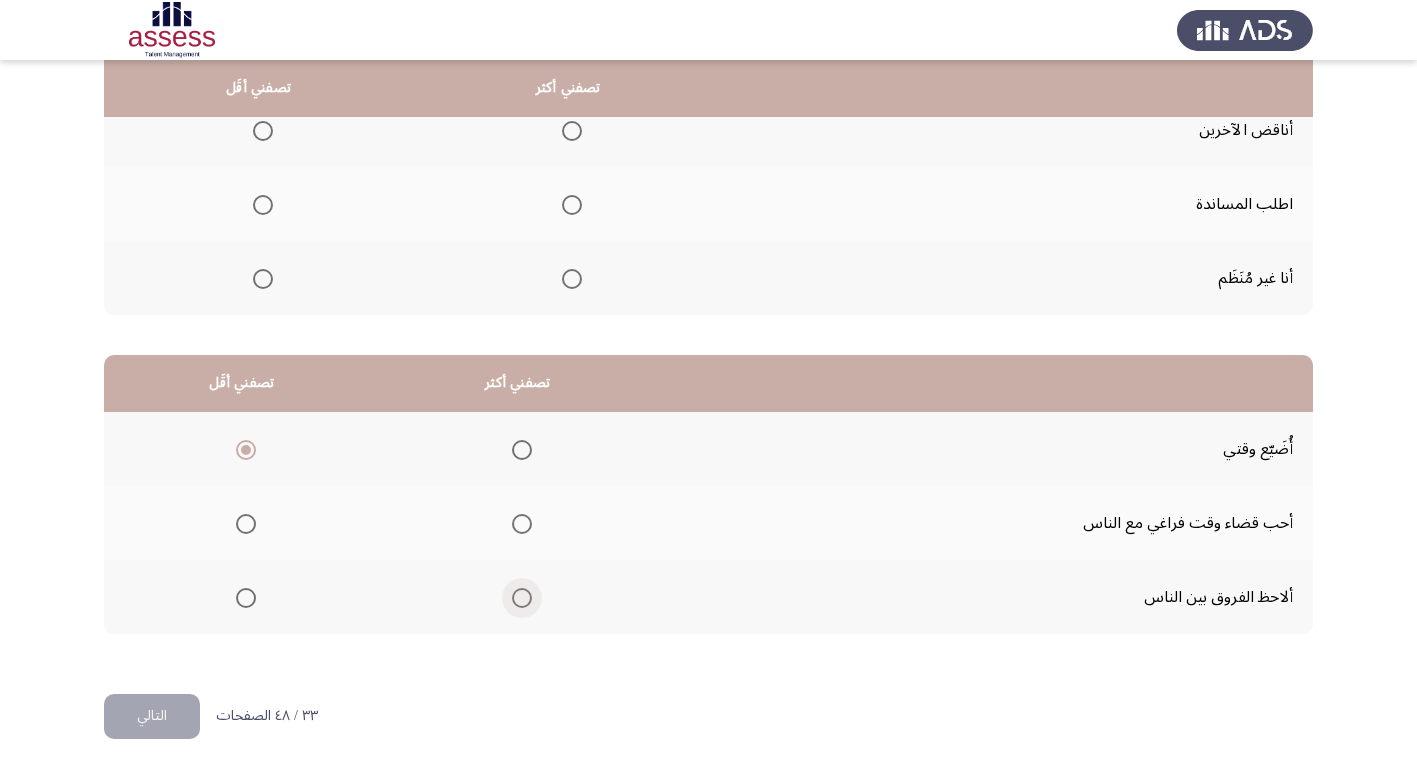 click at bounding box center [522, 598] 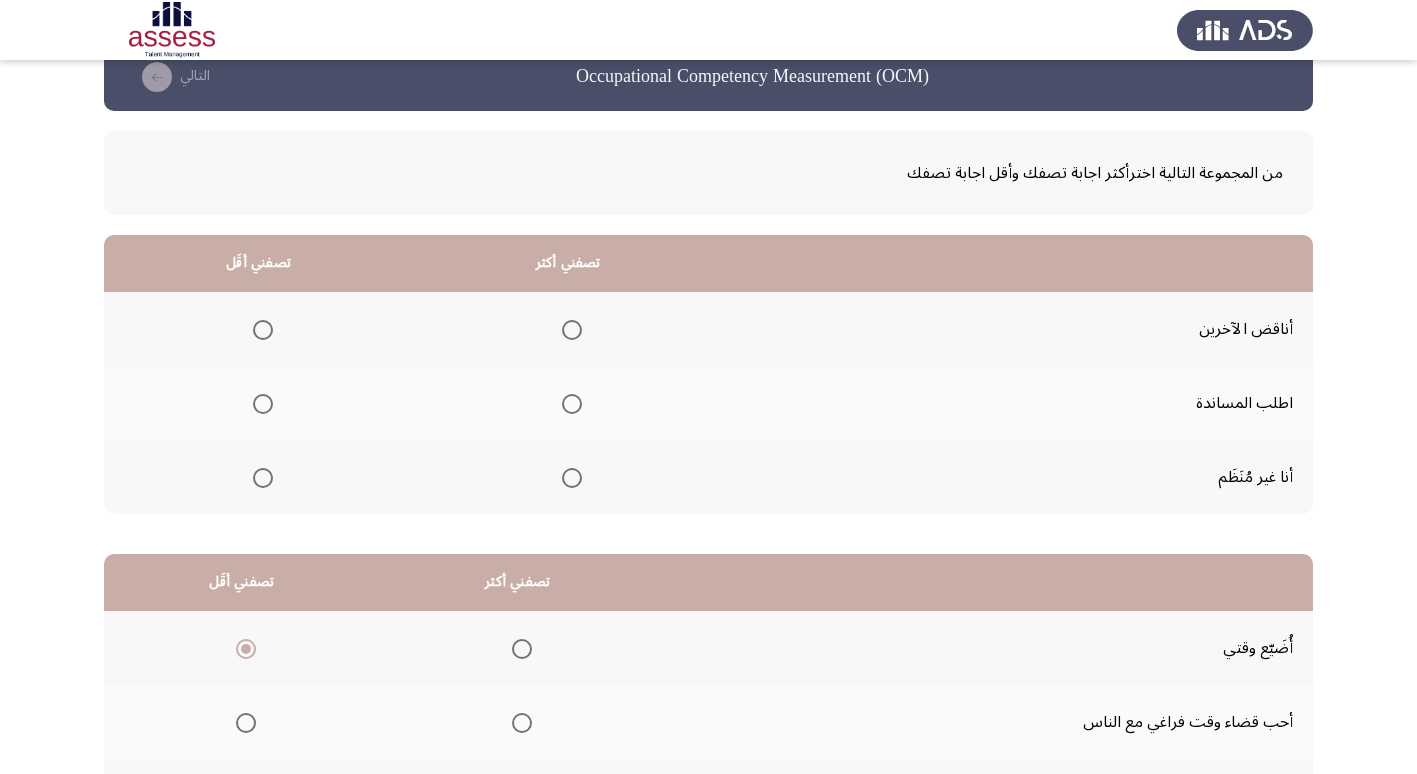 scroll, scrollTop: 36, scrollLeft: 0, axis: vertical 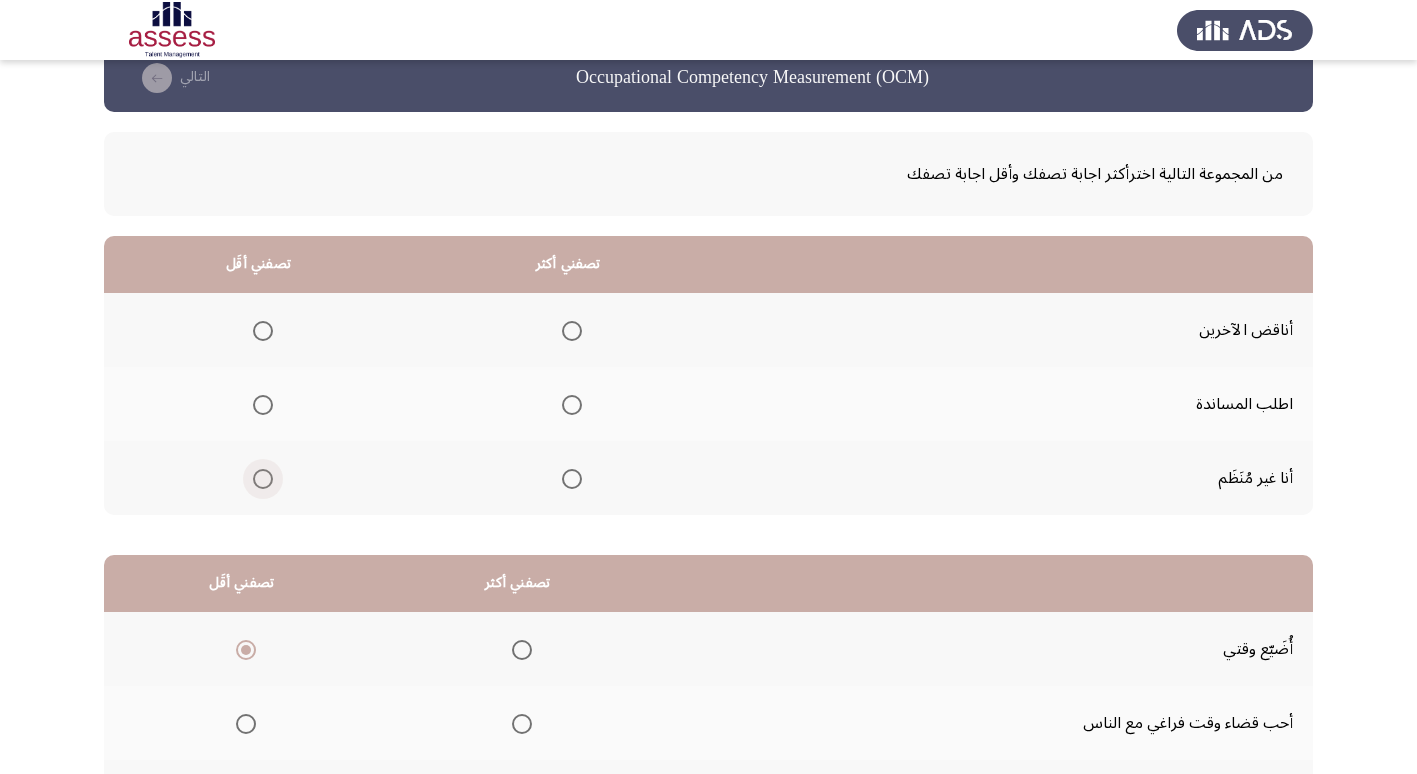 click at bounding box center [263, 479] 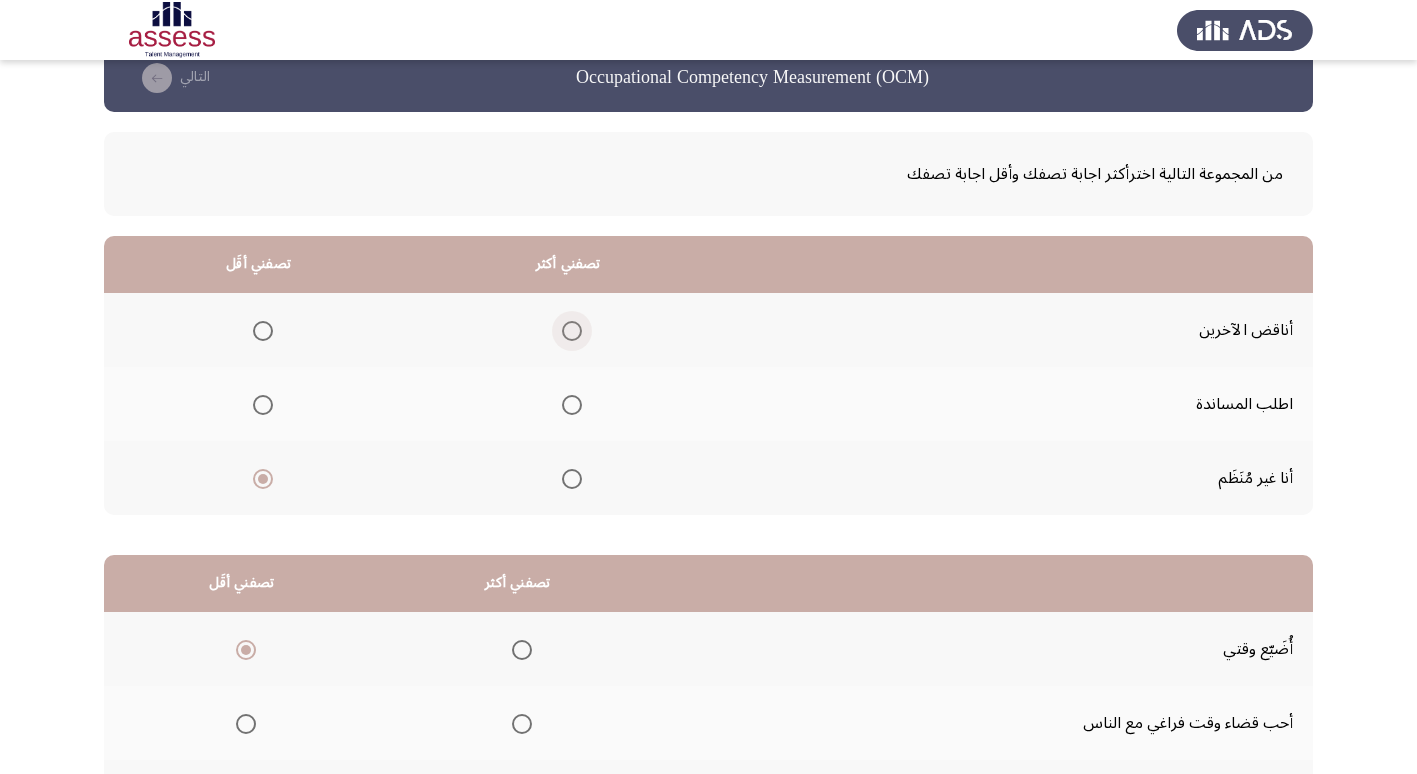 click at bounding box center (572, 331) 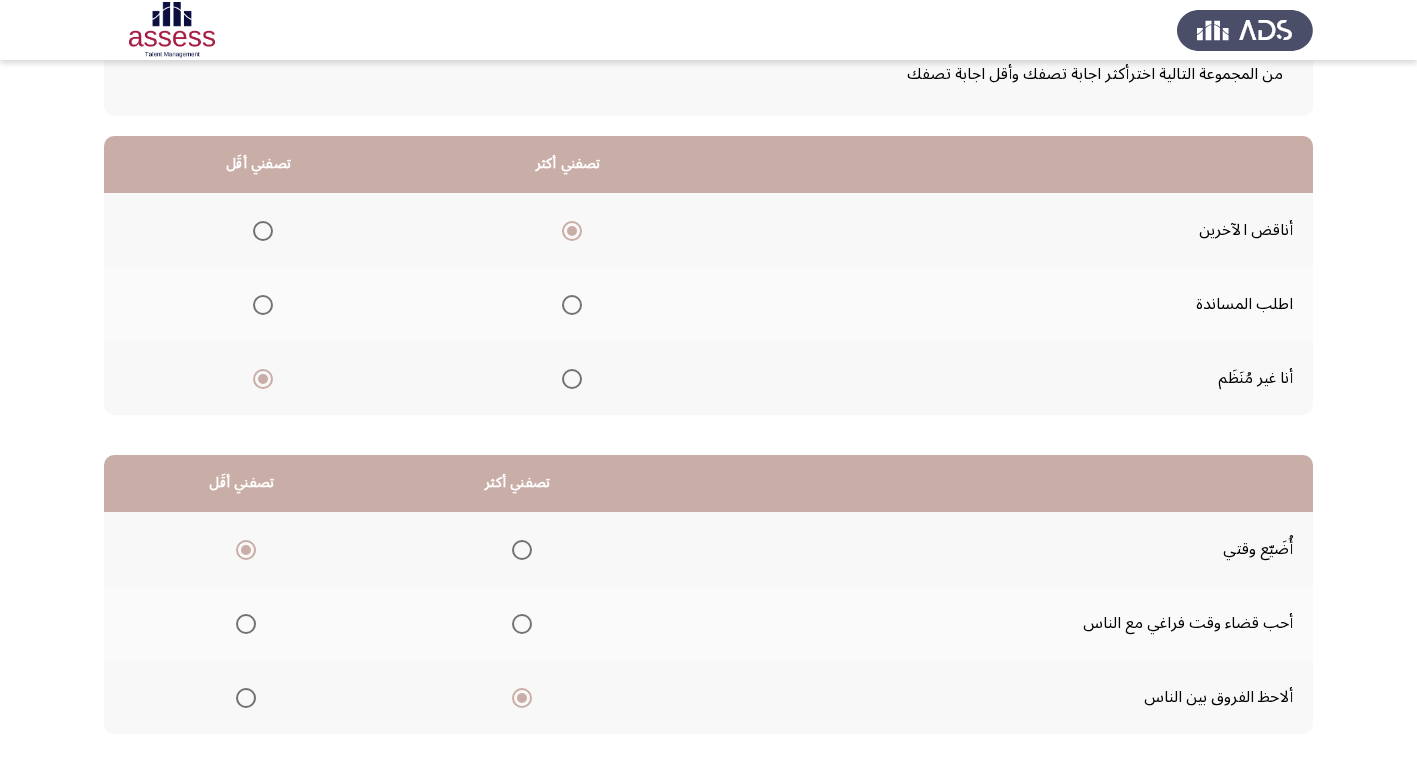 scroll, scrollTop: 236, scrollLeft: 0, axis: vertical 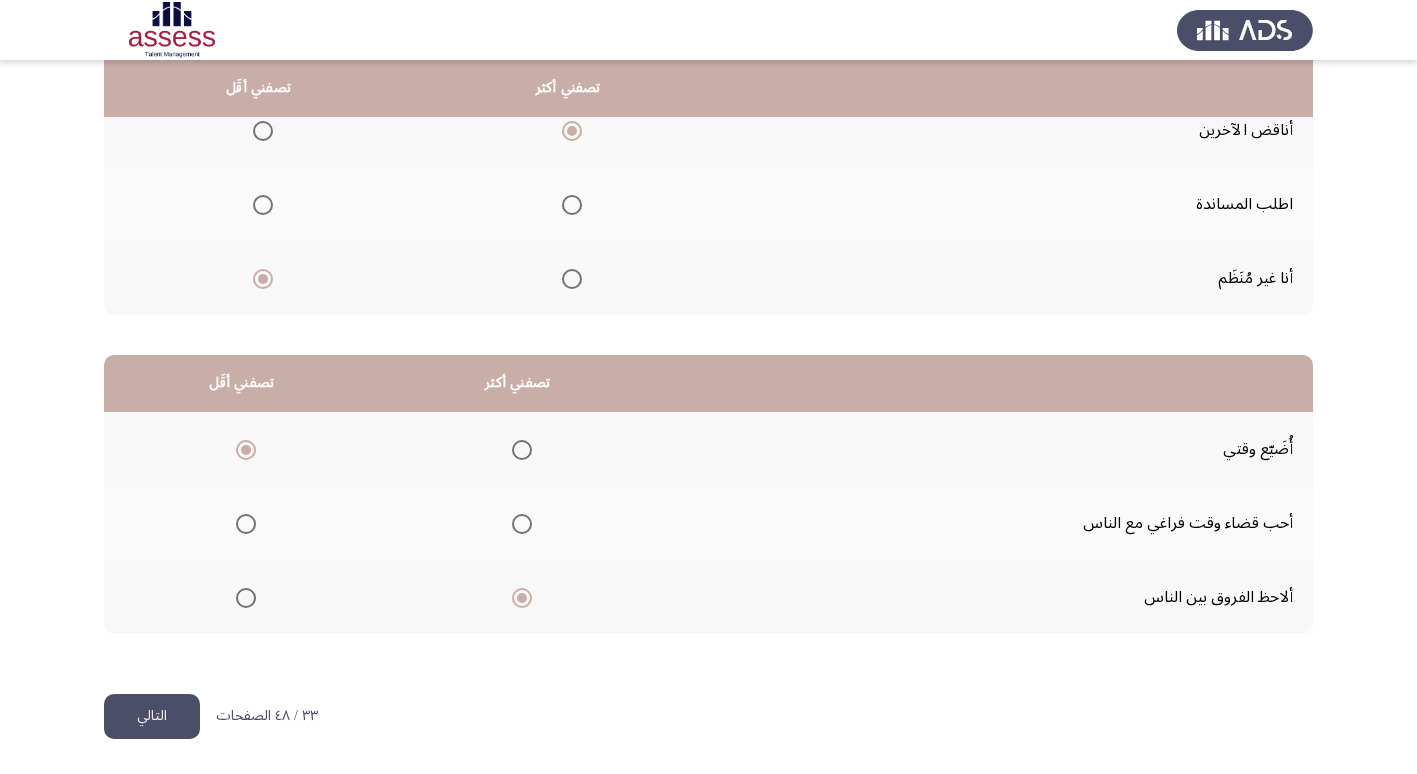 click at bounding box center [572, 205] 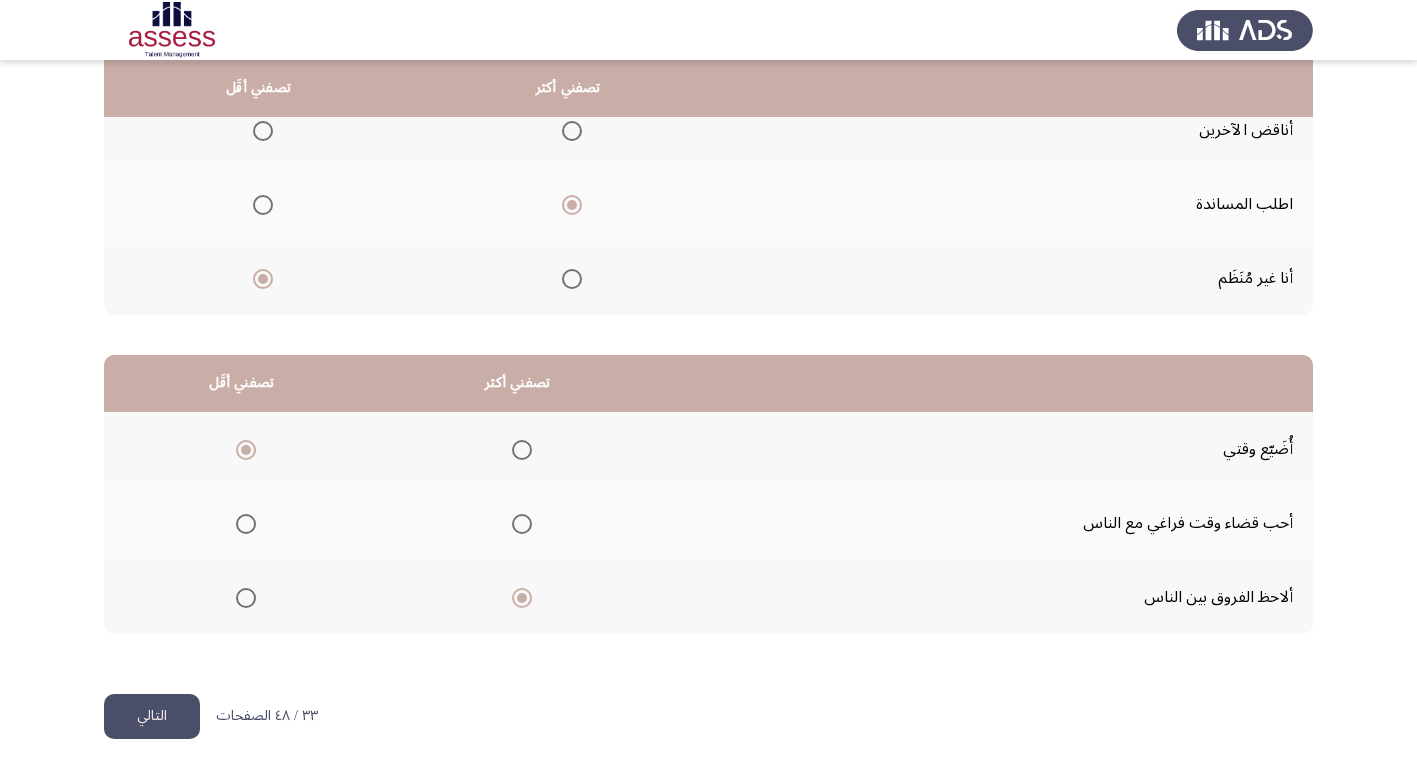 click on "التالي" 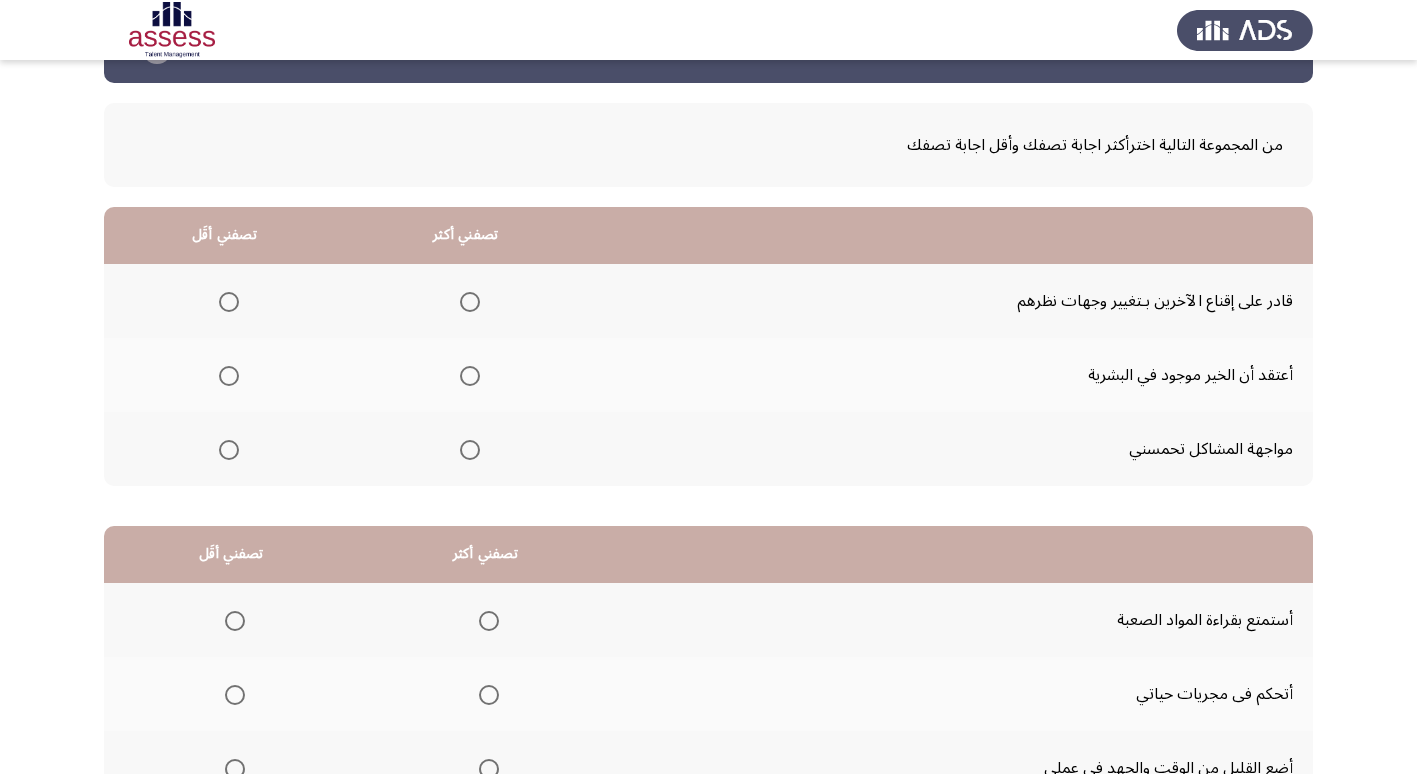 scroll, scrollTop: 100, scrollLeft: 0, axis: vertical 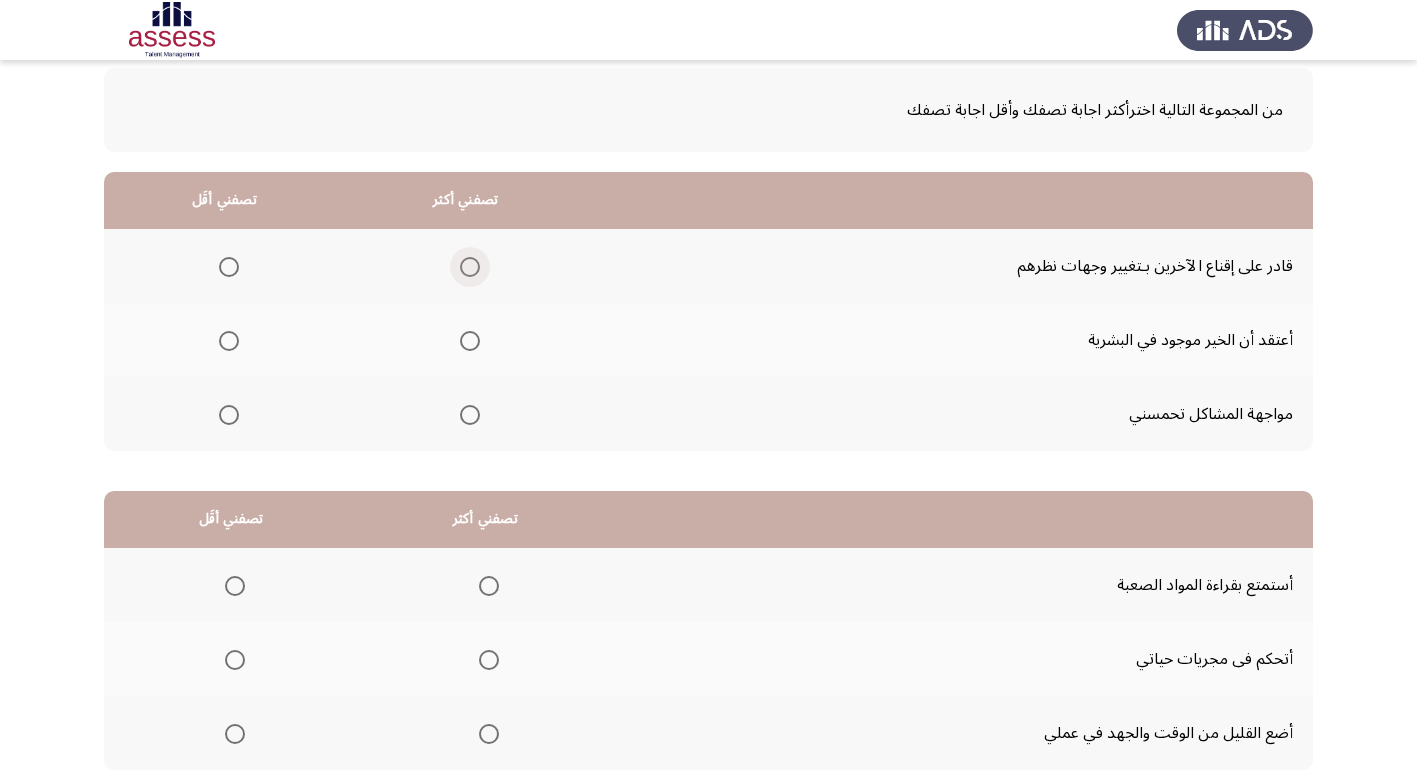click at bounding box center (470, 267) 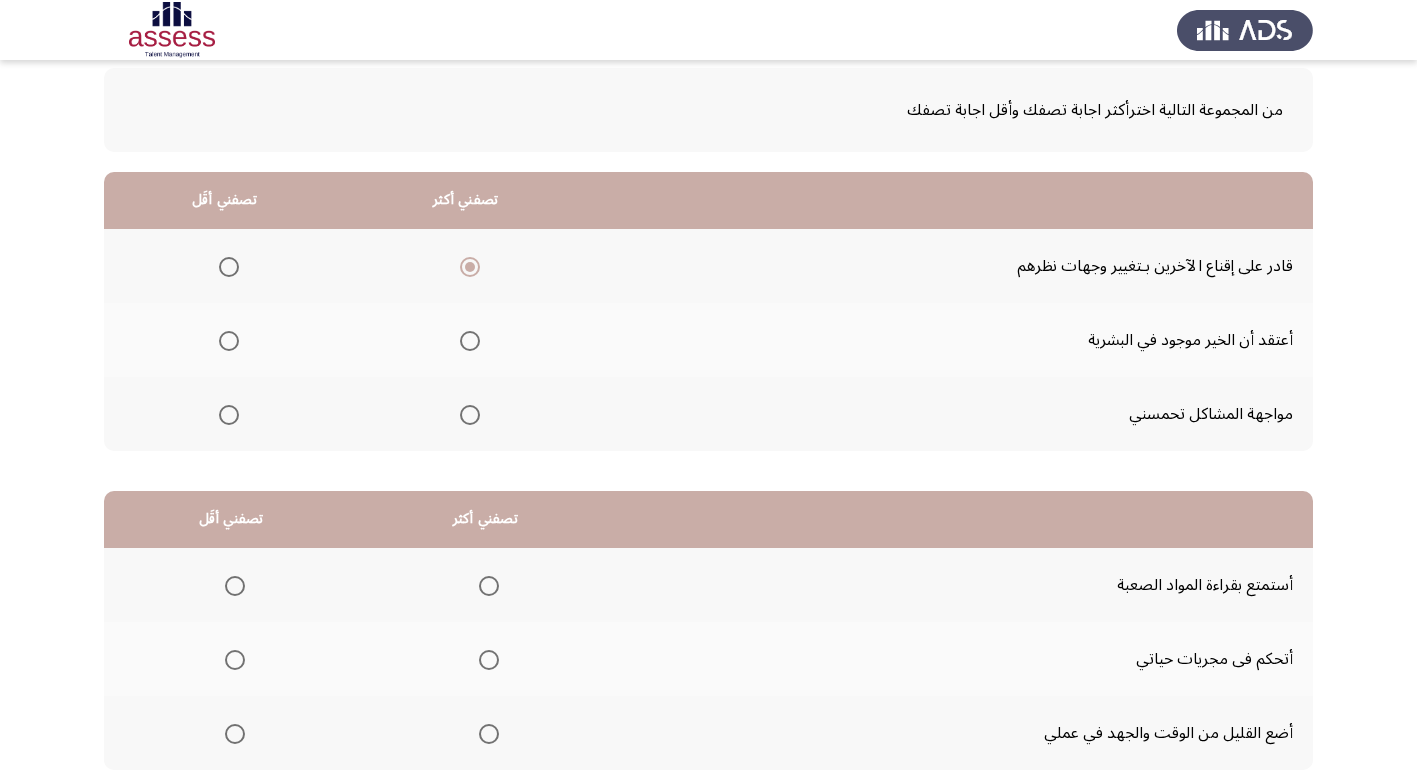 click at bounding box center (229, 341) 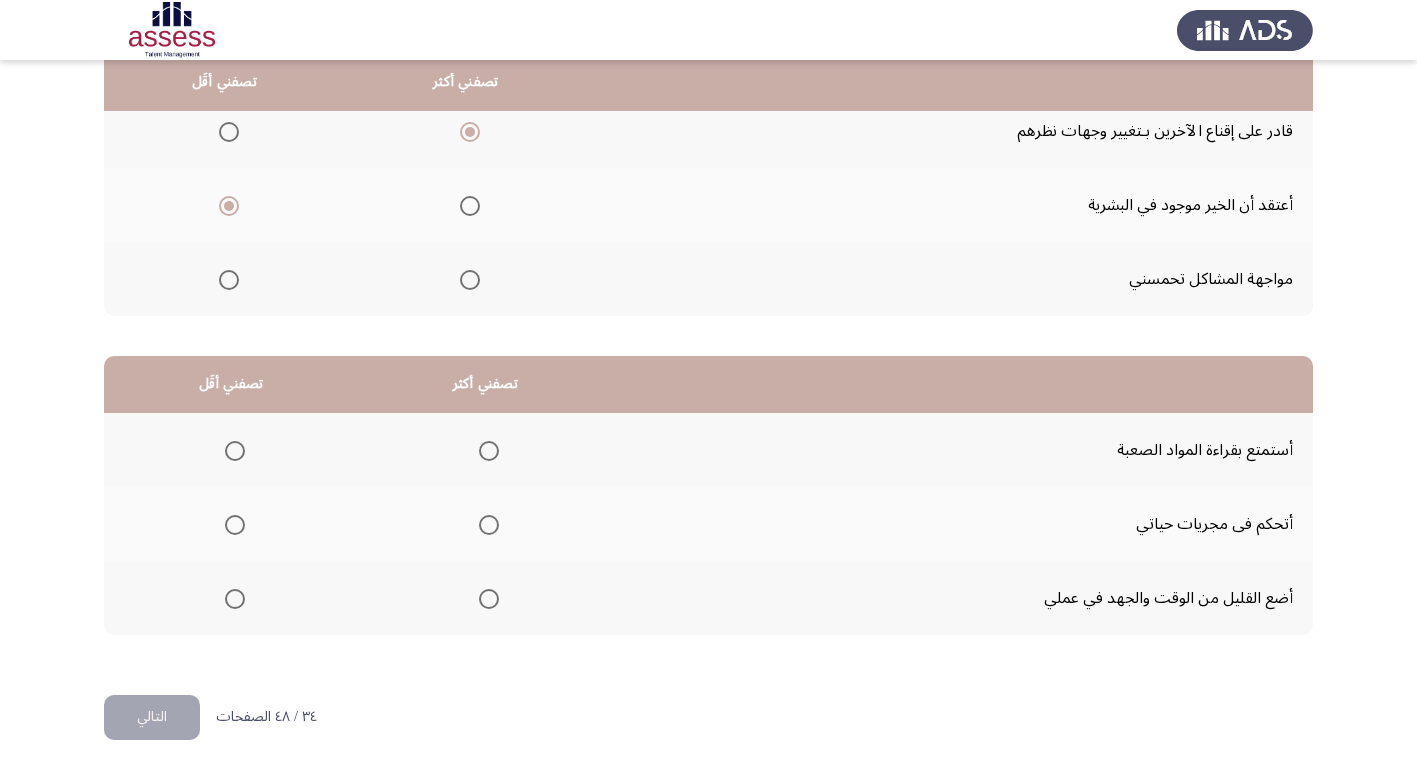 scroll, scrollTop: 236, scrollLeft: 0, axis: vertical 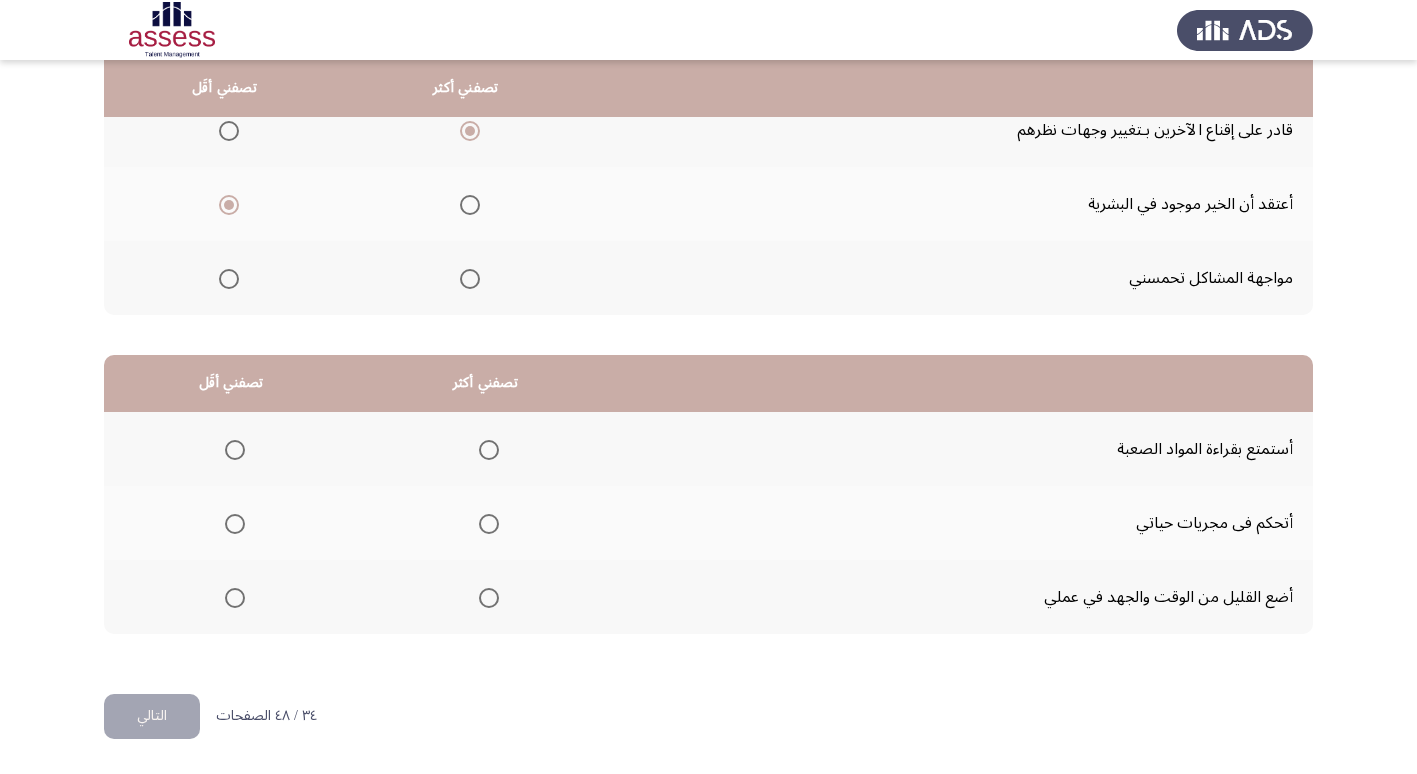 click at bounding box center [235, 450] 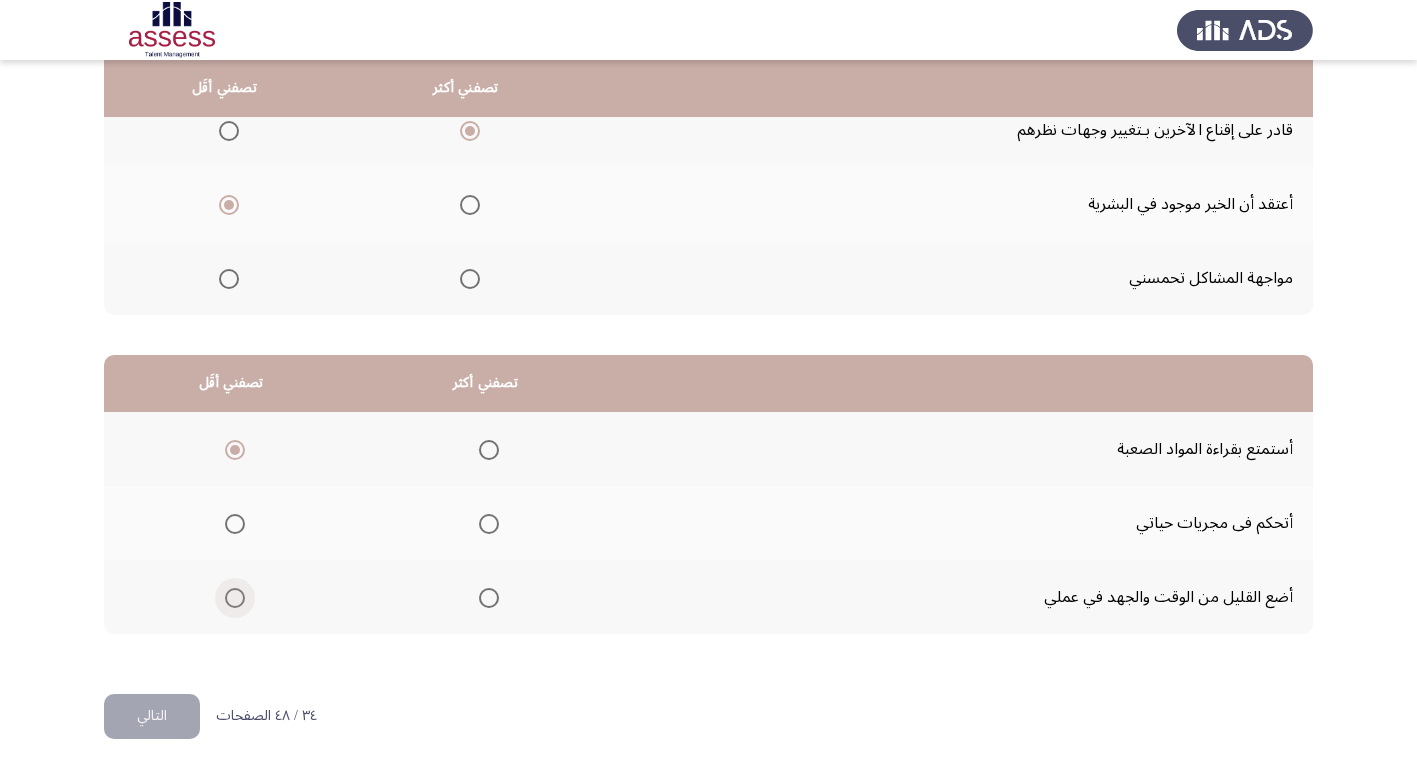 click at bounding box center (235, 598) 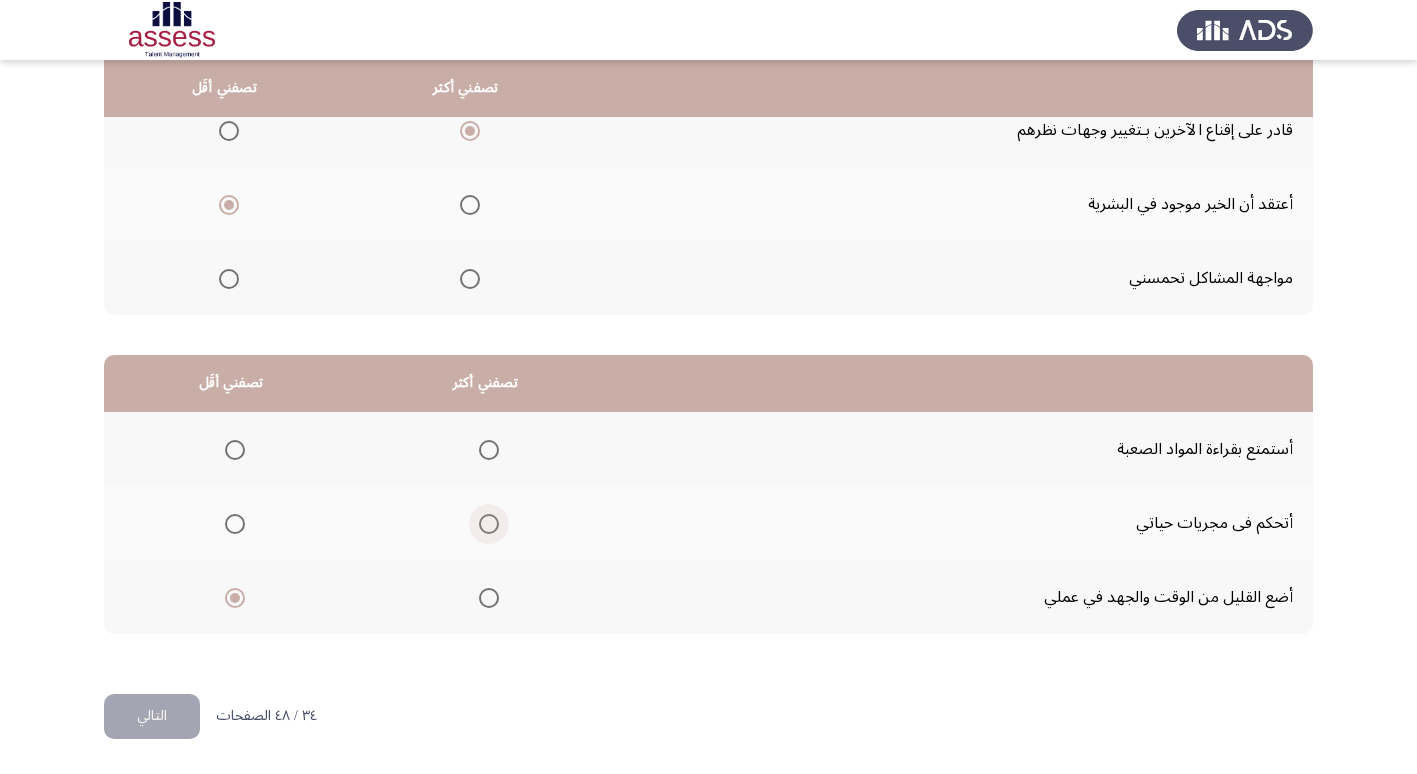 click at bounding box center [489, 524] 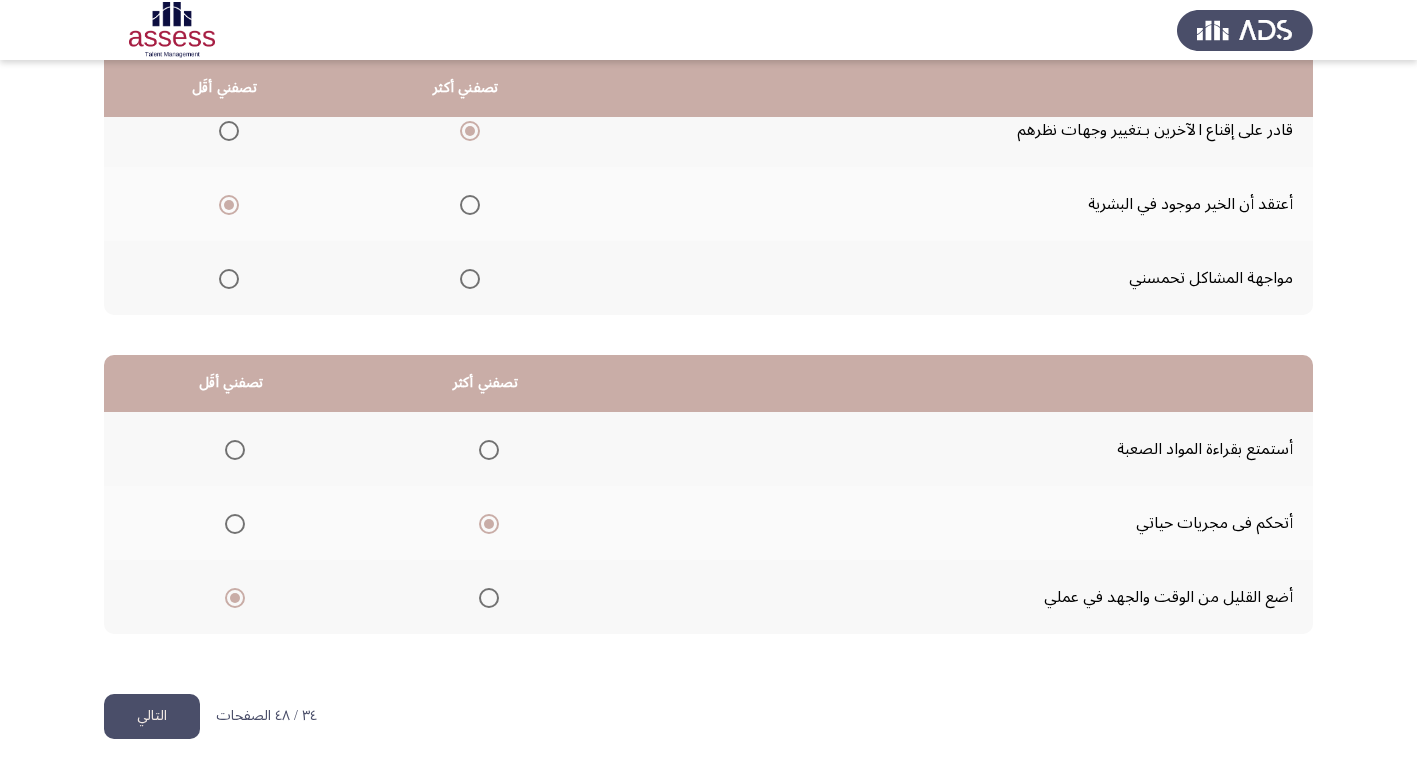 click on "التالي" 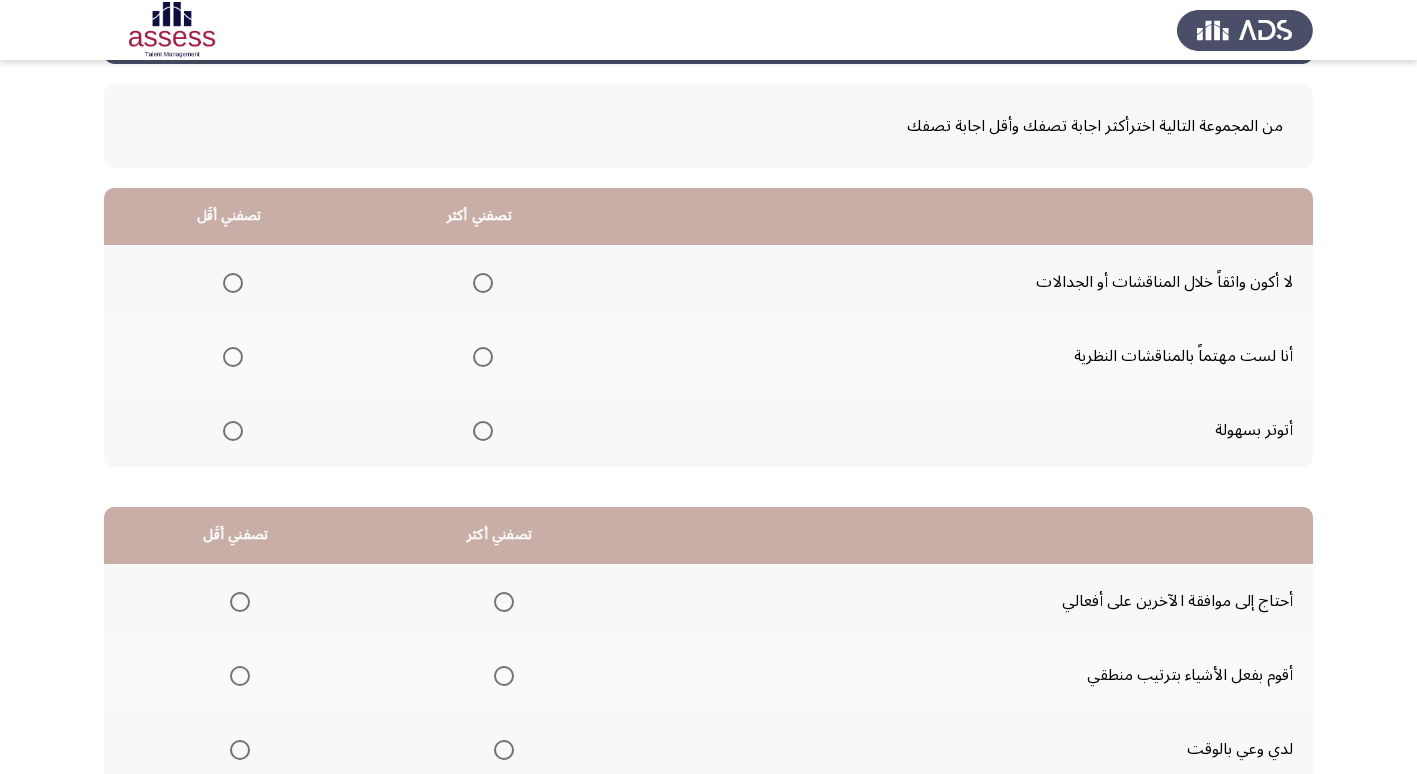 scroll, scrollTop: 36, scrollLeft: 0, axis: vertical 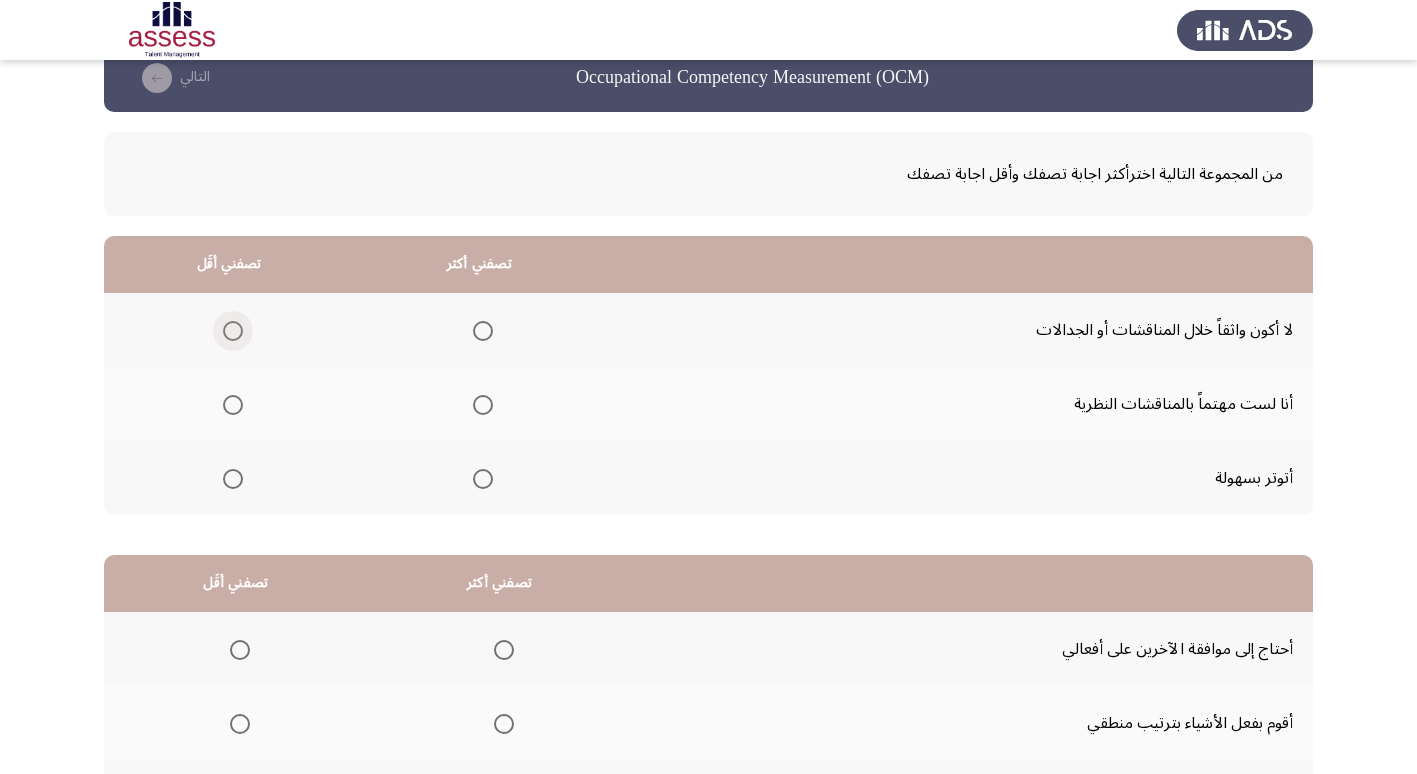 click at bounding box center (233, 331) 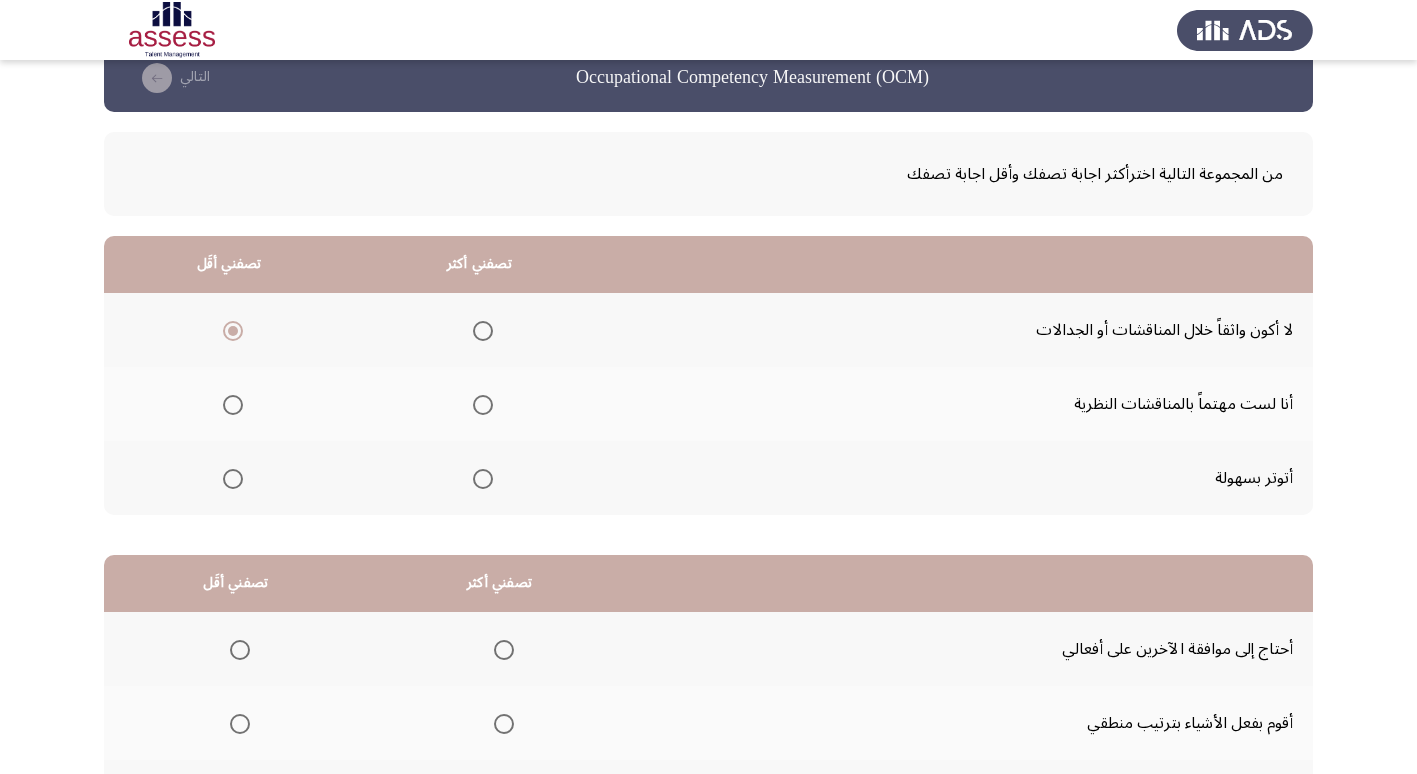 click at bounding box center (483, 405) 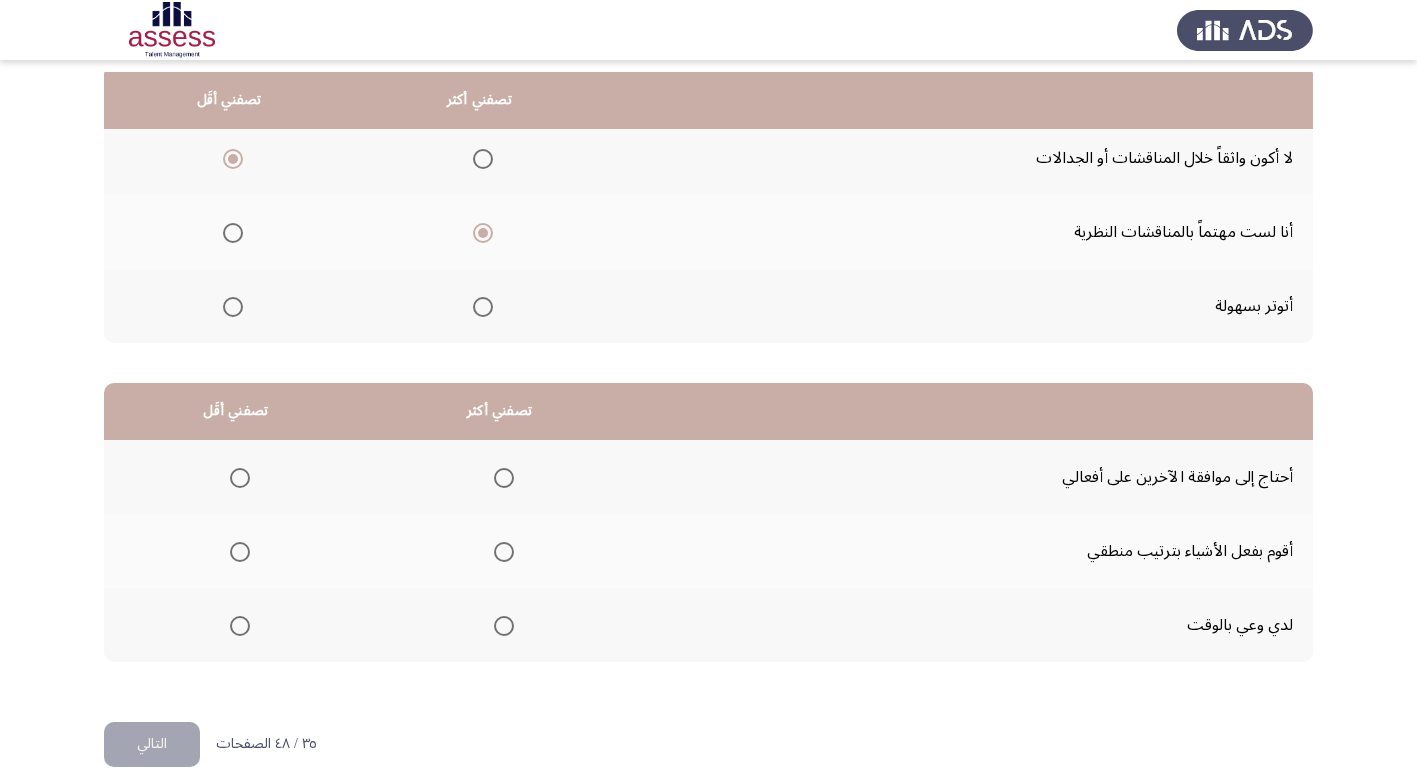 scroll, scrollTop: 236, scrollLeft: 0, axis: vertical 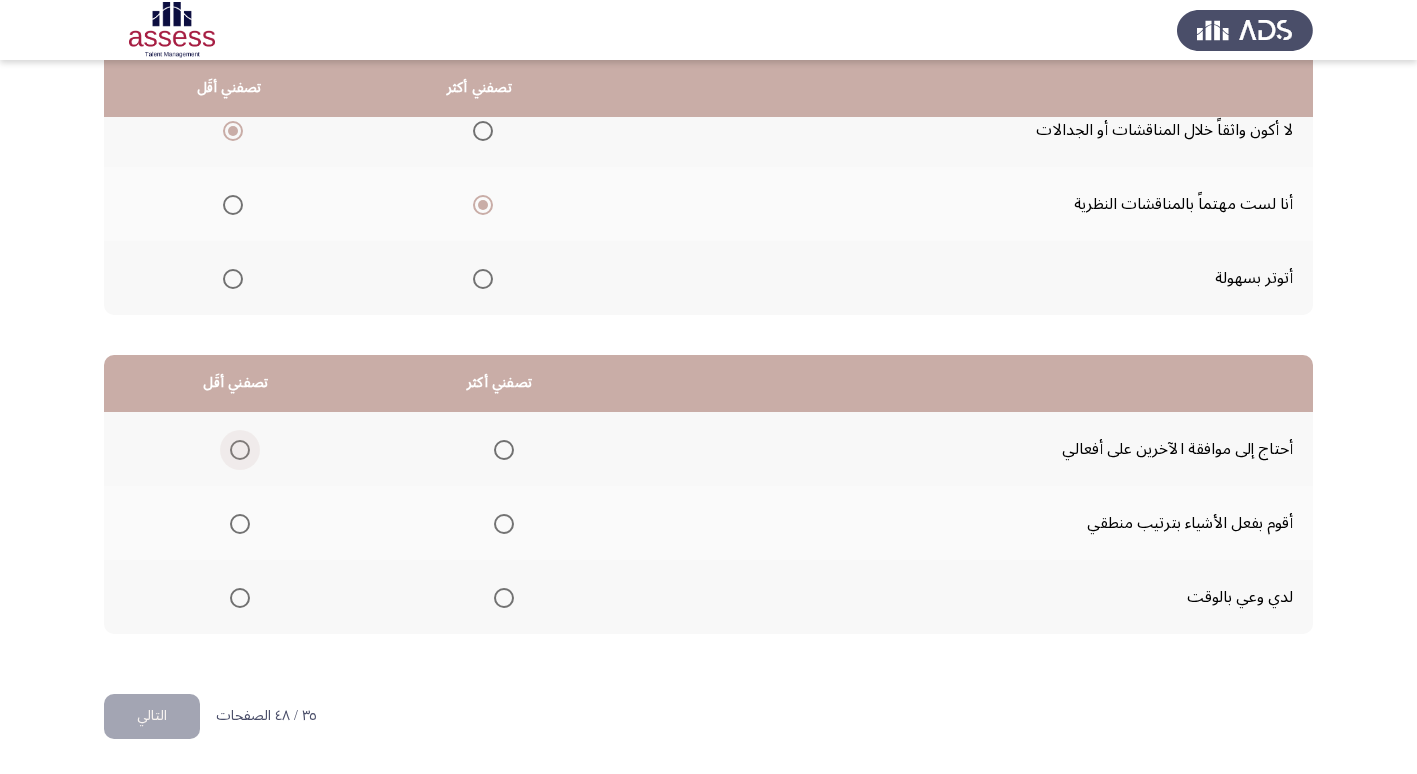 click at bounding box center [240, 450] 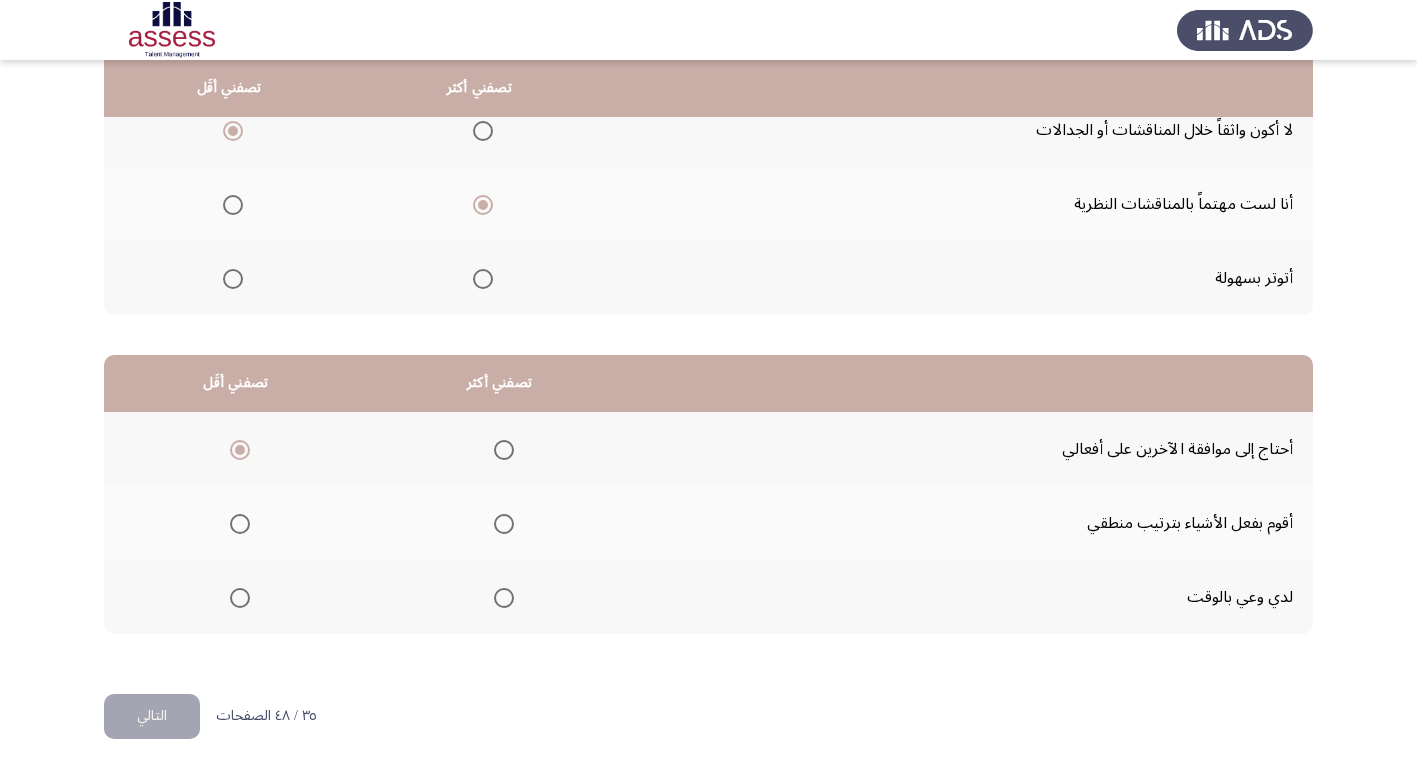 click at bounding box center [504, 598] 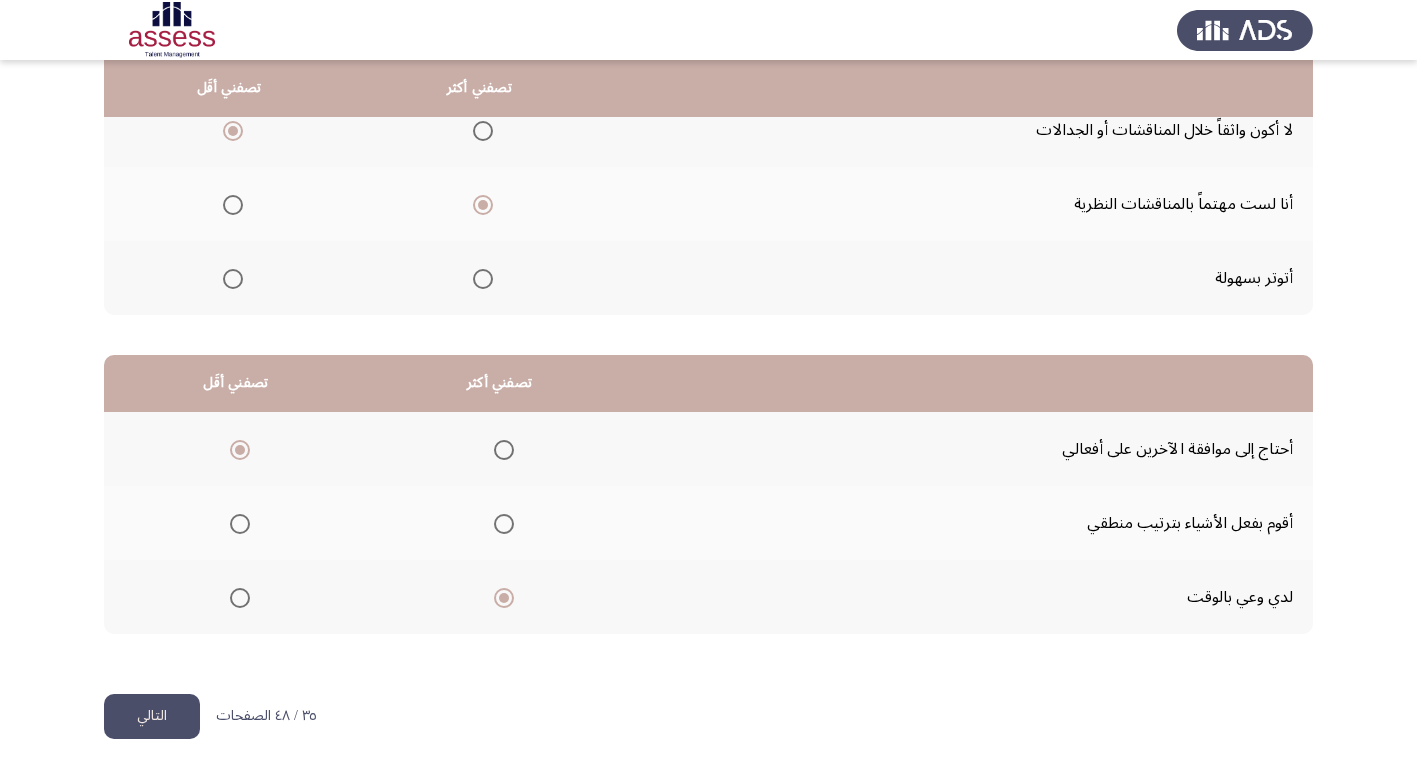click on "التالي" 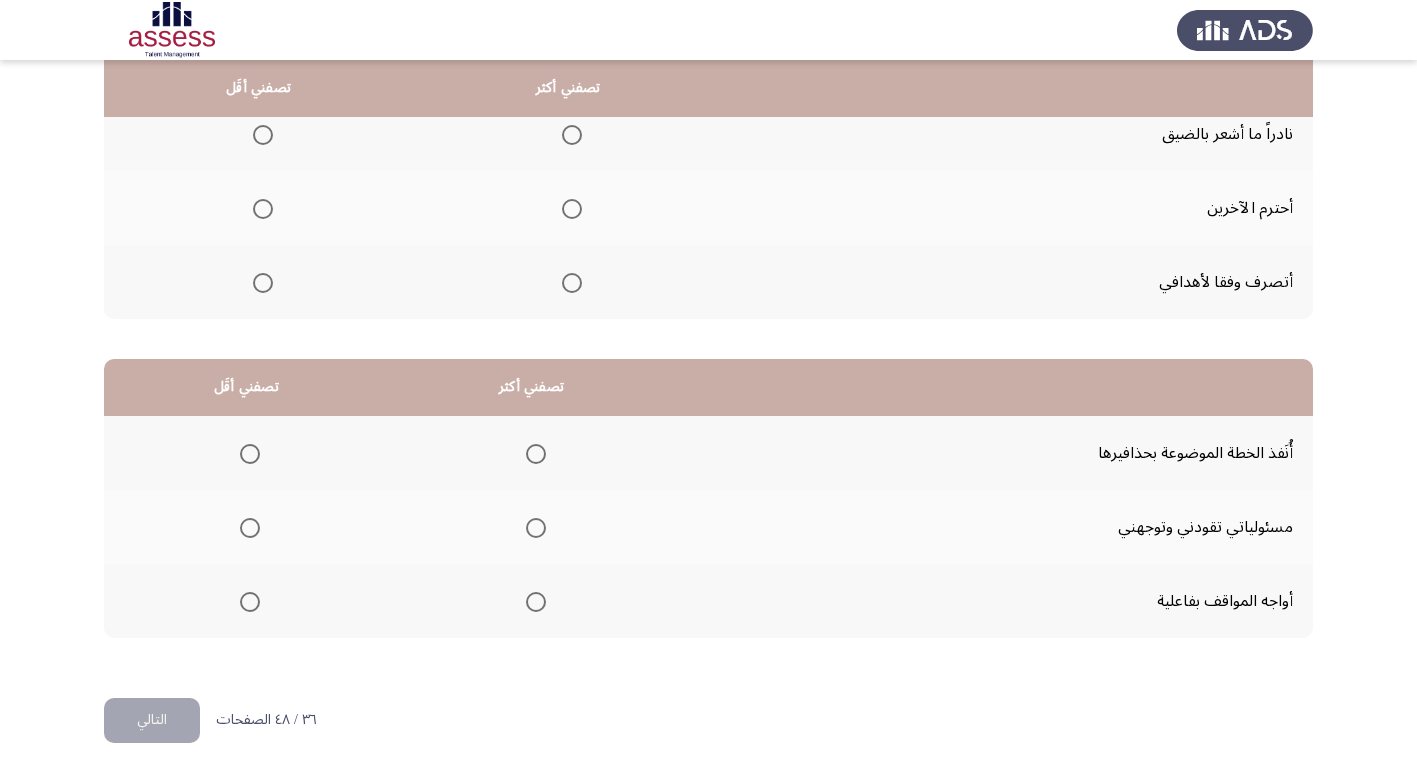 scroll, scrollTop: 236, scrollLeft: 0, axis: vertical 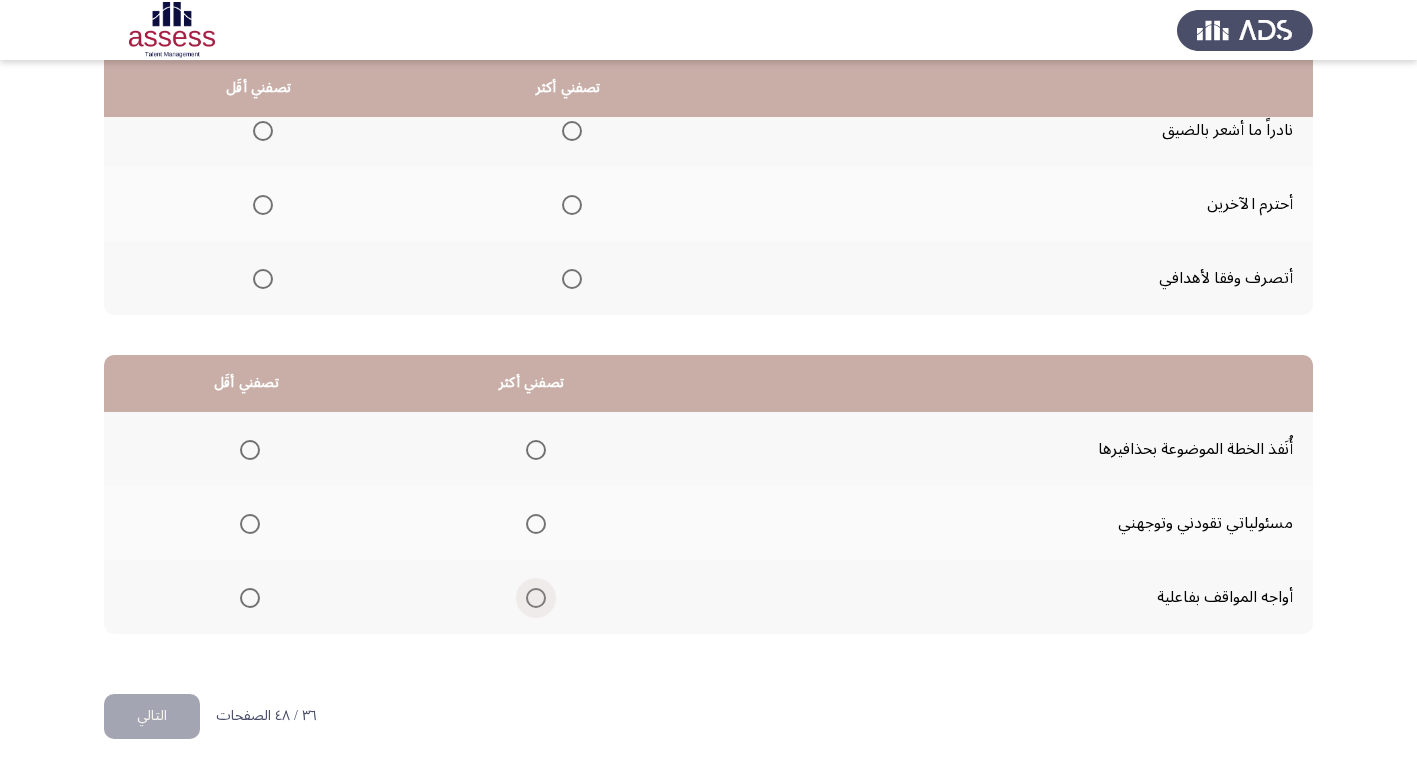 click at bounding box center (536, 598) 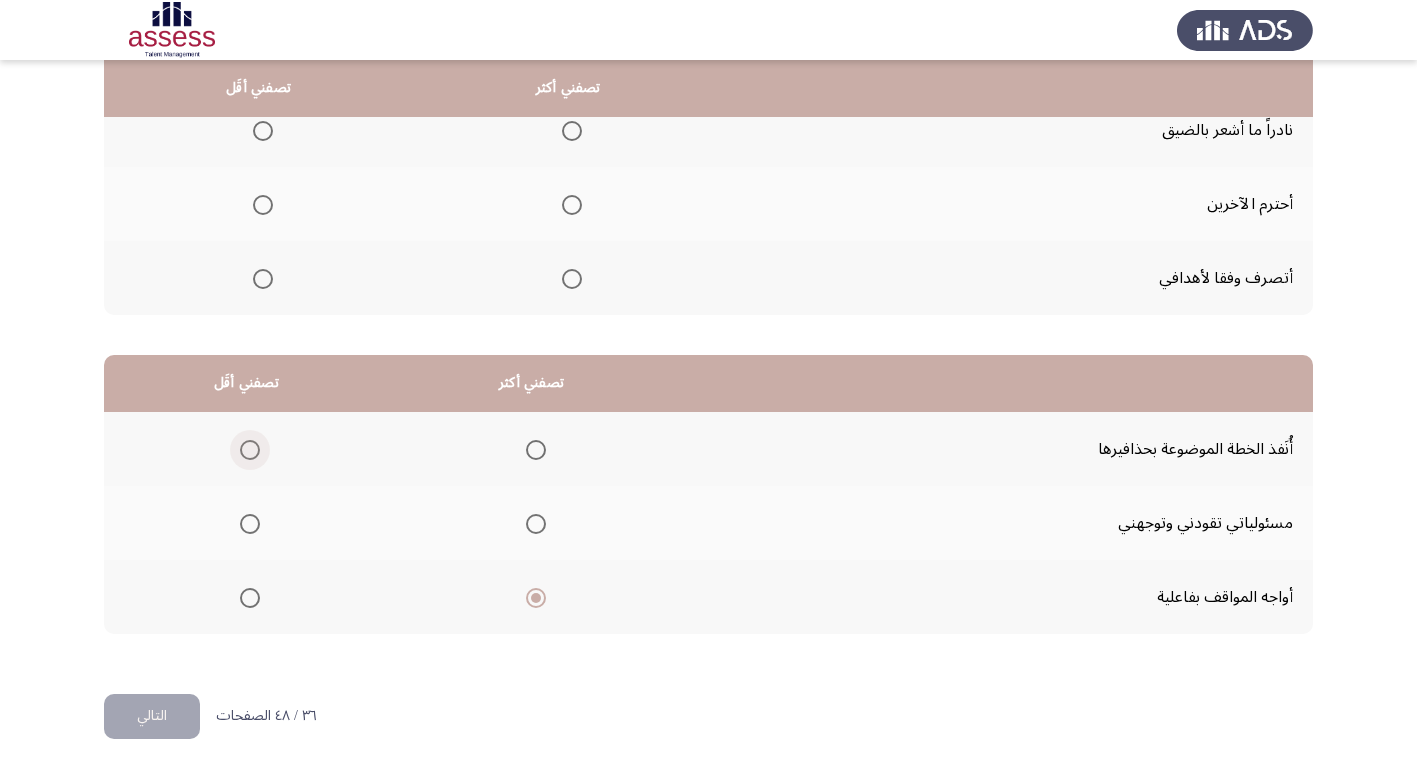 click at bounding box center (250, 450) 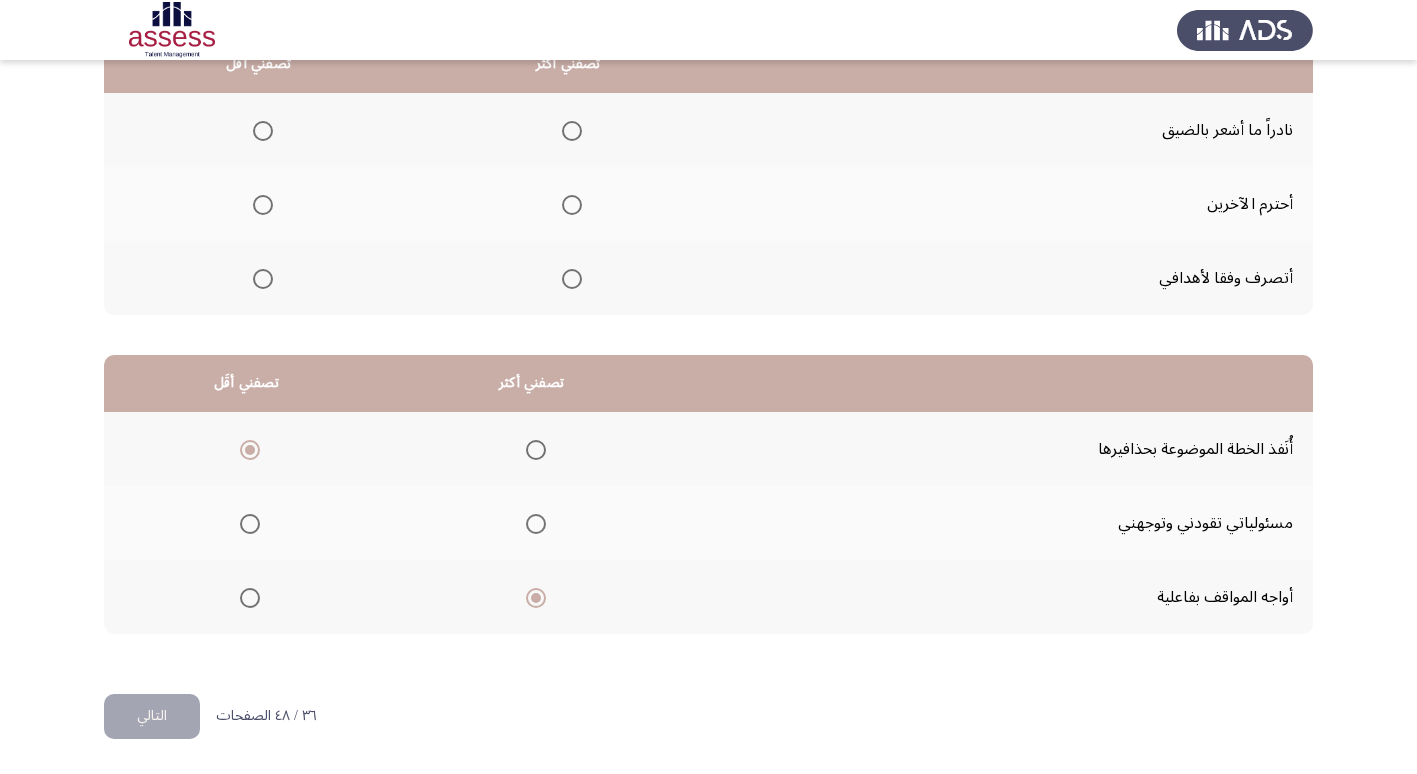 scroll, scrollTop: 136, scrollLeft: 0, axis: vertical 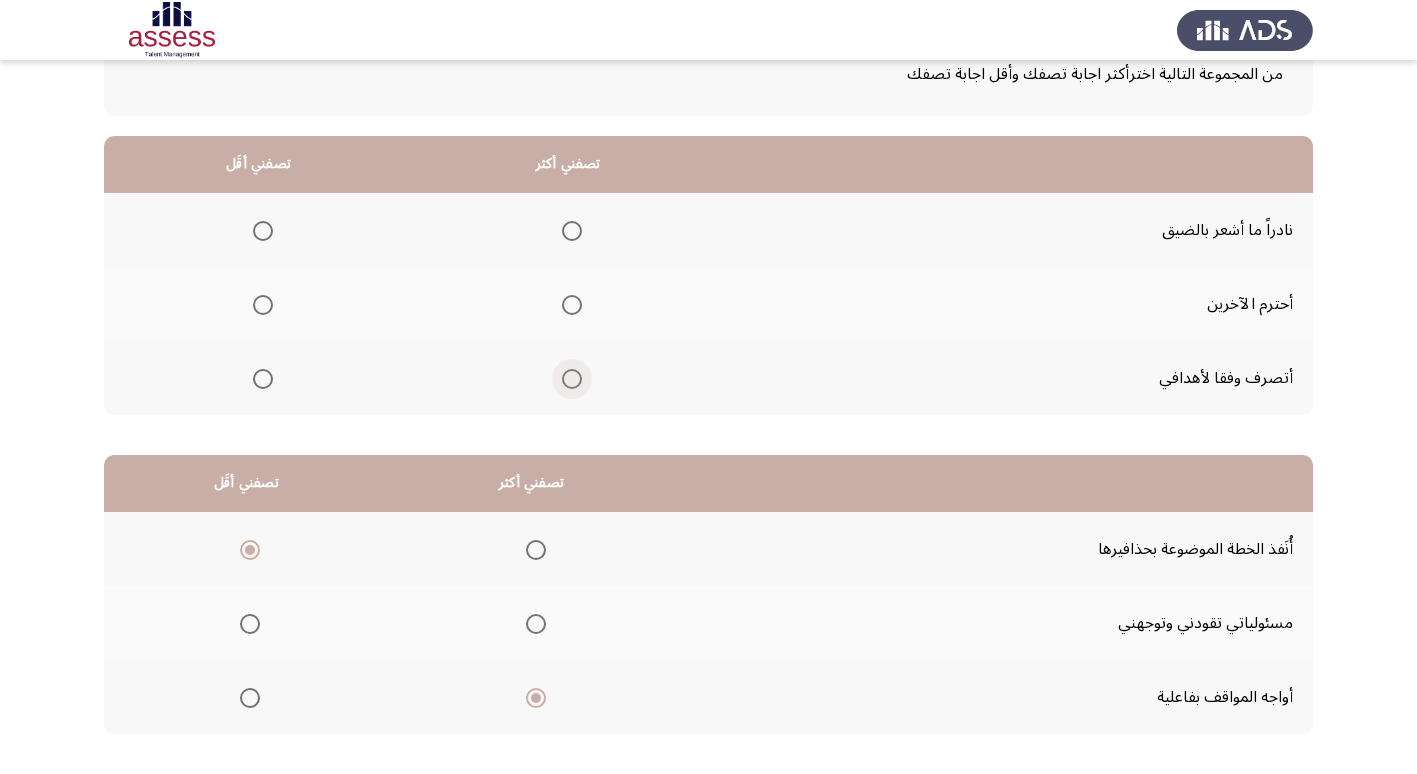 click at bounding box center (572, 379) 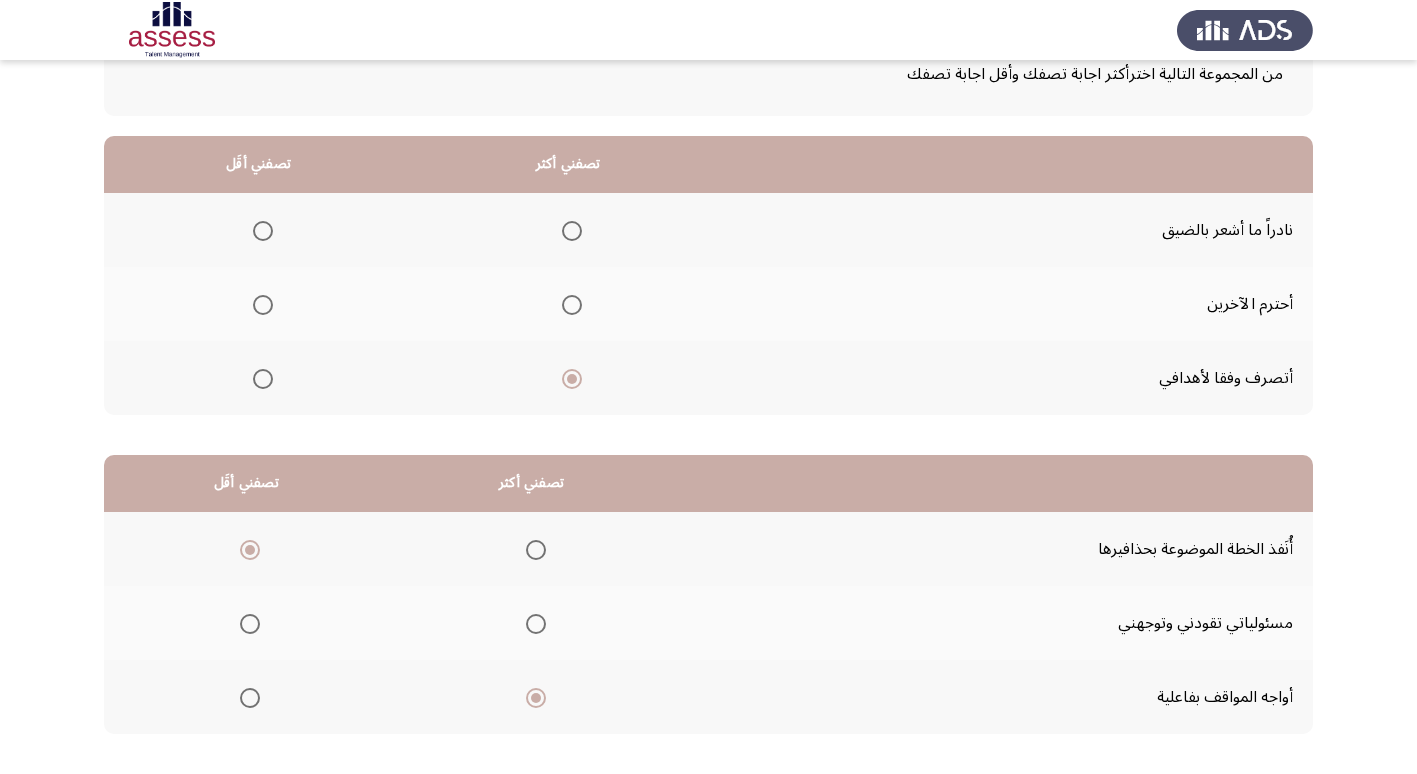 click at bounding box center [263, 231] 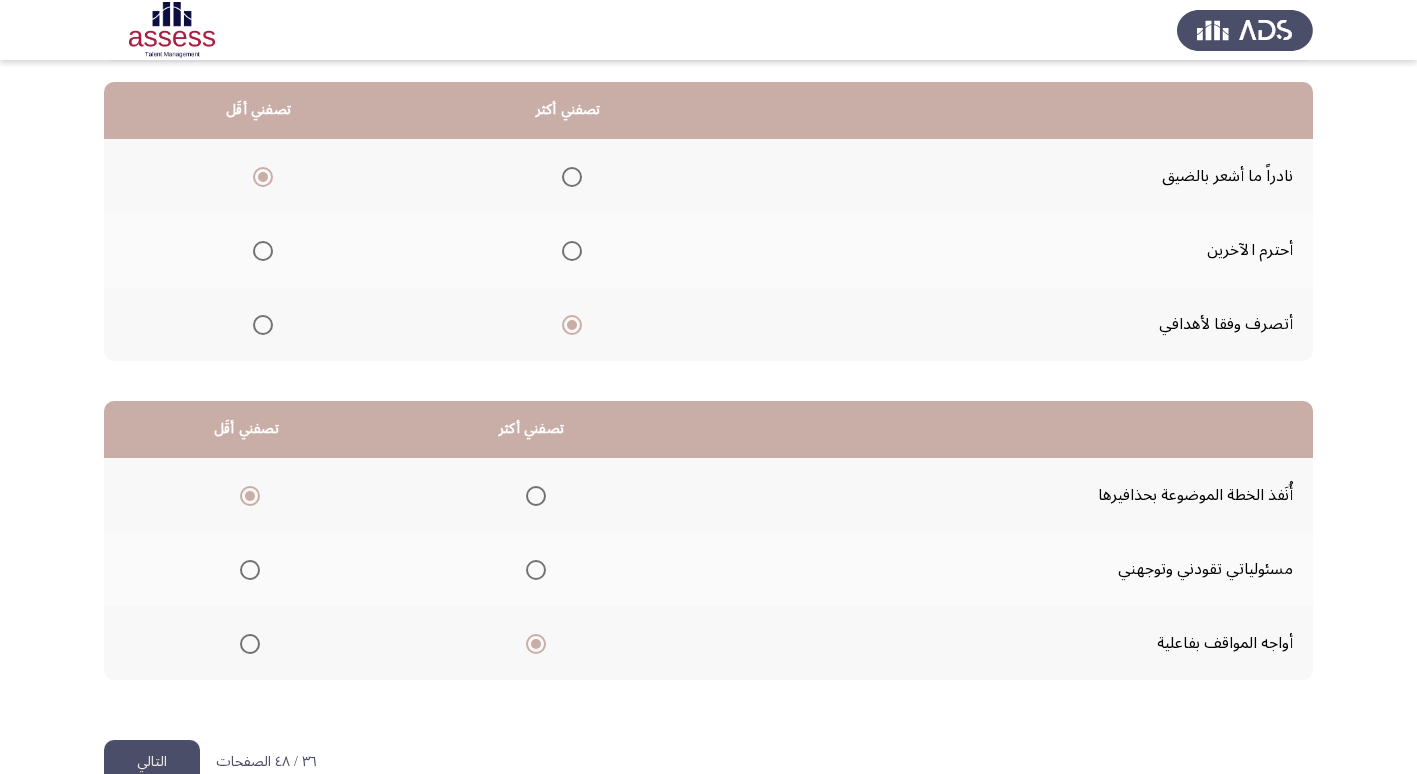 scroll, scrollTop: 236, scrollLeft: 0, axis: vertical 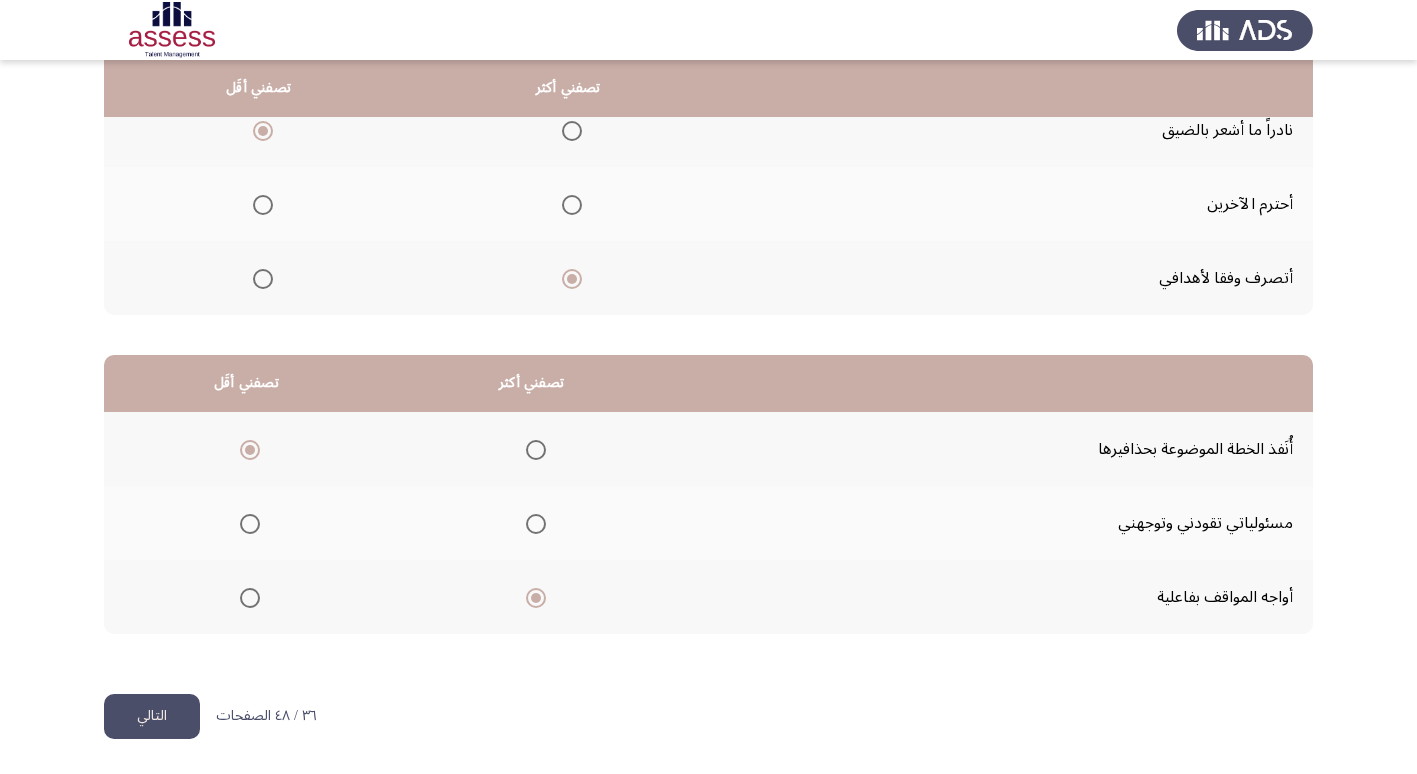 click on "التالي" 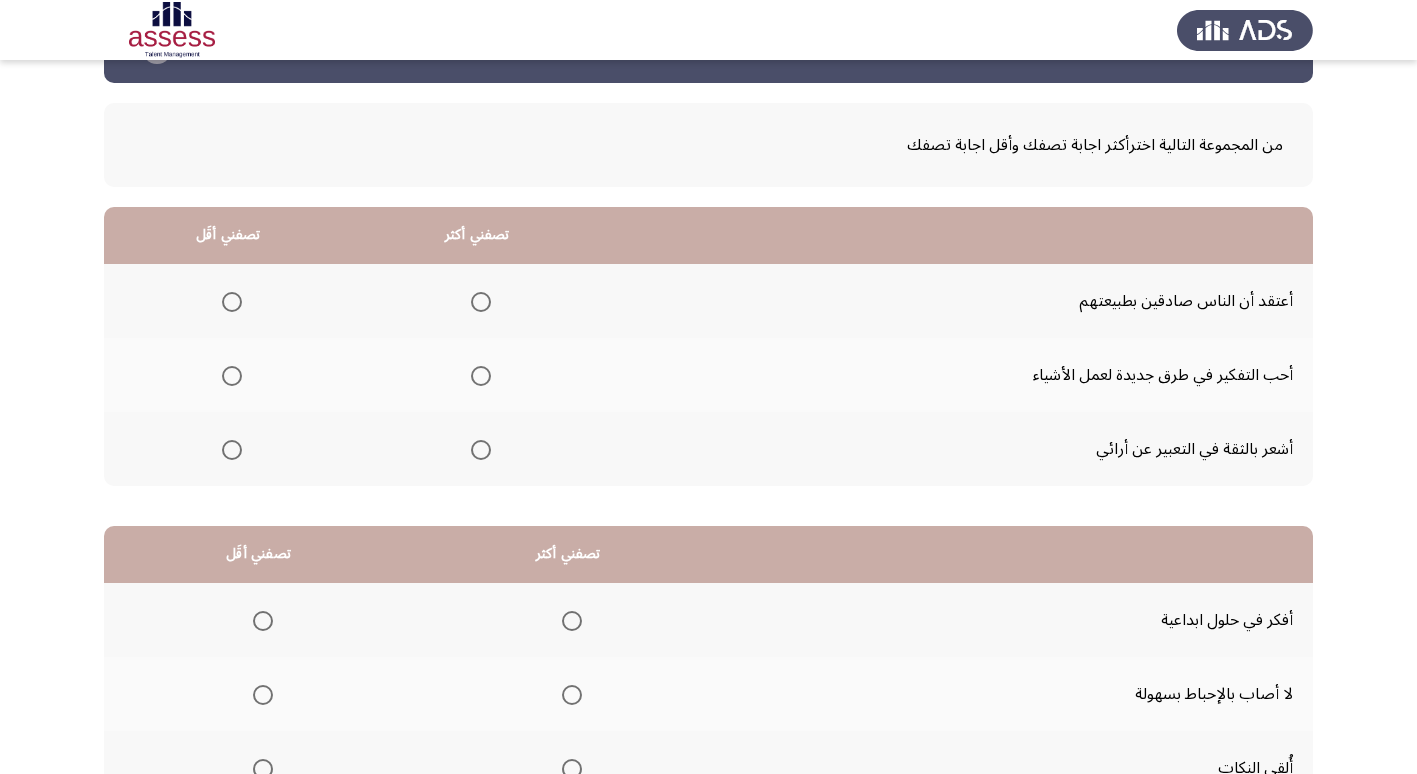 scroll, scrollTop: 100, scrollLeft: 0, axis: vertical 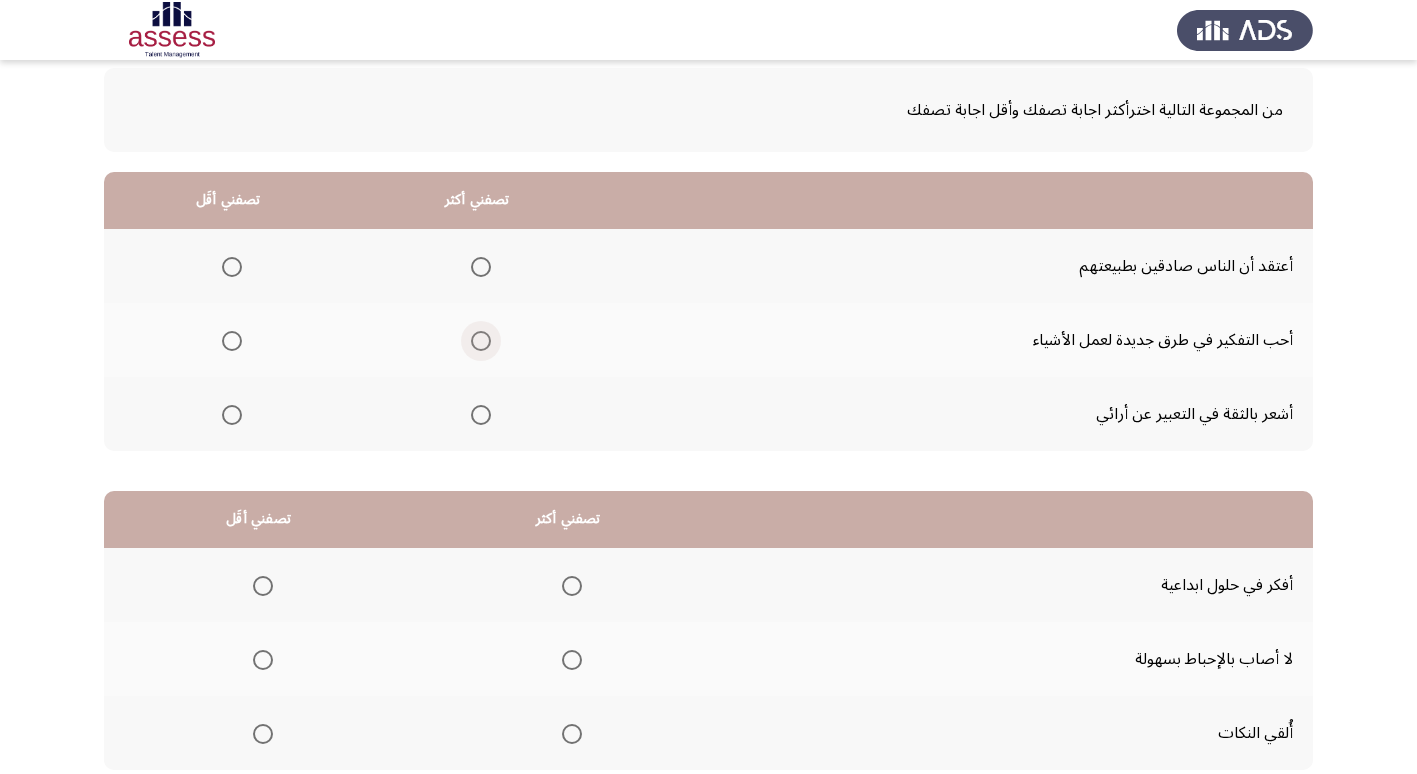 click at bounding box center (481, 341) 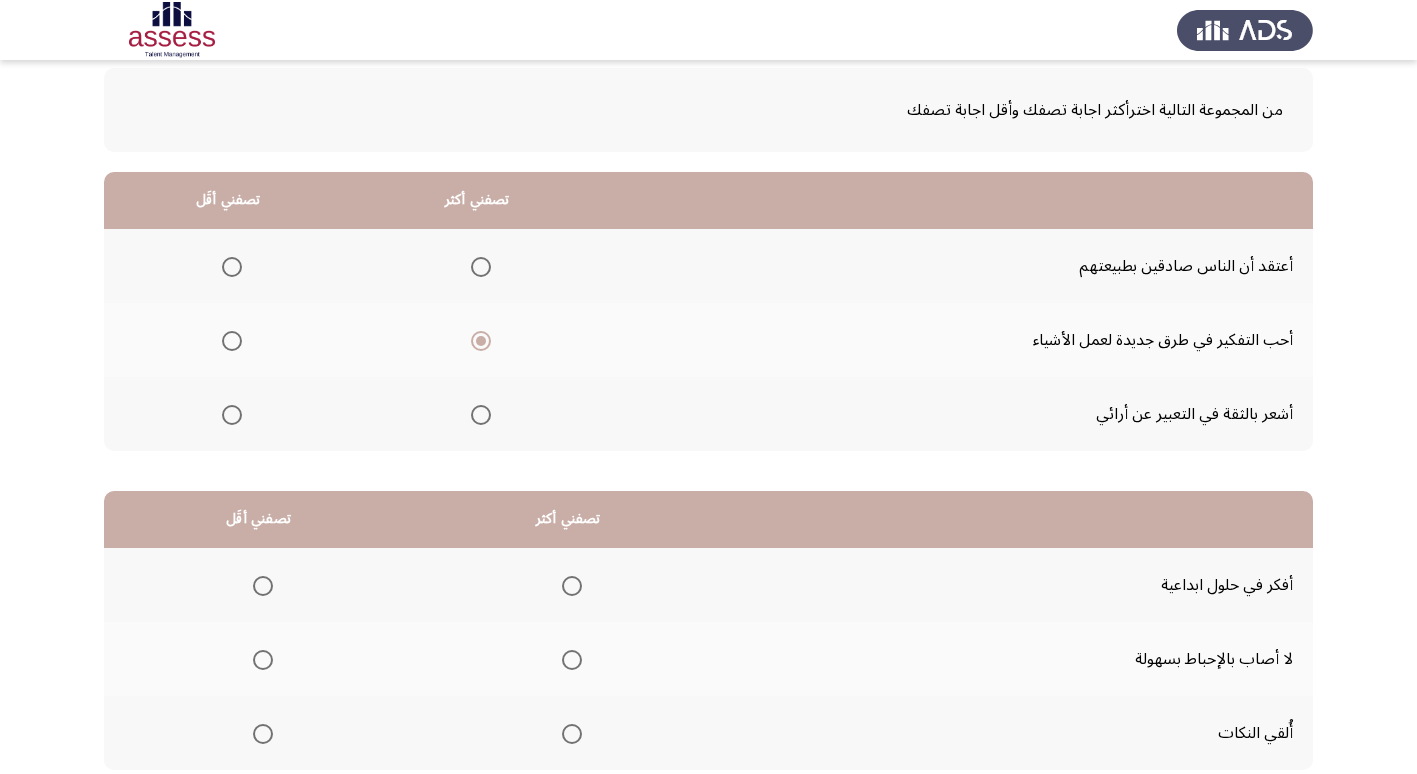 click at bounding box center [232, 267] 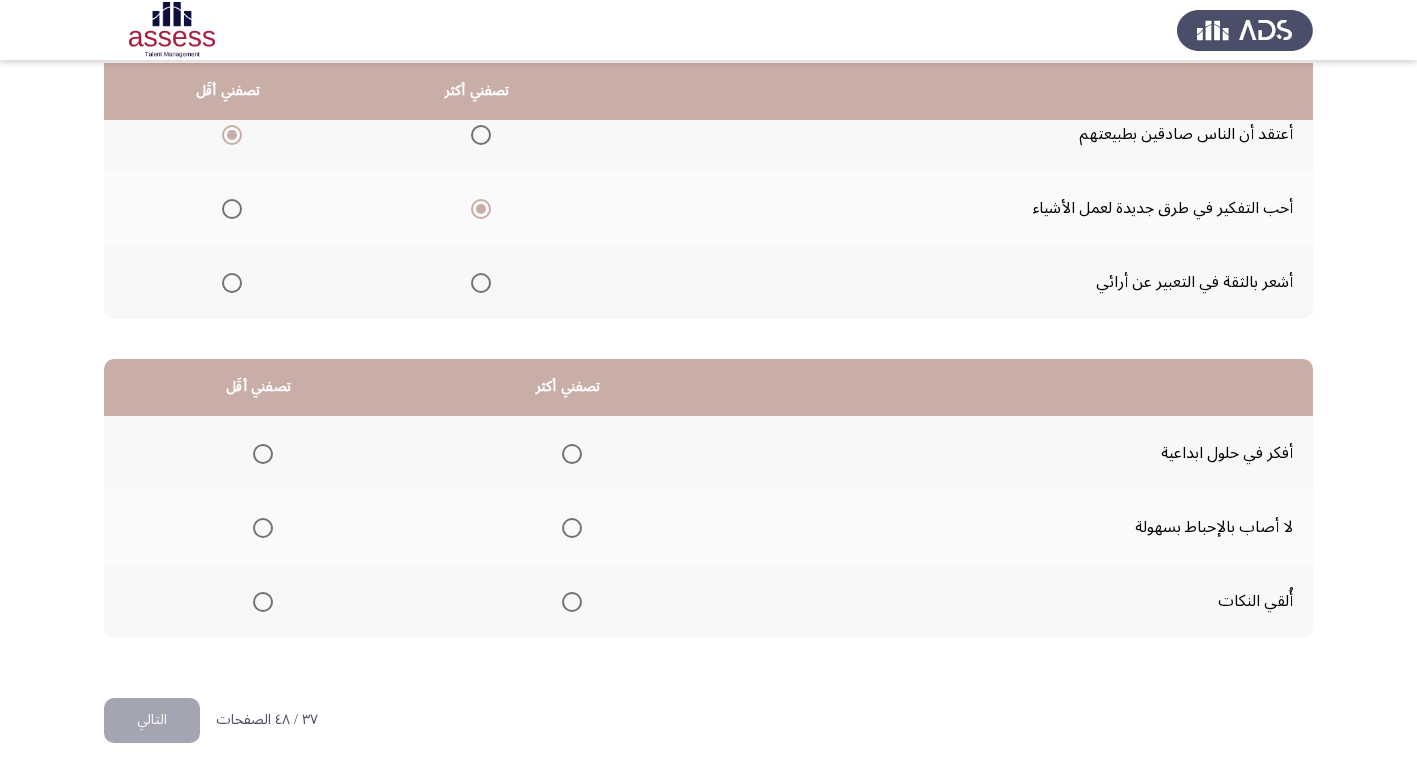 scroll, scrollTop: 236, scrollLeft: 0, axis: vertical 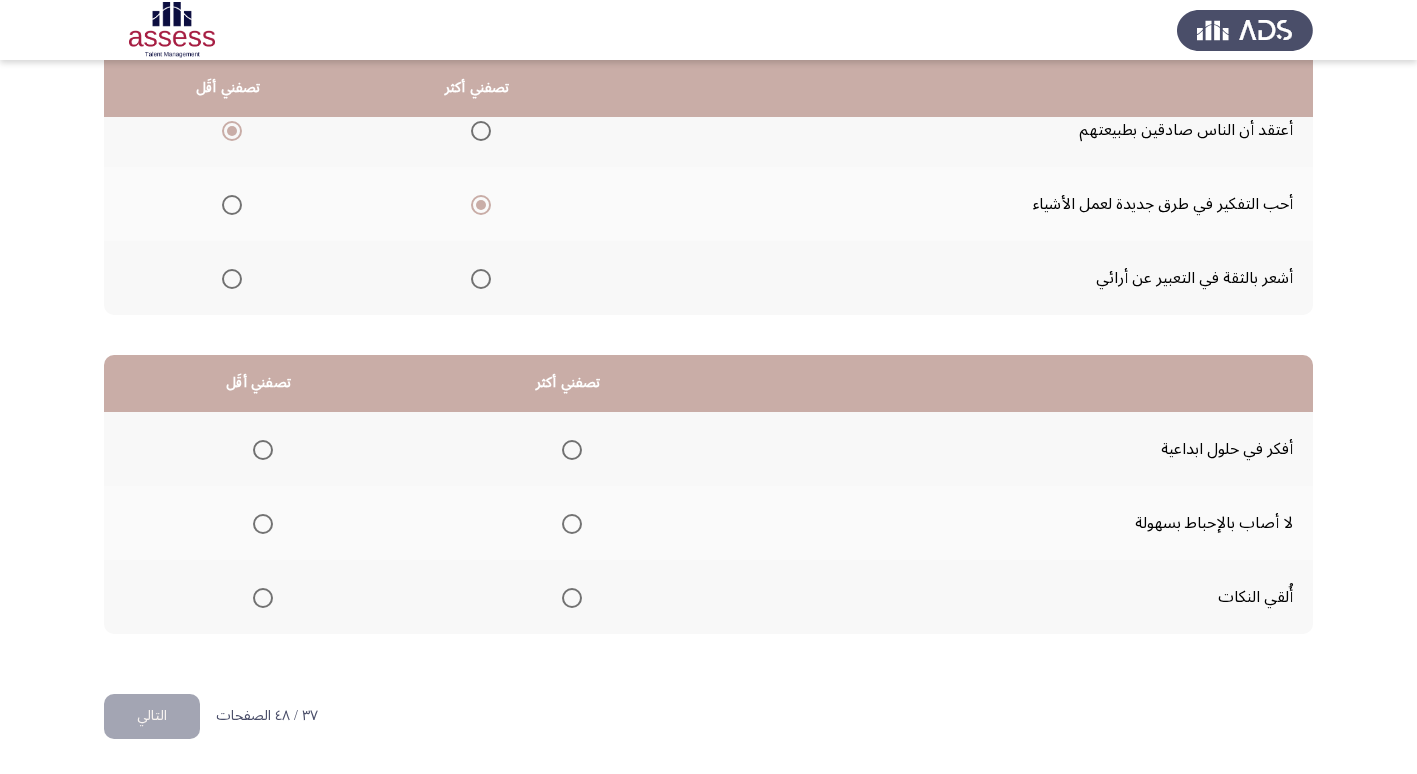 click at bounding box center [263, 598] 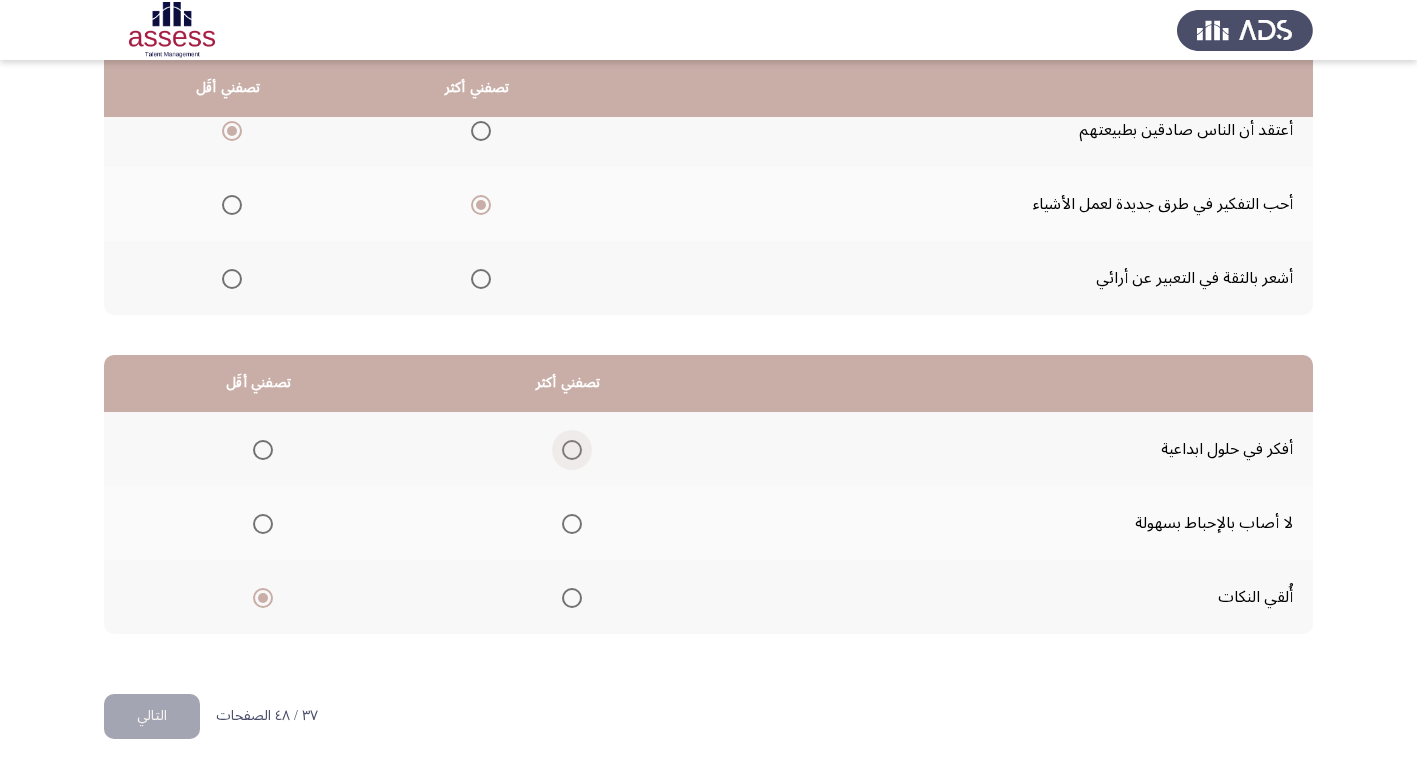 click at bounding box center [572, 450] 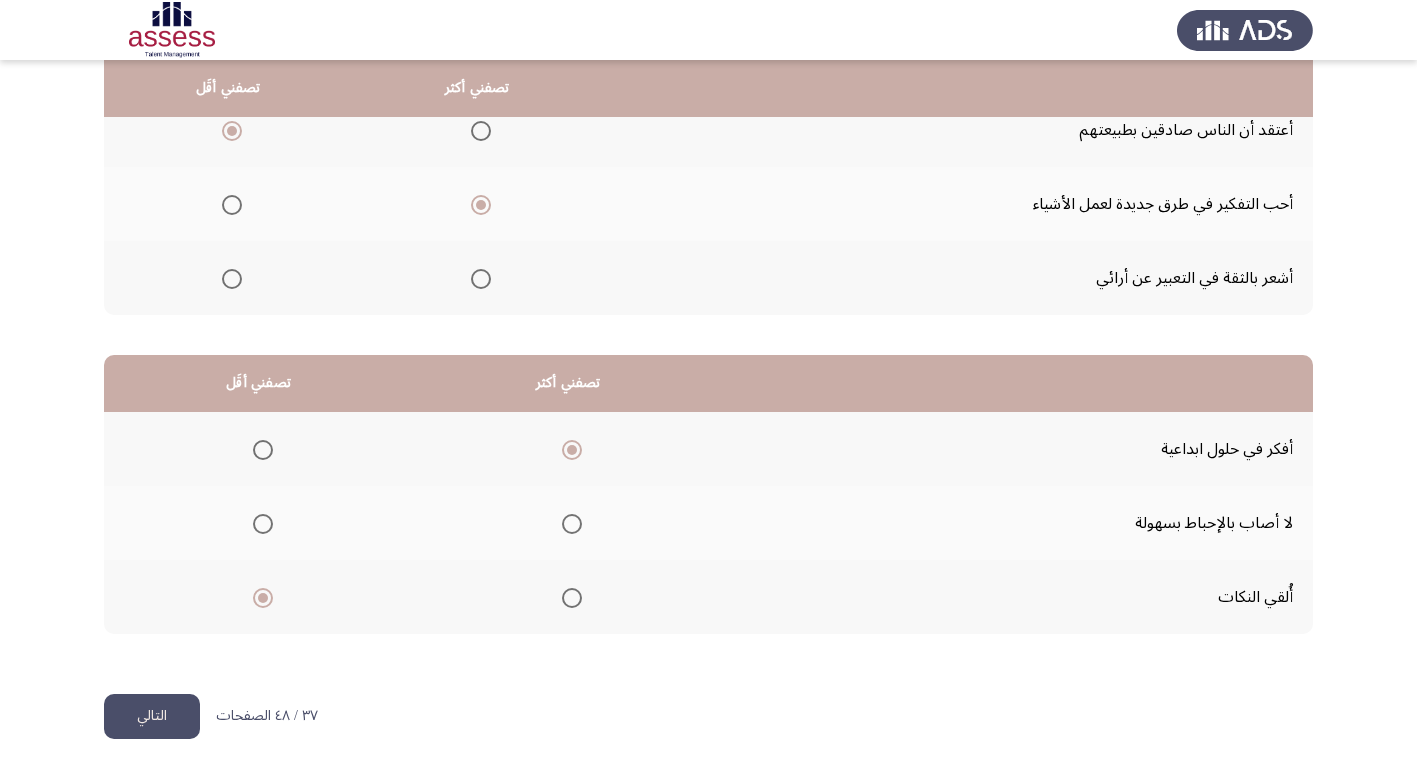 drag, startPoint x: 151, startPoint y: 722, endPoint x: 161, endPoint y: 712, distance: 14.142136 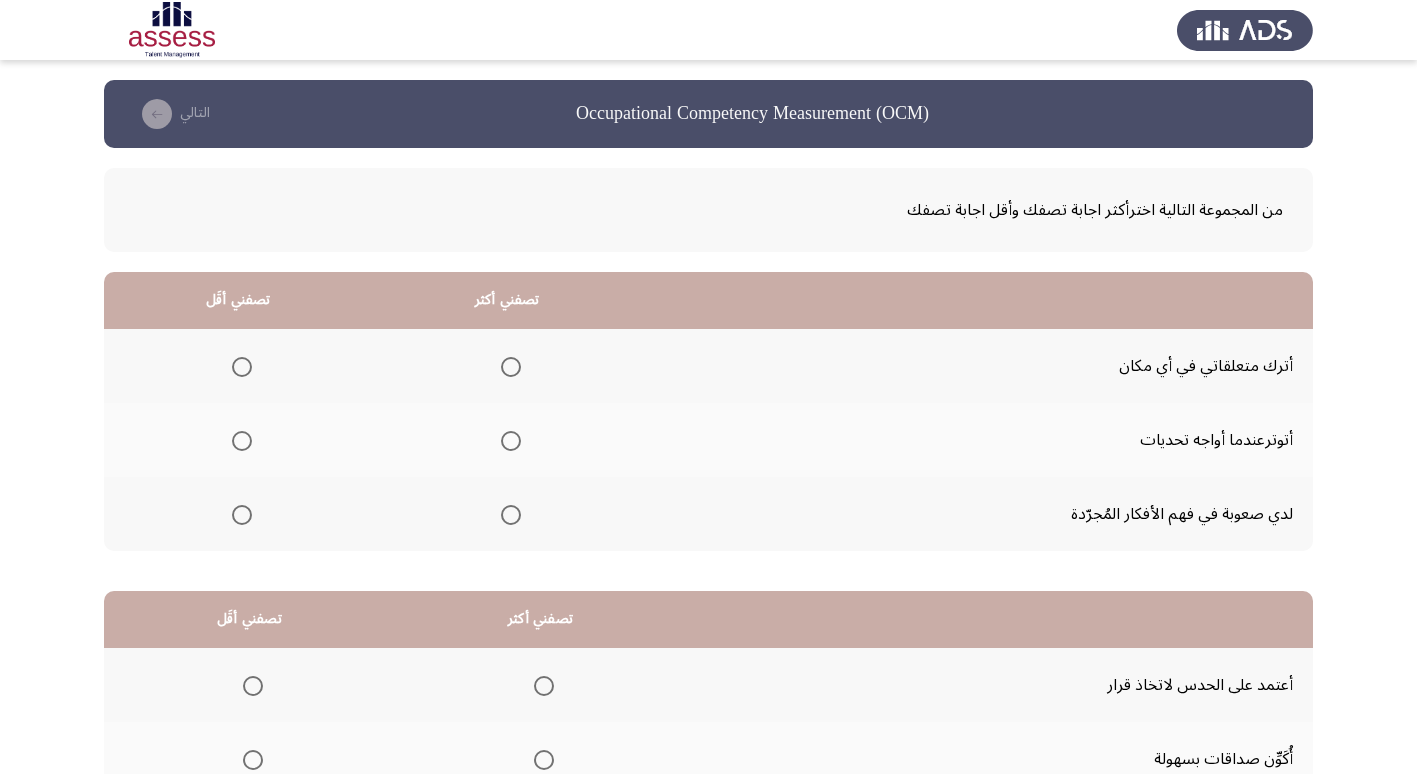 scroll, scrollTop: 100, scrollLeft: 0, axis: vertical 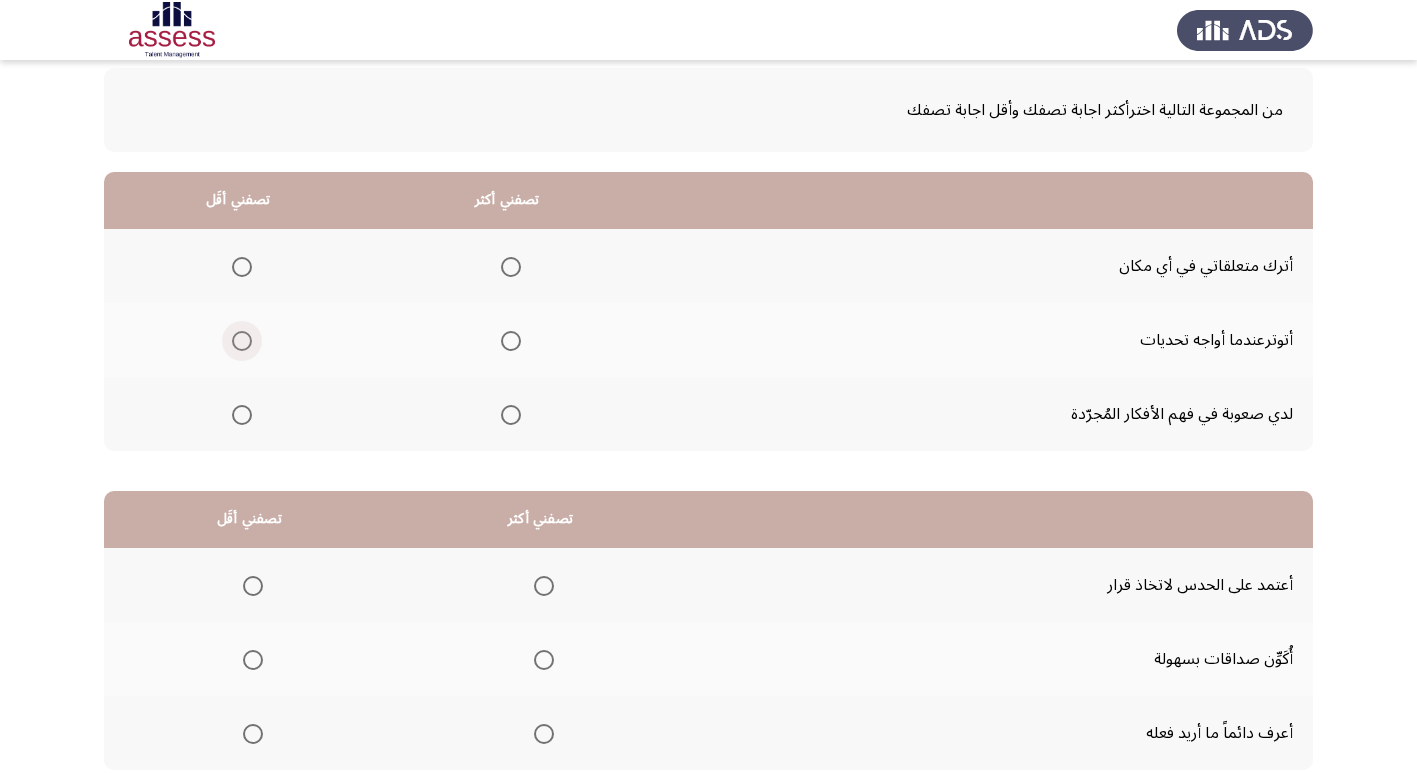 click at bounding box center (242, 341) 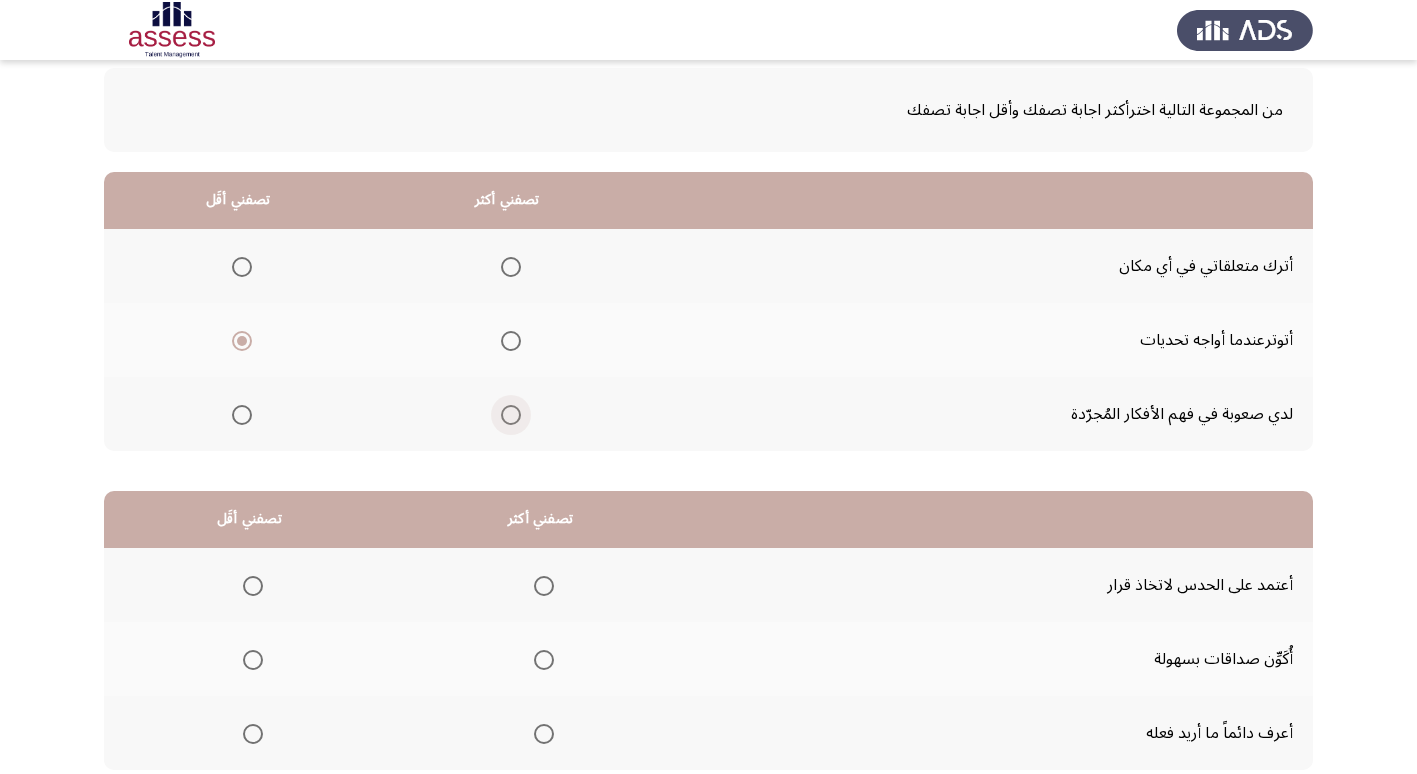 click at bounding box center [511, 415] 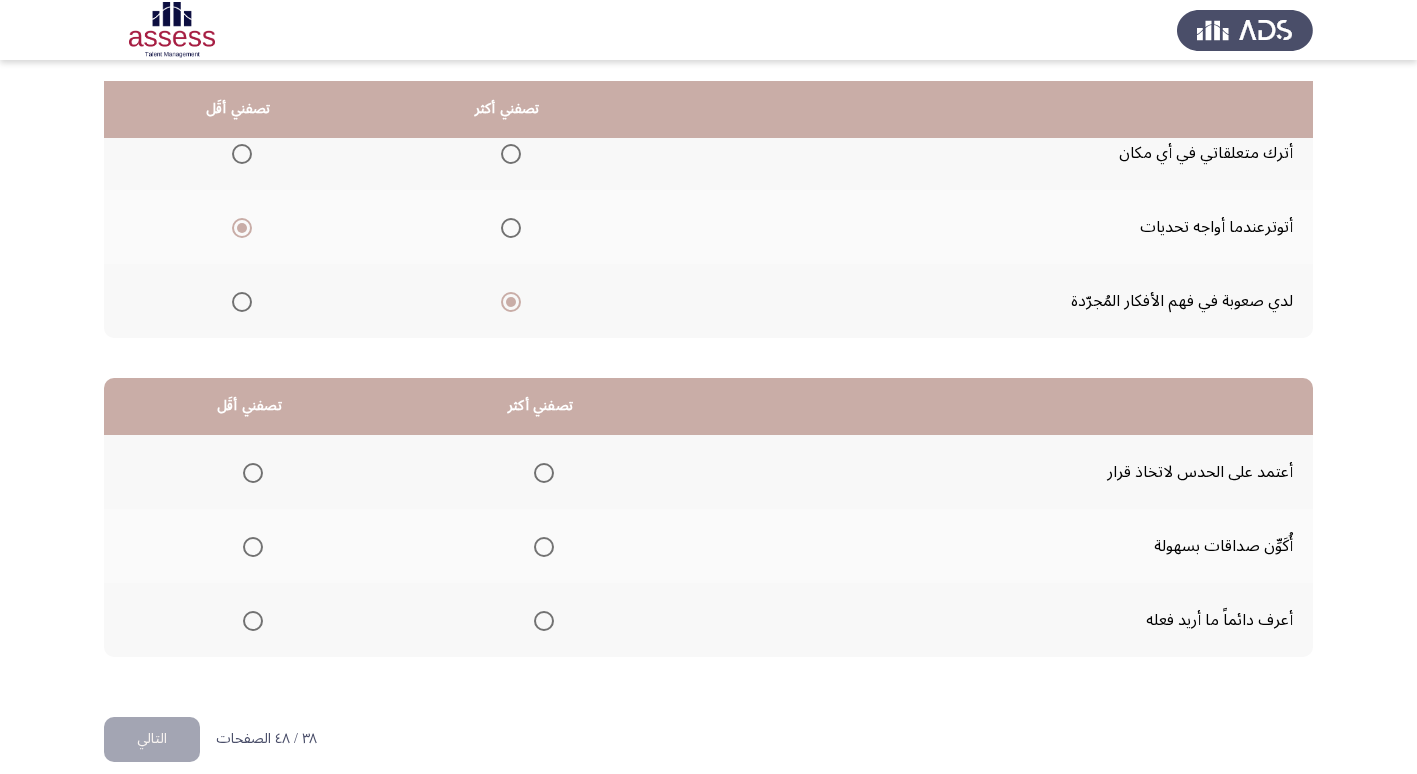 scroll, scrollTop: 236, scrollLeft: 0, axis: vertical 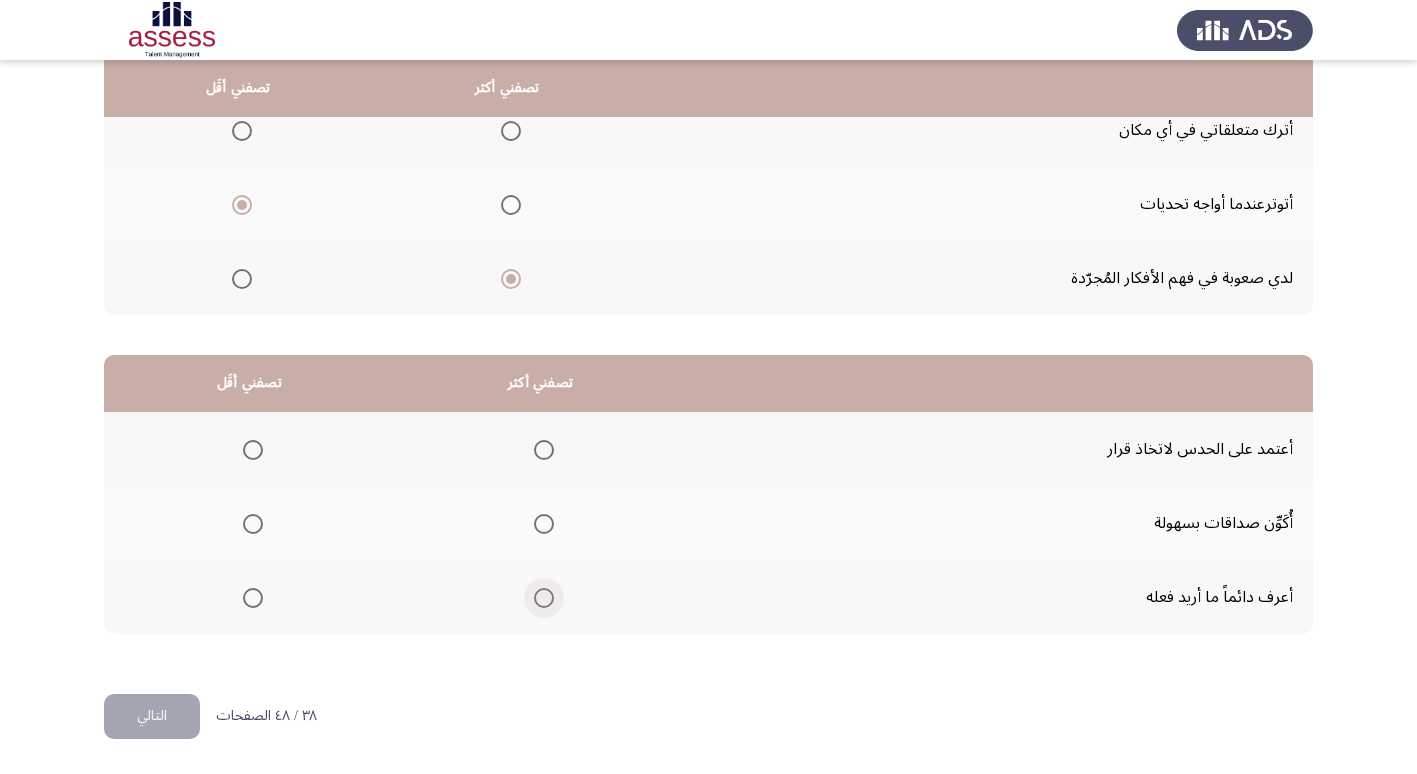 click at bounding box center (544, 598) 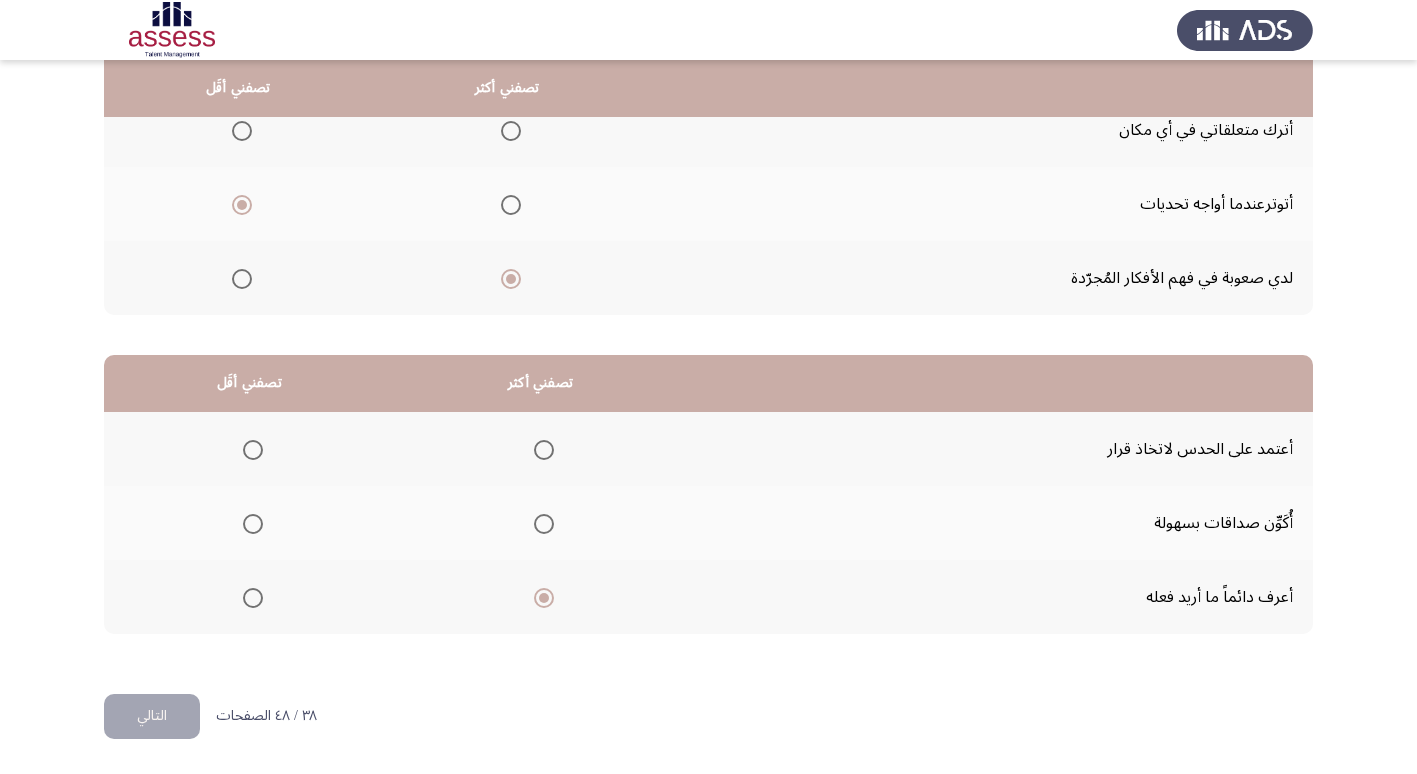 click at bounding box center [253, 450] 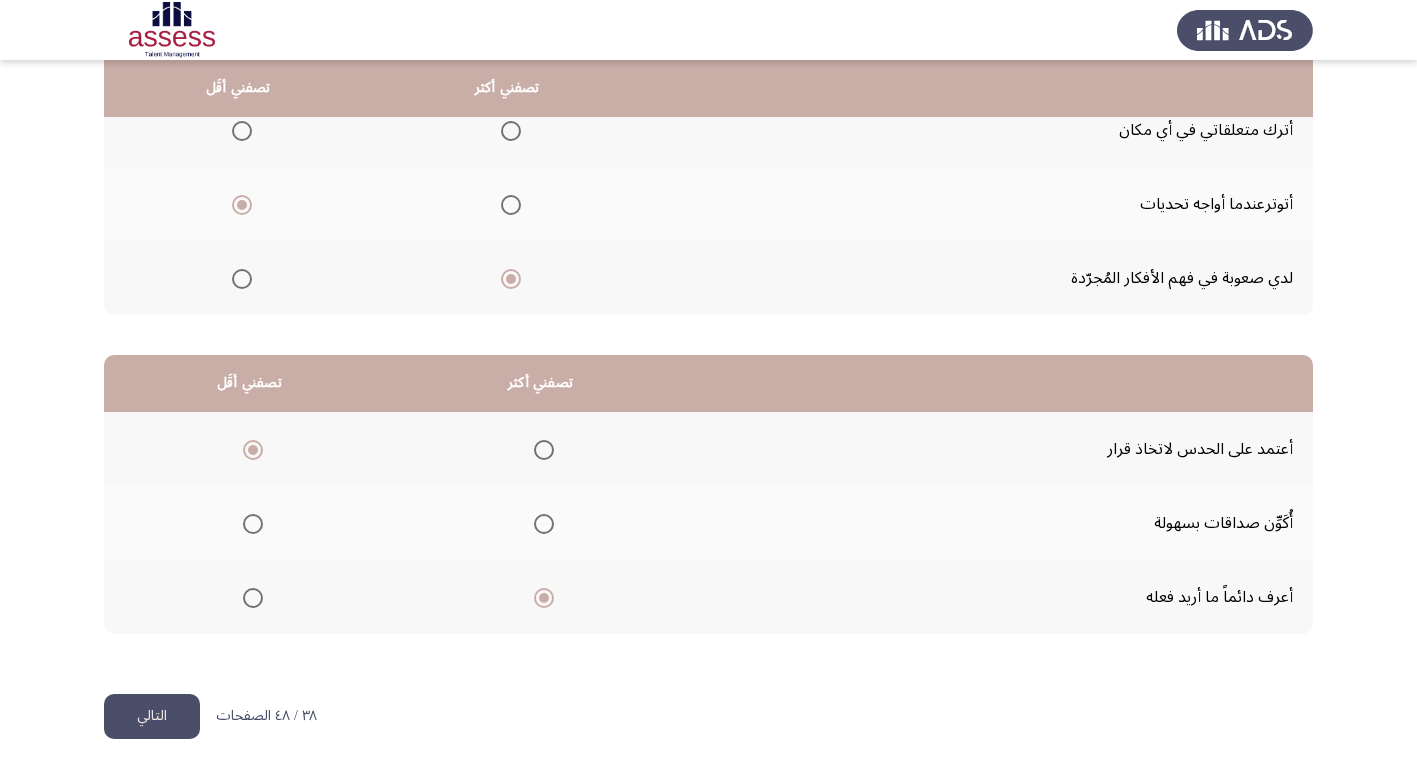 click on "التالي" 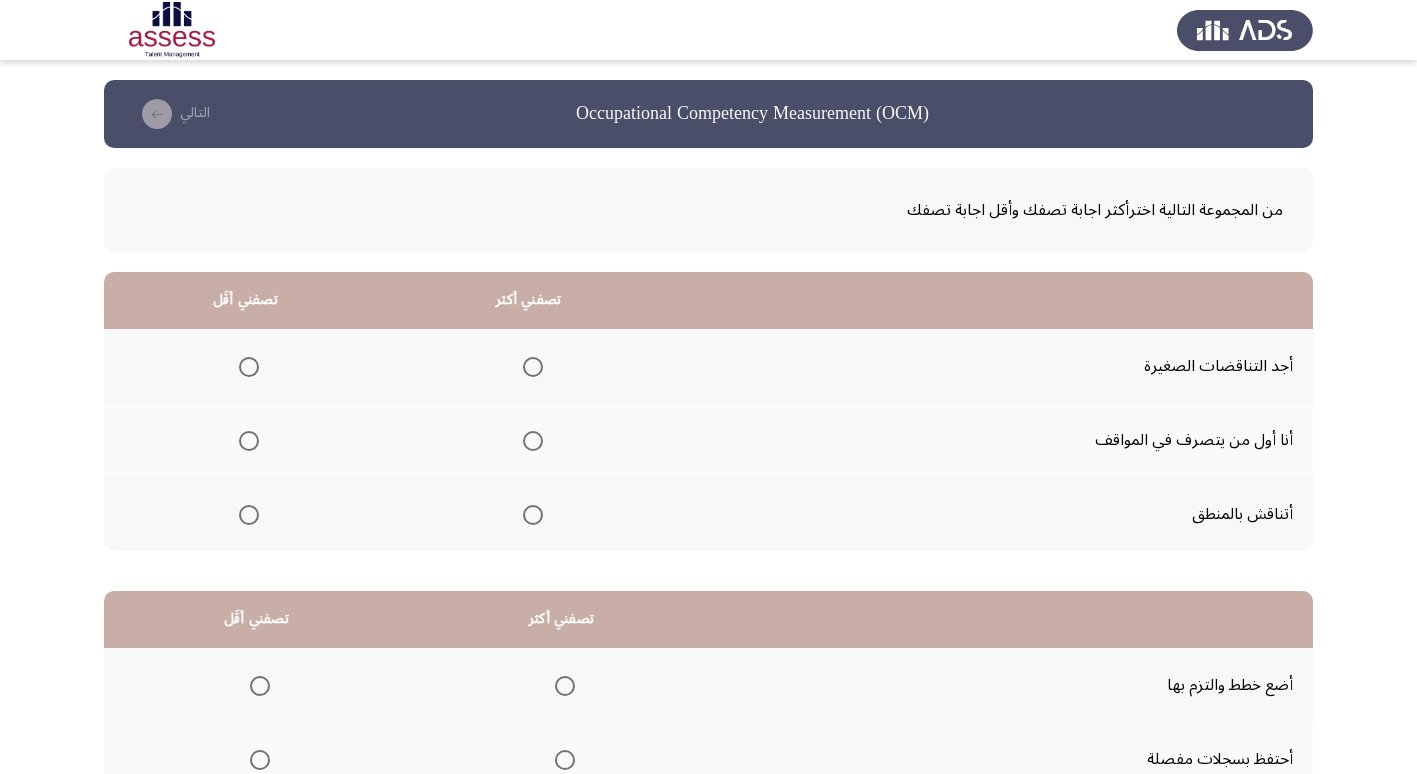 scroll, scrollTop: 100, scrollLeft: 0, axis: vertical 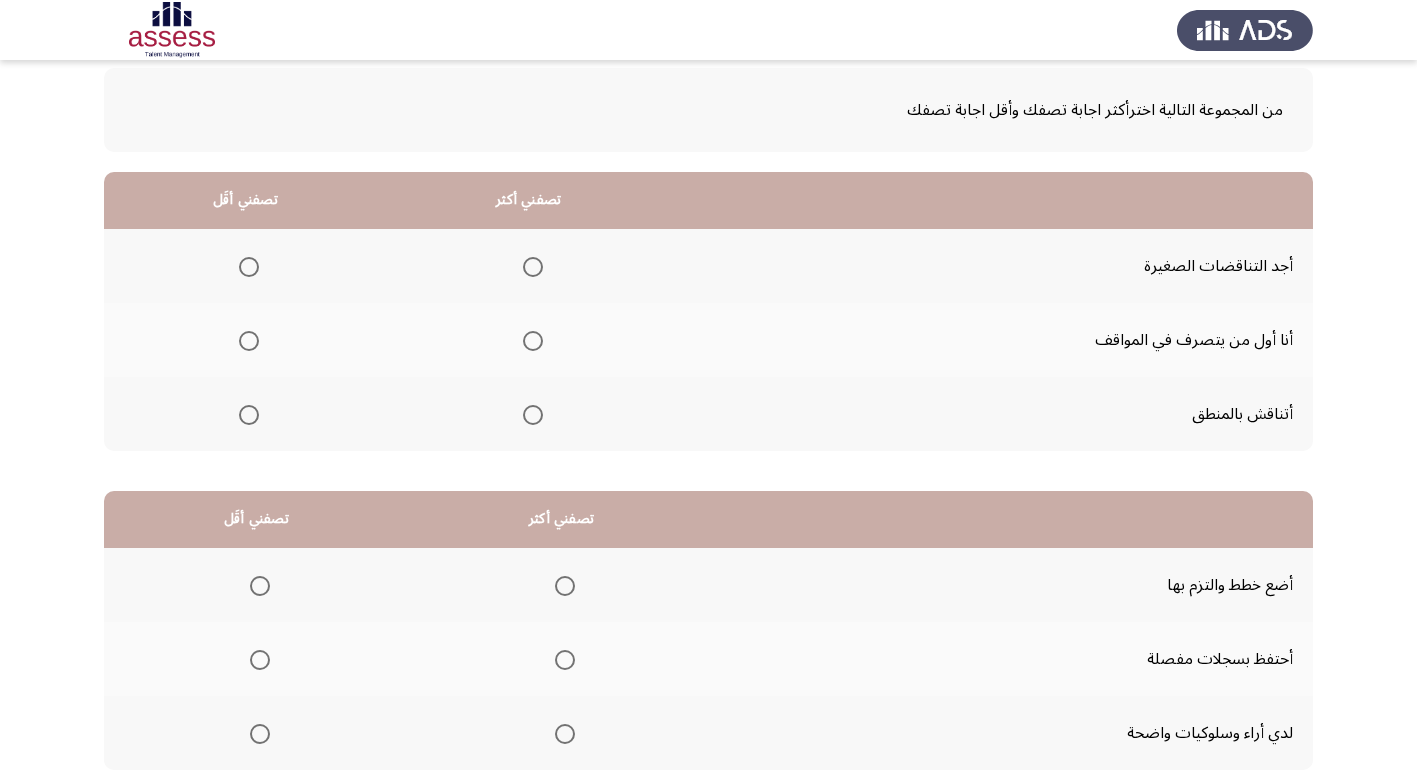 click at bounding box center [533, 415] 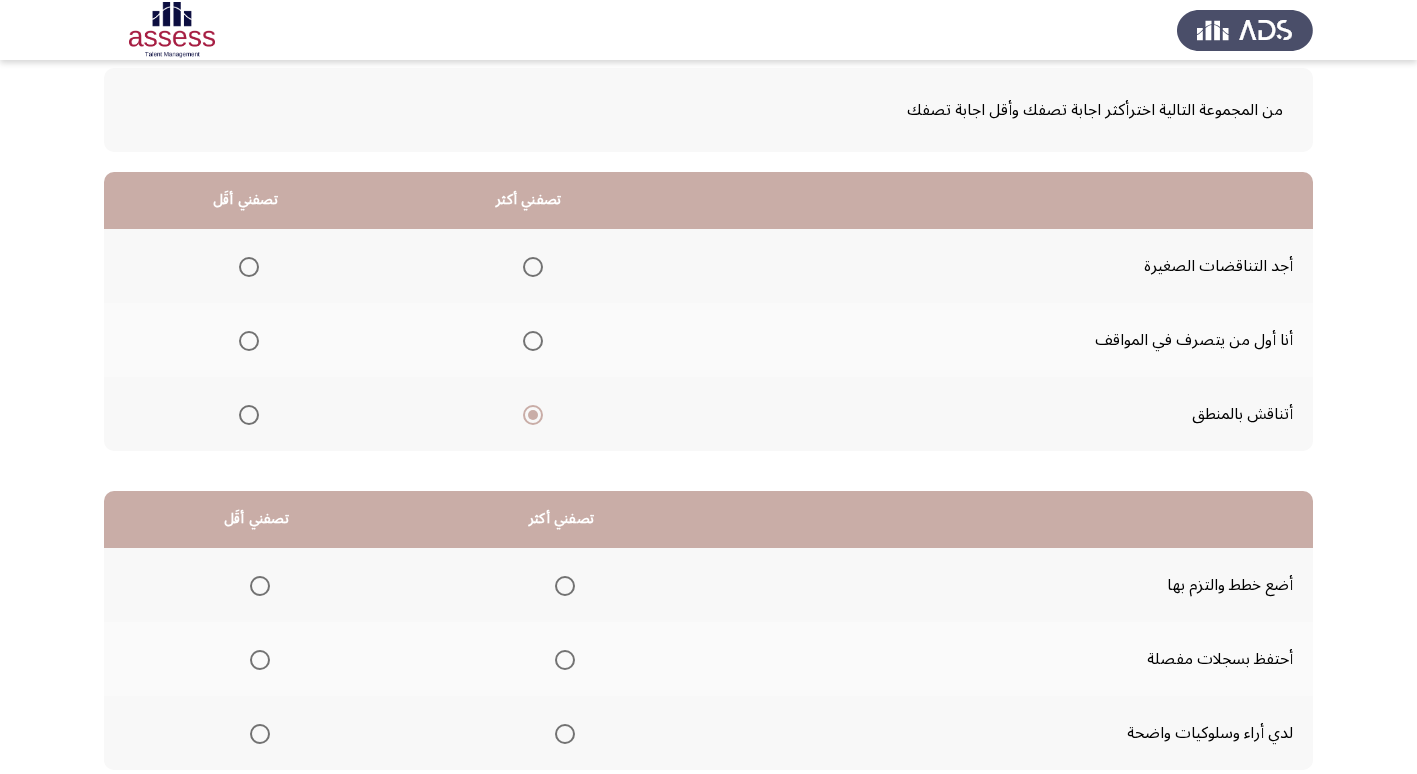 click at bounding box center [249, 267] 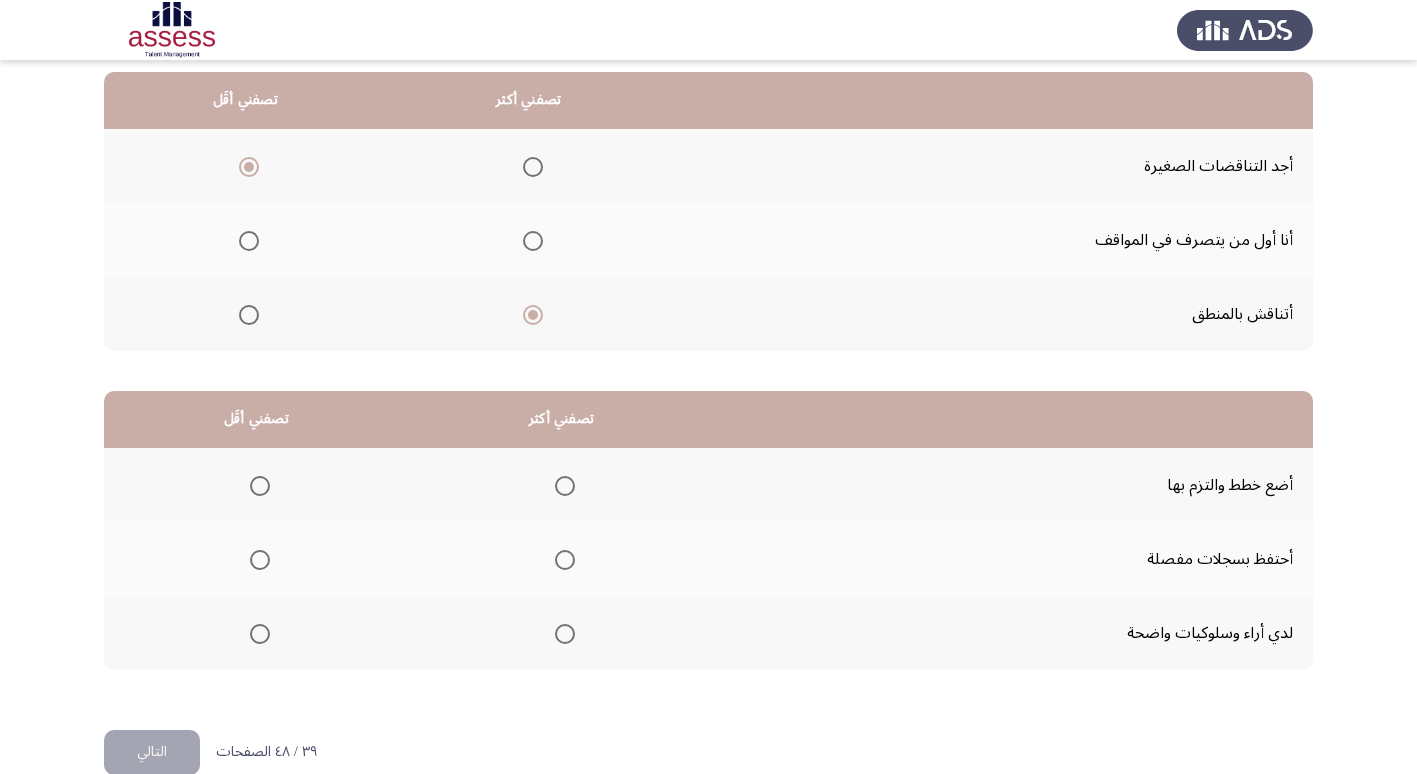 scroll, scrollTop: 236, scrollLeft: 0, axis: vertical 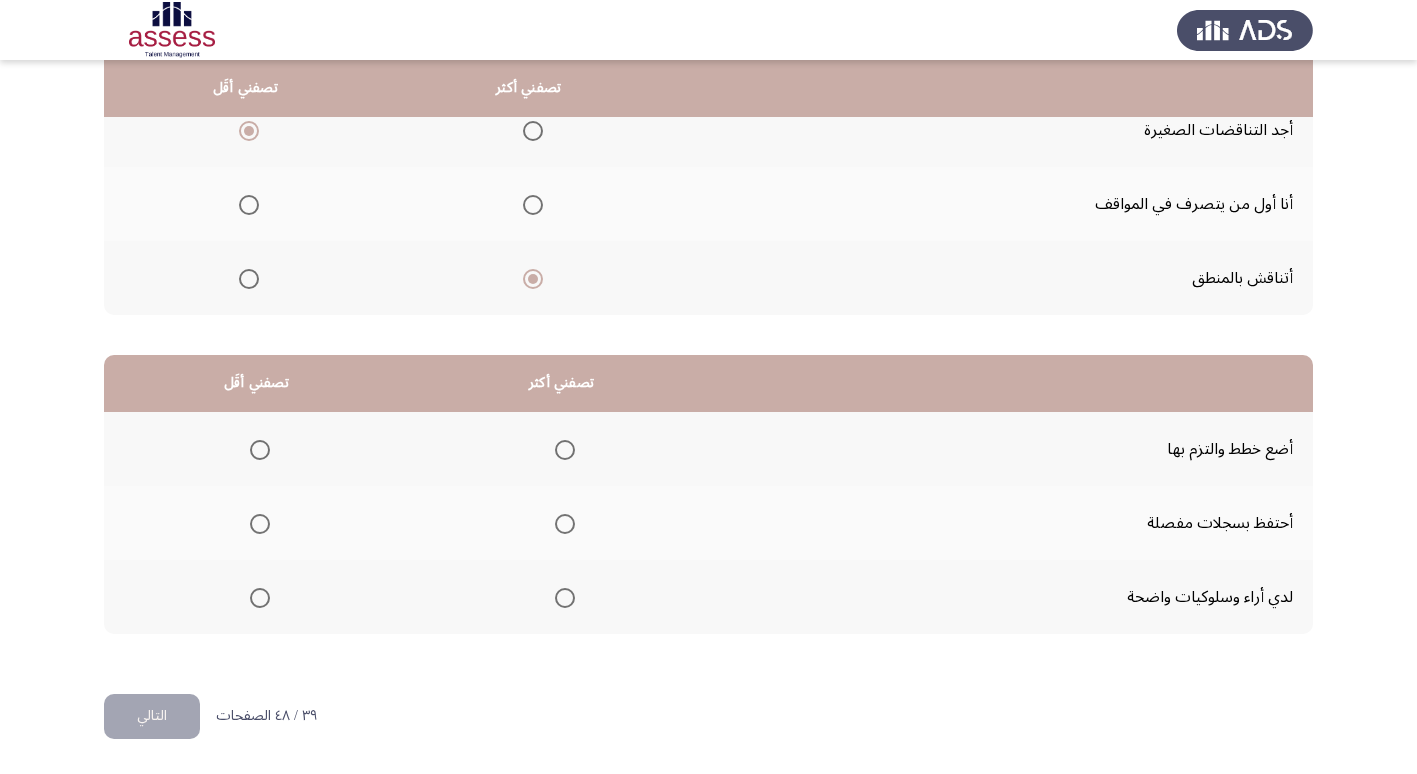 click at bounding box center [565, 450] 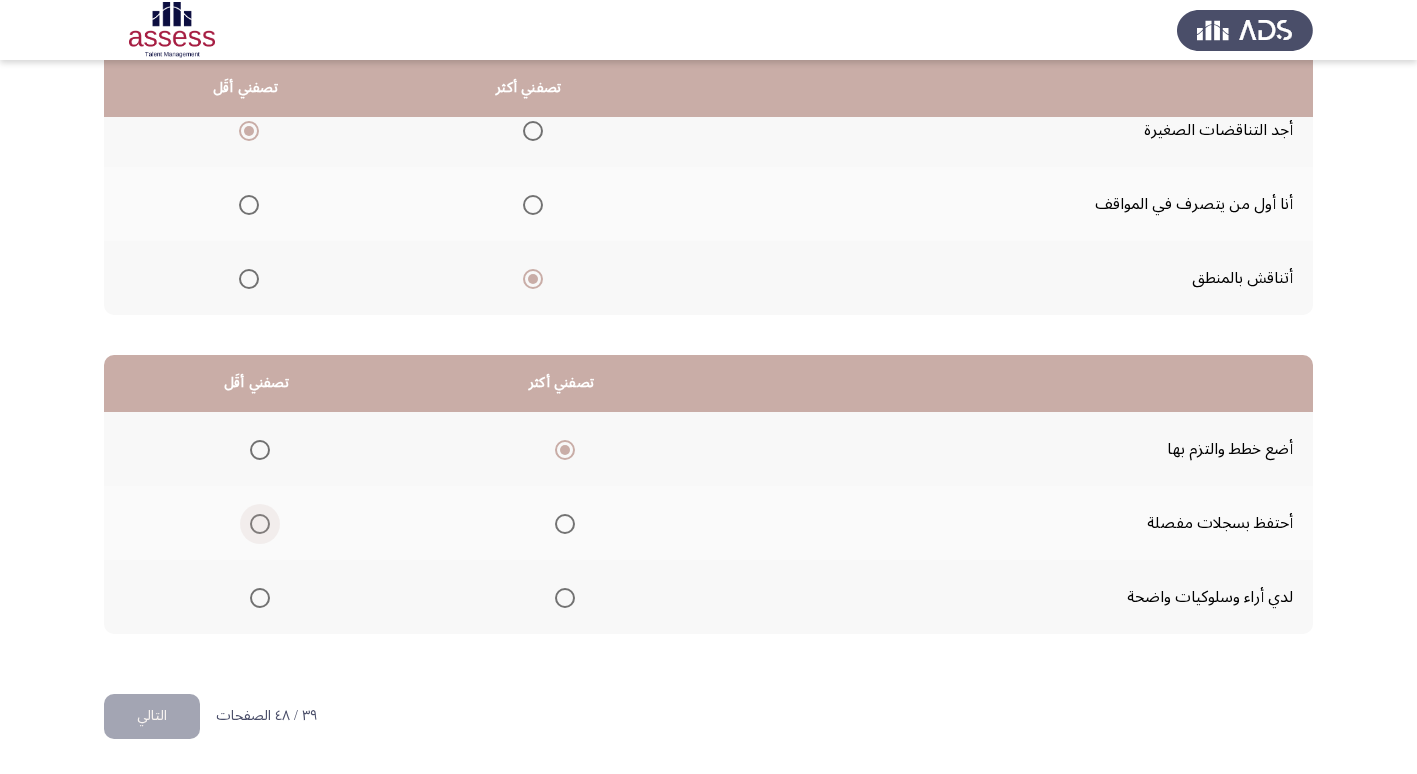 click at bounding box center (260, 524) 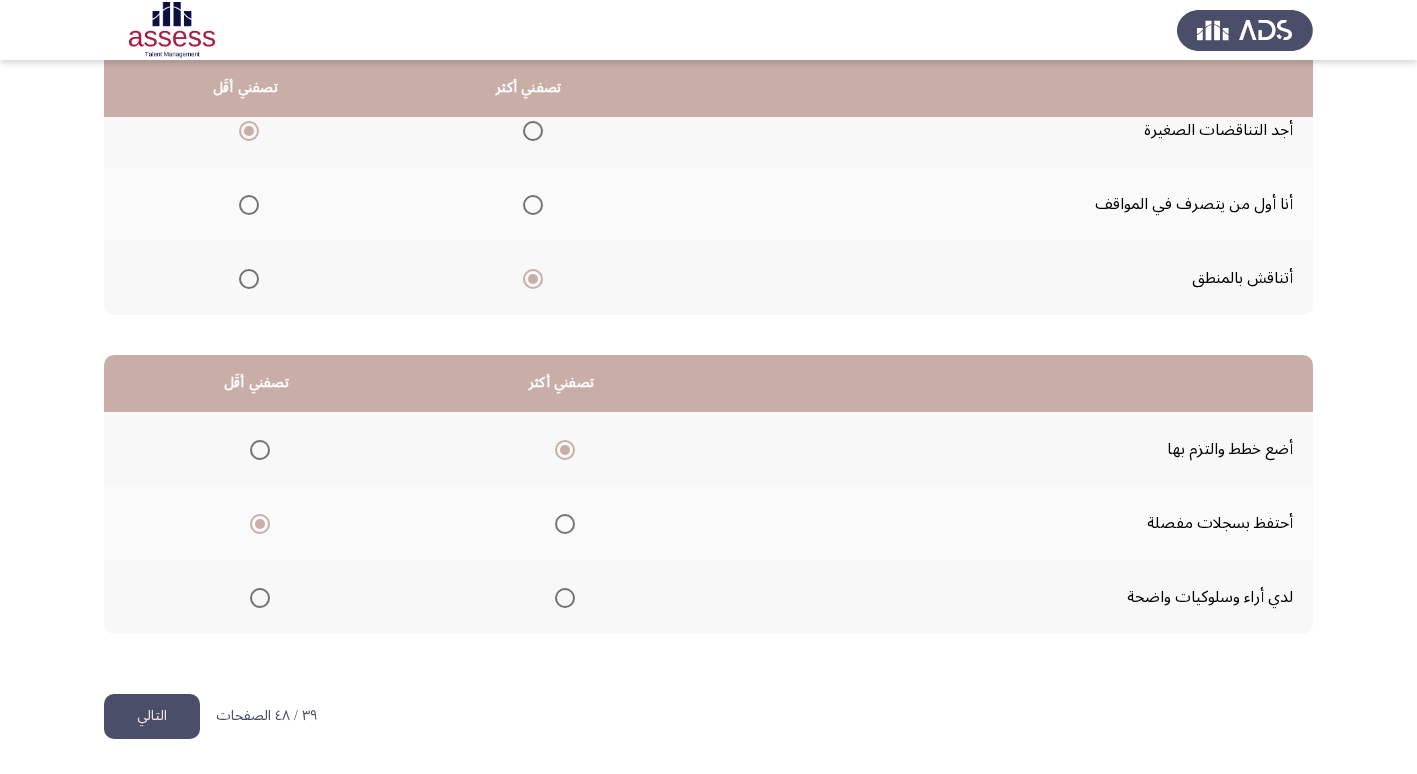 click on "التالي" 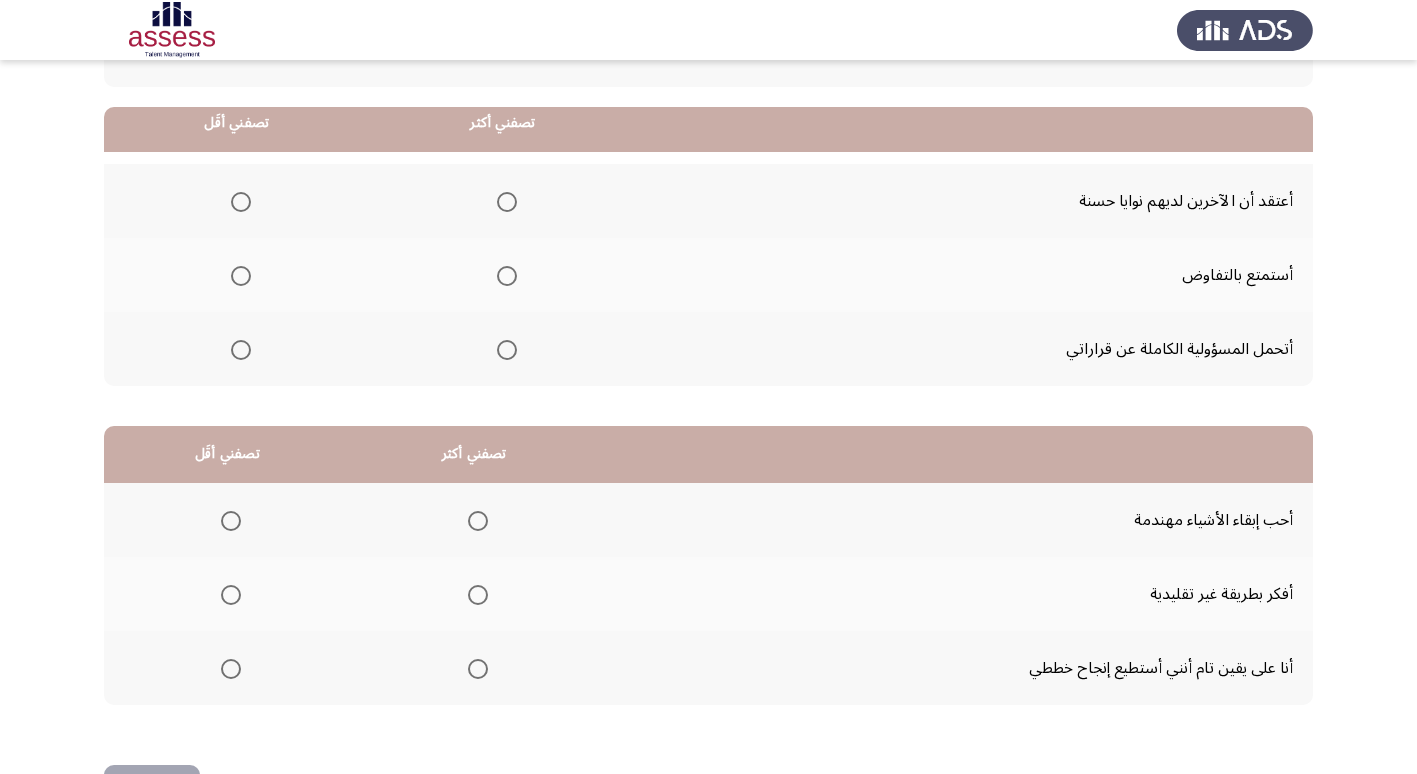 scroll, scrollTop: 200, scrollLeft: 0, axis: vertical 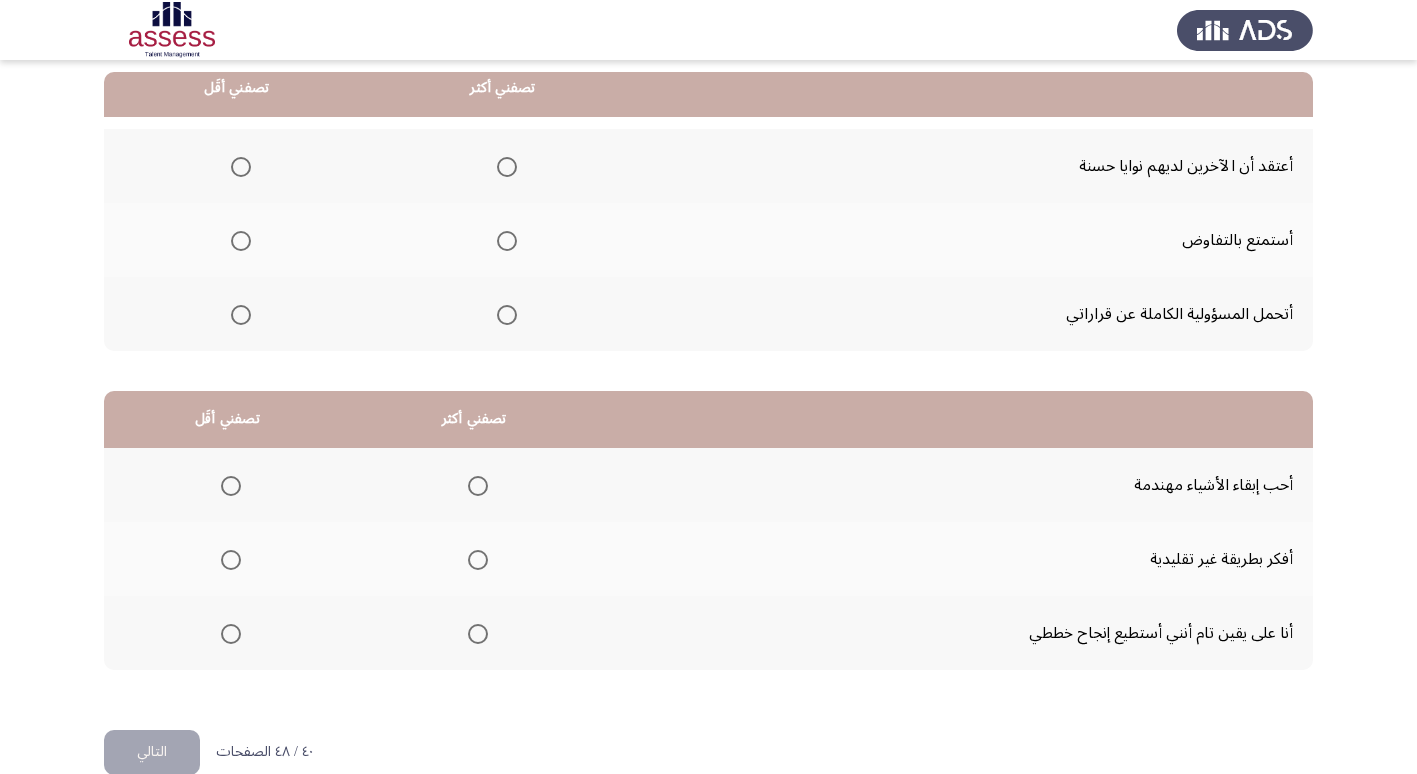 click at bounding box center (507, 315) 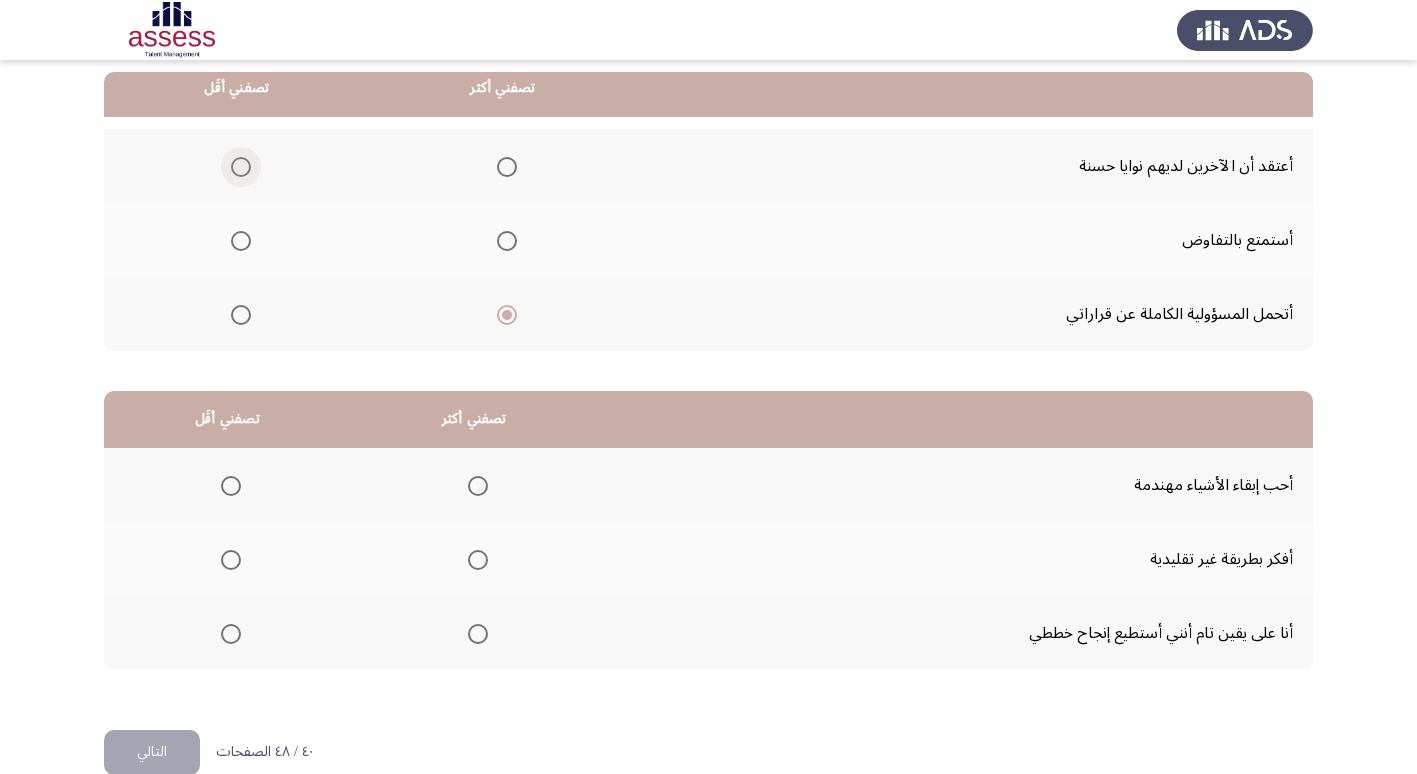 click at bounding box center [241, 167] 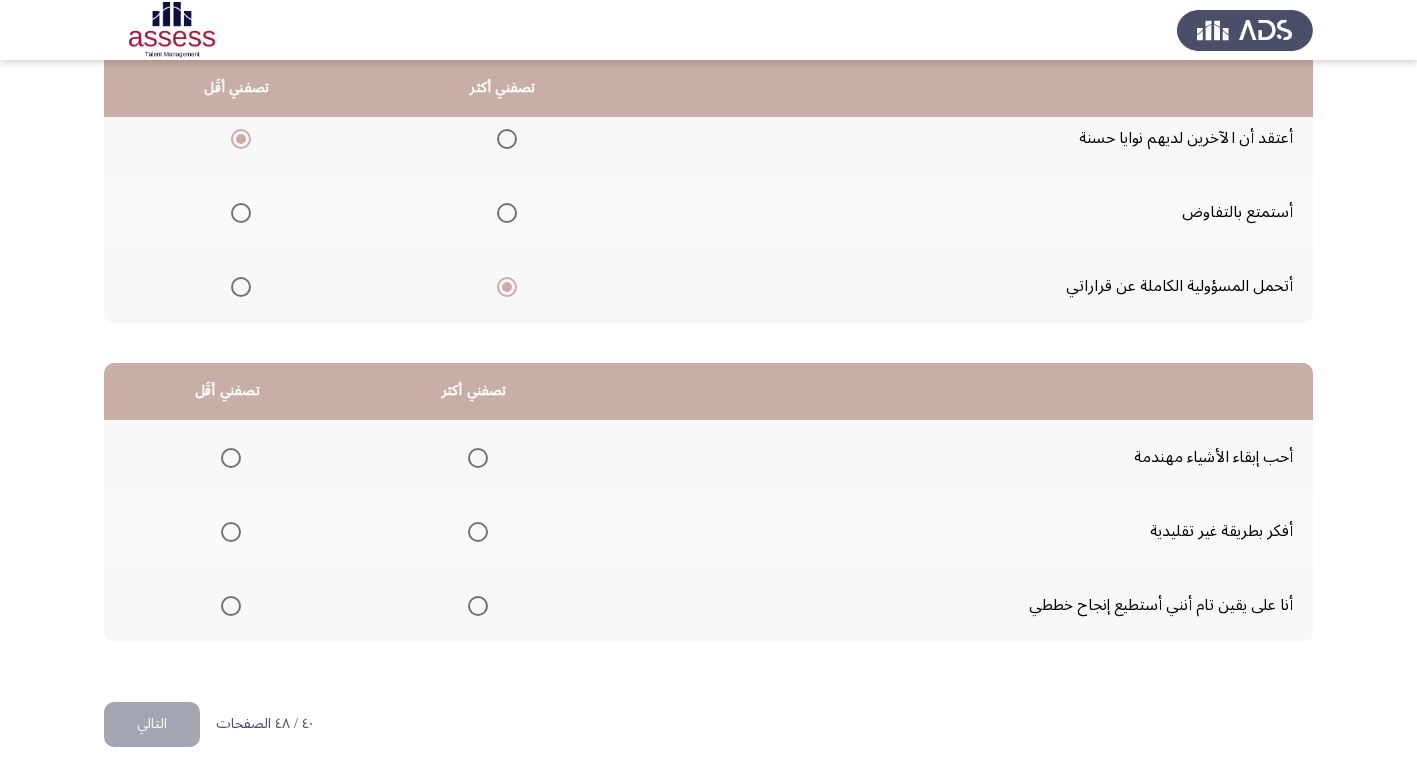 scroll, scrollTop: 236, scrollLeft: 0, axis: vertical 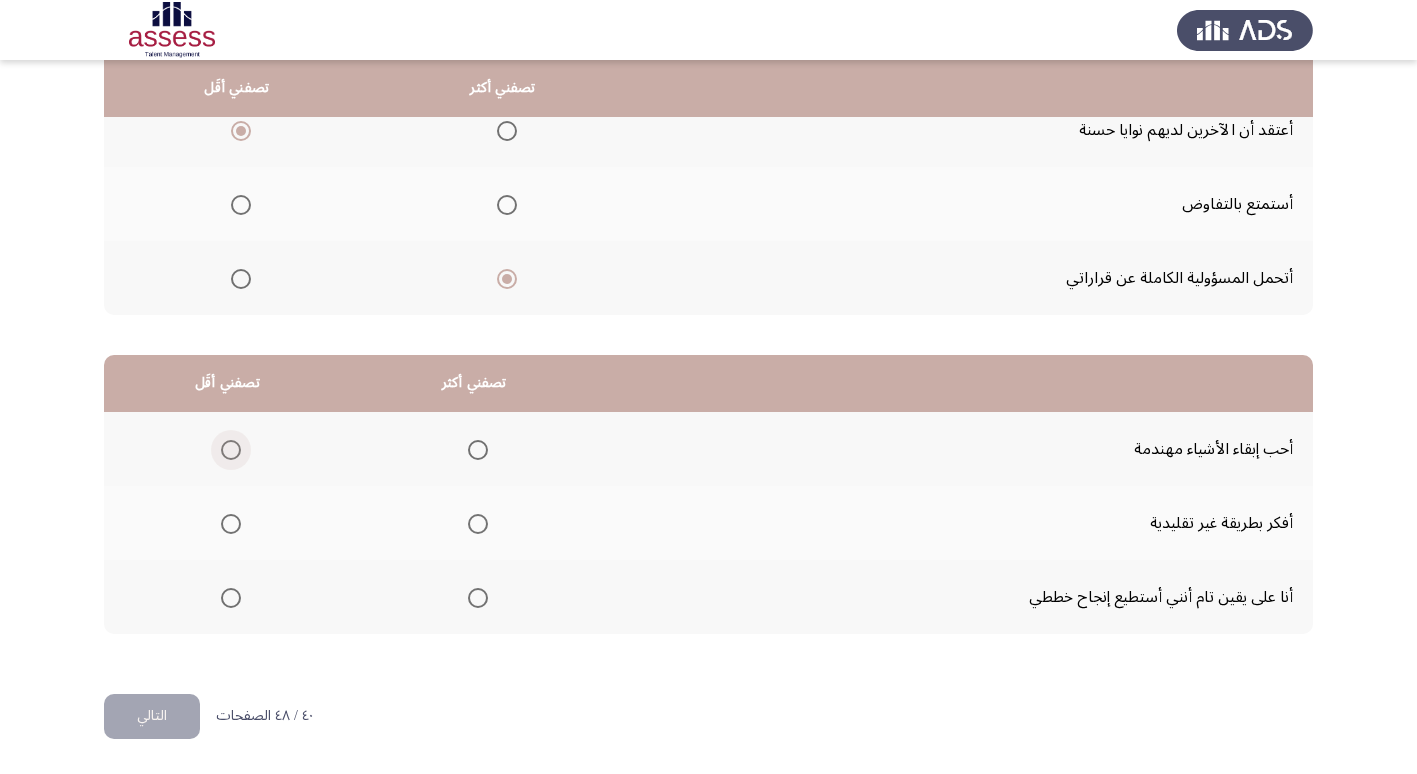 click at bounding box center (231, 450) 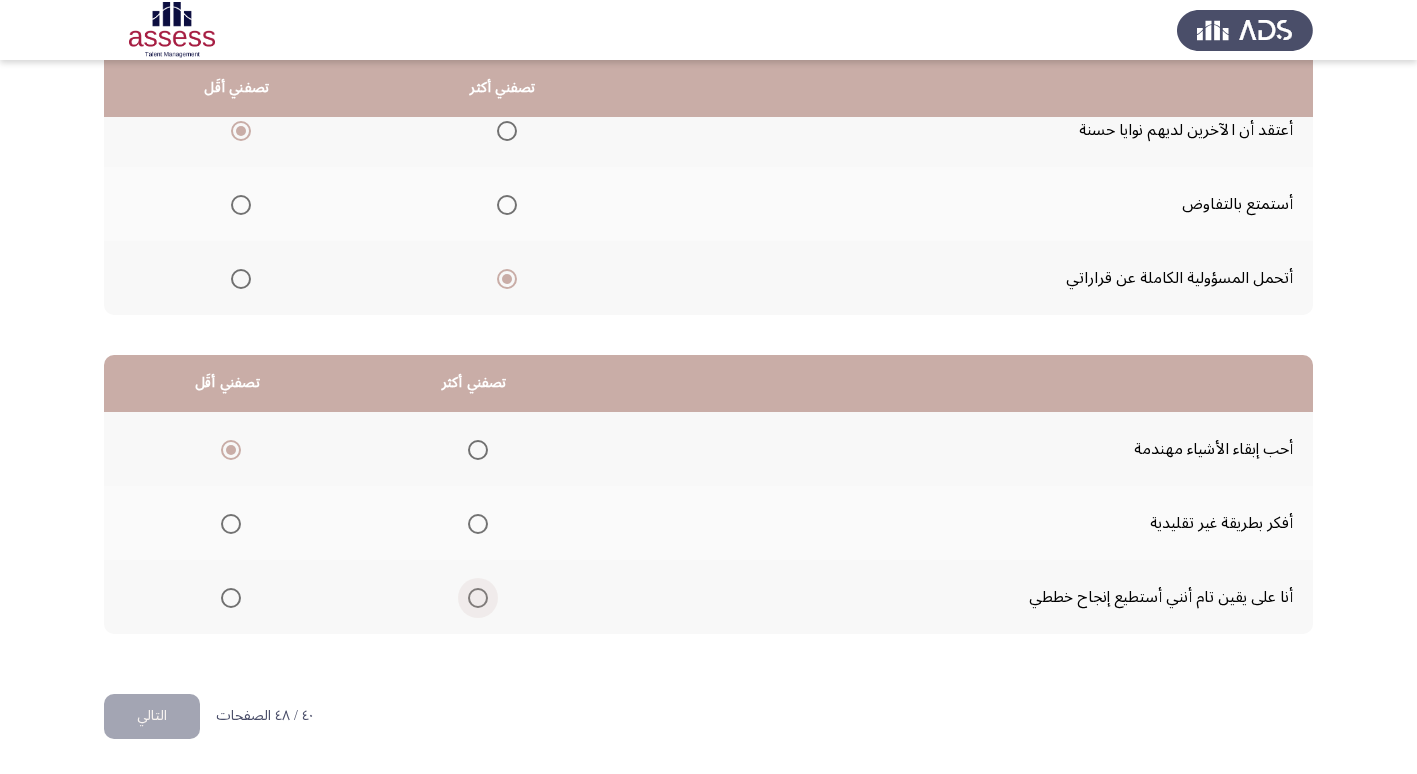 click at bounding box center [478, 598] 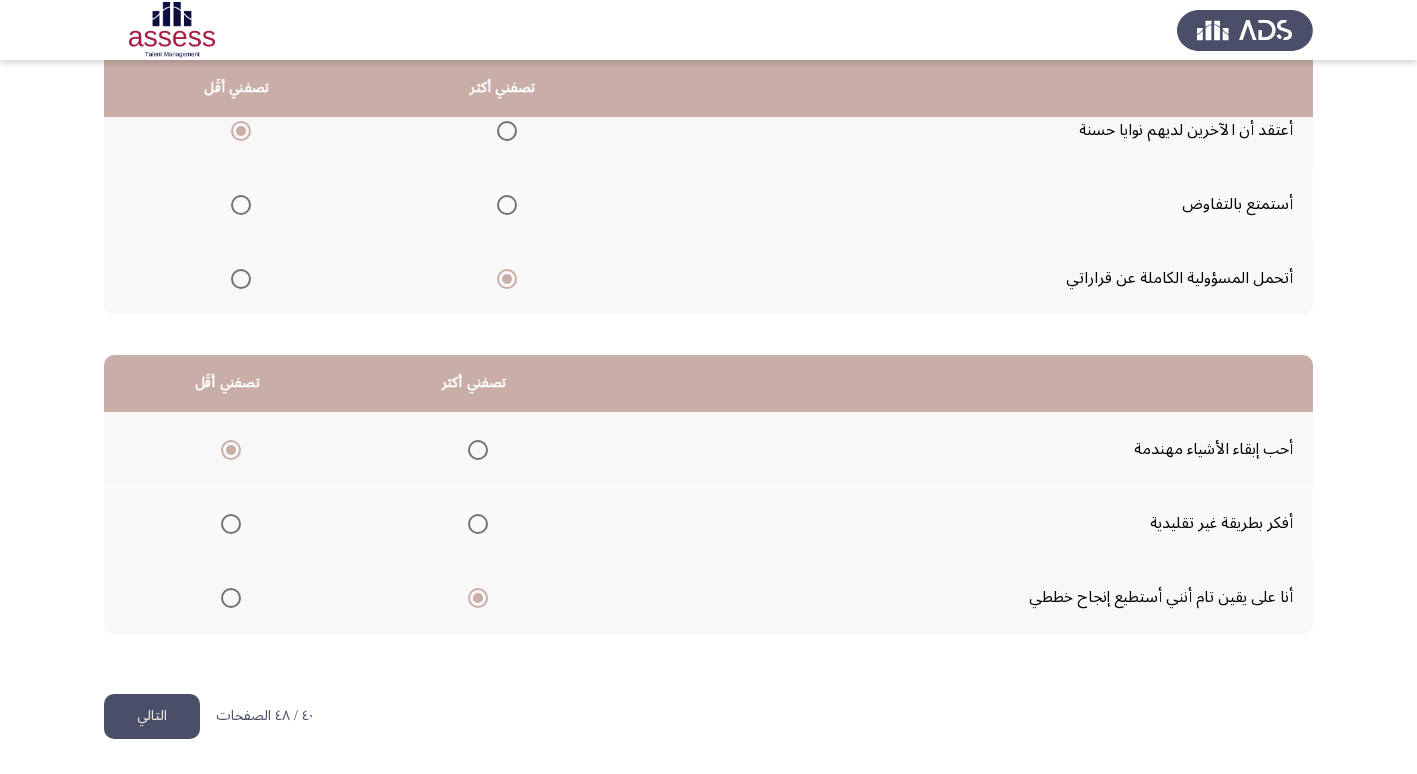 click on "التالي" 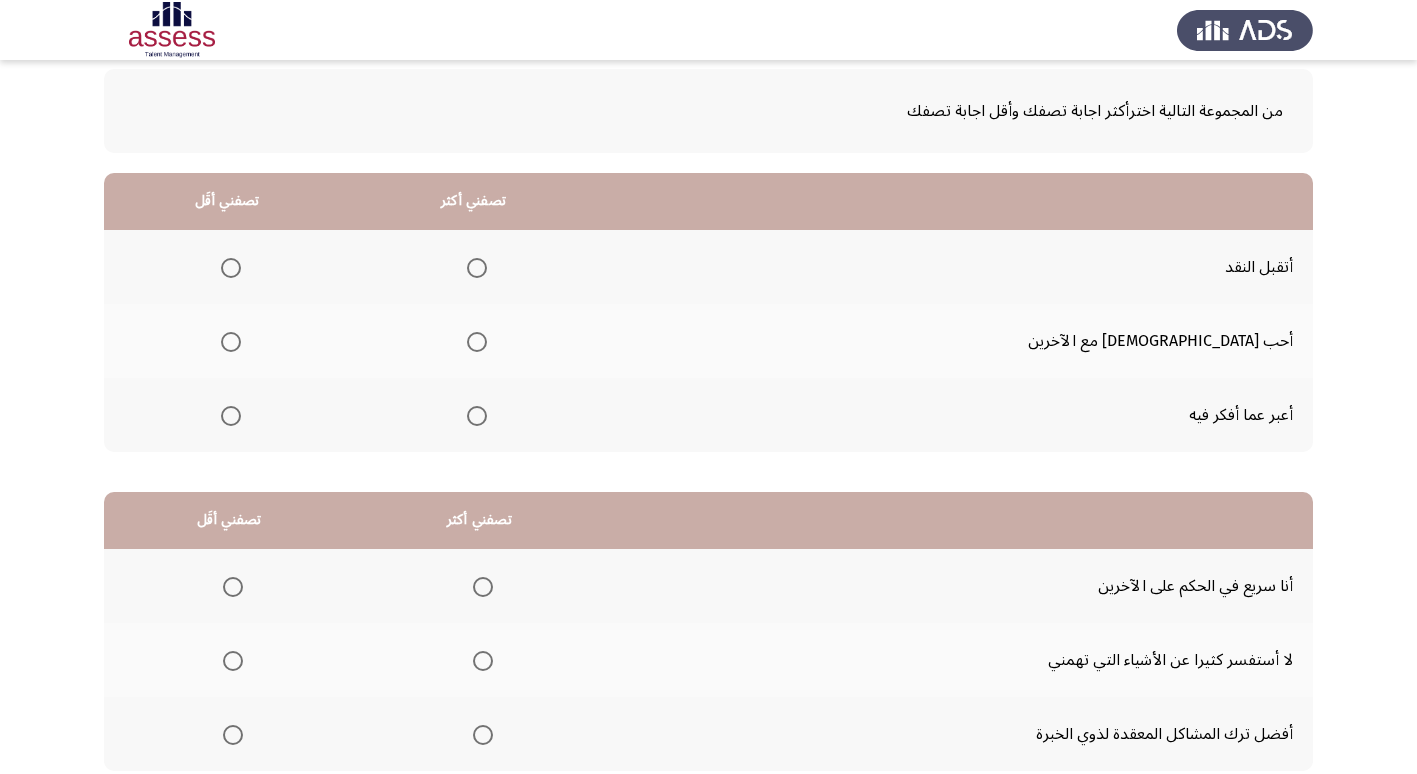 scroll, scrollTop: 100, scrollLeft: 0, axis: vertical 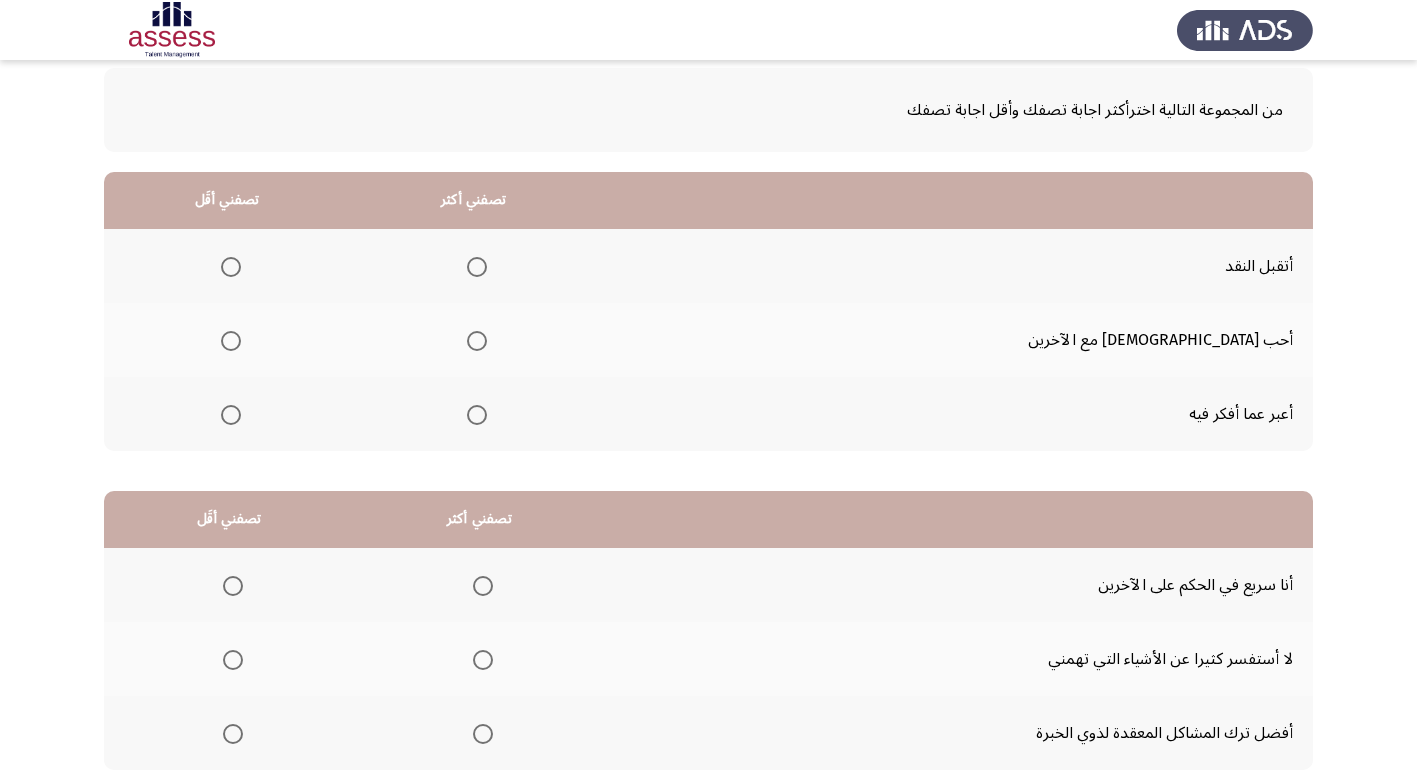 click at bounding box center (477, 415) 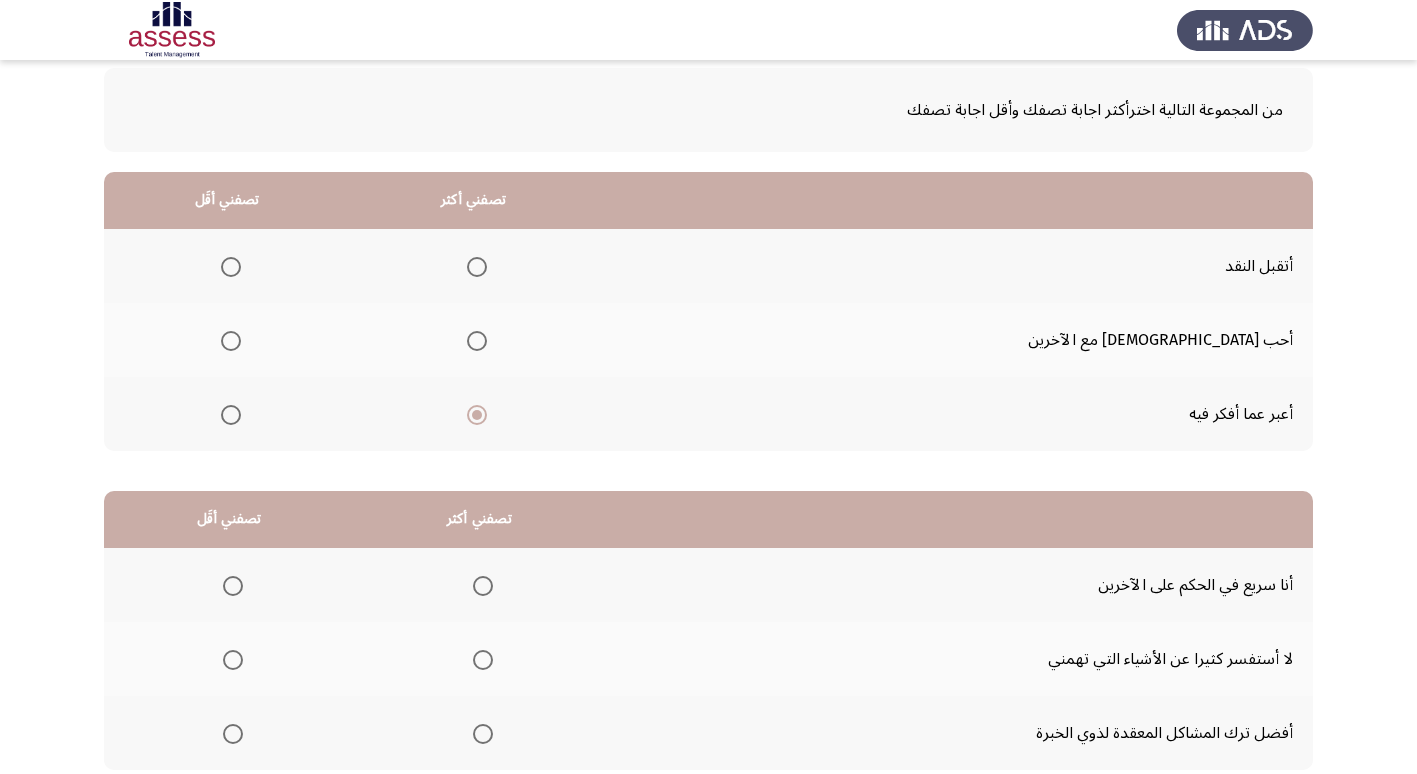 click at bounding box center (231, 341) 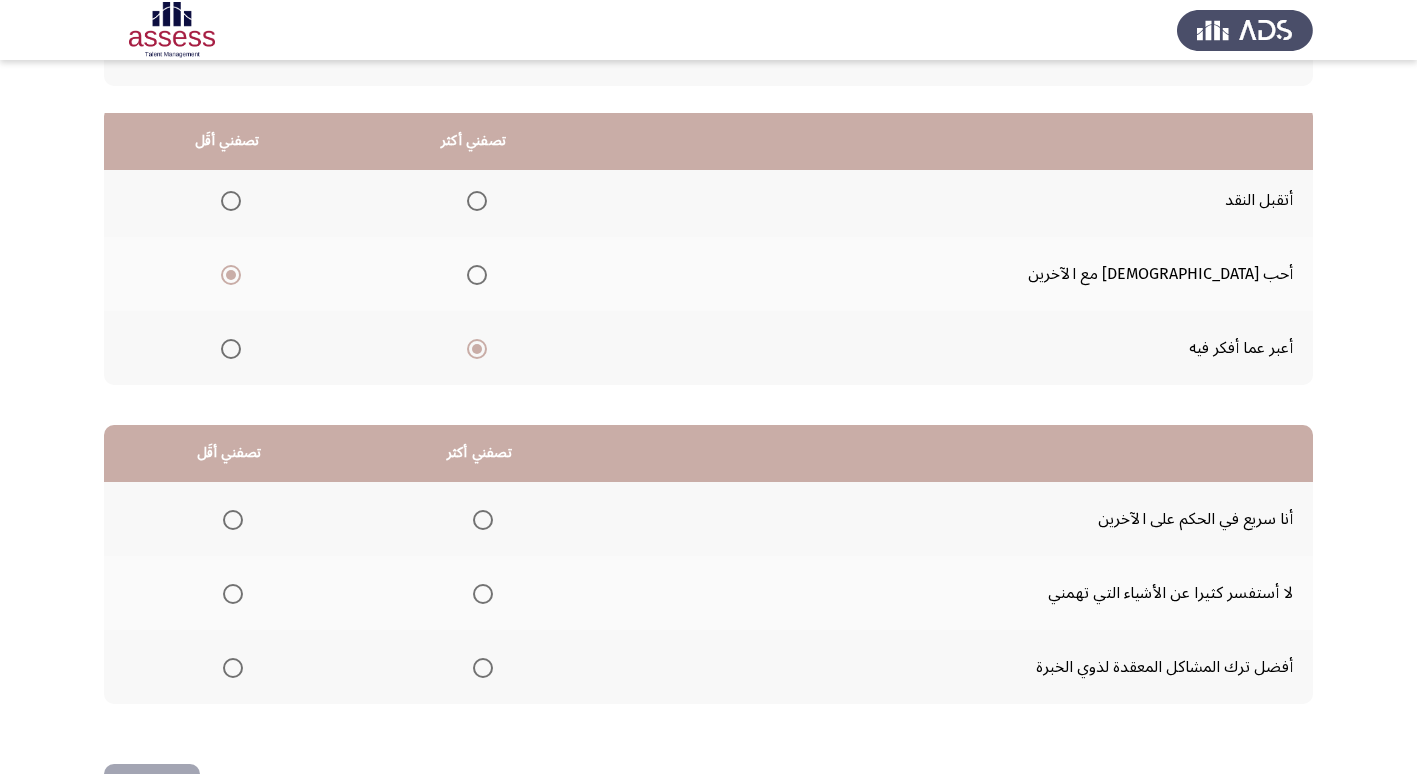 scroll, scrollTop: 236, scrollLeft: 0, axis: vertical 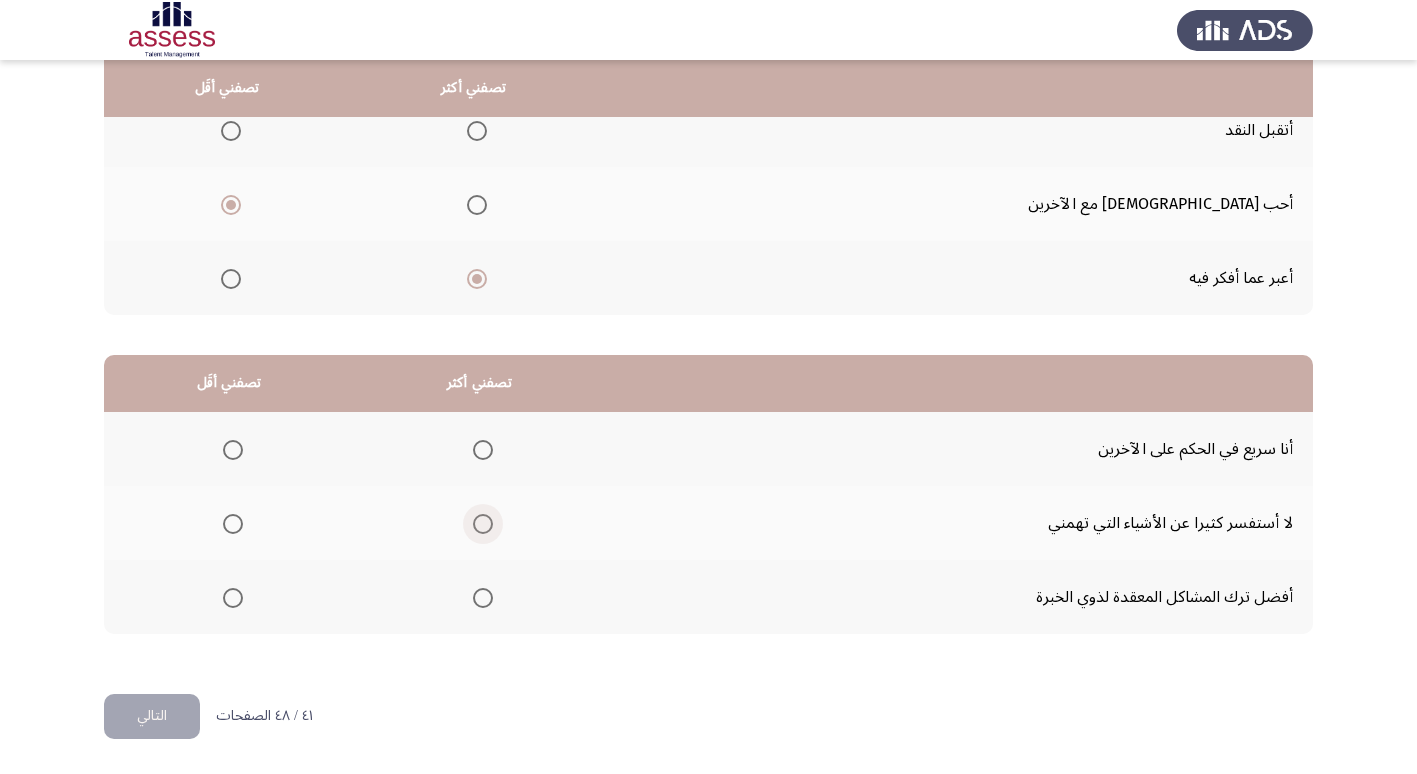 click at bounding box center [483, 524] 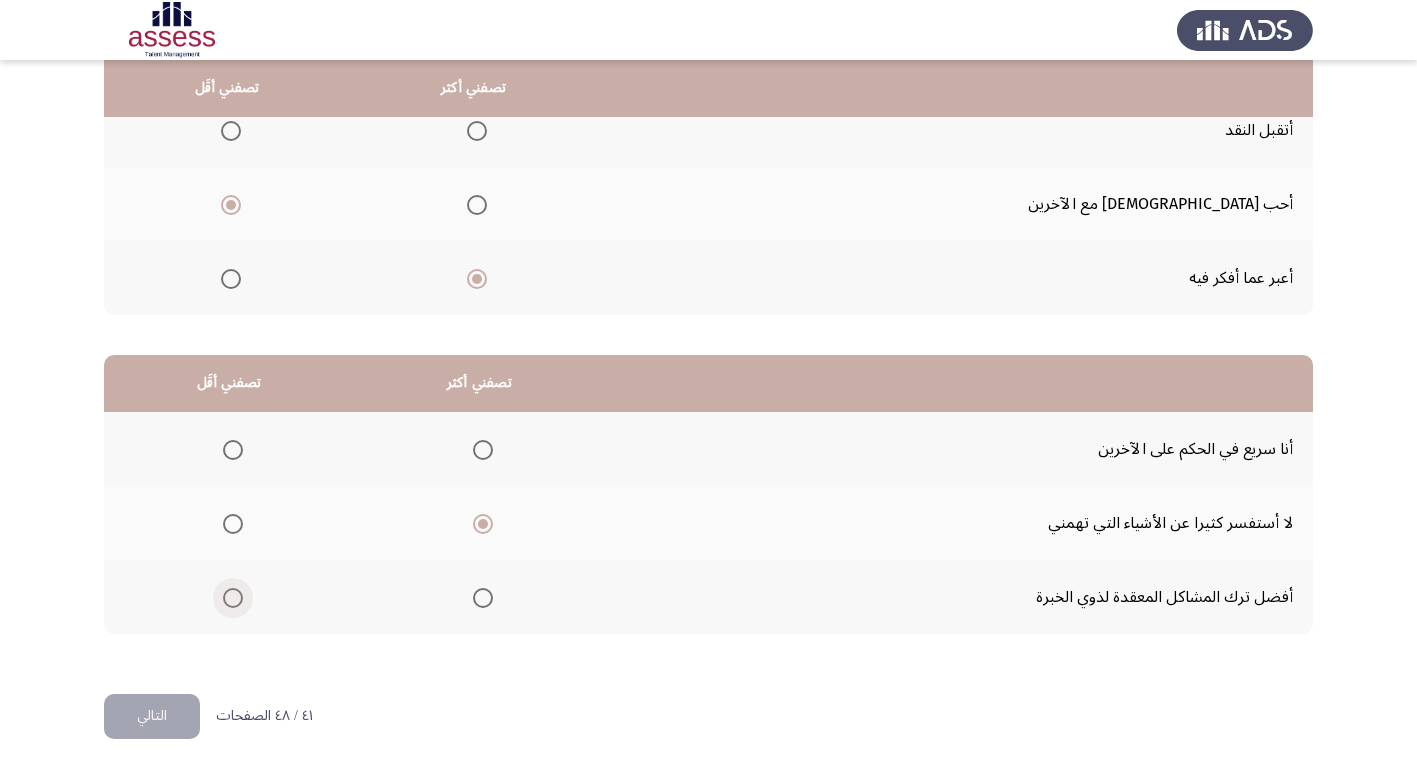 click at bounding box center [233, 598] 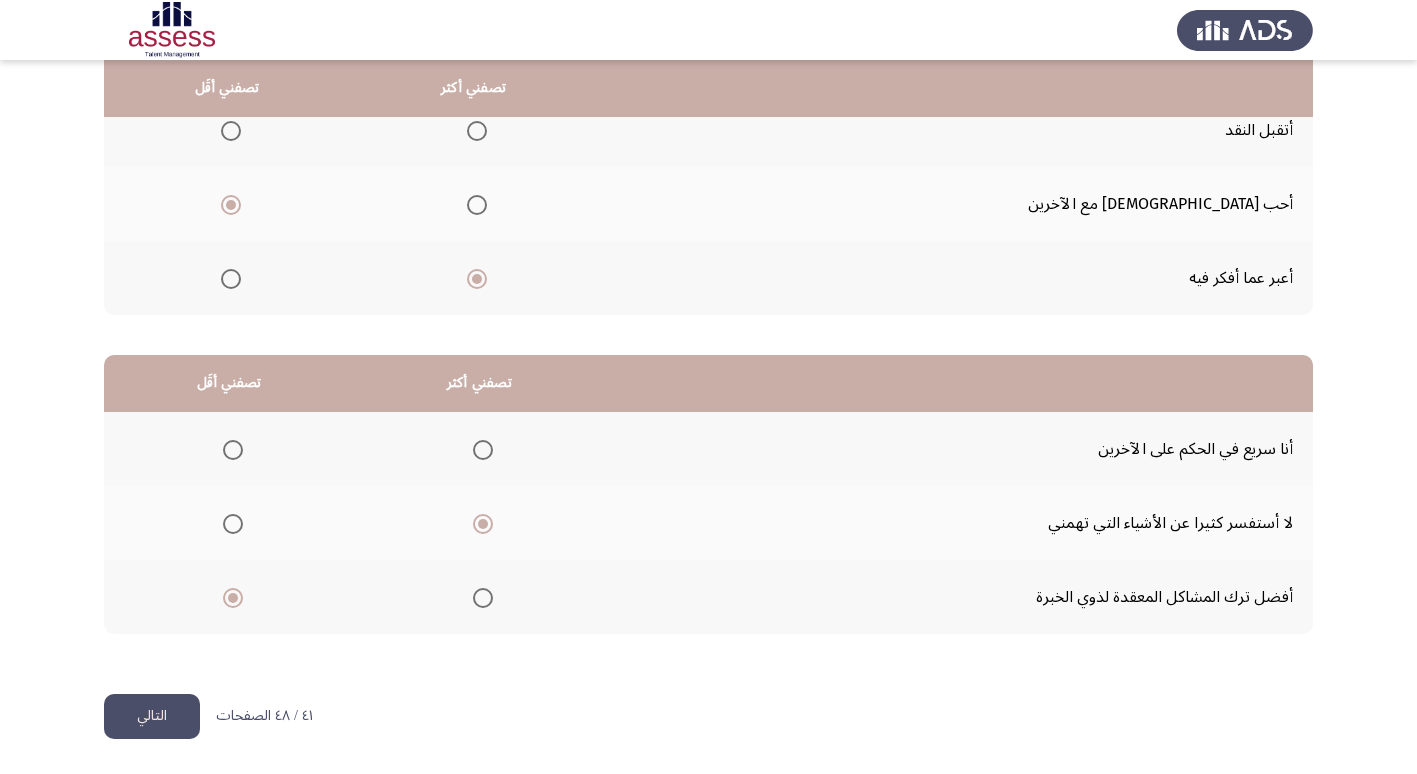 click on "التالي" 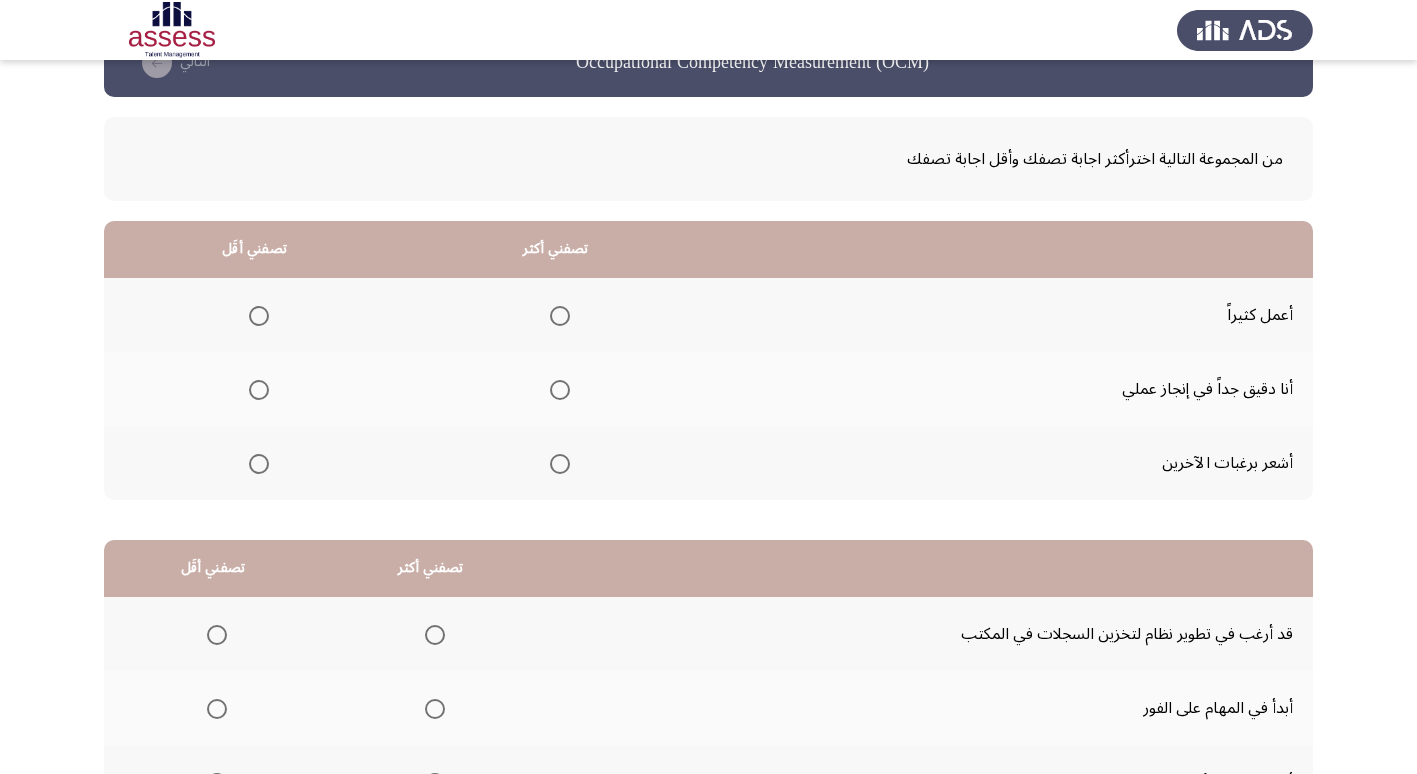 scroll, scrollTop: 100, scrollLeft: 0, axis: vertical 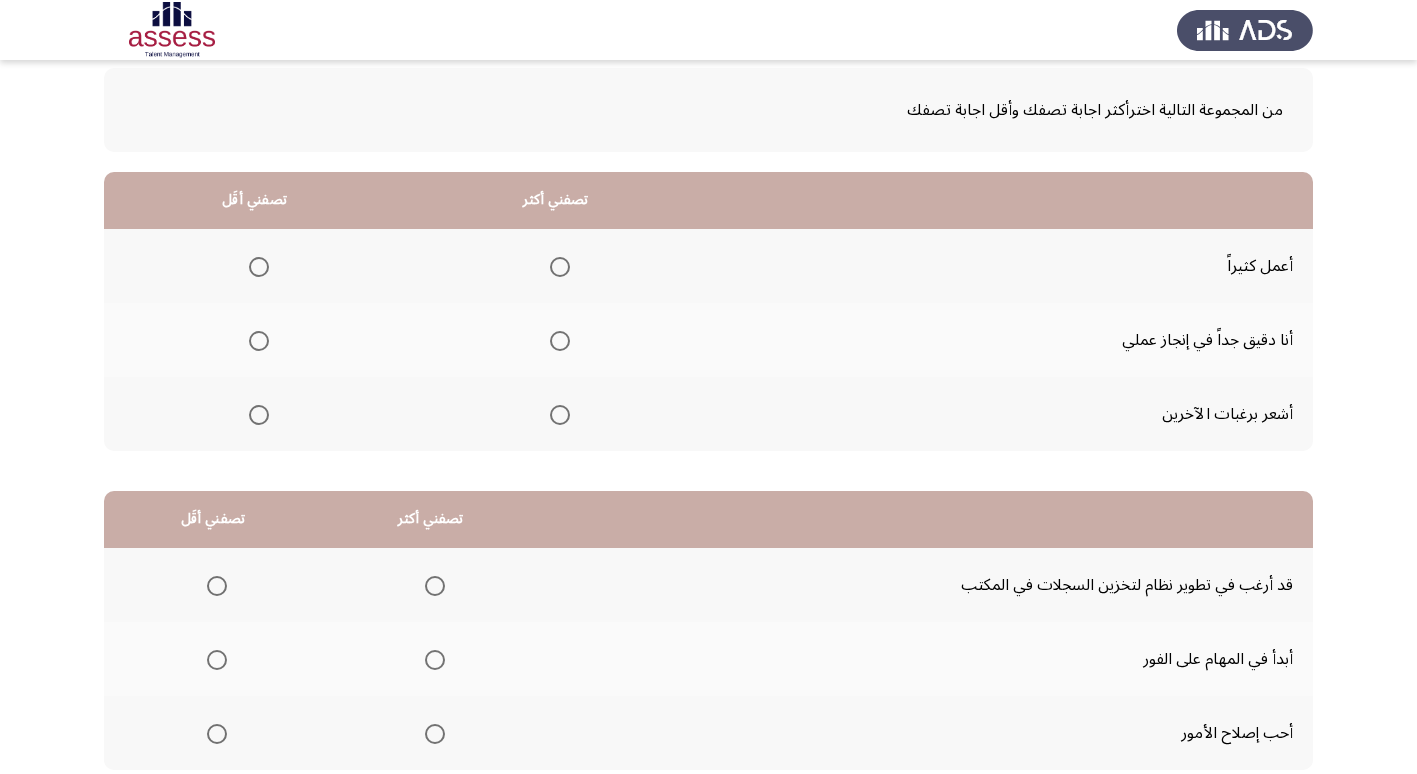 click at bounding box center [259, 415] 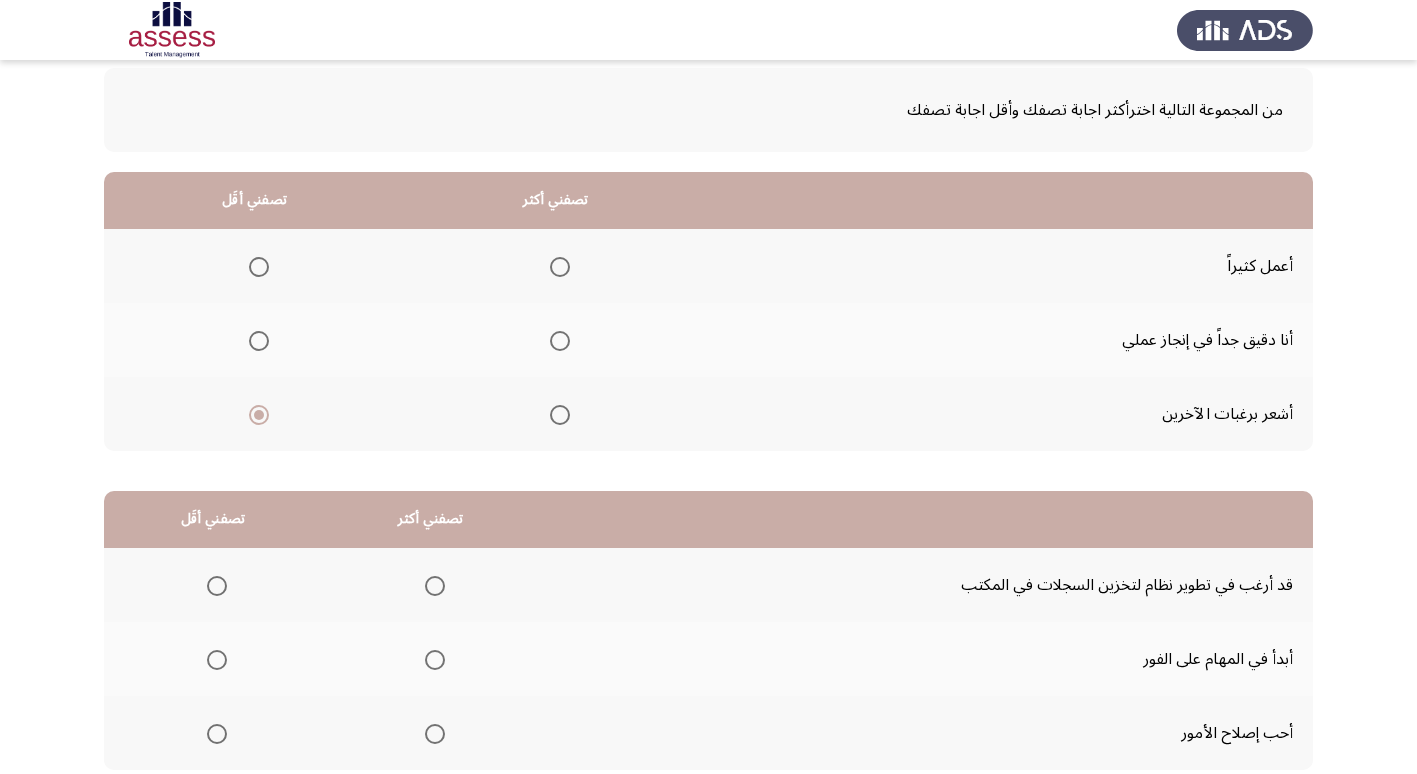 click at bounding box center [560, 341] 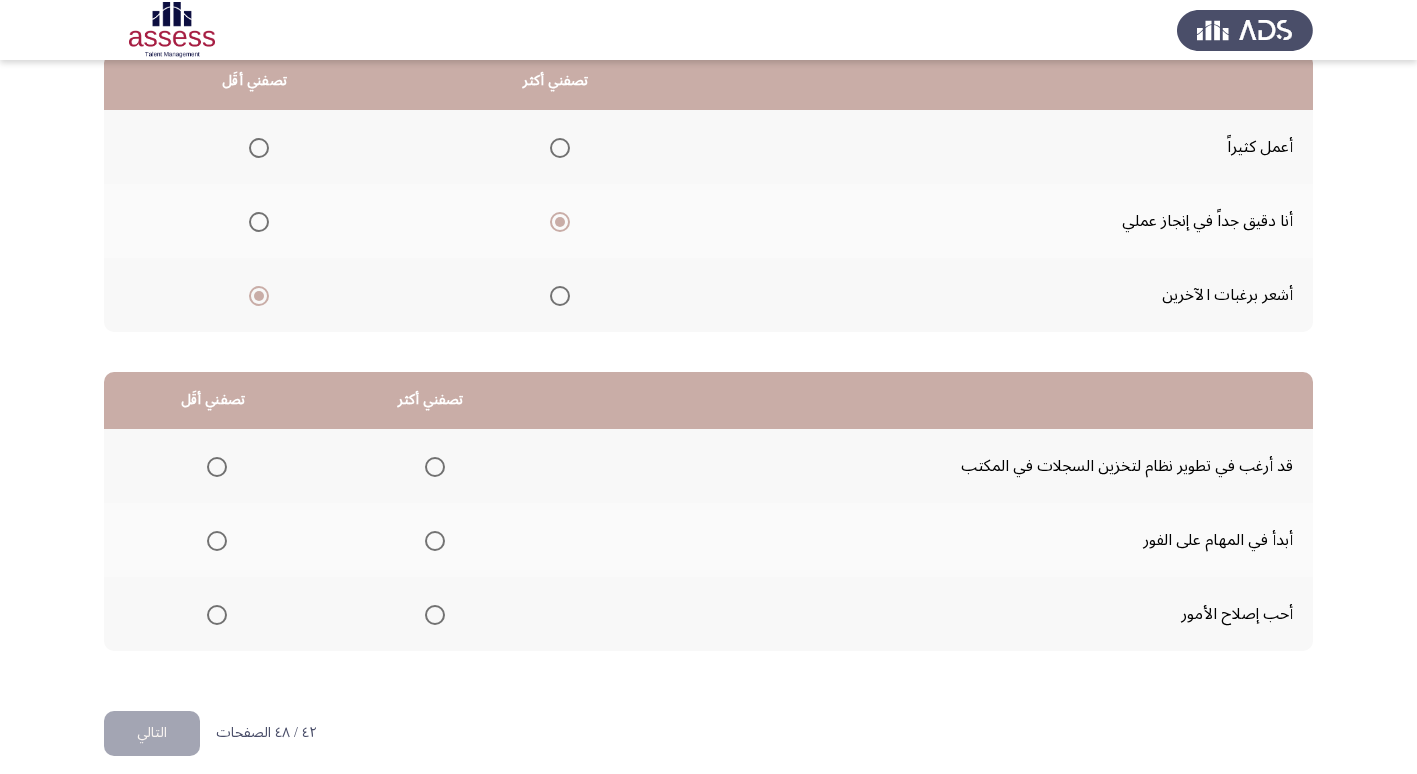 scroll, scrollTop: 236, scrollLeft: 0, axis: vertical 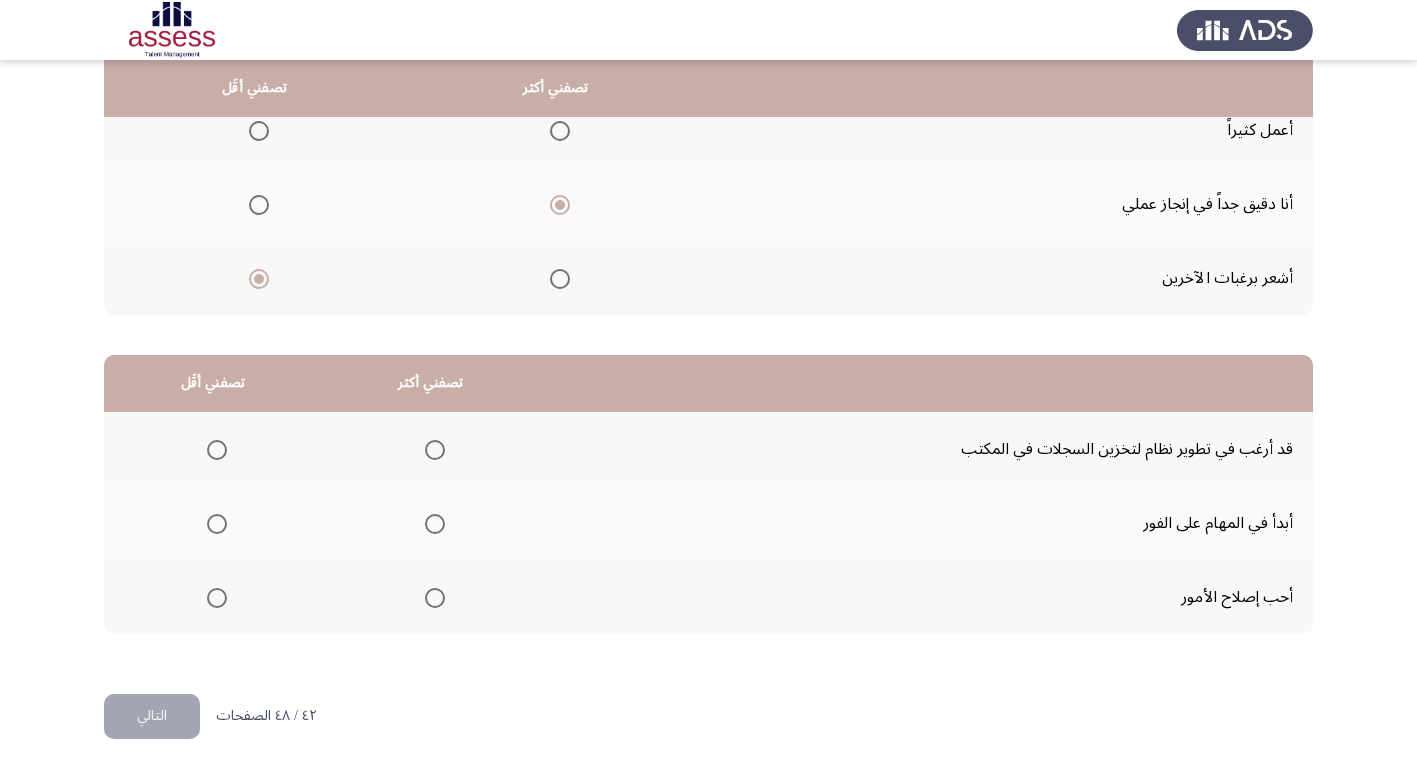 click 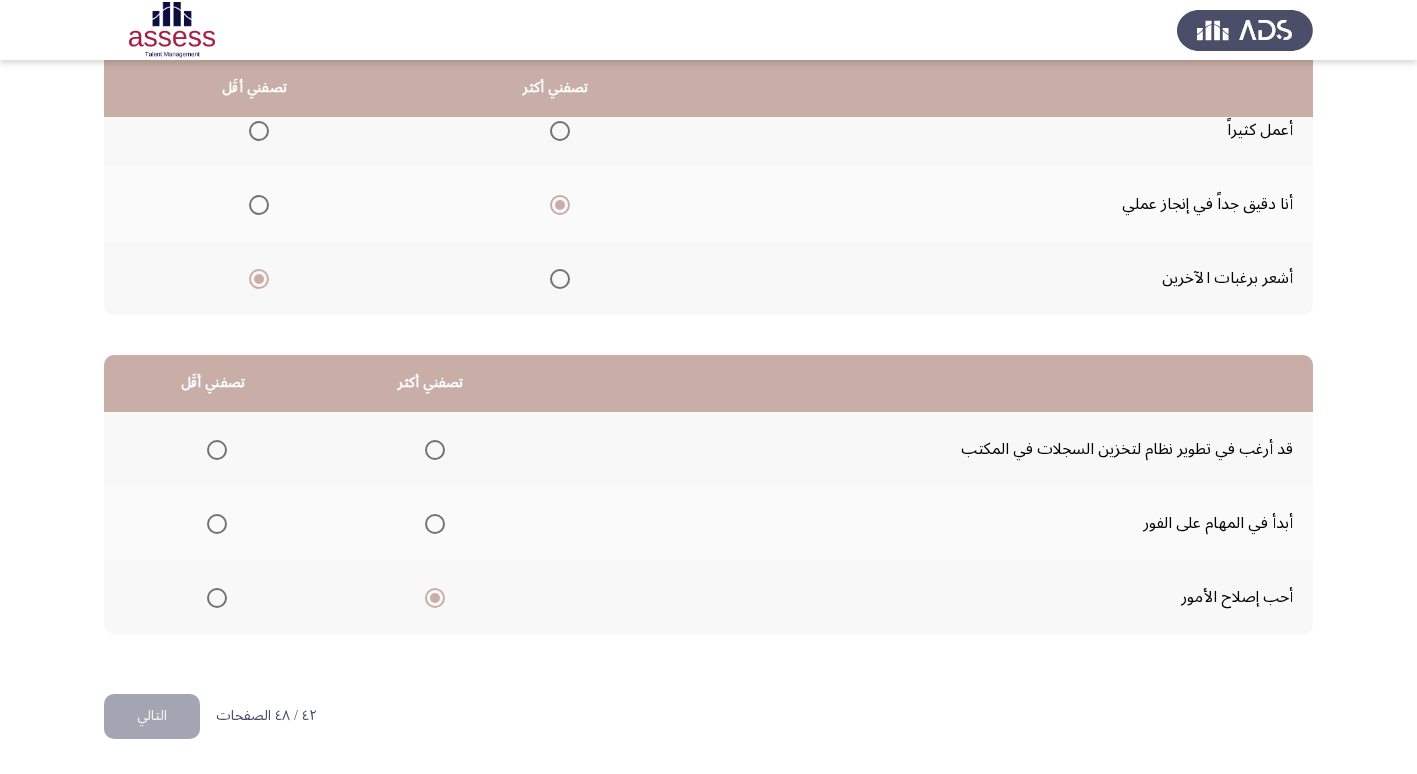 click at bounding box center (217, 450) 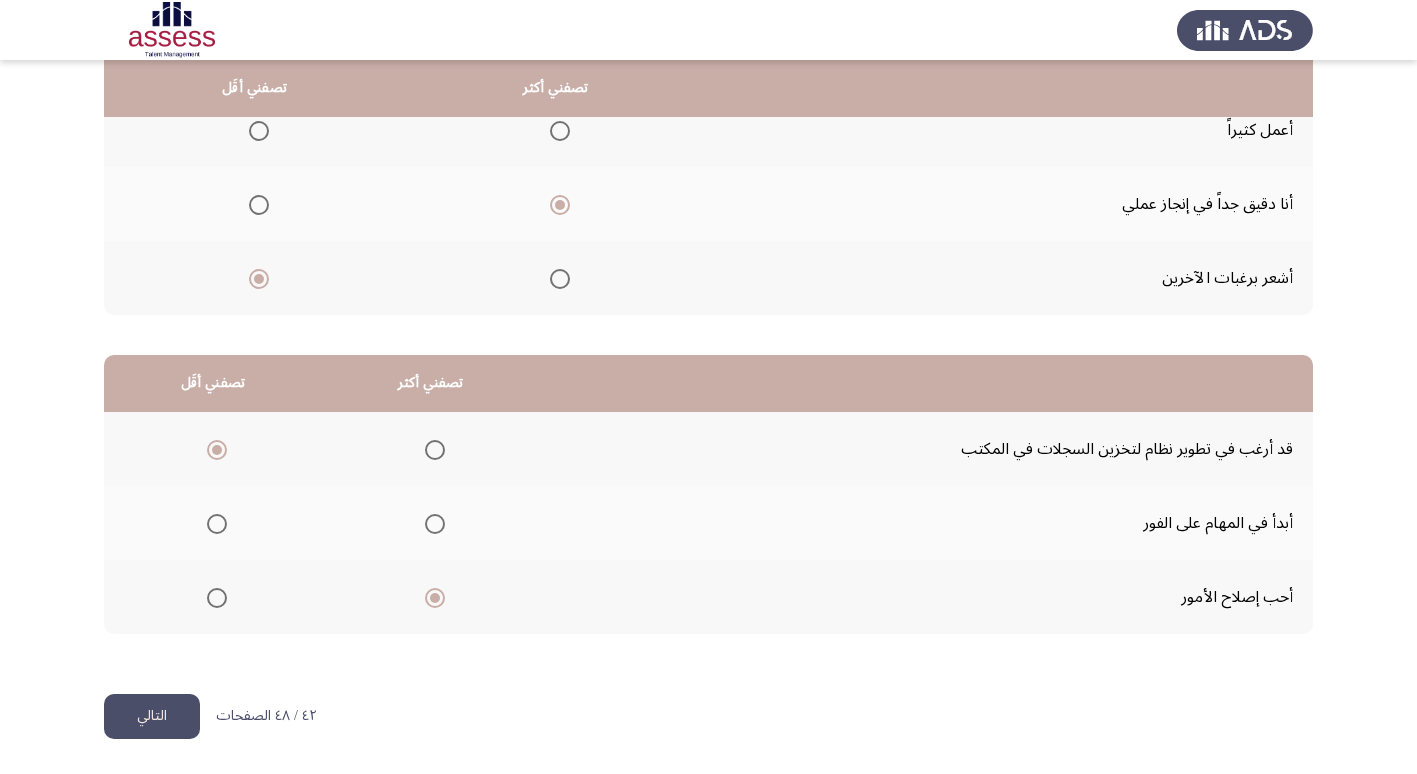 click on "التالي" 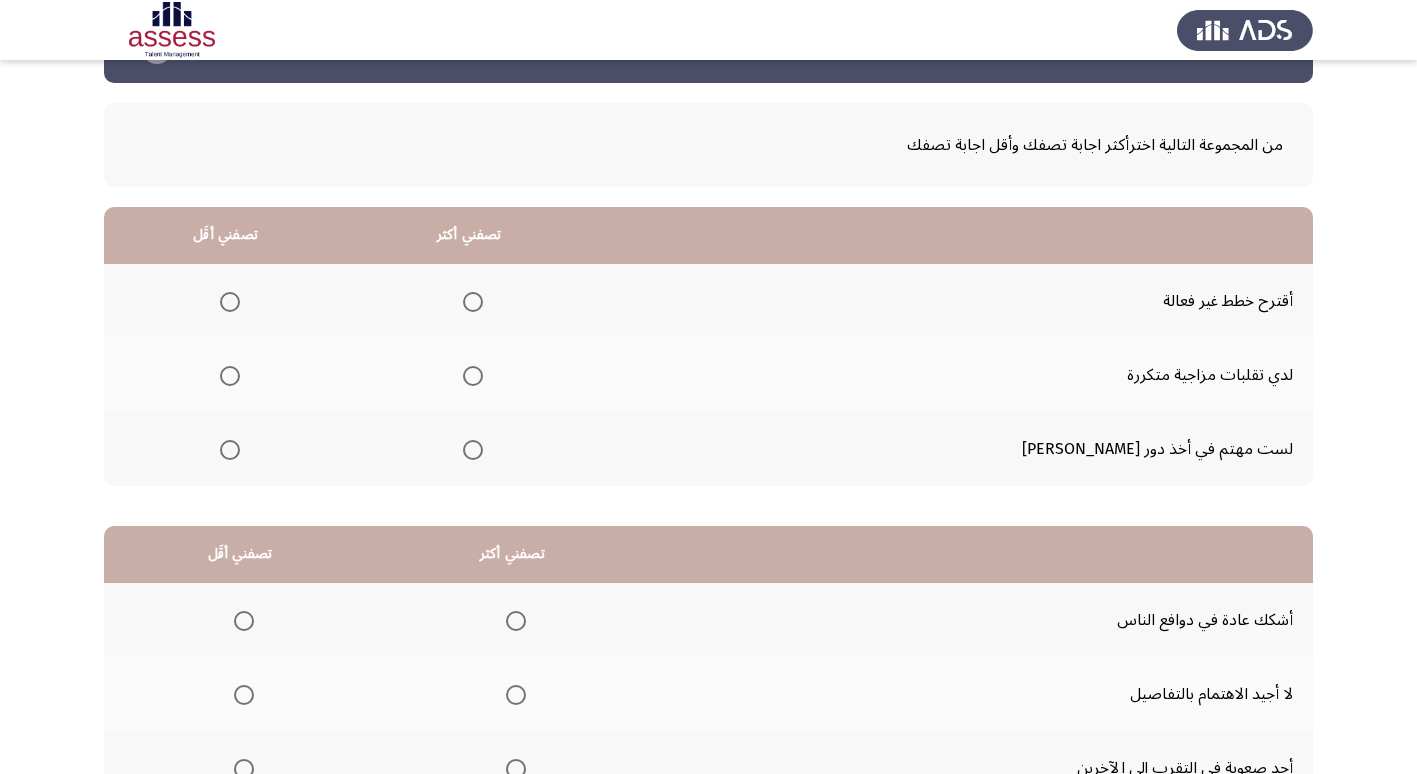 scroll, scrollTop: 100, scrollLeft: 0, axis: vertical 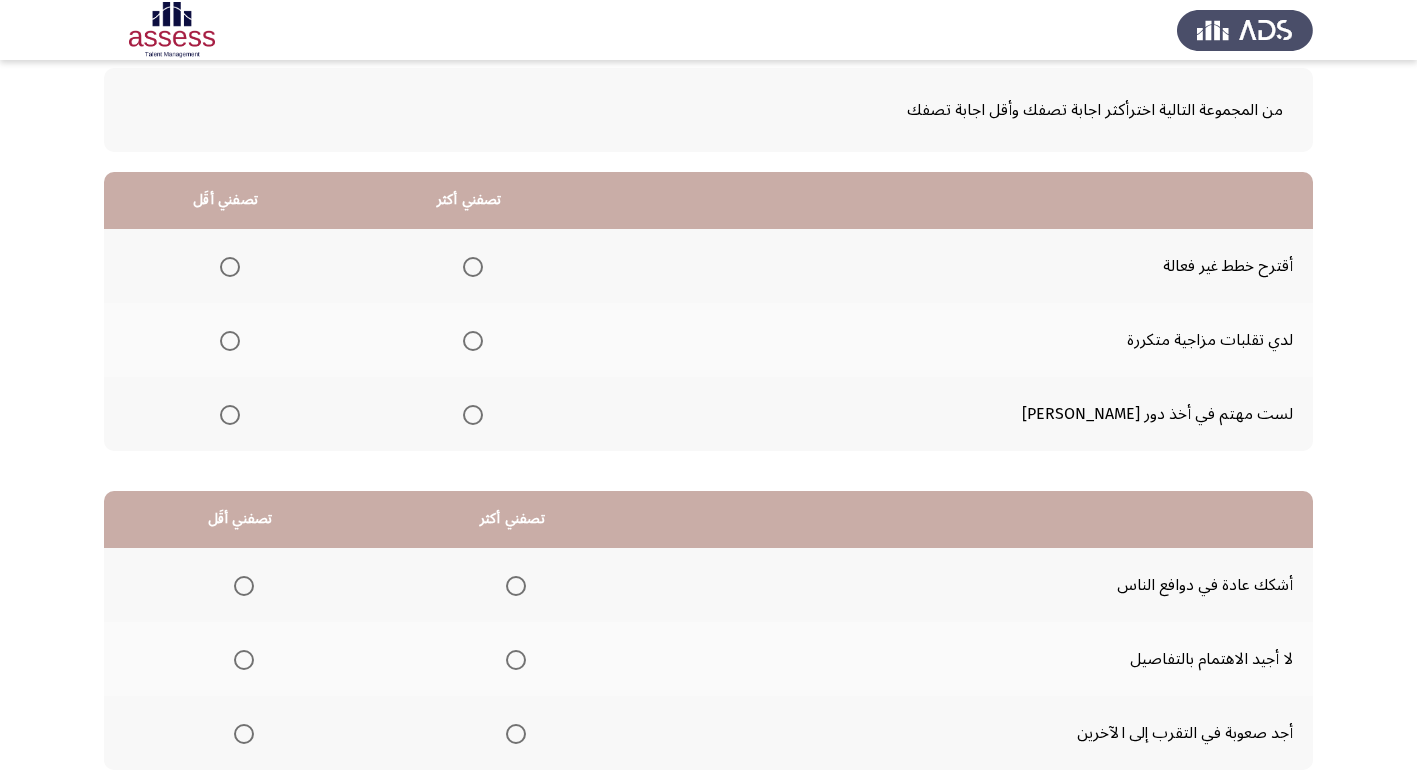click at bounding box center (230, 267) 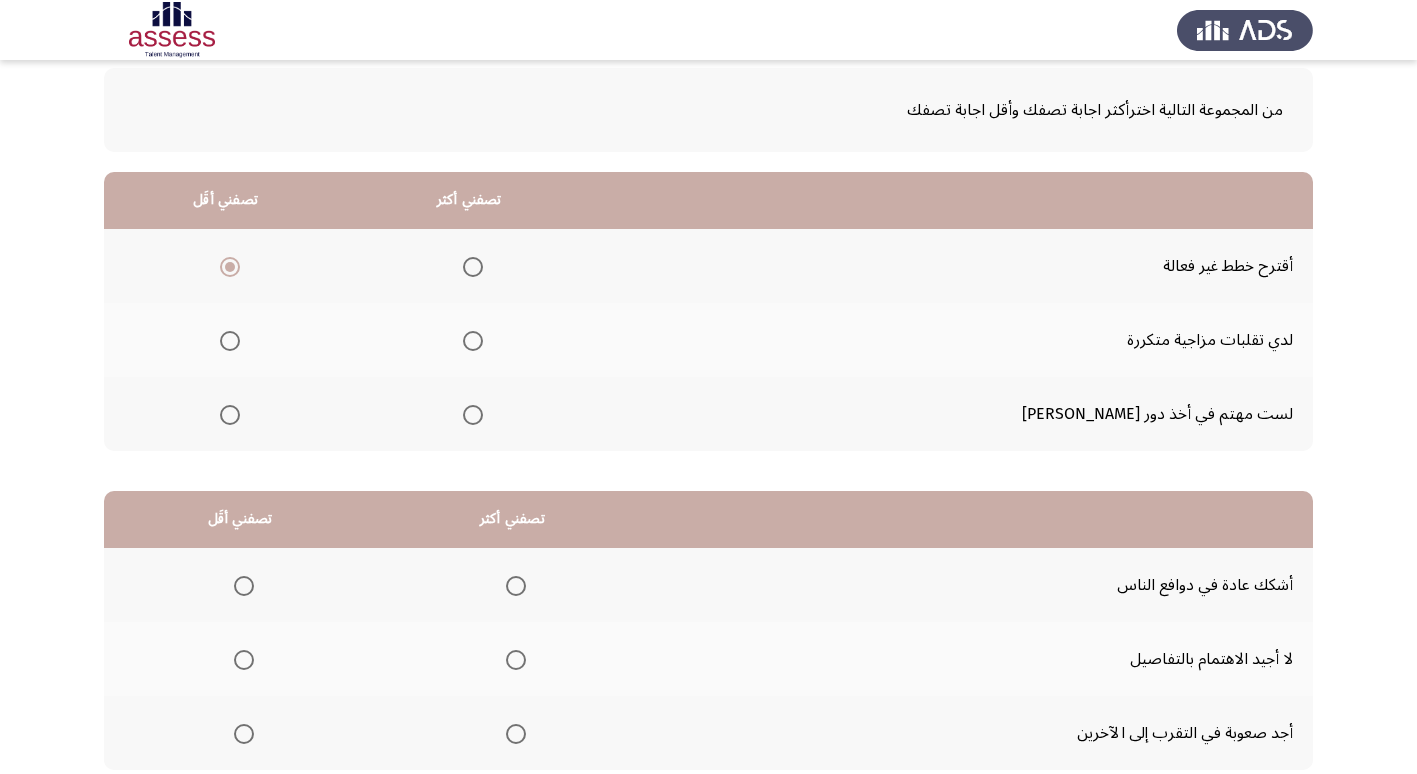 click at bounding box center [473, 415] 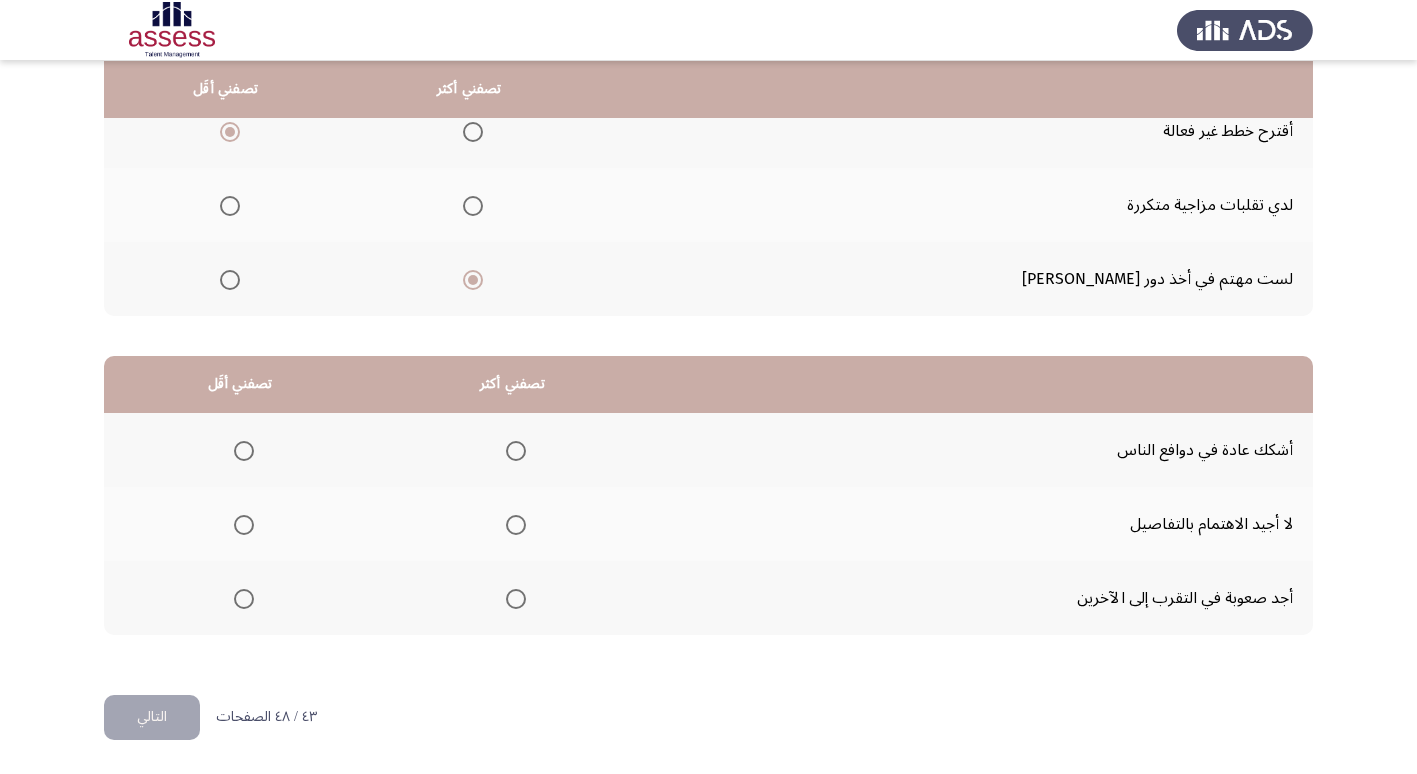 scroll, scrollTop: 236, scrollLeft: 0, axis: vertical 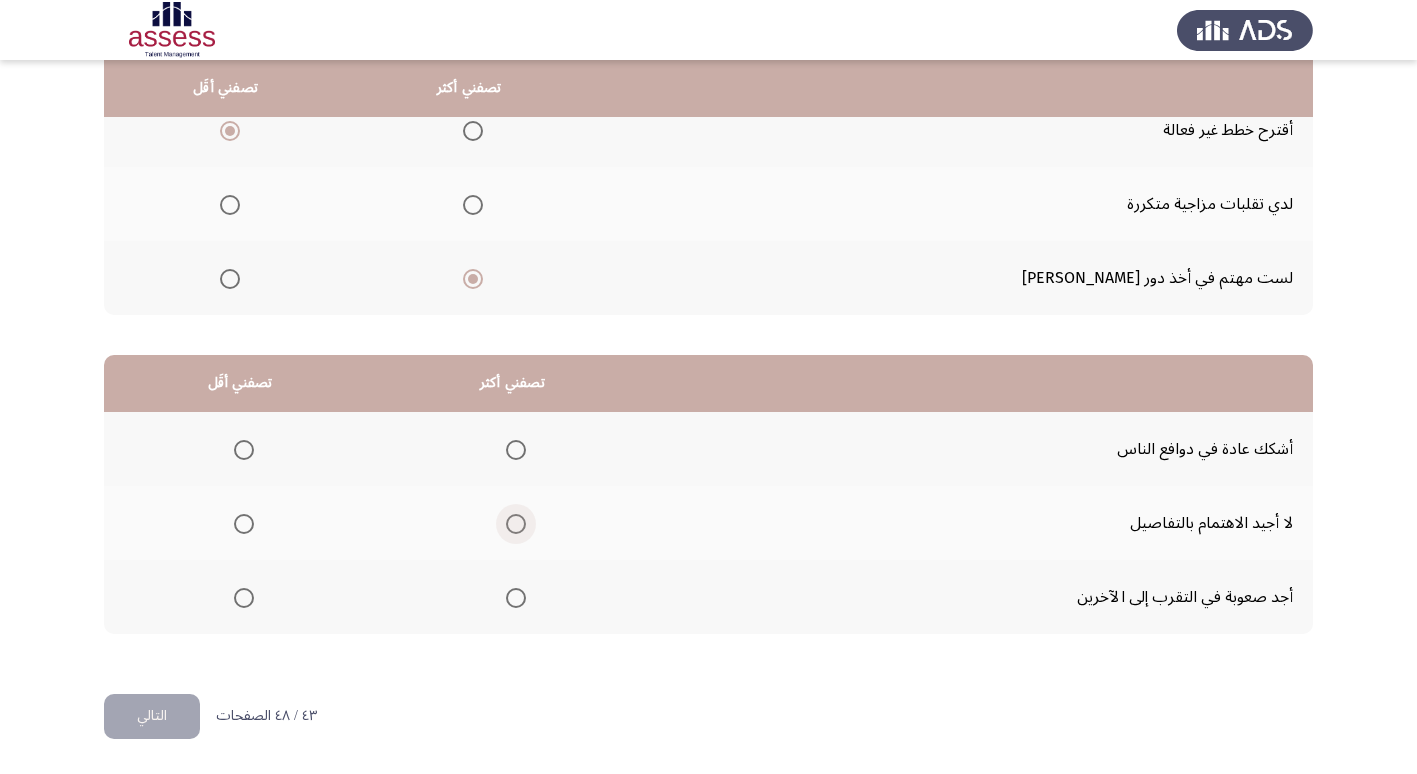 click at bounding box center [516, 524] 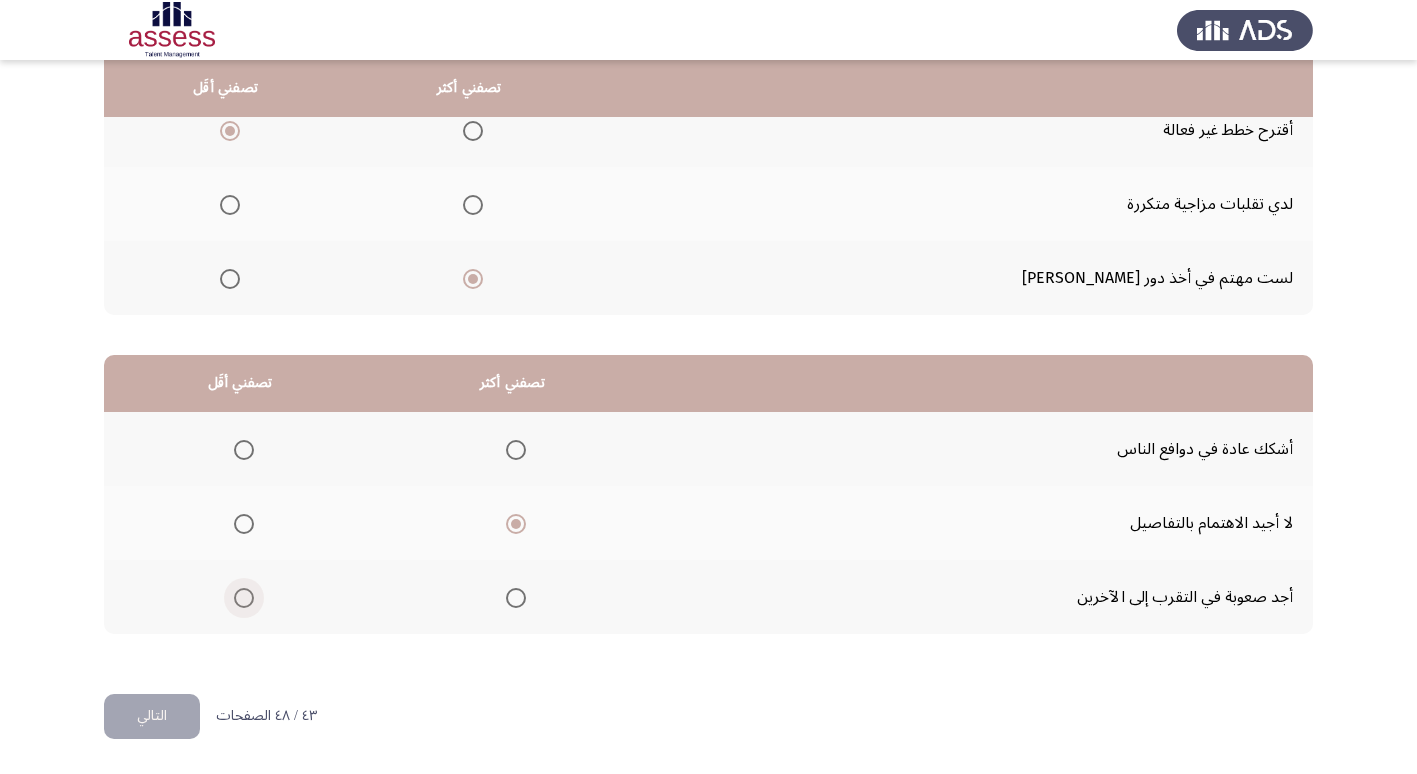 click at bounding box center (244, 598) 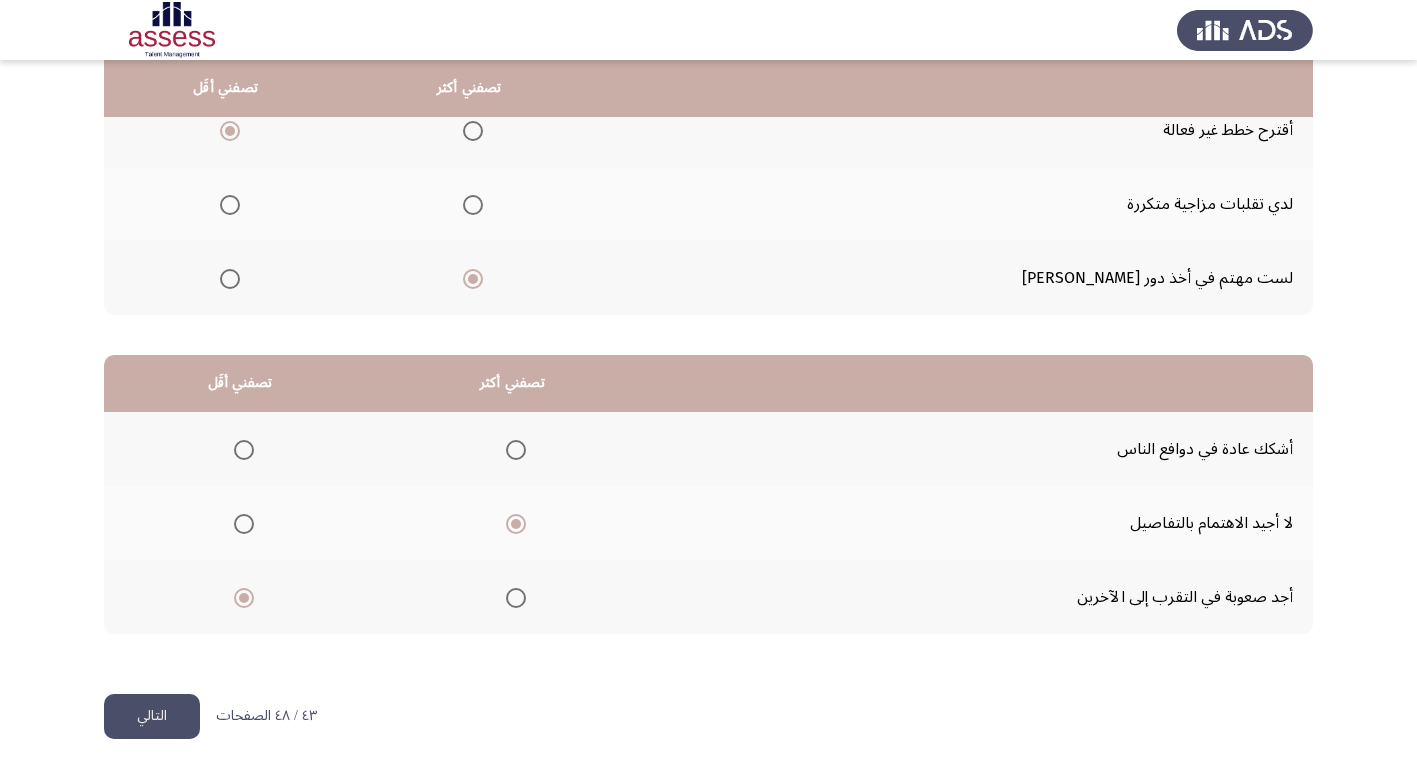 drag, startPoint x: 163, startPoint y: 707, endPoint x: 175, endPoint y: 702, distance: 13 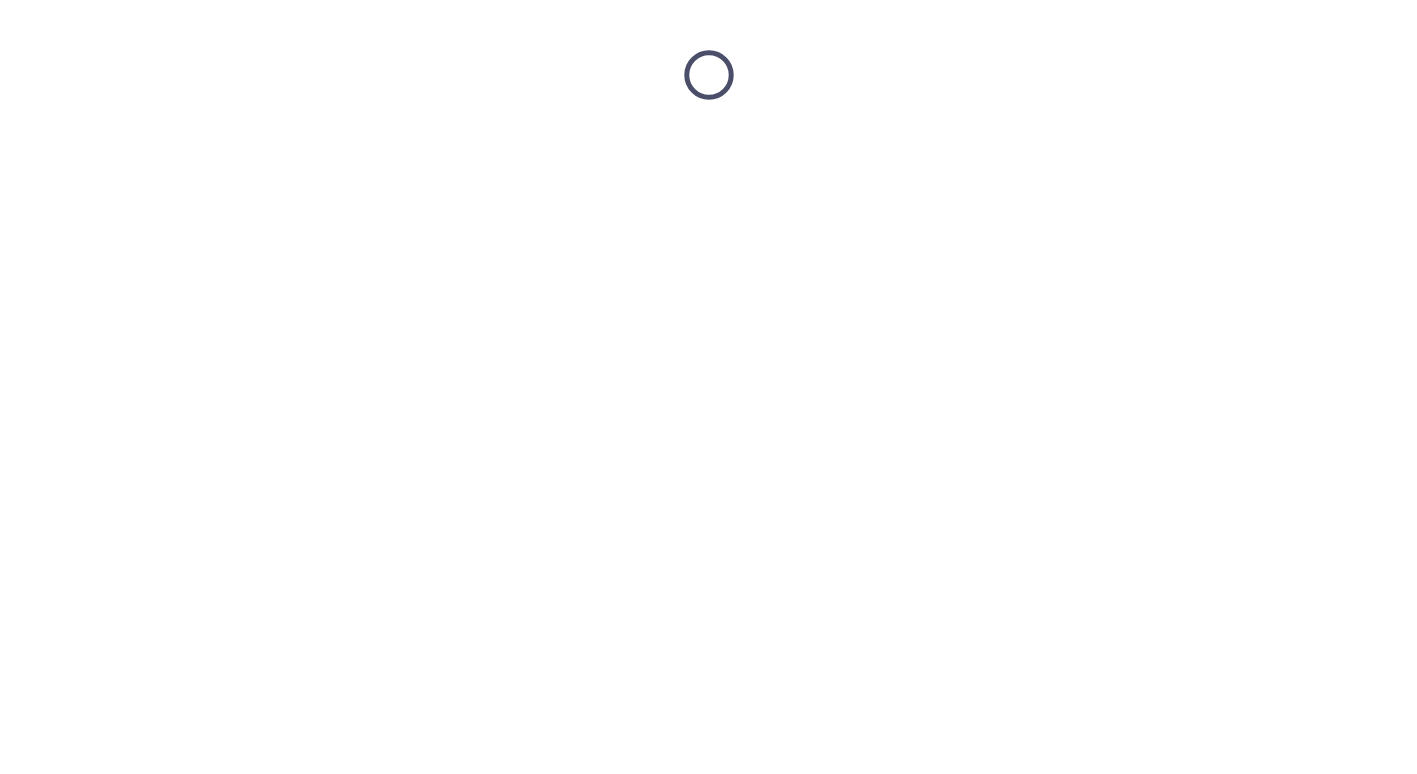 scroll, scrollTop: 0, scrollLeft: 0, axis: both 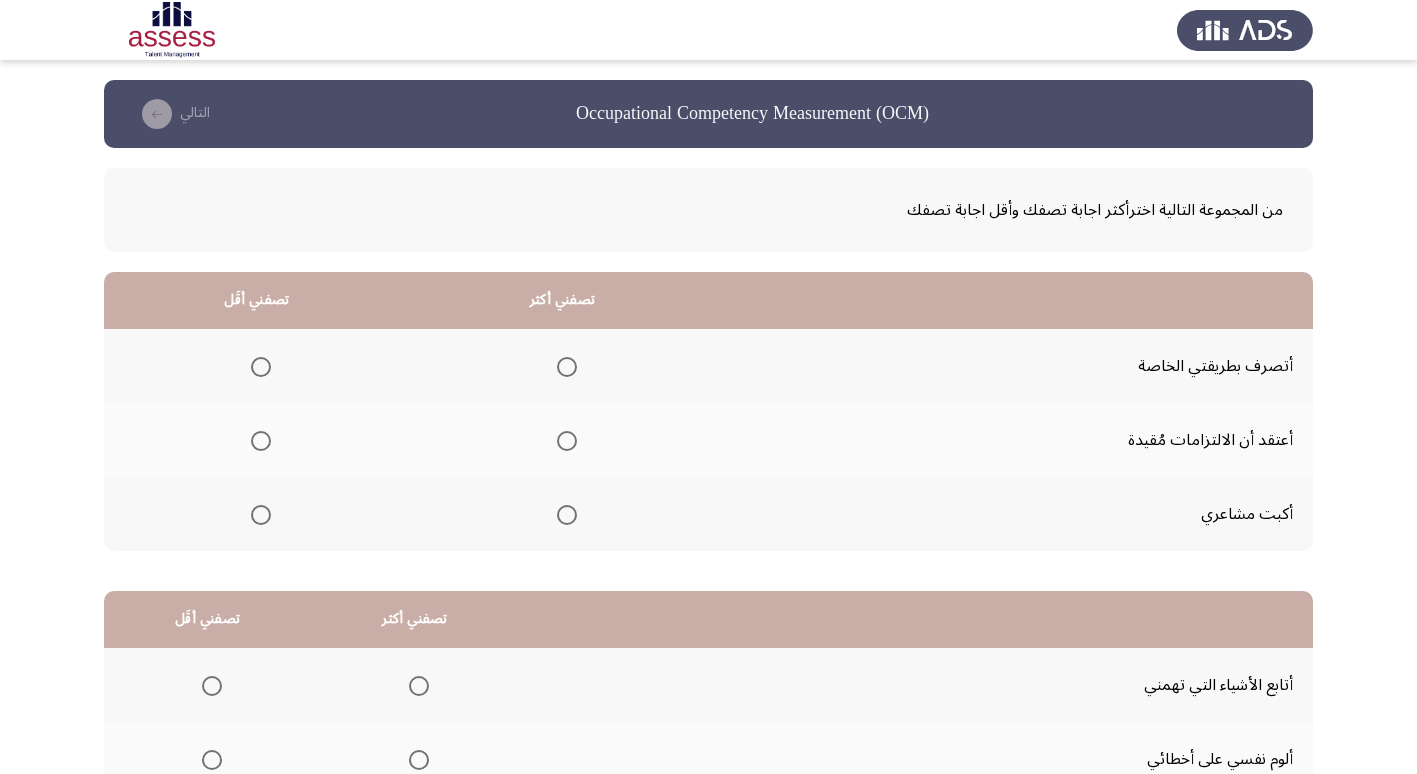 click at bounding box center (567, 367) 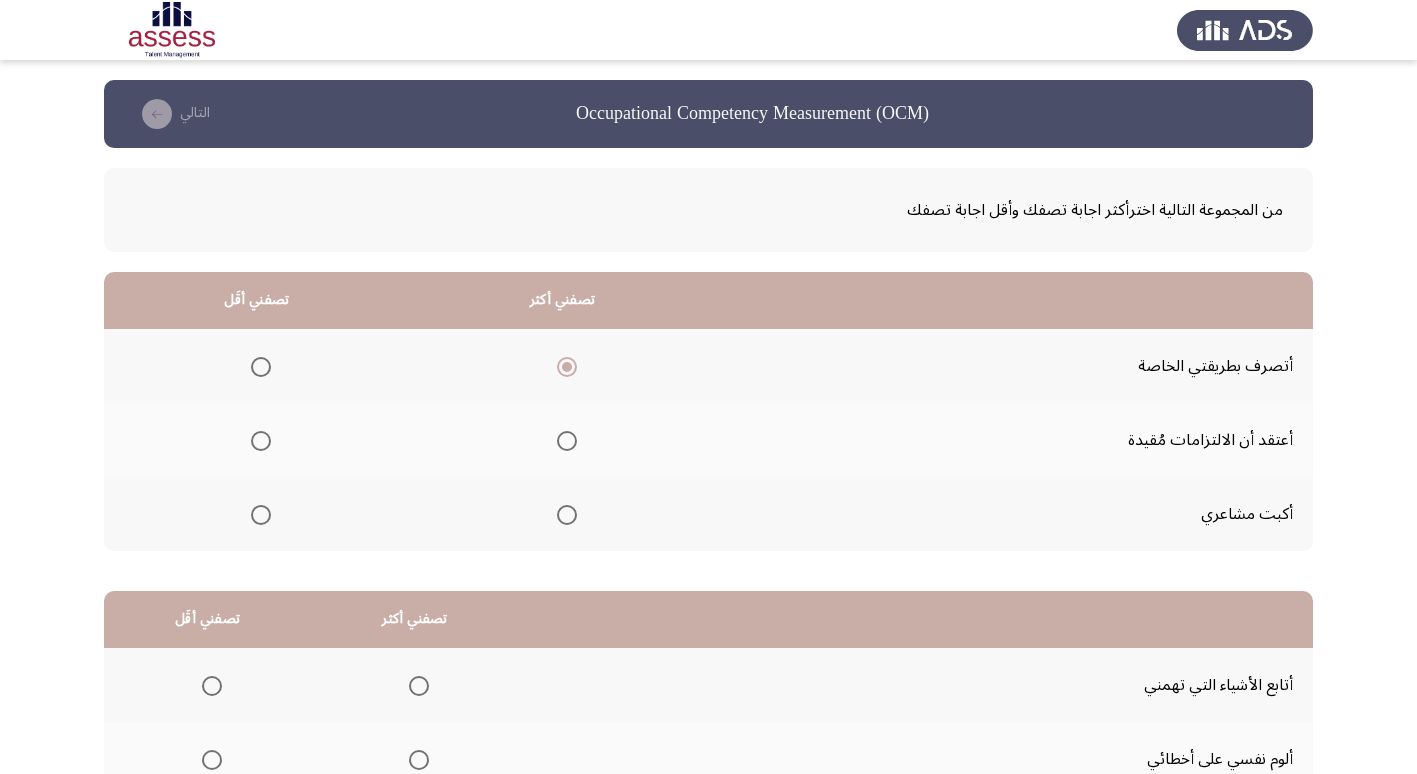click at bounding box center (261, 515) 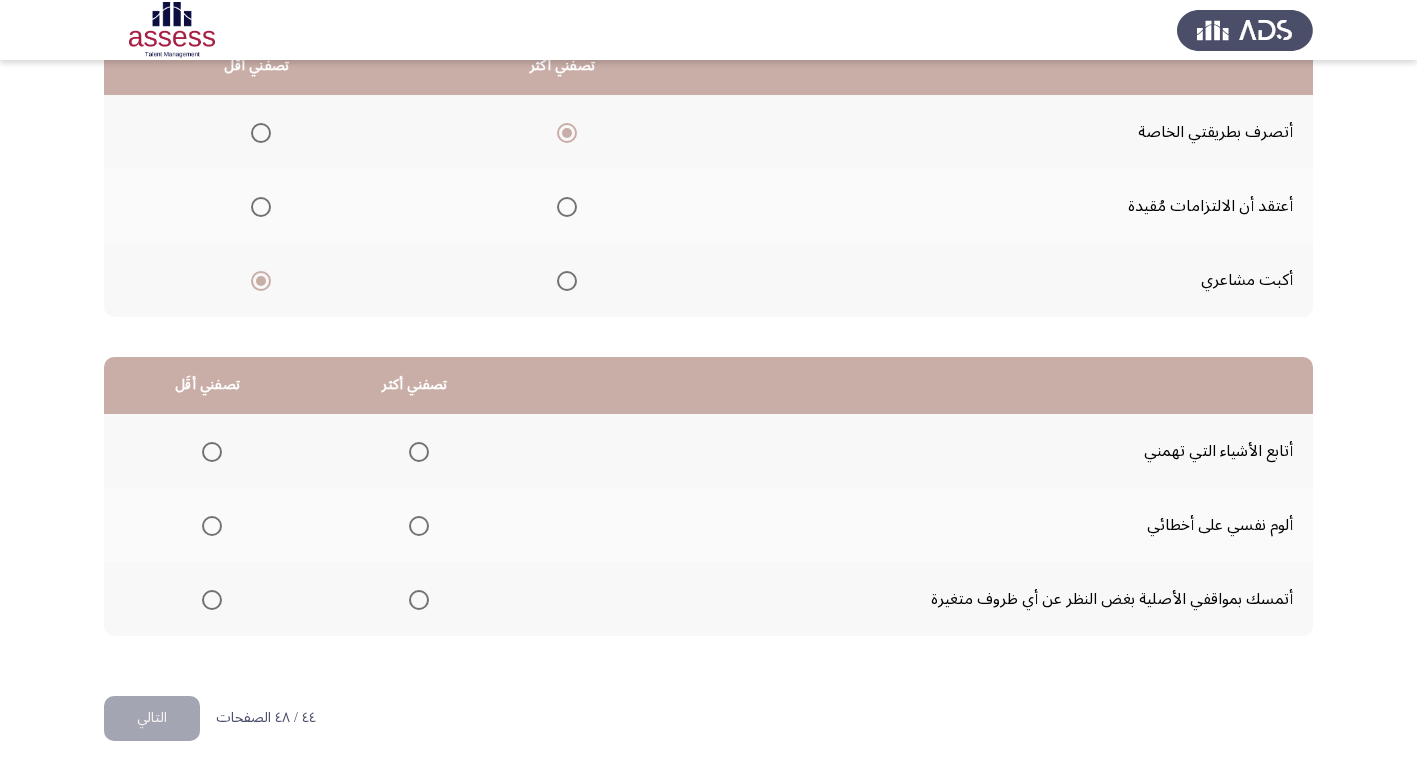 scroll, scrollTop: 236, scrollLeft: 0, axis: vertical 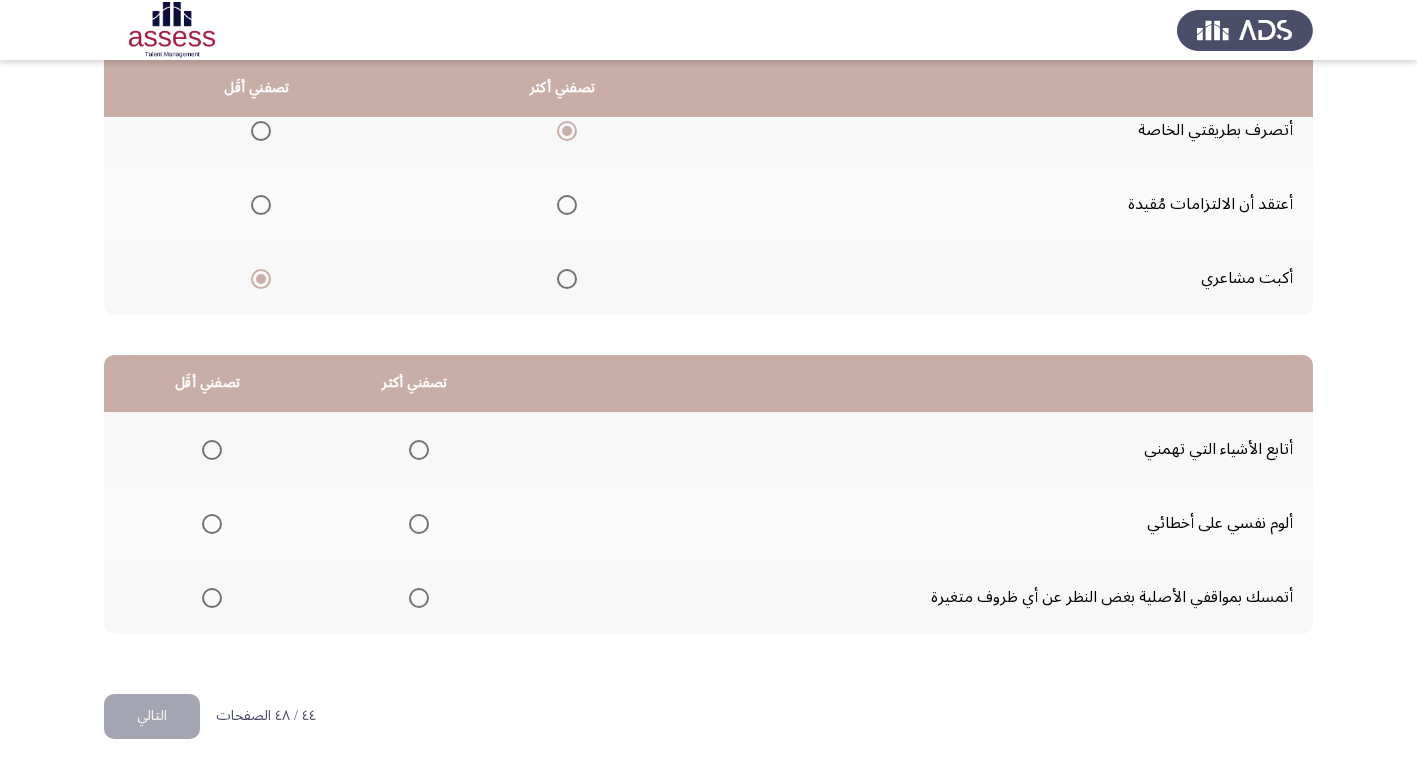 click at bounding box center (212, 524) 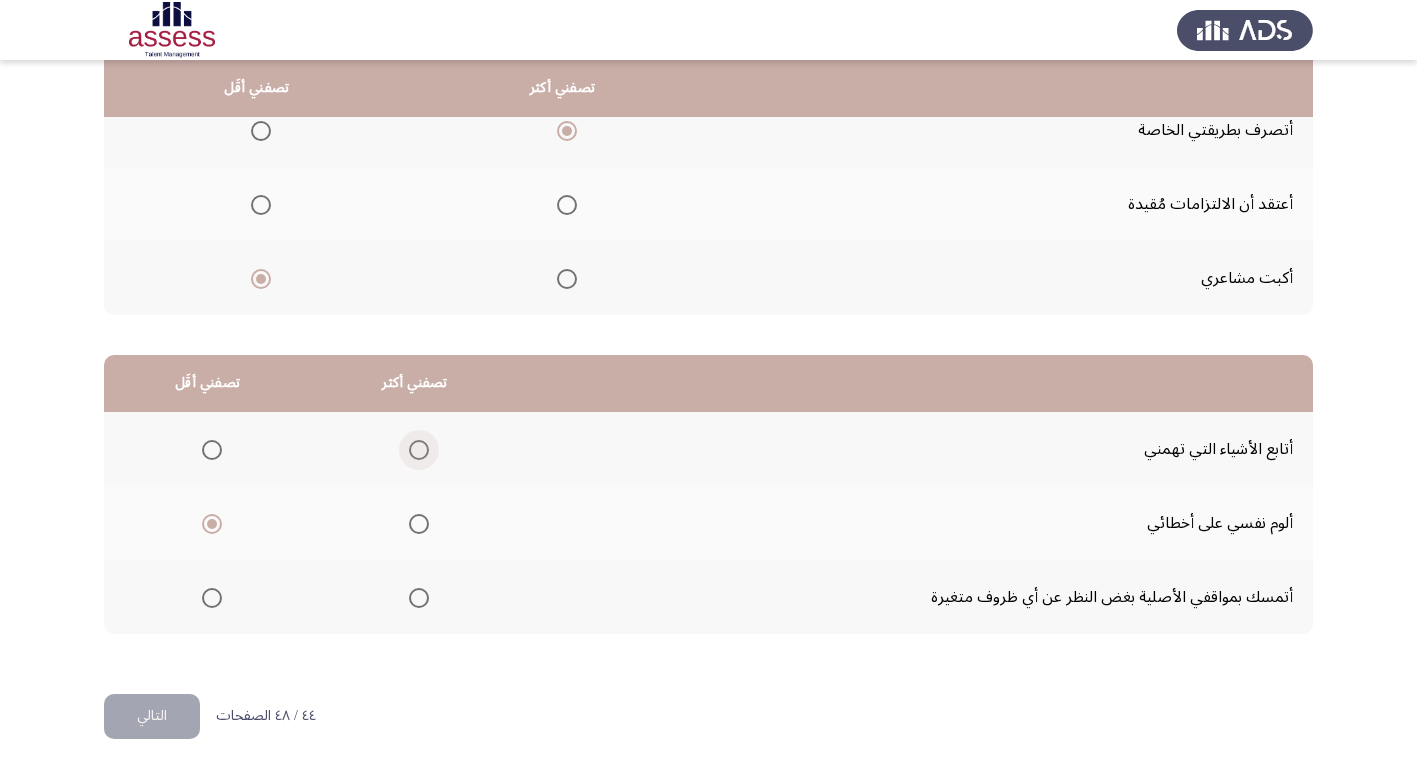click at bounding box center (419, 450) 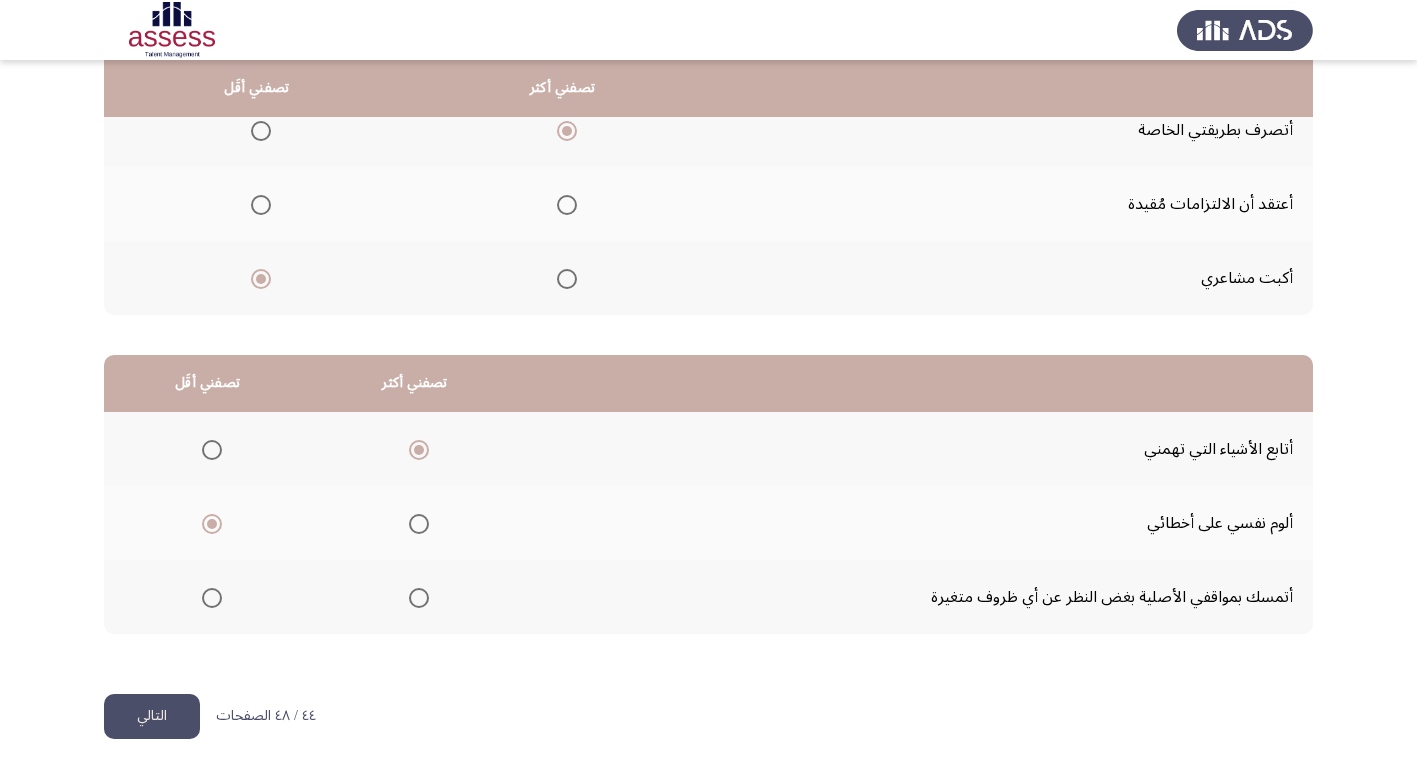 click on "التالي" 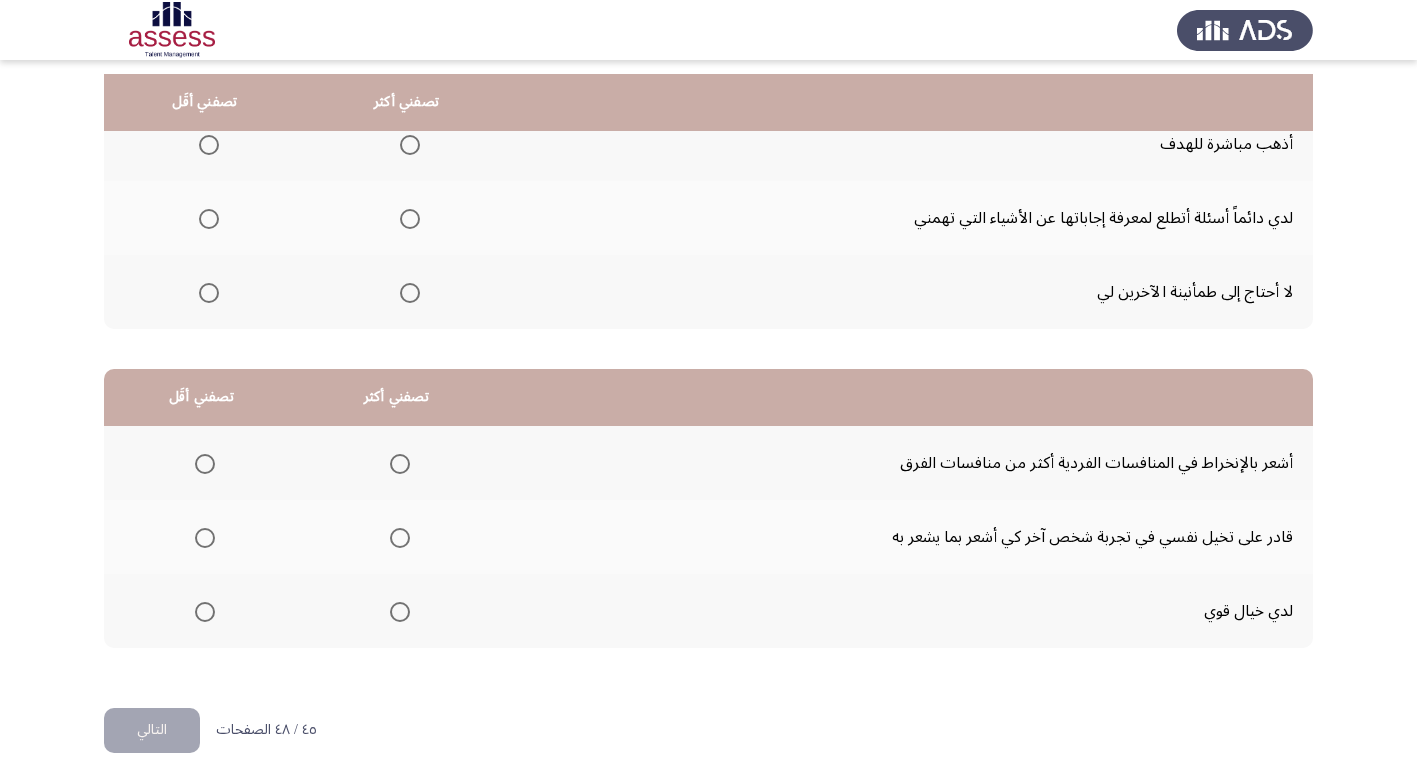scroll, scrollTop: 236, scrollLeft: 0, axis: vertical 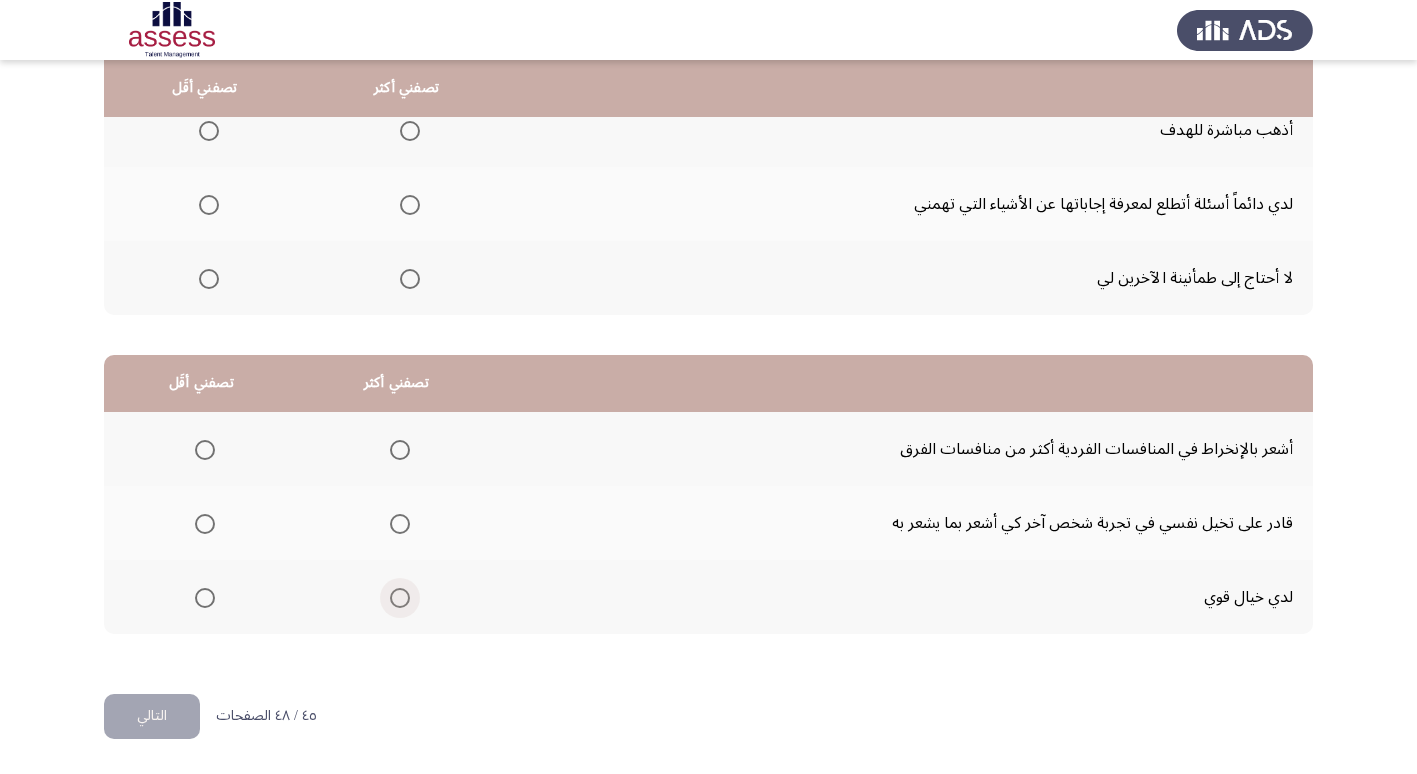 click at bounding box center [400, 598] 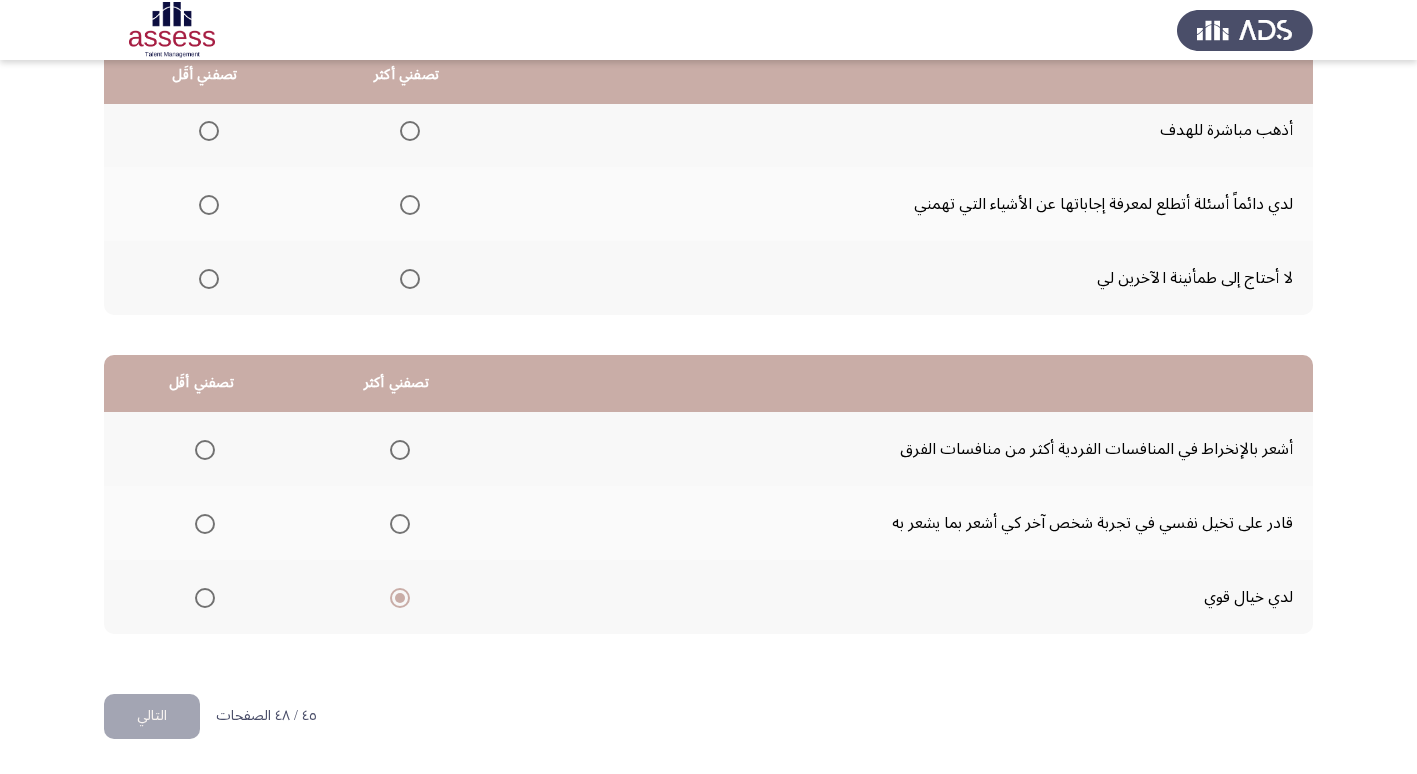 scroll, scrollTop: 136, scrollLeft: 0, axis: vertical 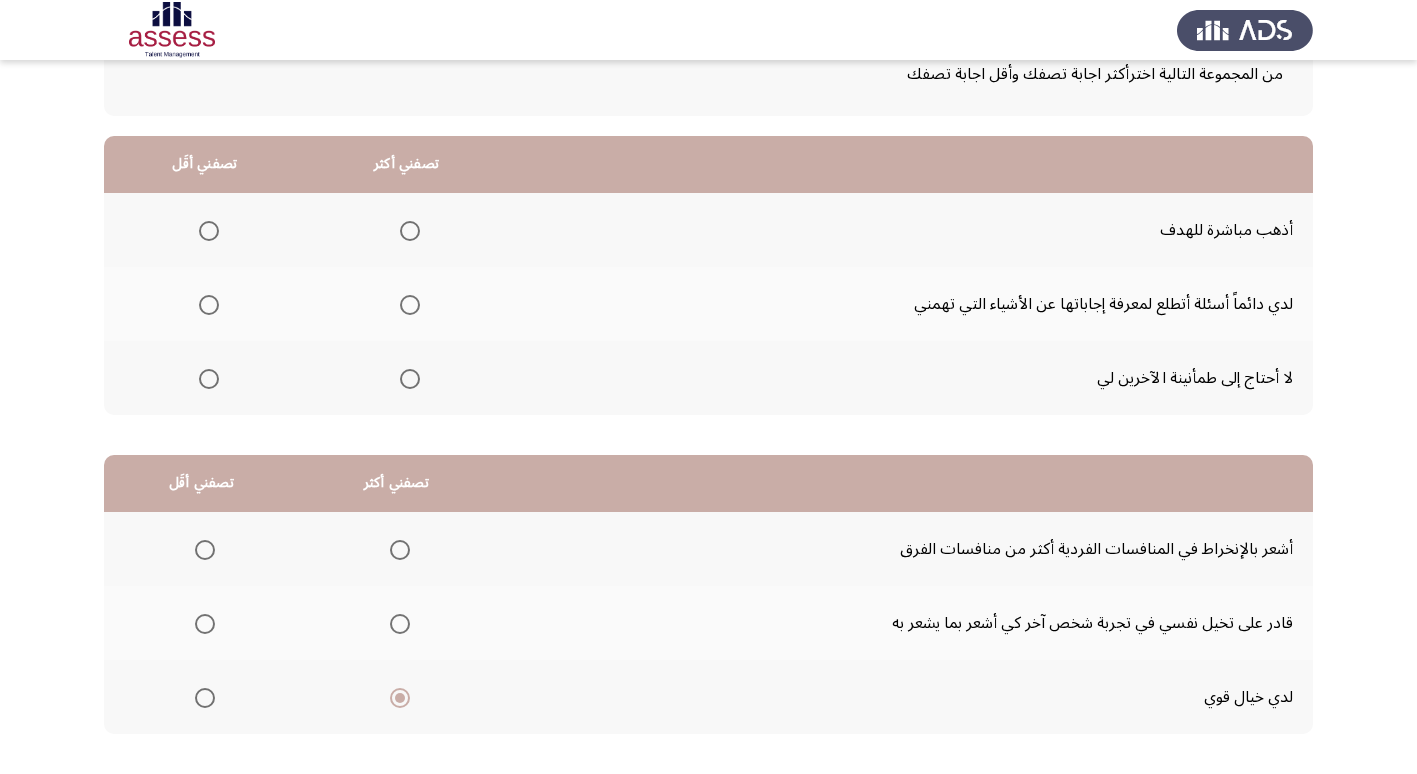 click at bounding box center (205, 550) 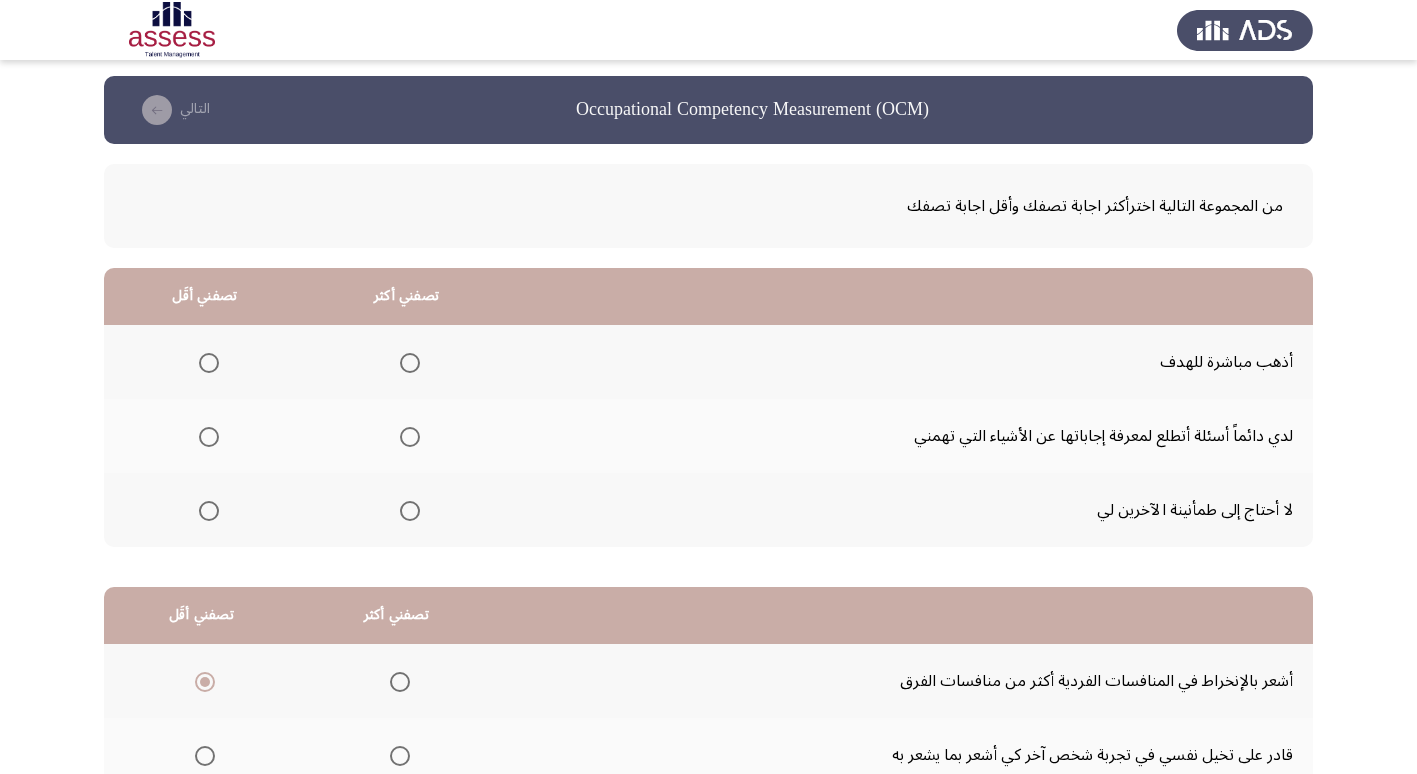 scroll, scrollTop: 0, scrollLeft: 0, axis: both 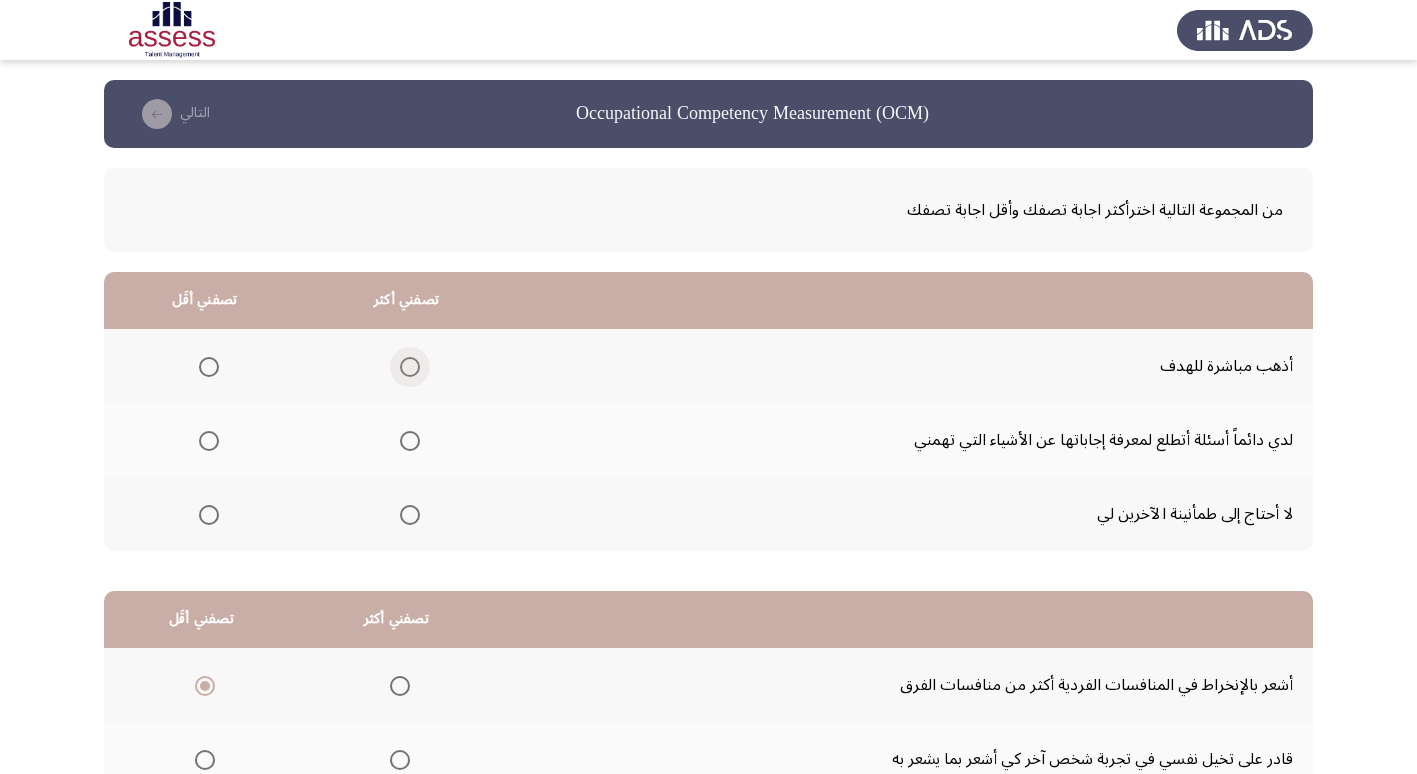 click at bounding box center (410, 367) 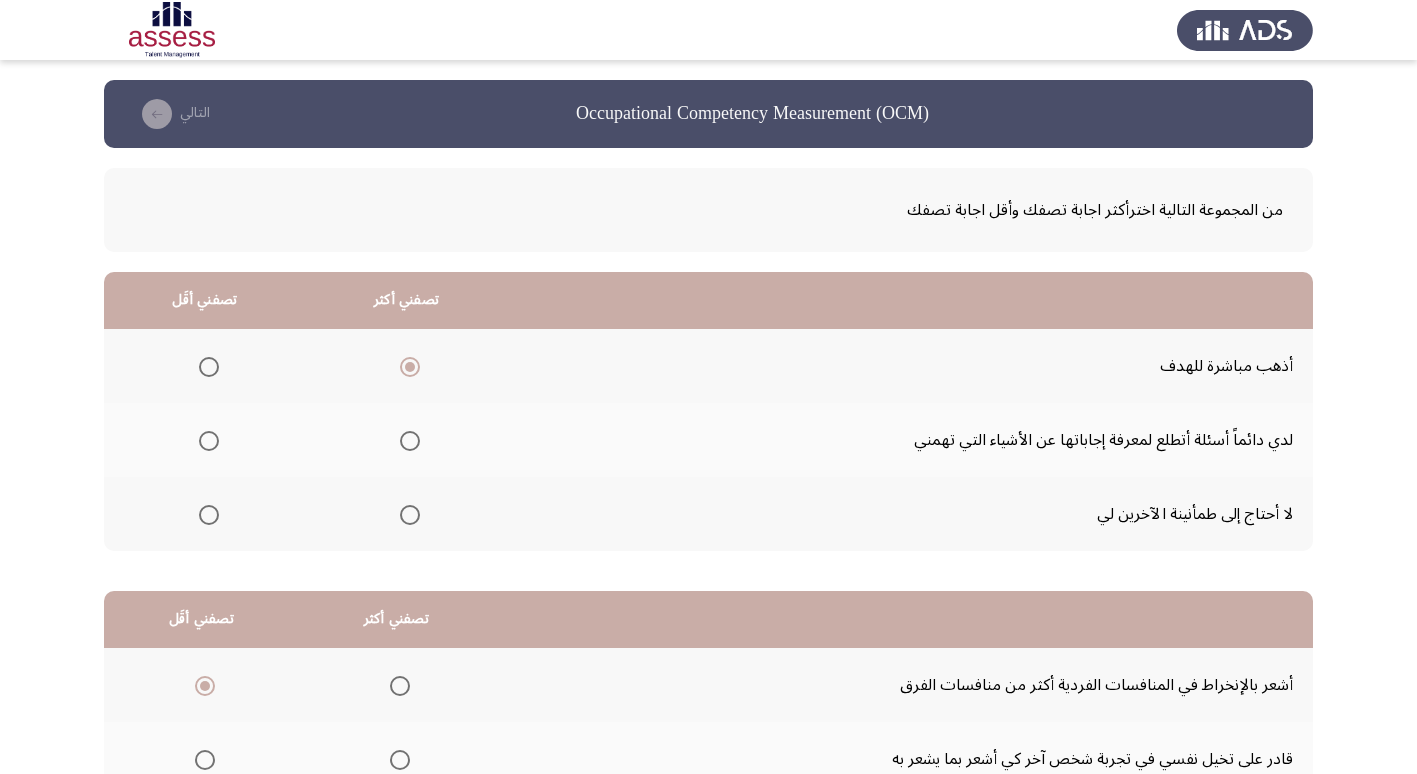 click at bounding box center [209, 515] 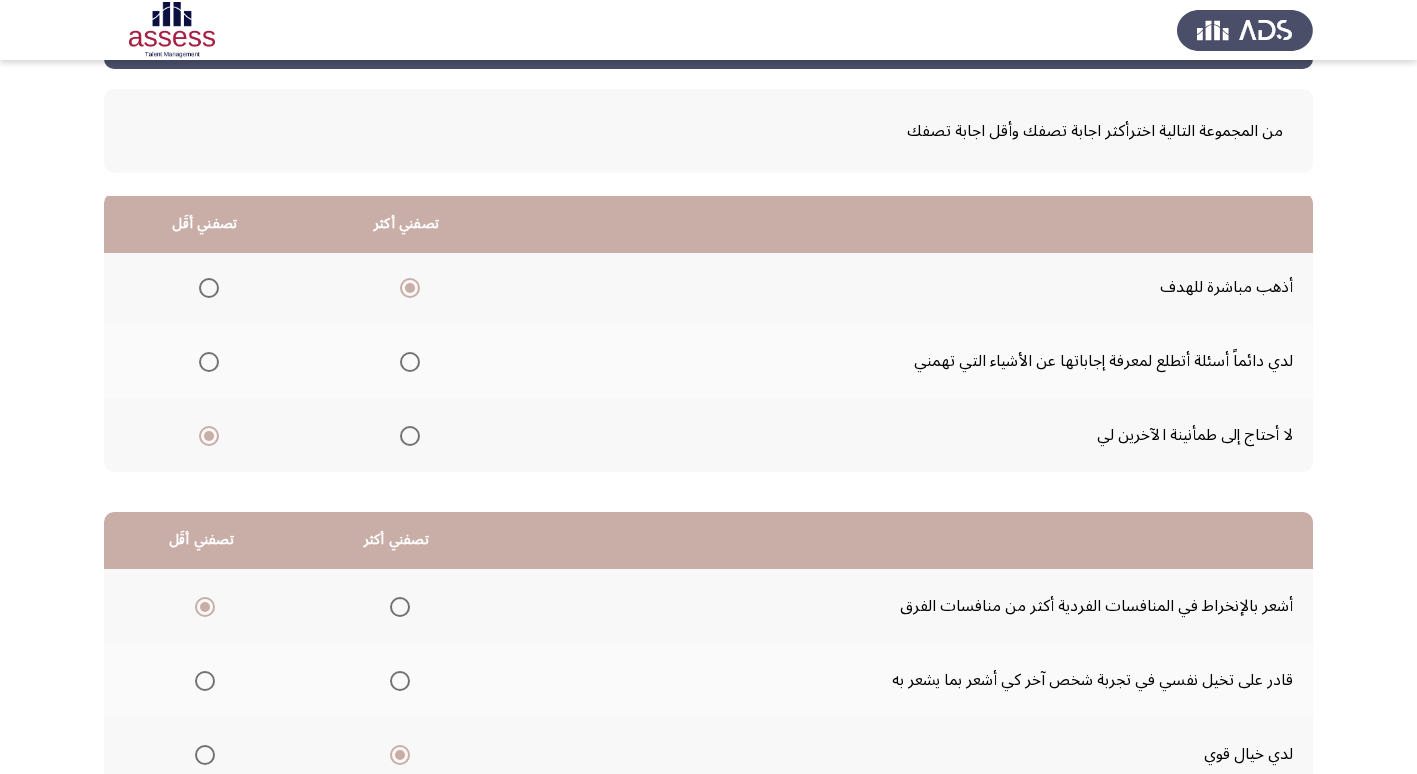 scroll, scrollTop: 236, scrollLeft: 0, axis: vertical 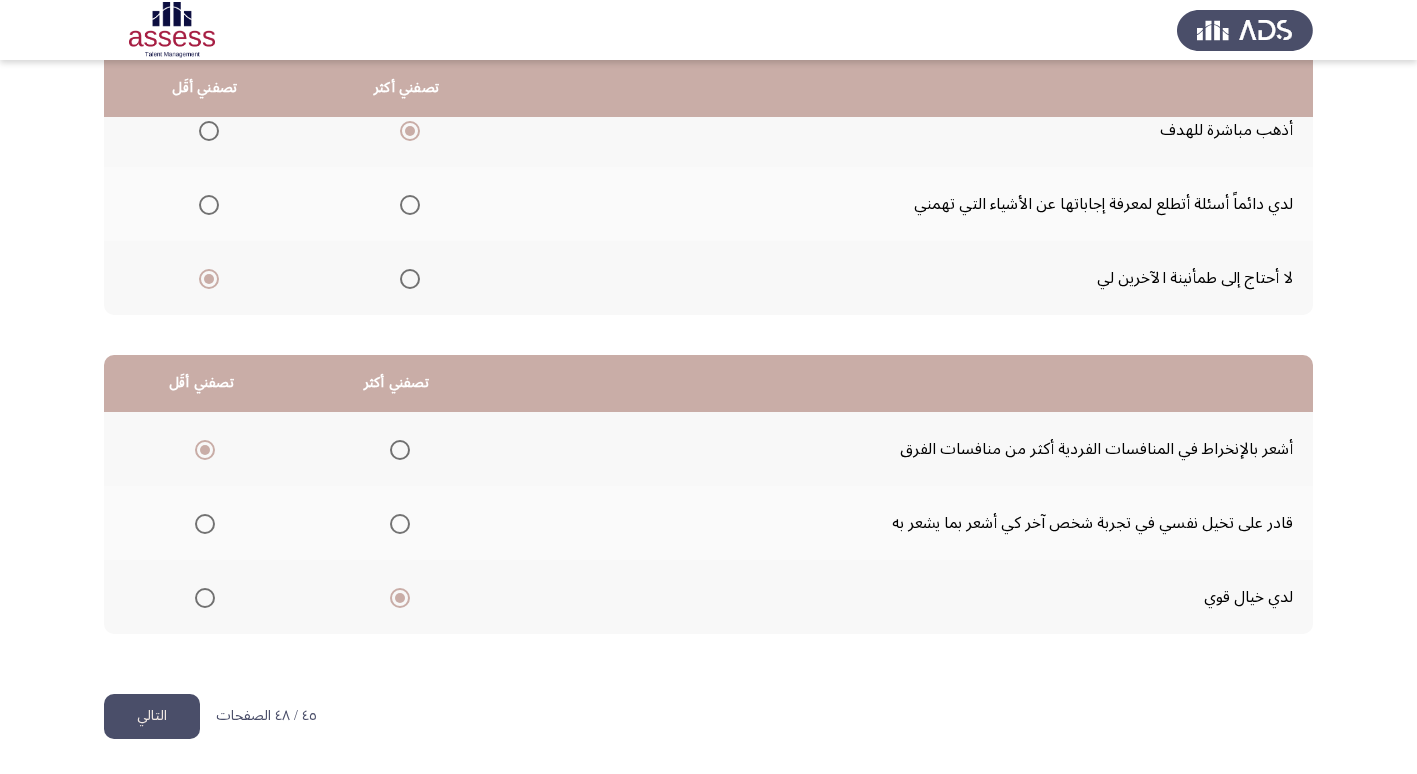 click on "التالي" 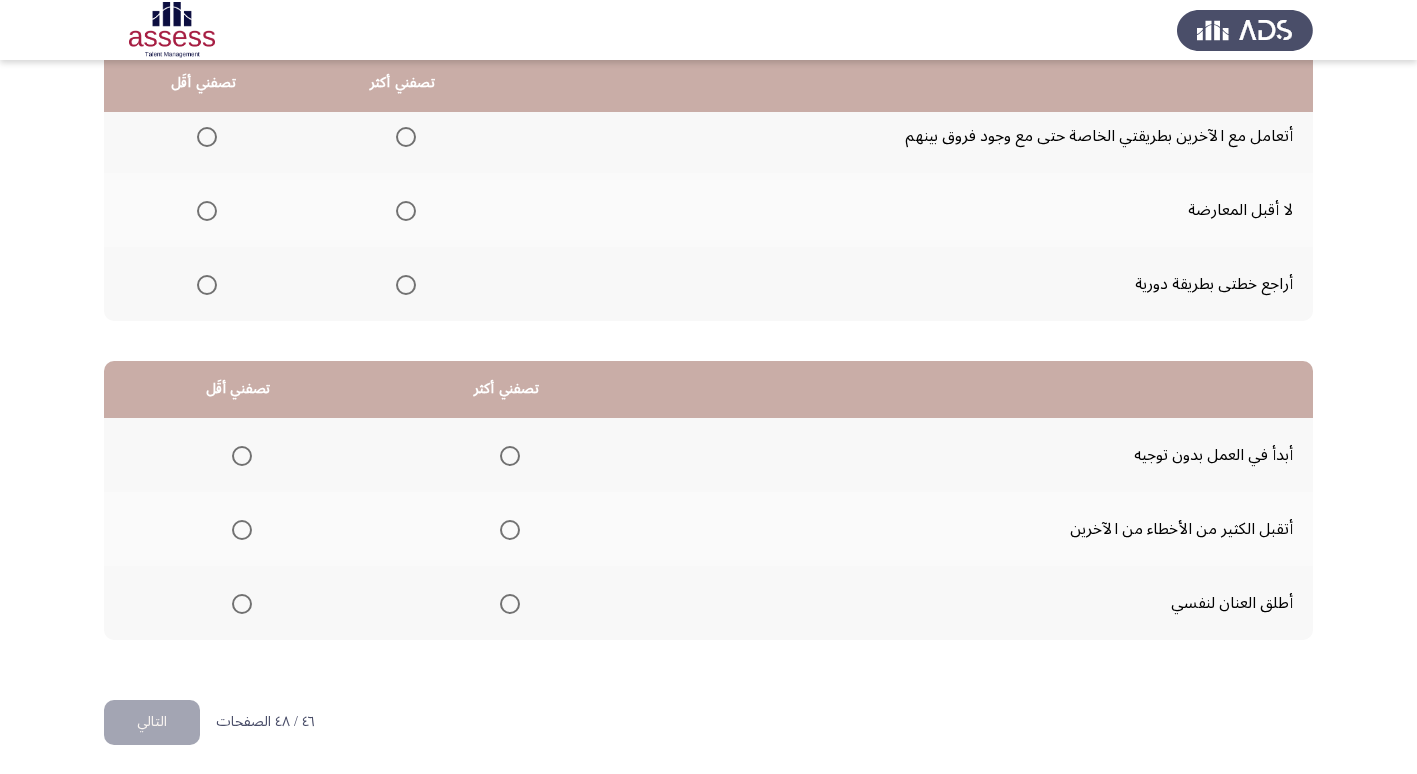 scroll, scrollTop: 236, scrollLeft: 0, axis: vertical 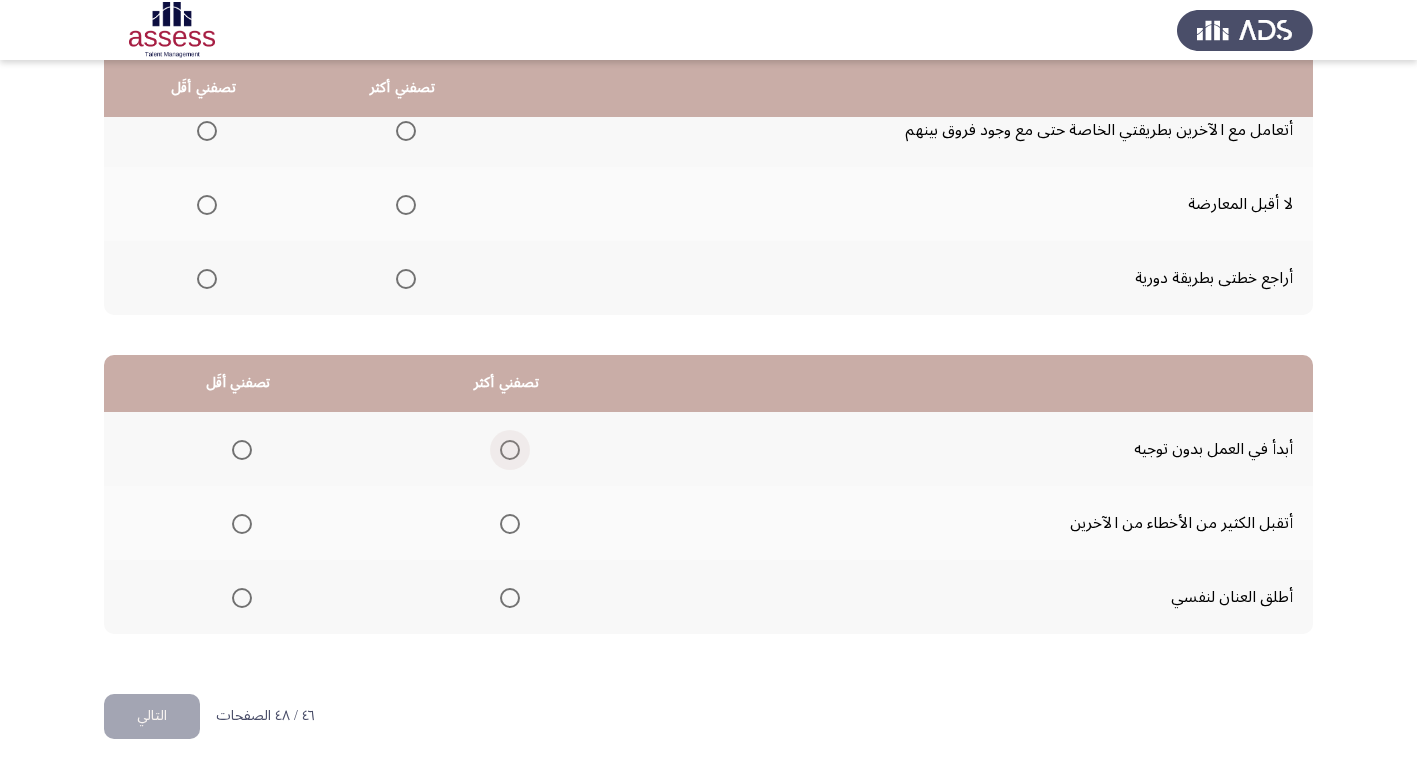 click at bounding box center [510, 450] 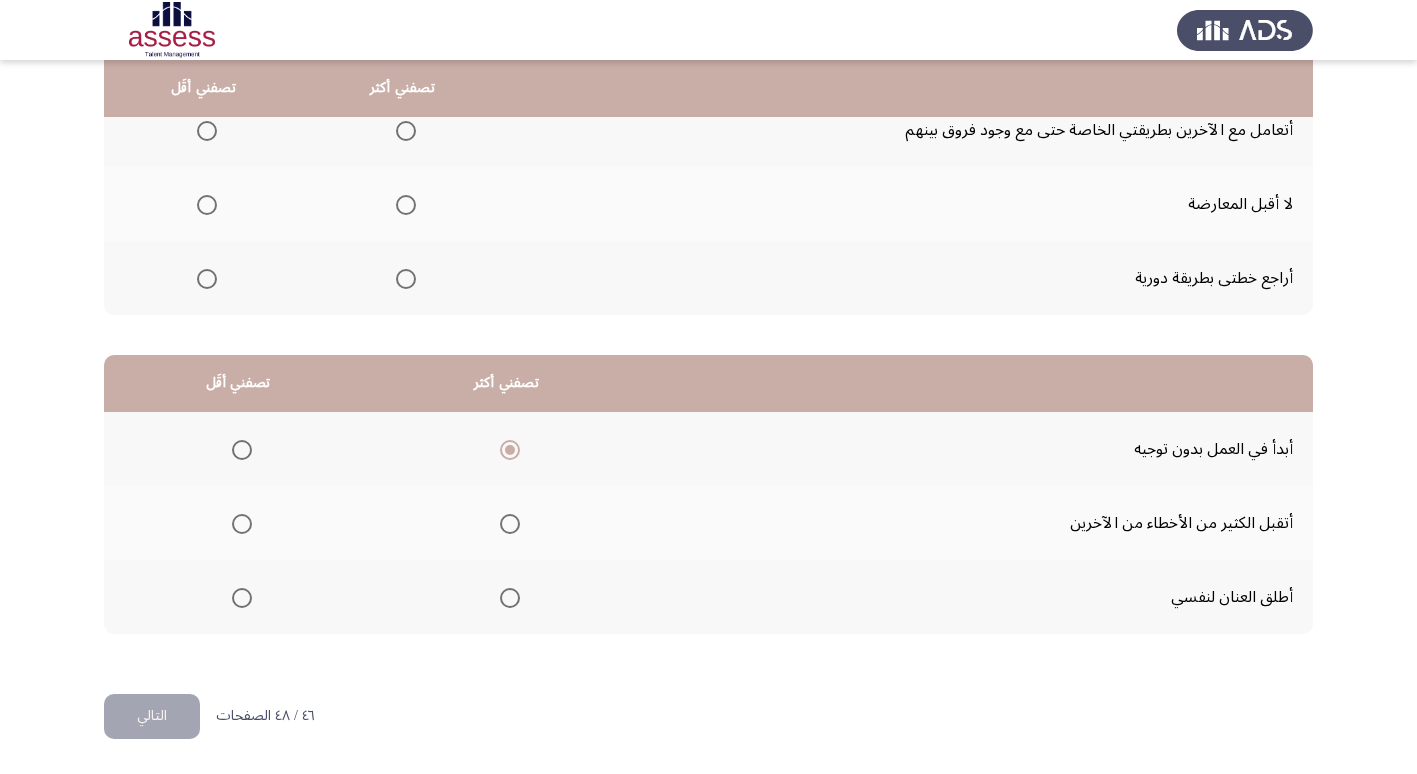 click at bounding box center [242, 524] 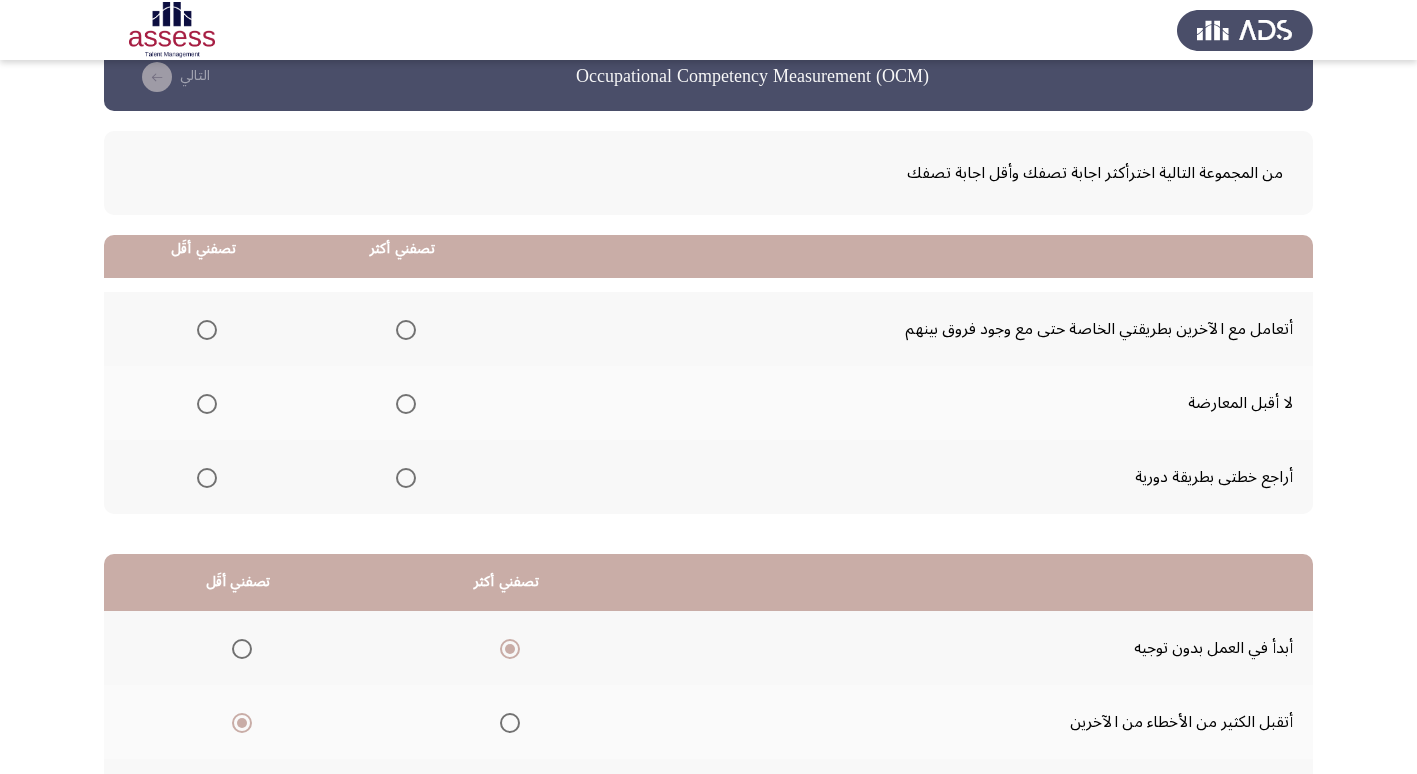 scroll, scrollTop: 36, scrollLeft: 0, axis: vertical 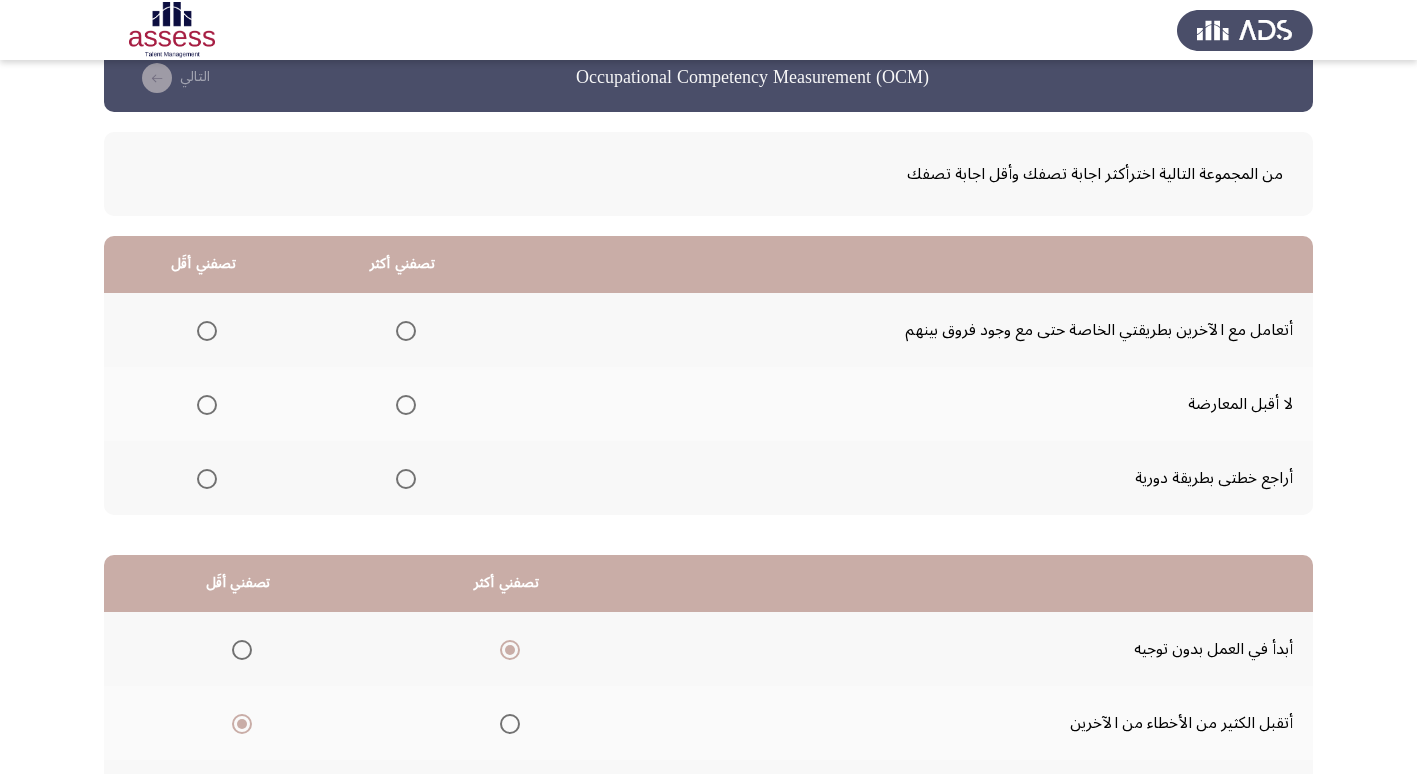 click at bounding box center [406, 331] 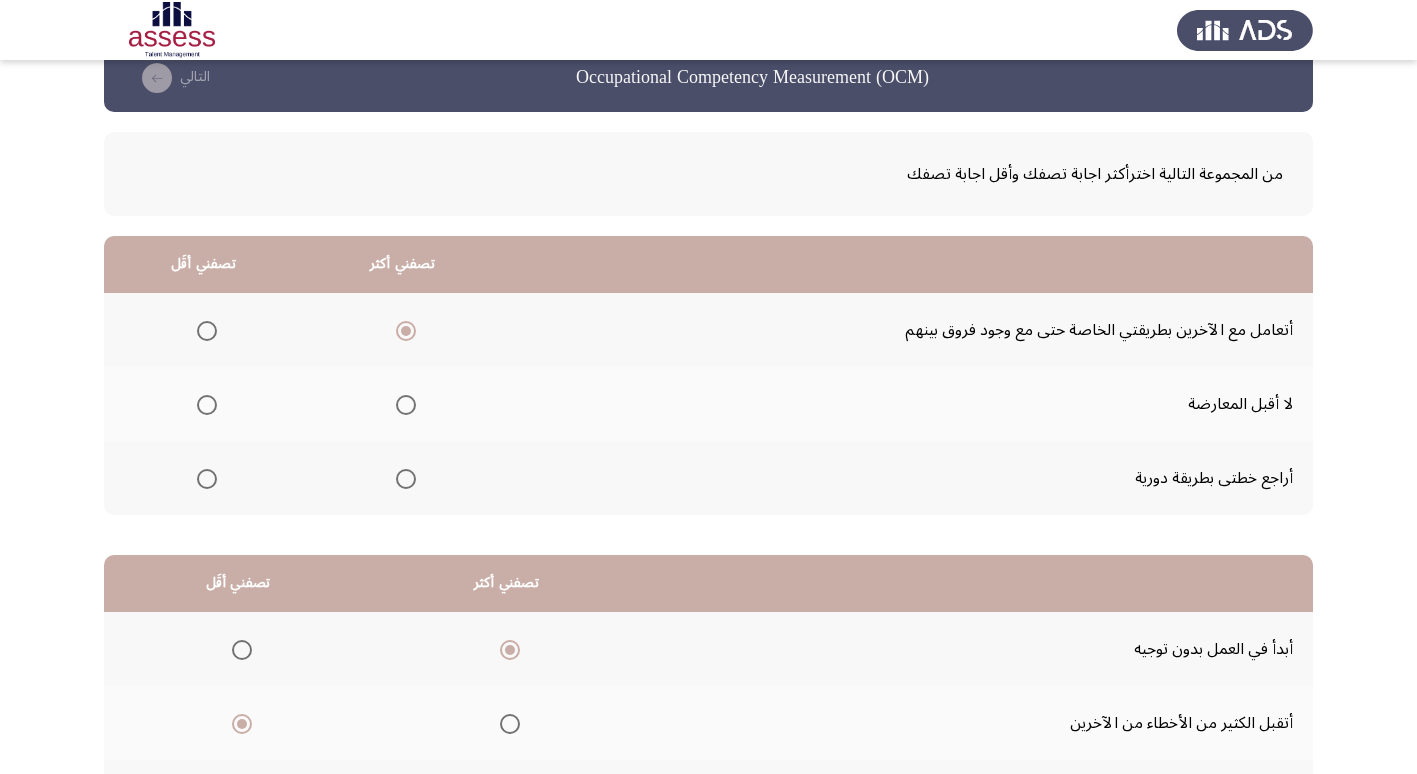 click at bounding box center [207, 405] 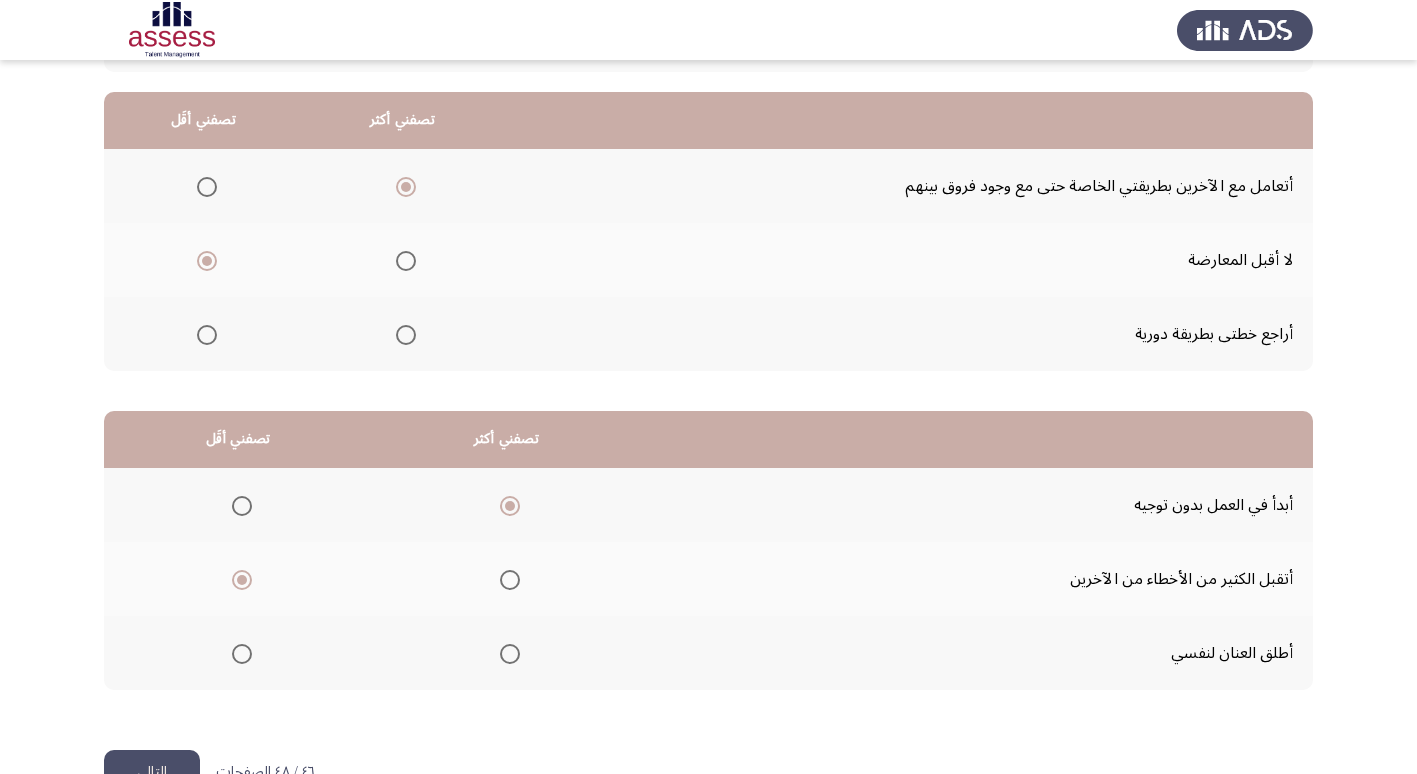 scroll, scrollTop: 236, scrollLeft: 0, axis: vertical 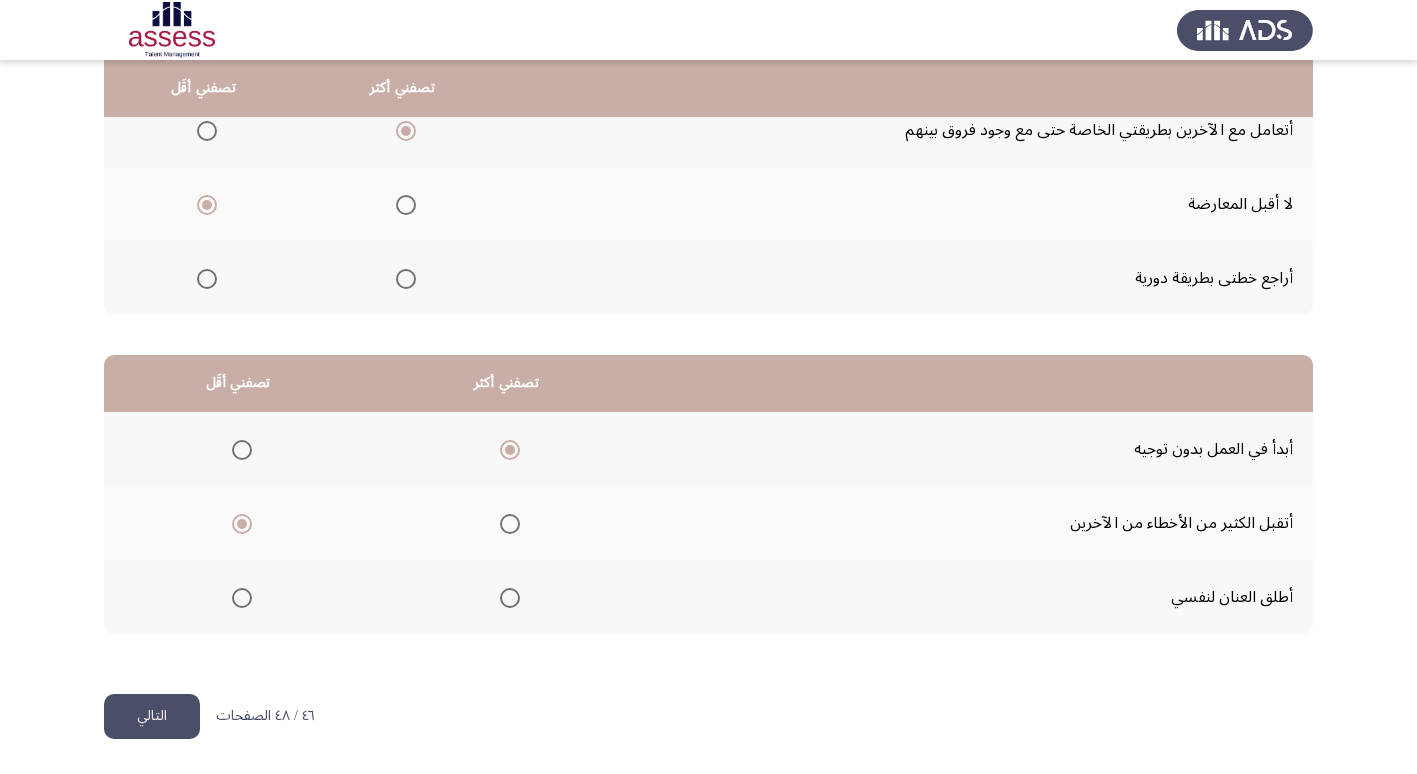 click on "التالي" 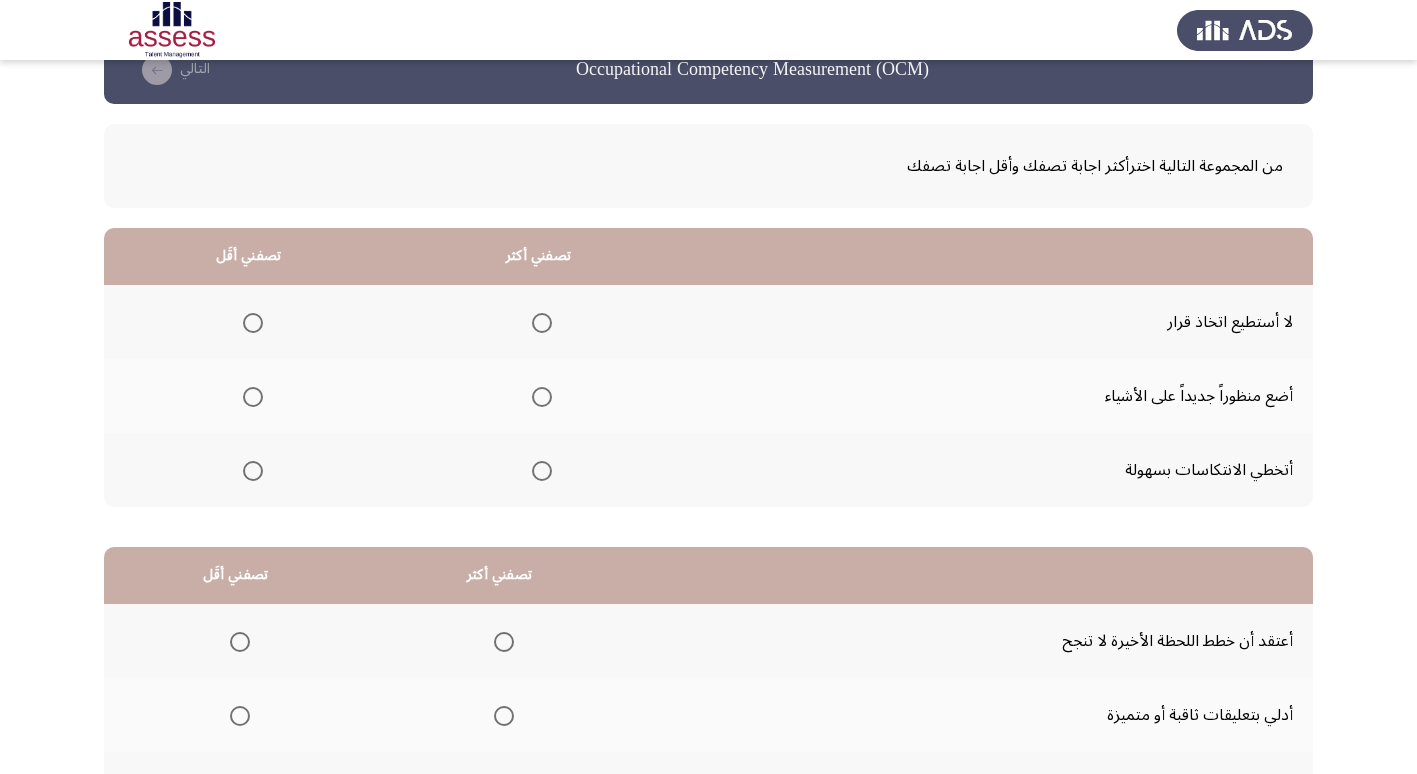 scroll, scrollTop: 36, scrollLeft: 0, axis: vertical 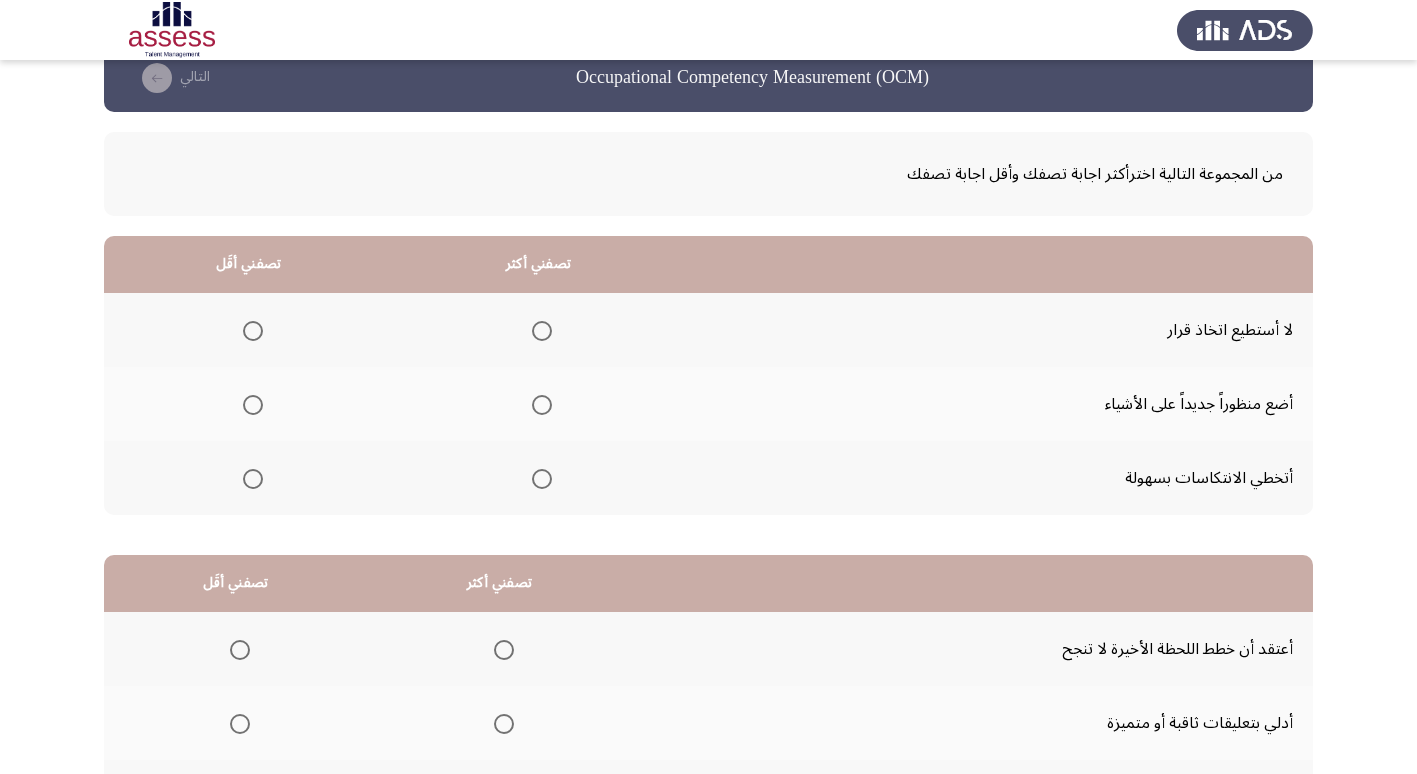 click at bounding box center [253, 331] 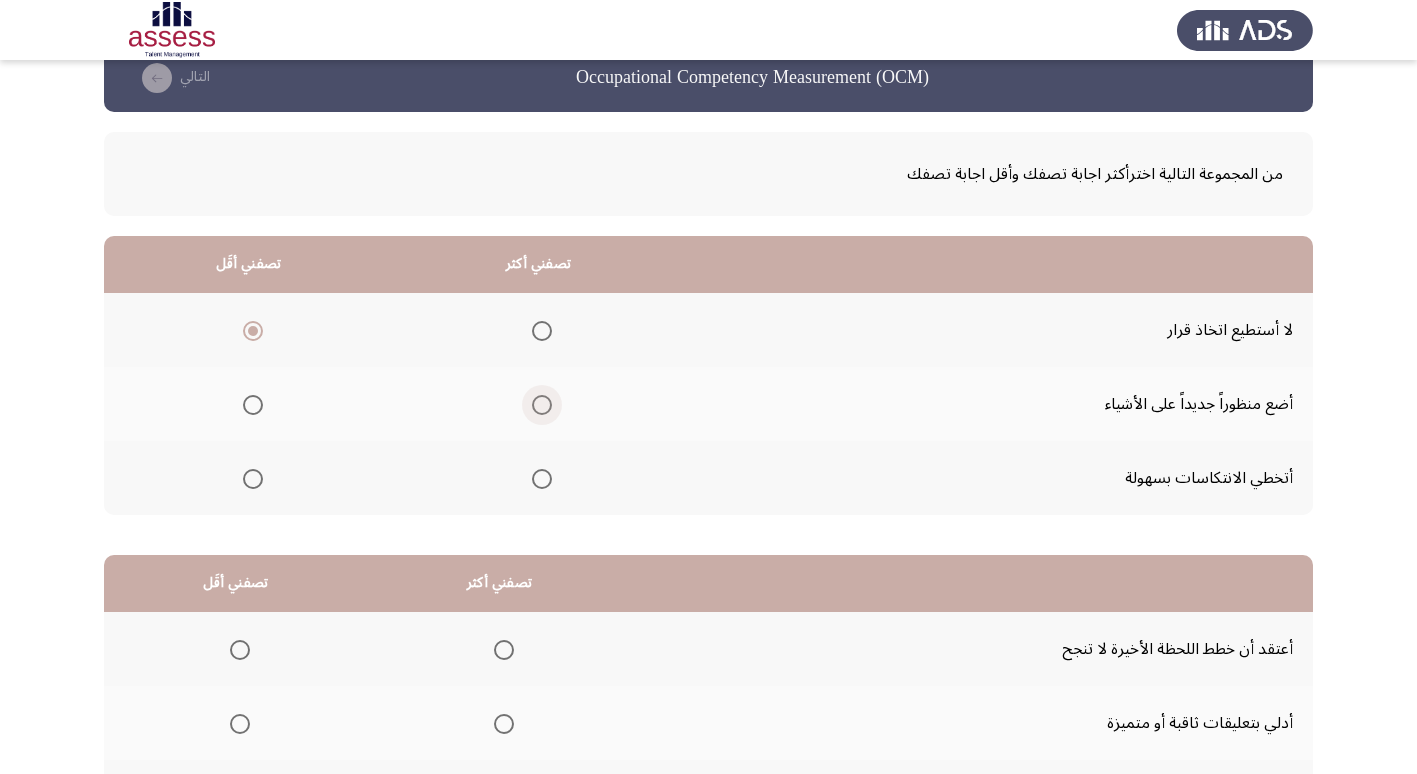 click at bounding box center [542, 405] 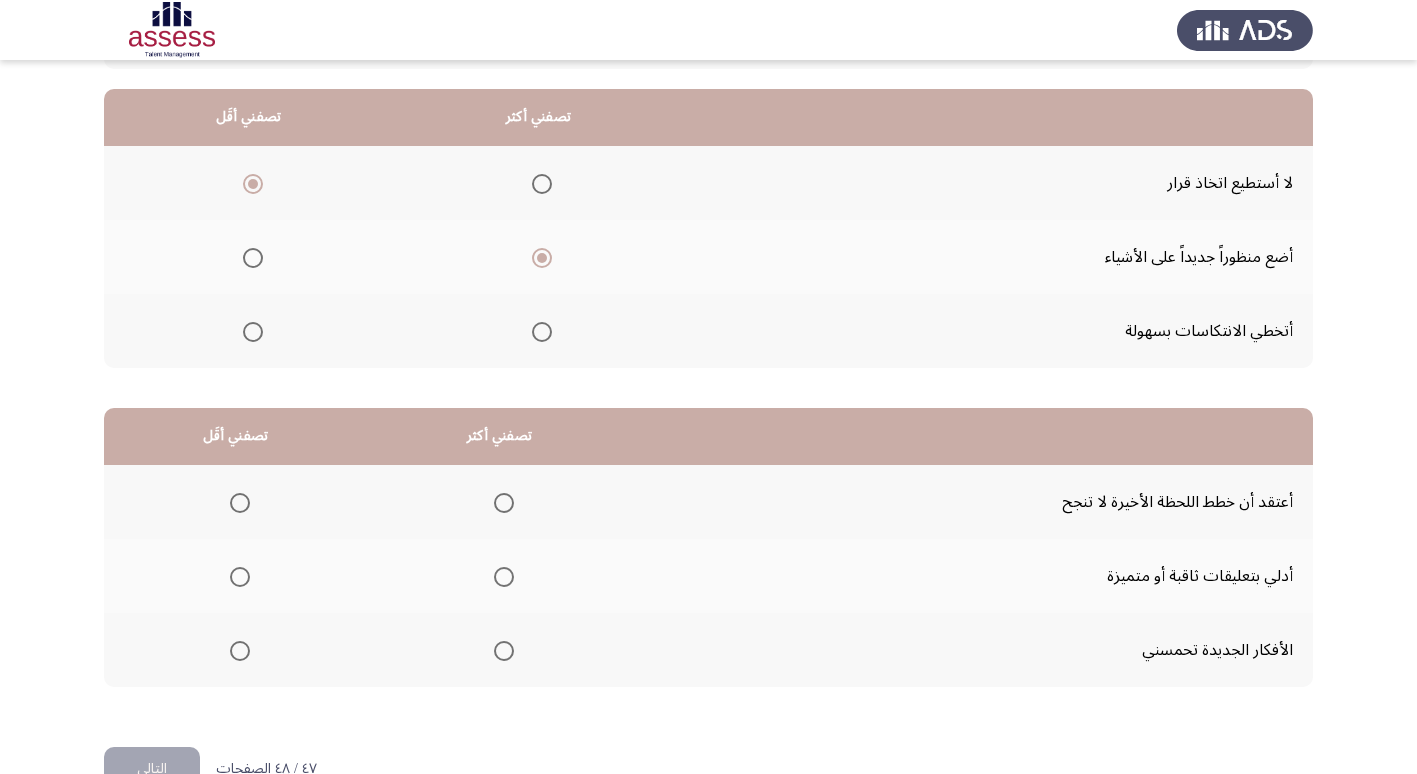 scroll, scrollTop: 236, scrollLeft: 0, axis: vertical 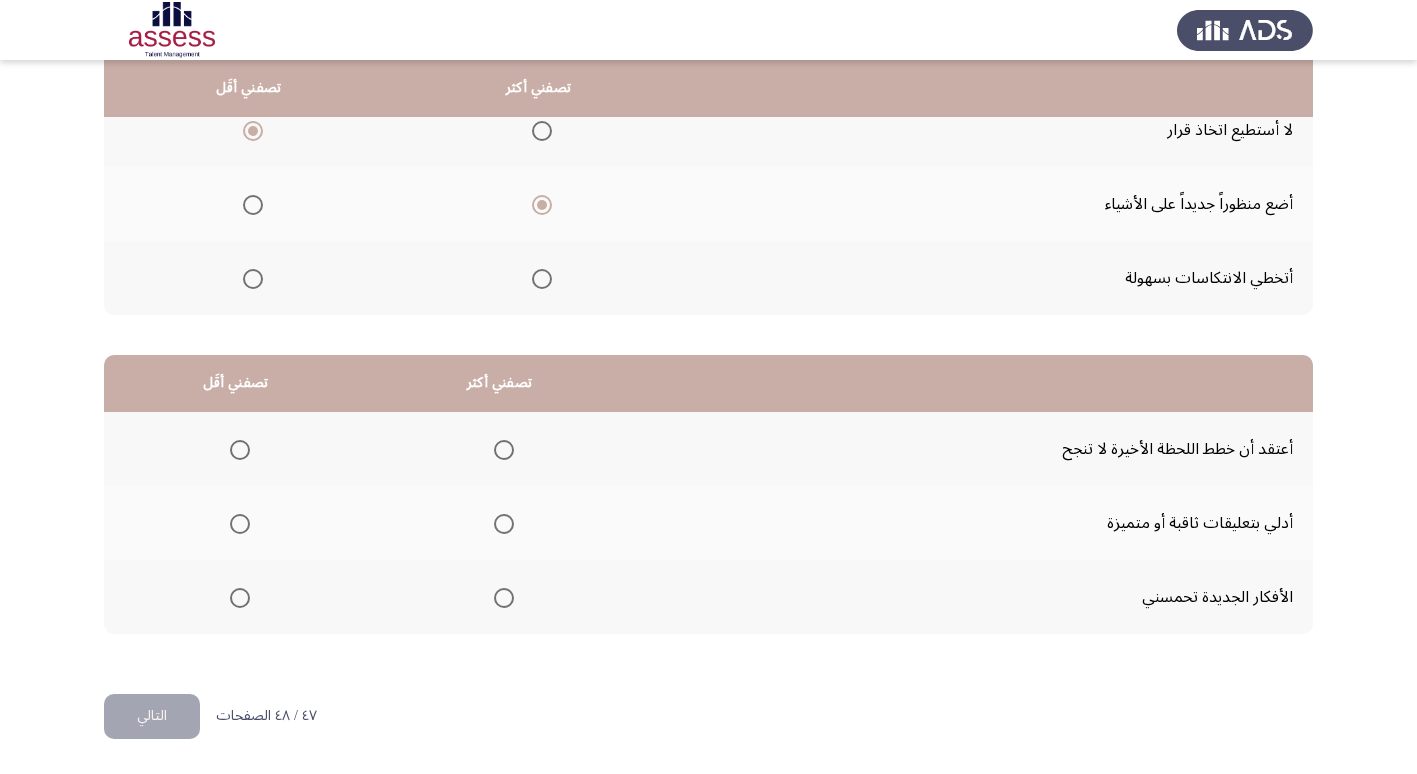 click at bounding box center [542, 279] 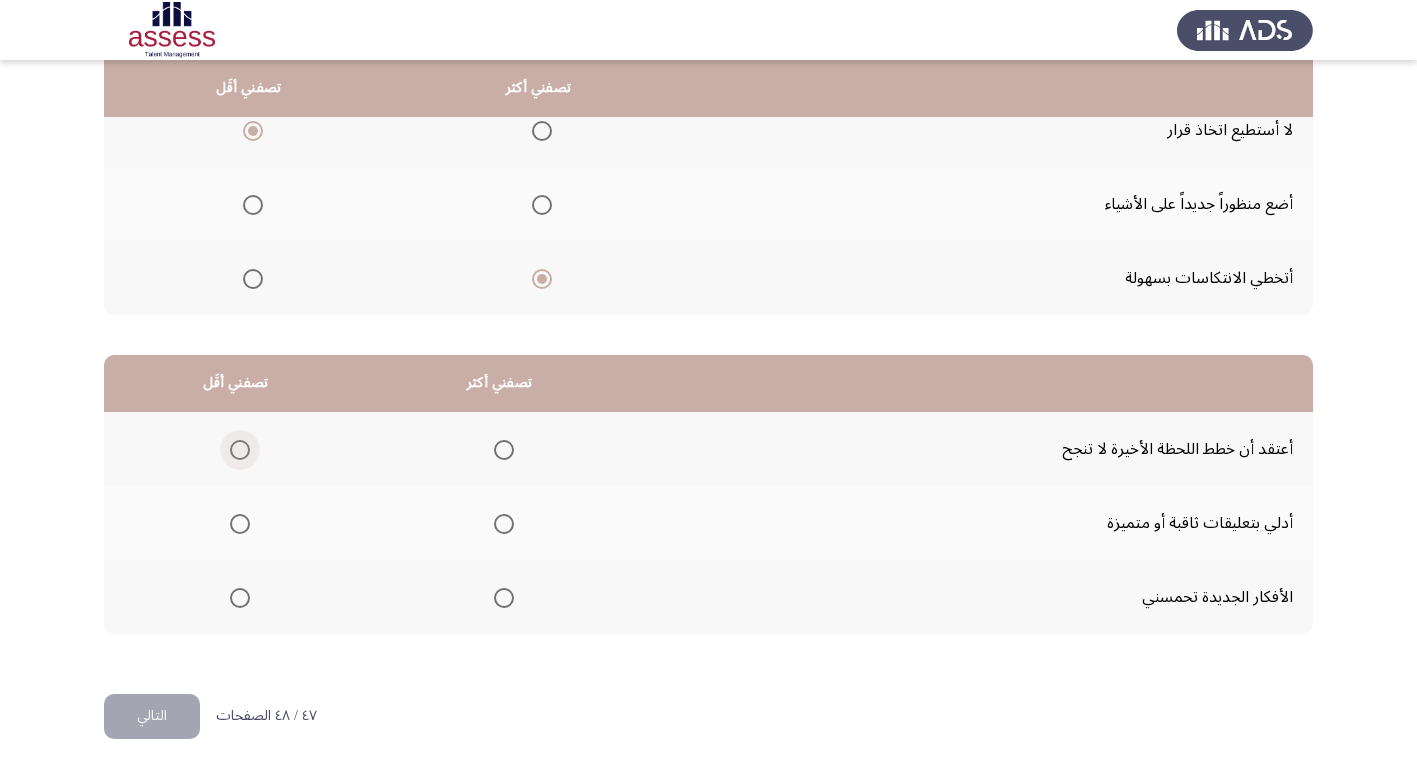 click at bounding box center [240, 450] 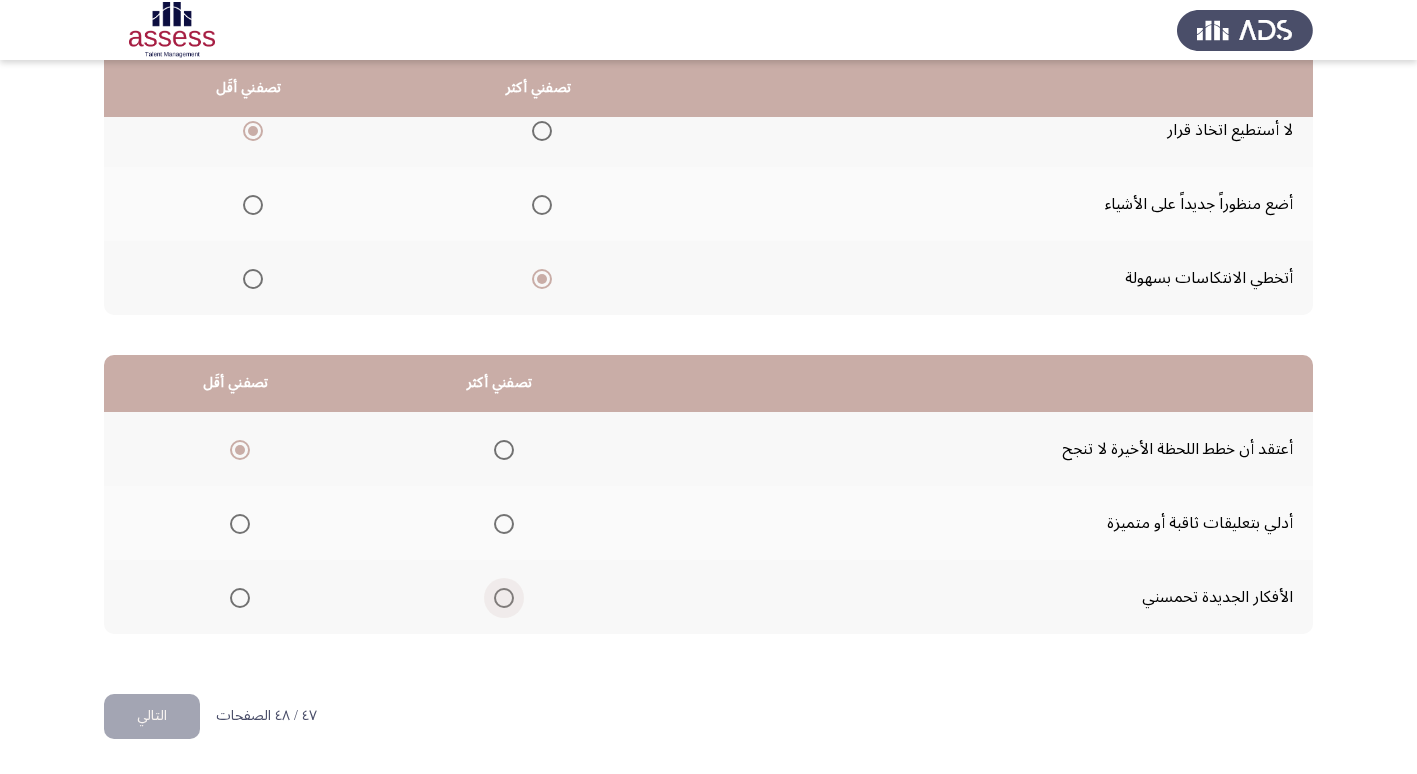 click at bounding box center (504, 598) 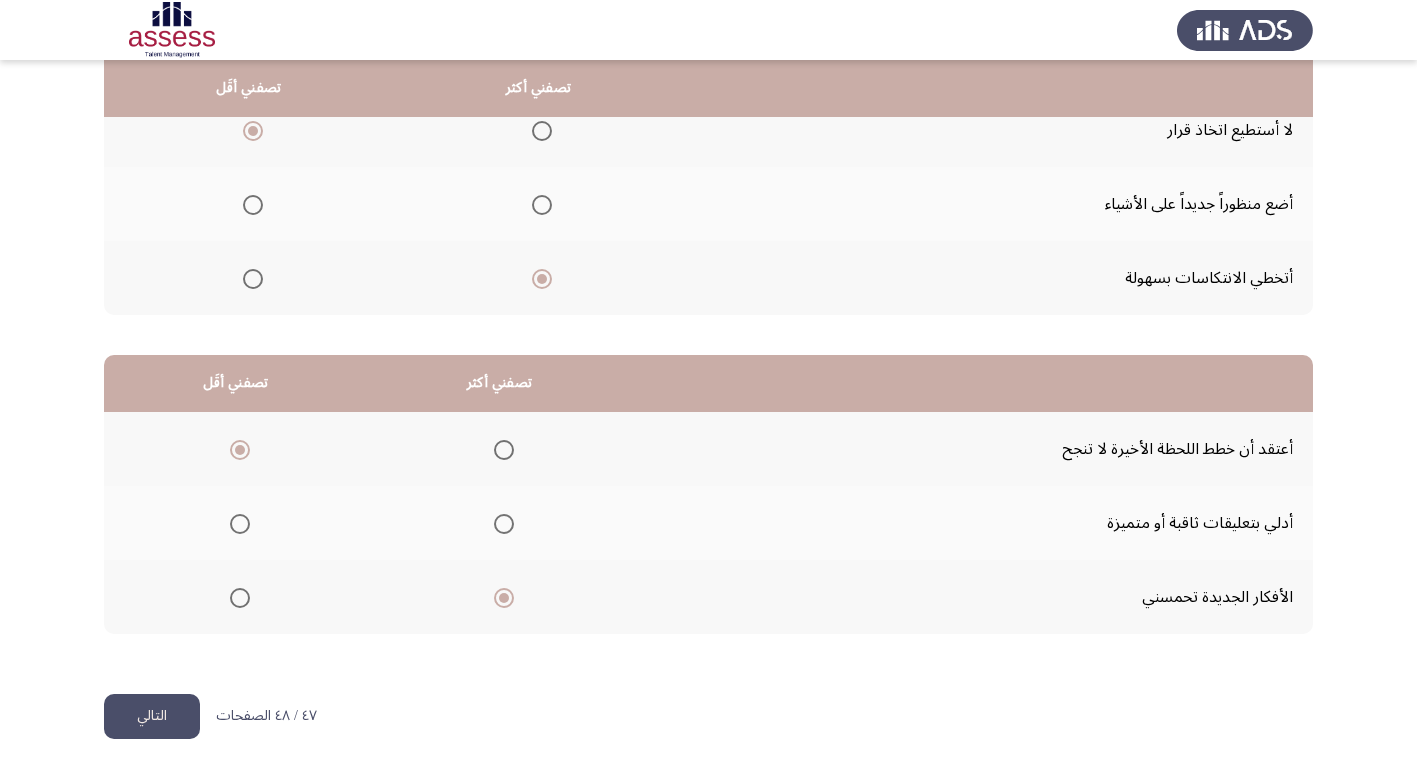 click on "التالي" 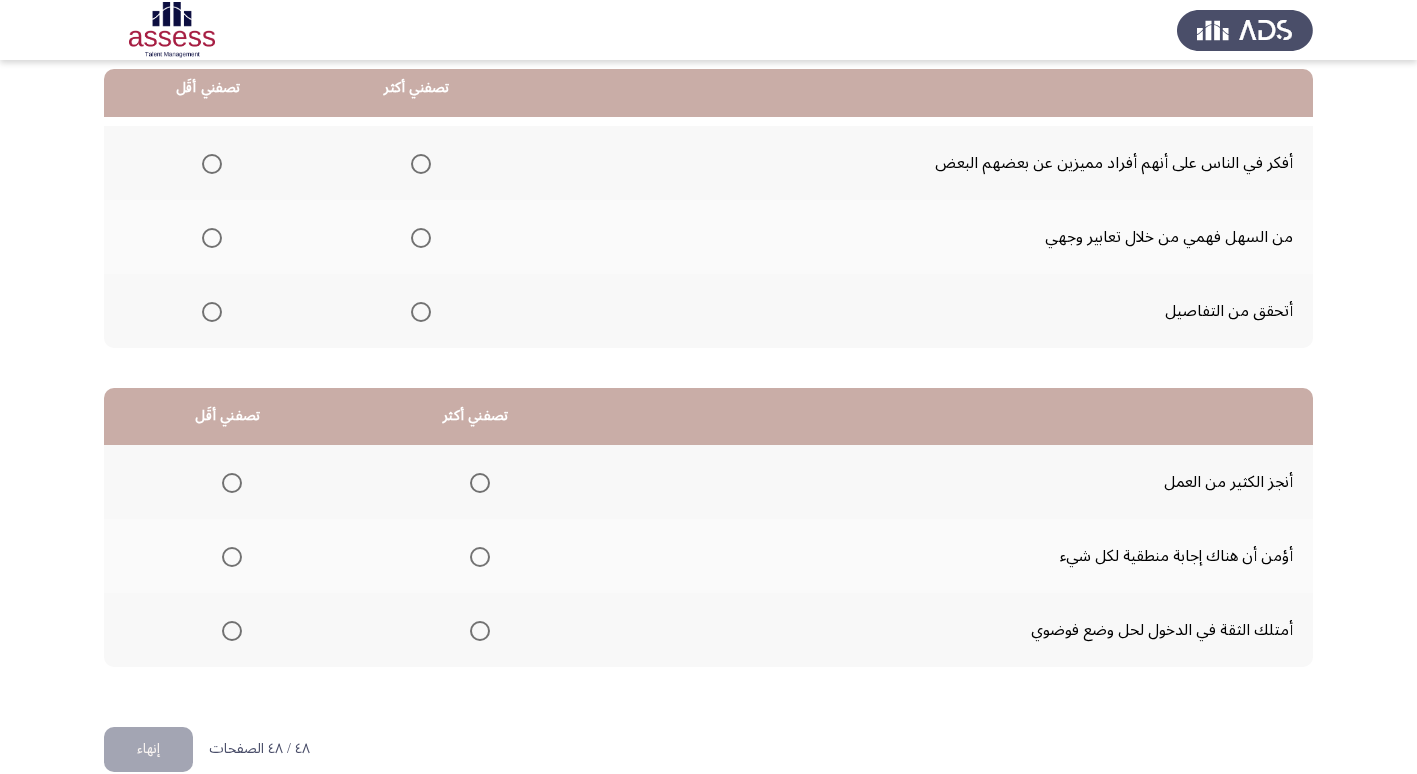 scroll, scrollTop: 236, scrollLeft: 0, axis: vertical 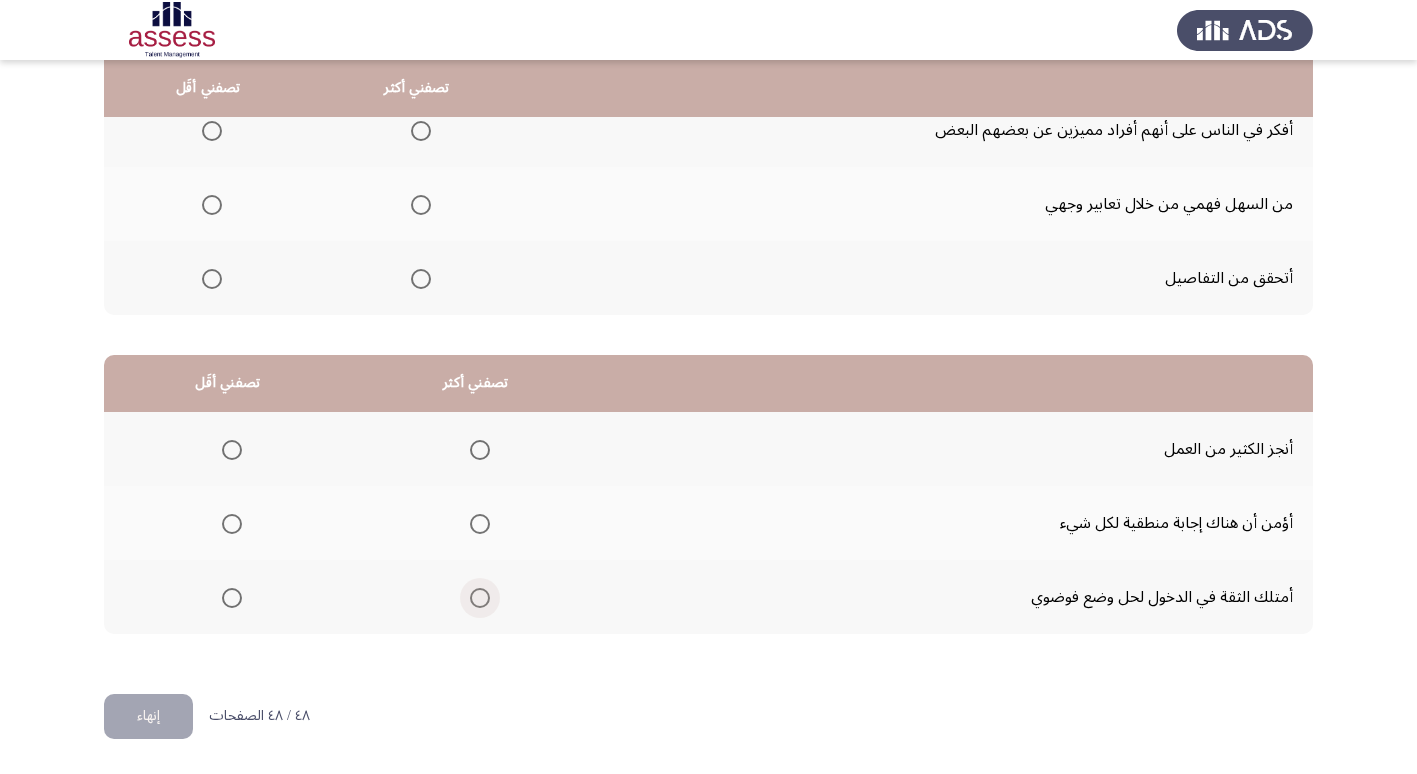 click at bounding box center (480, 598) 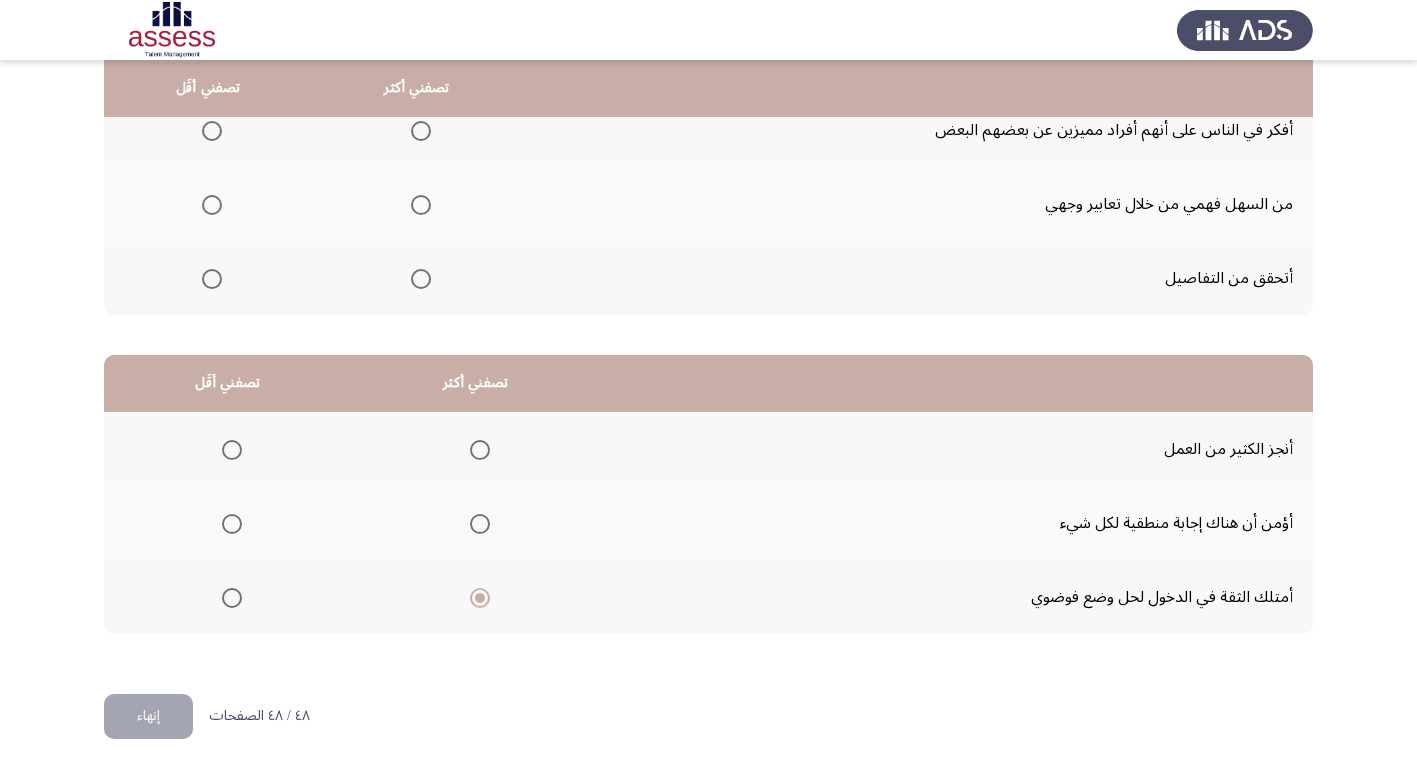 click at bounding box center (232, 524) 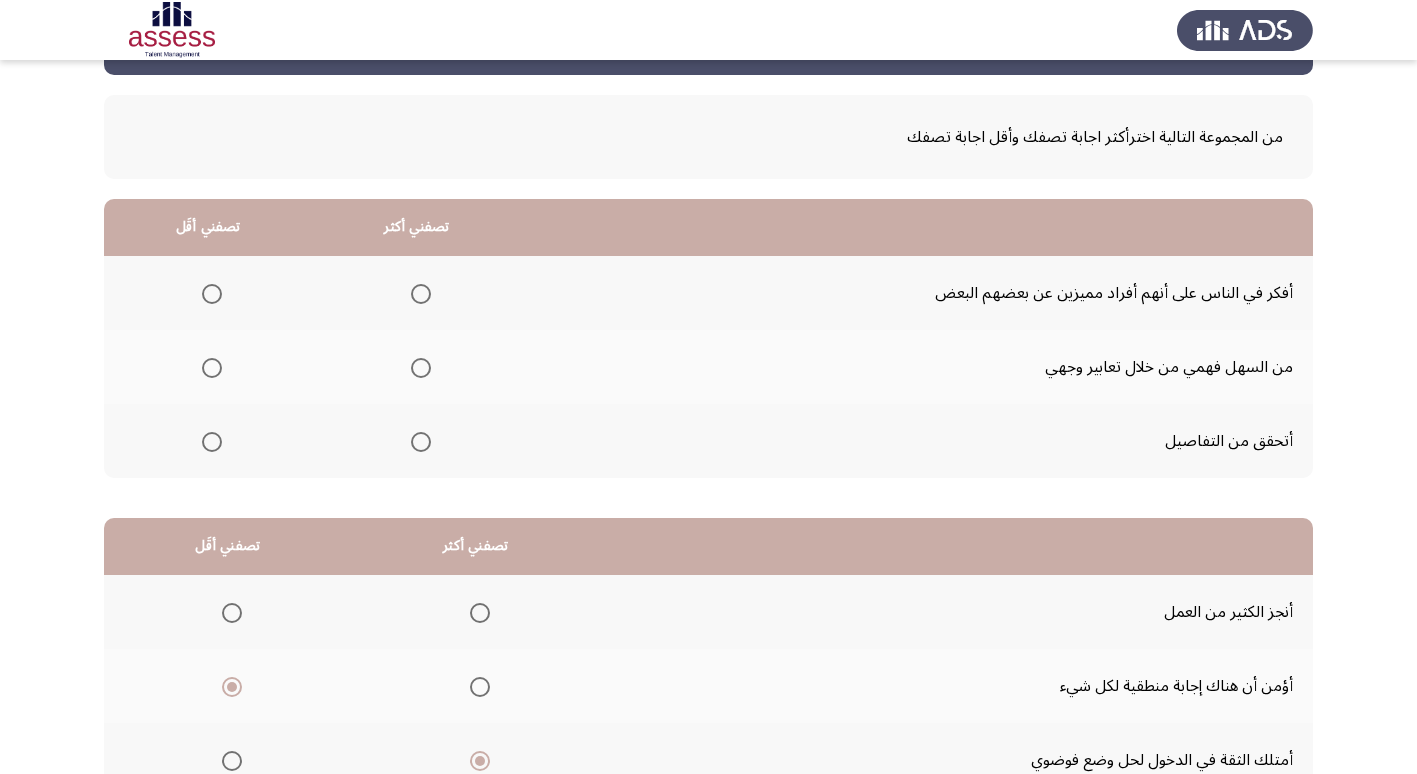 scroll, scrollTop: 36, scrollLeft: 0, axis: vertical 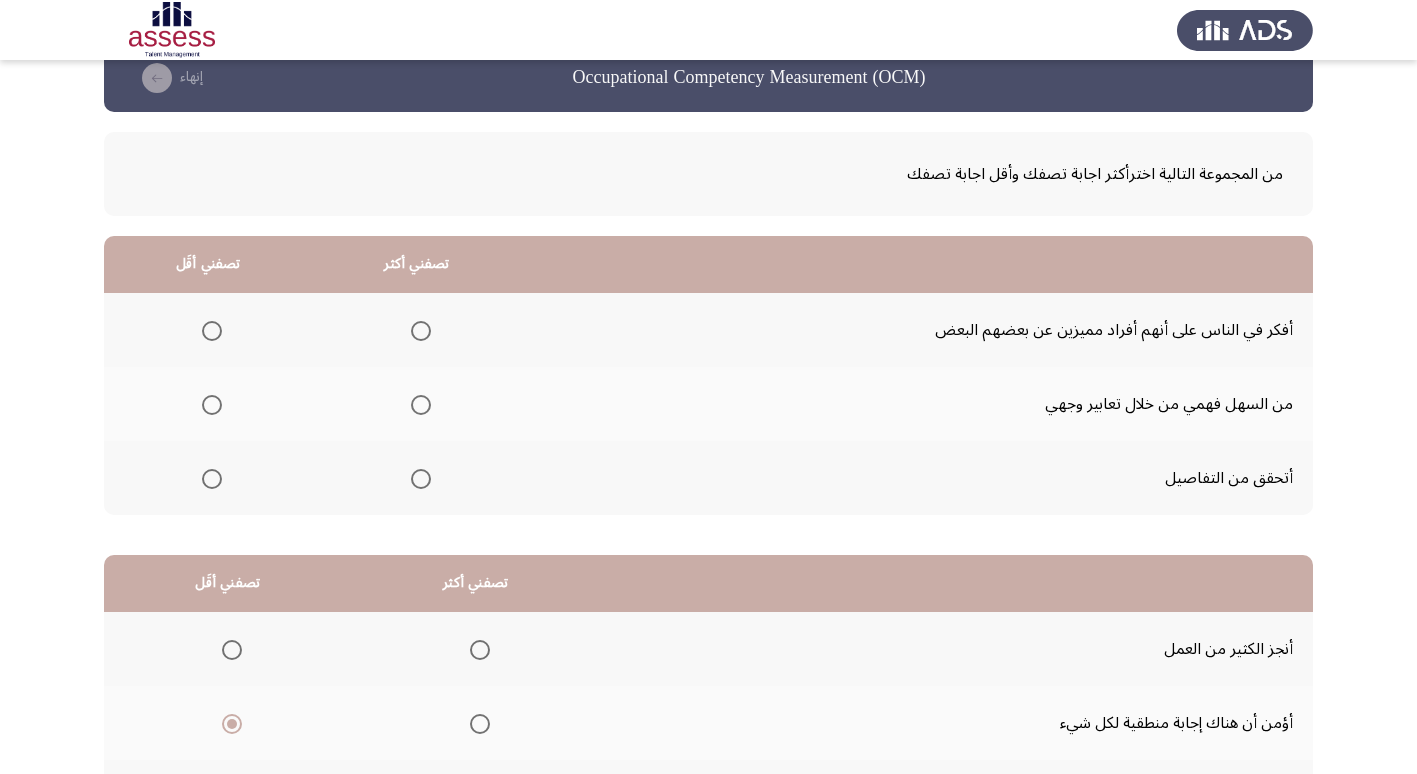 click at bounding box center [212, 479] 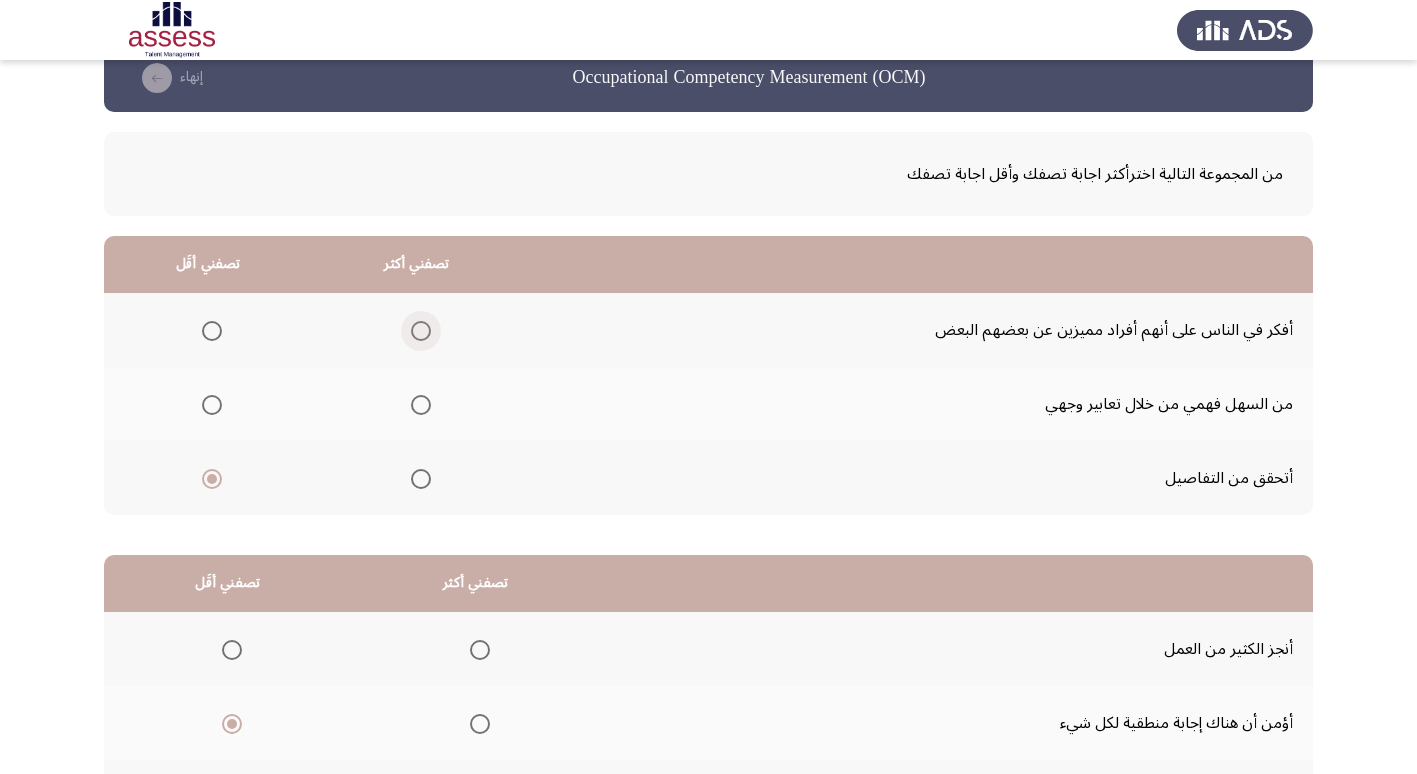 click at bounding box center [421, 331] 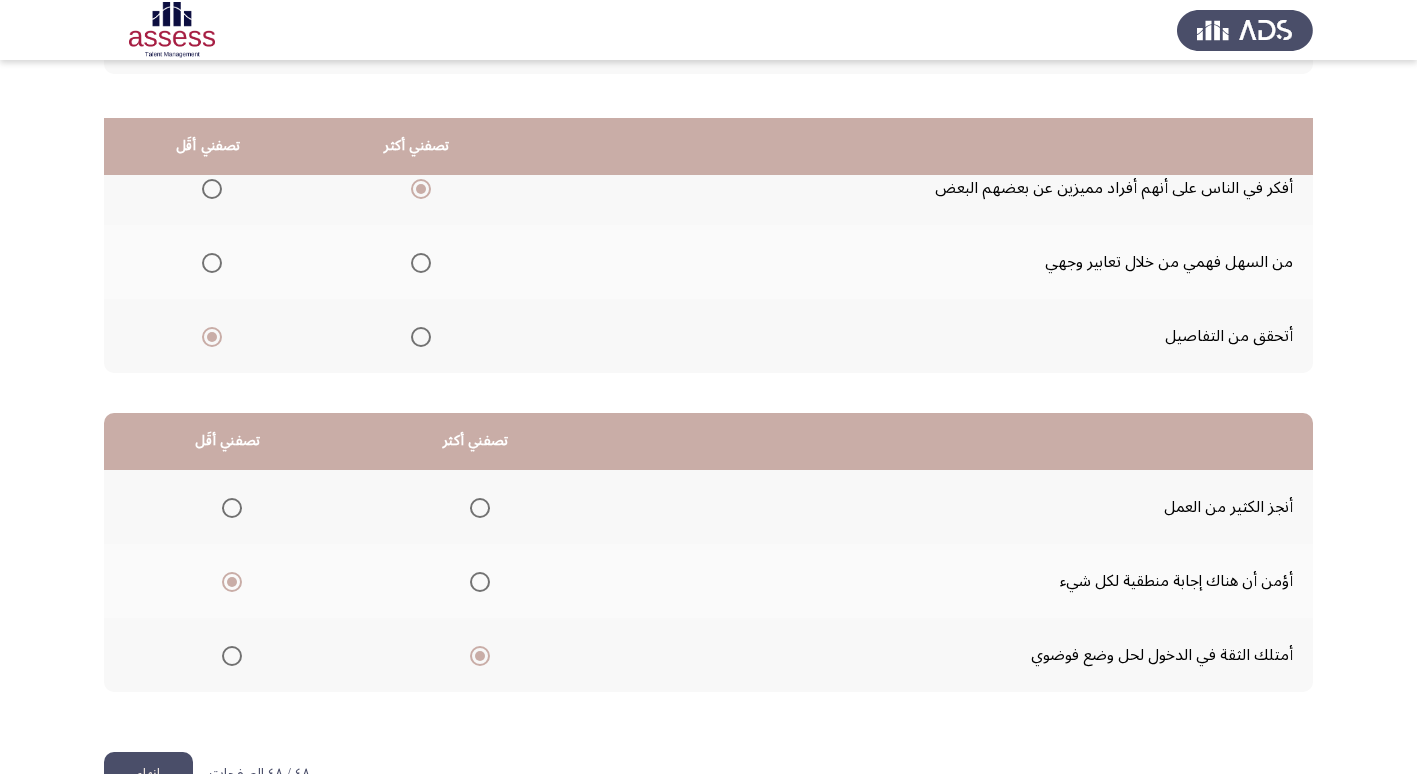 scroll, scrollTop: 236, scrollLeft: 0, axis: vertical 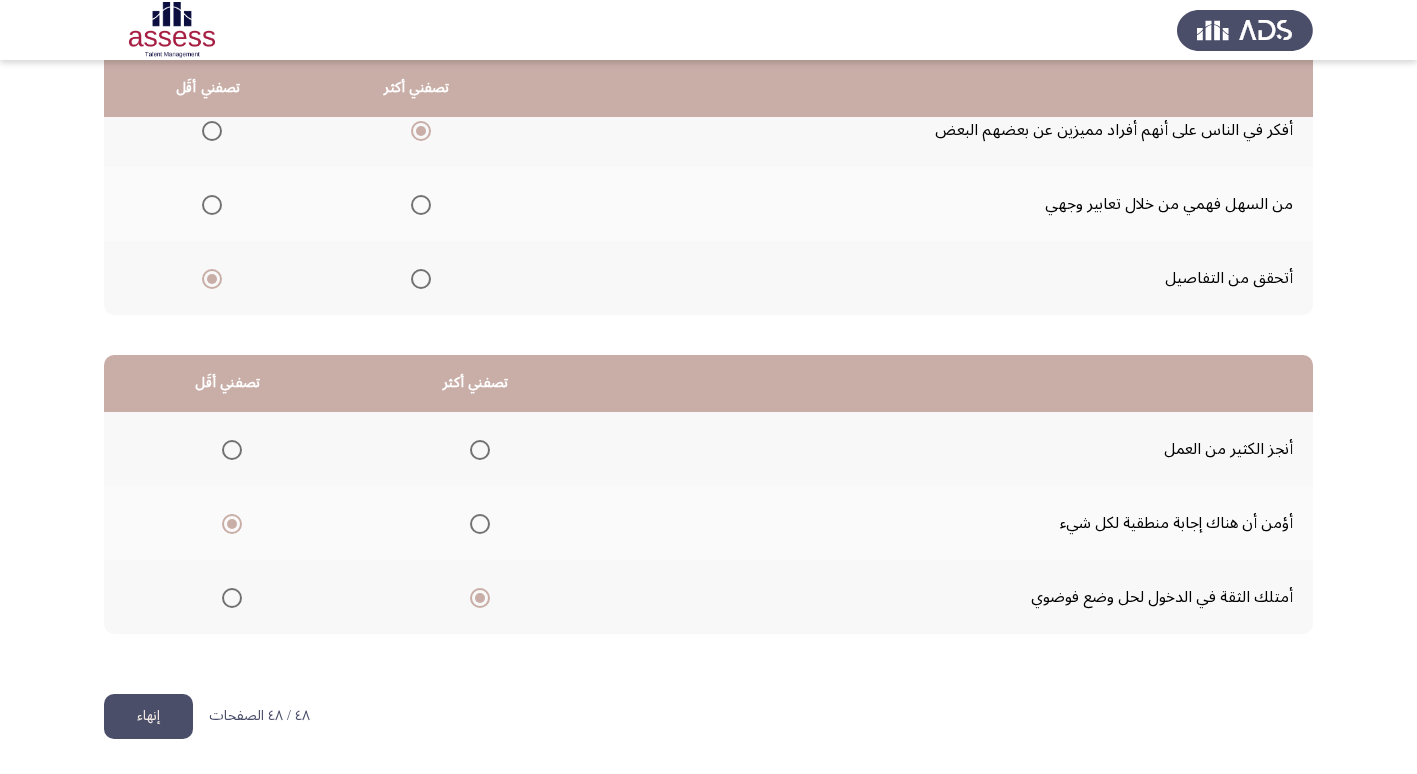 click on "إنهاء" 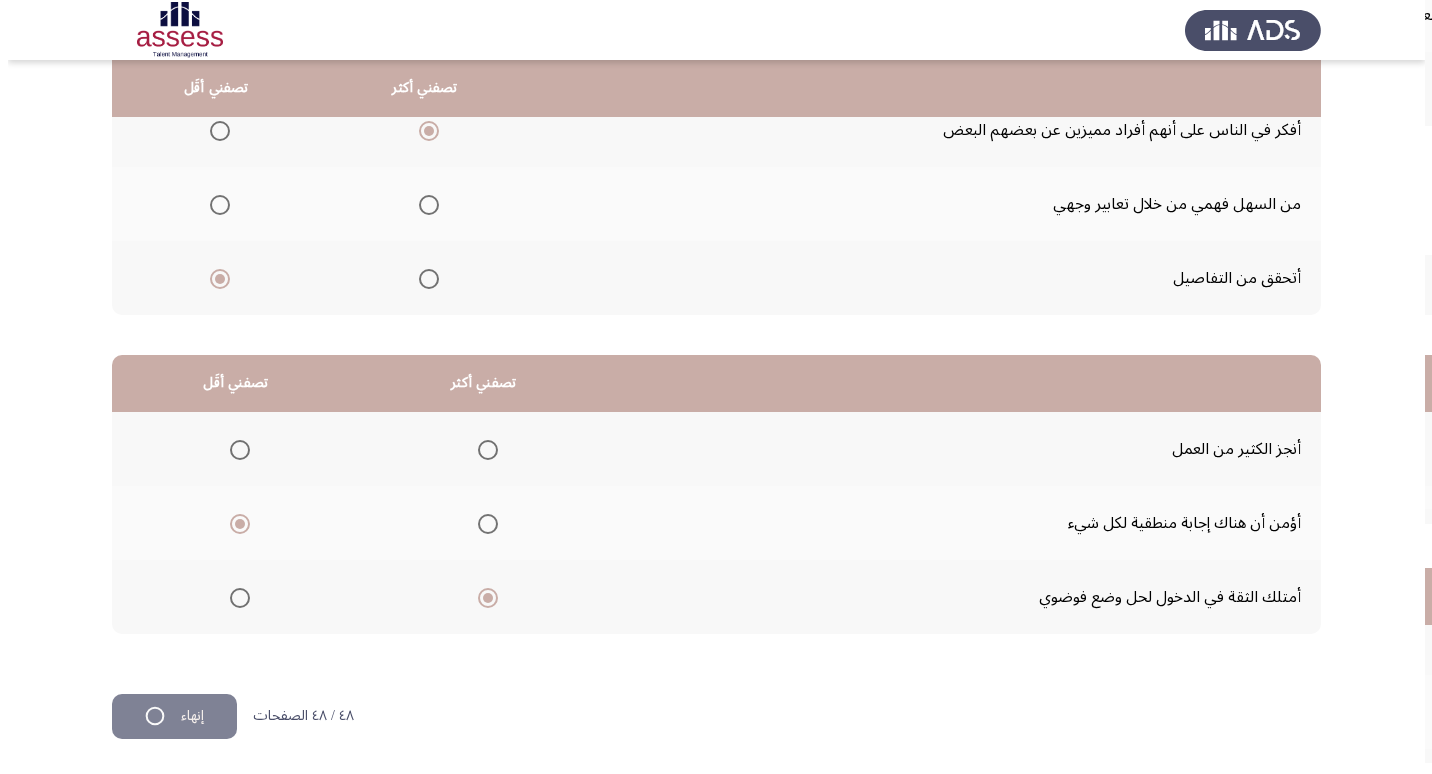 scroll, scrollTop: 0, scrollLeft: 0, axis: both 